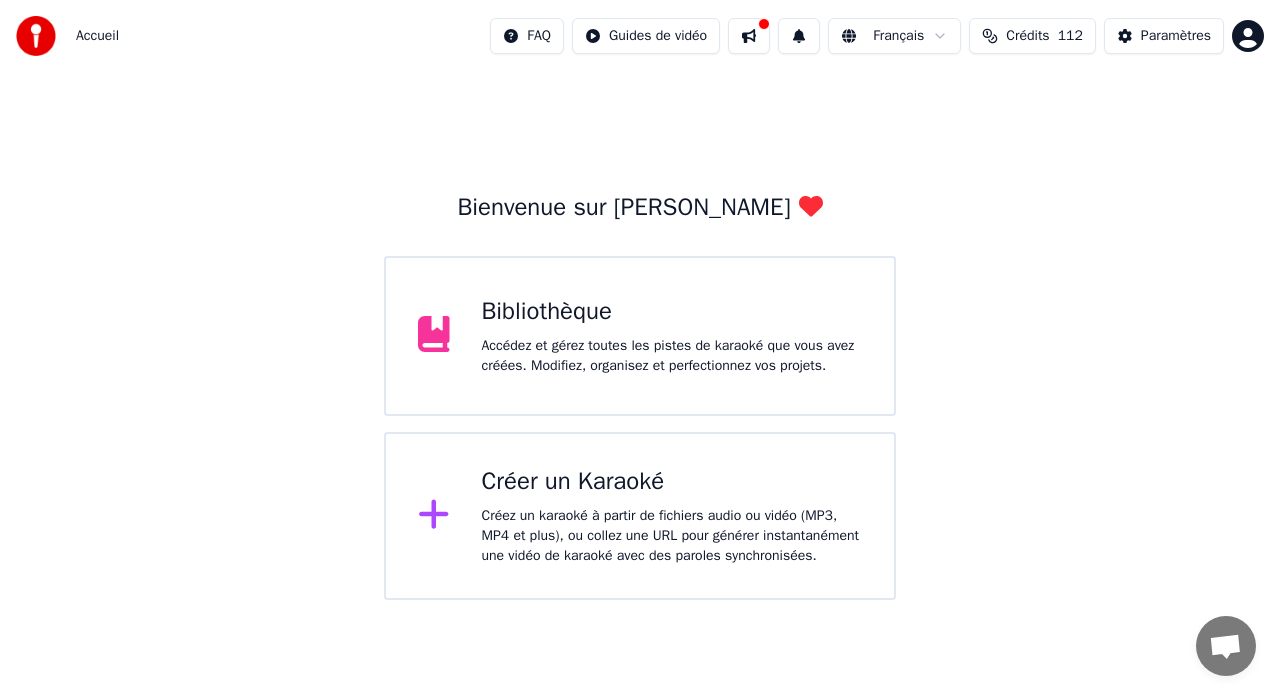 scroll, scrollTop: 0, scrollLeft: 0, axis: both 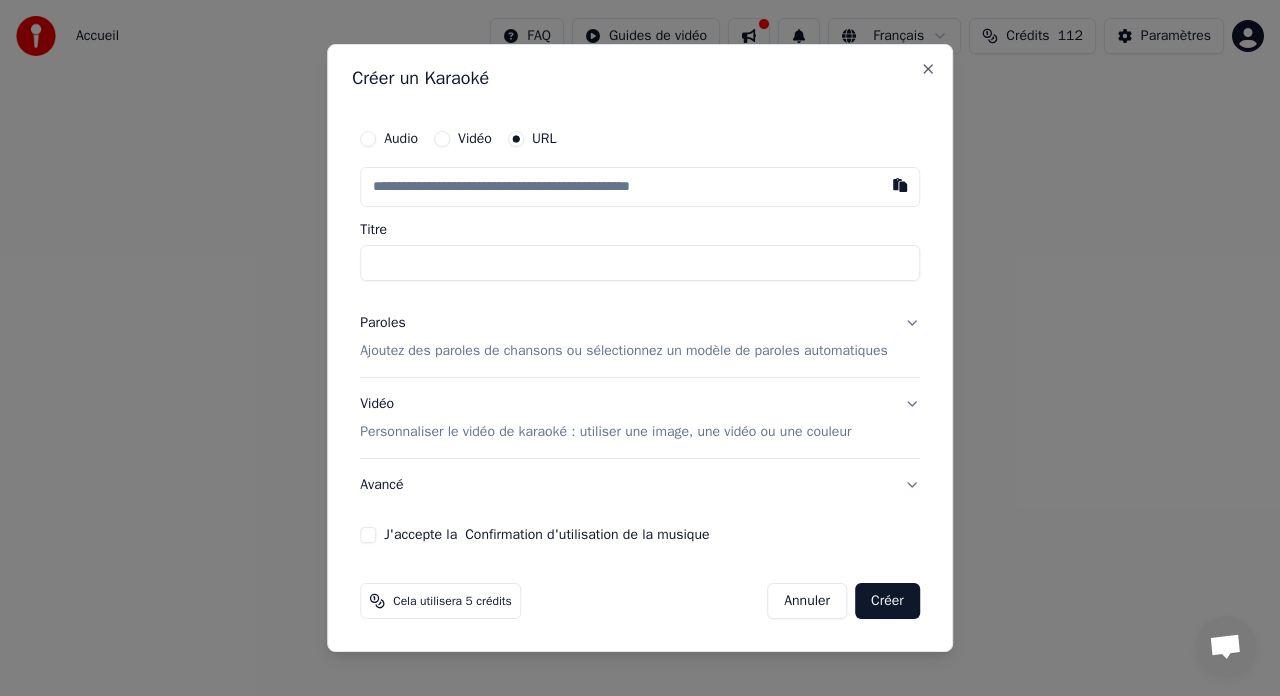 click on "Audio" at bounding box center (368, 139) 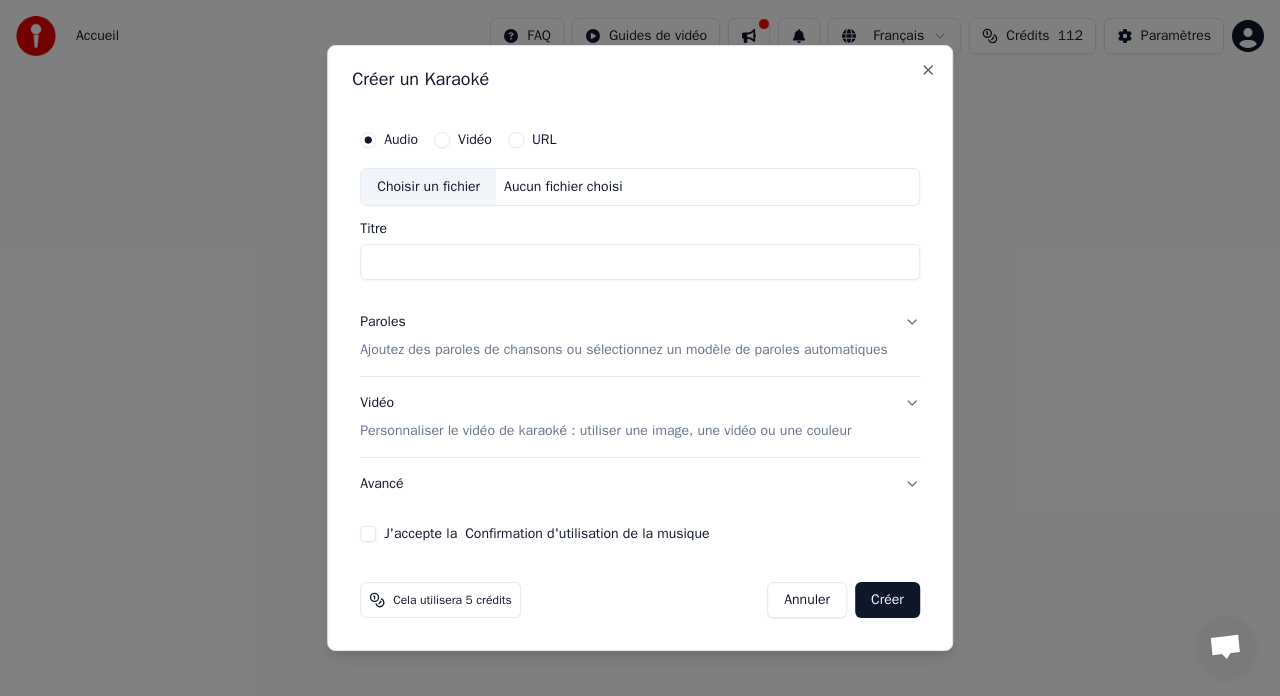 click on "Choisir un fichier" at bounding box center (428, 187) 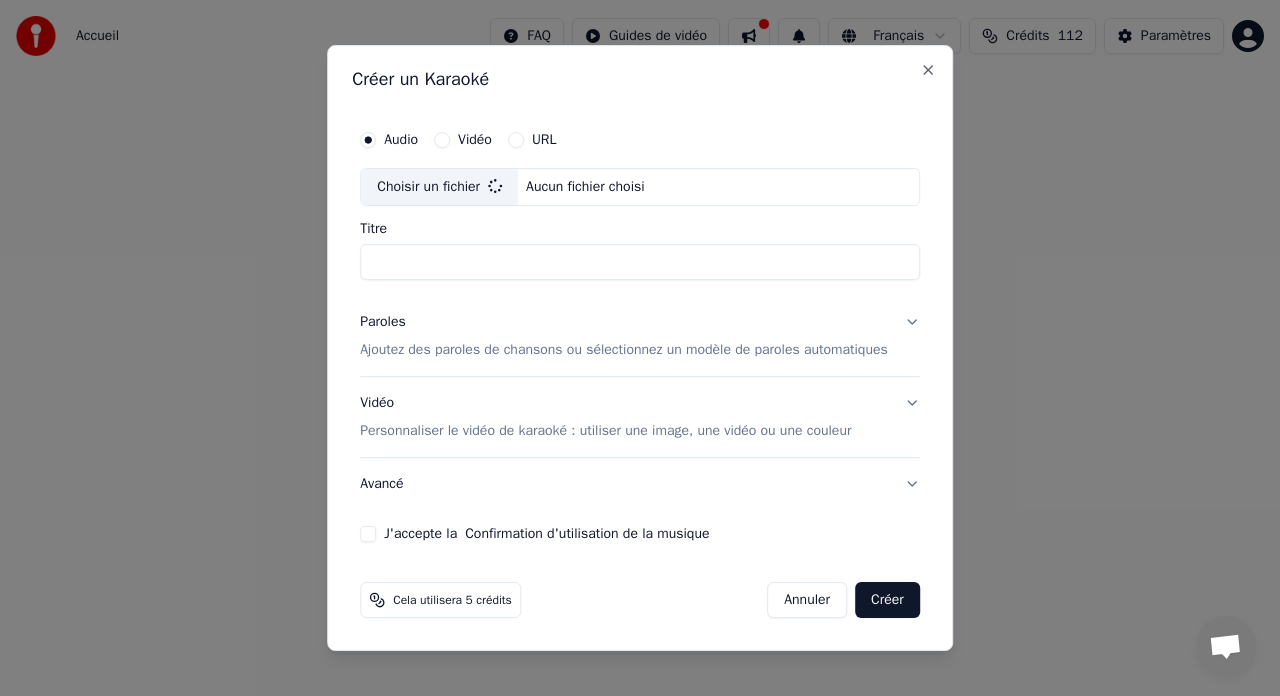 type on "**********" 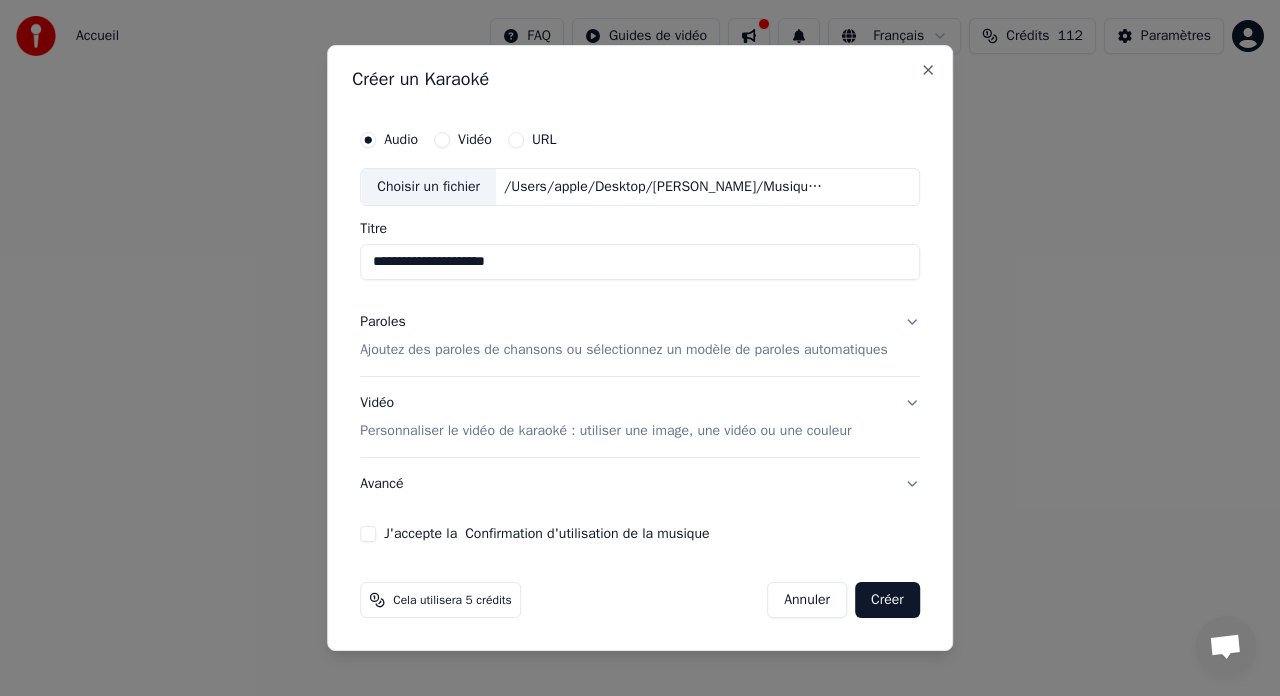 click on "Ajoutez des paroles de chansons ou sélectionnez un modèle de paroles automatiques" at bounding box center [624, 350] 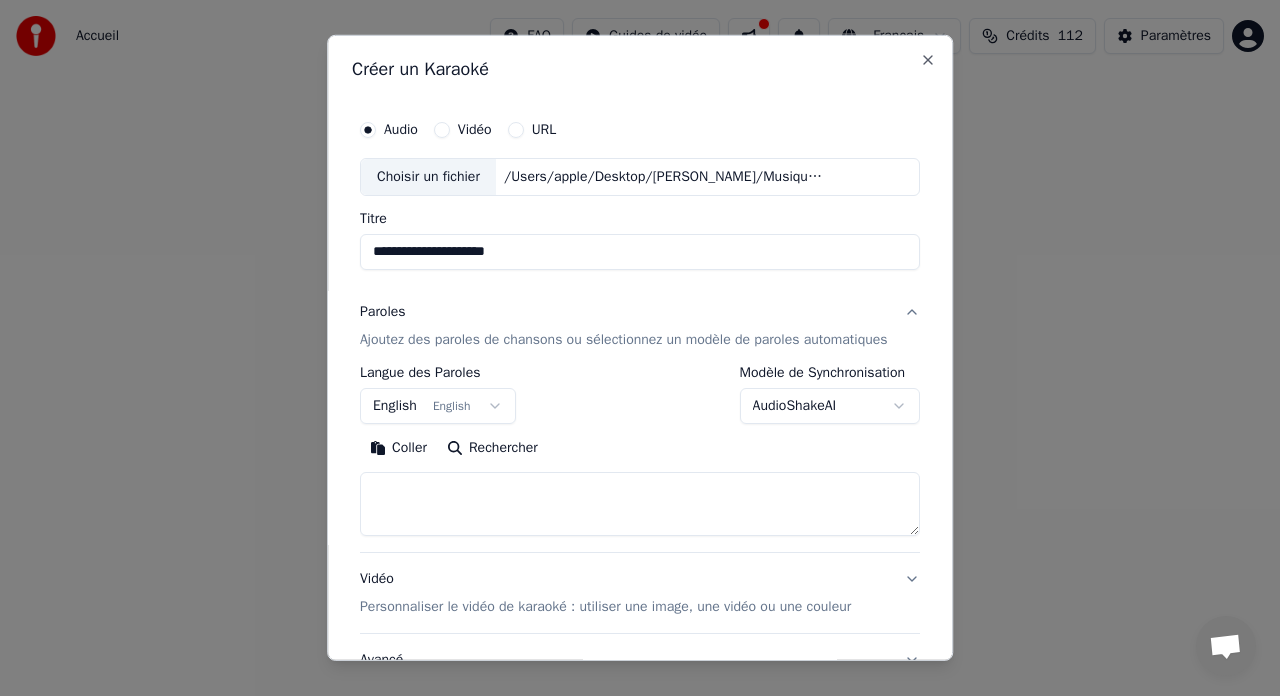 click on "English English" at bounding box center (438, 406) 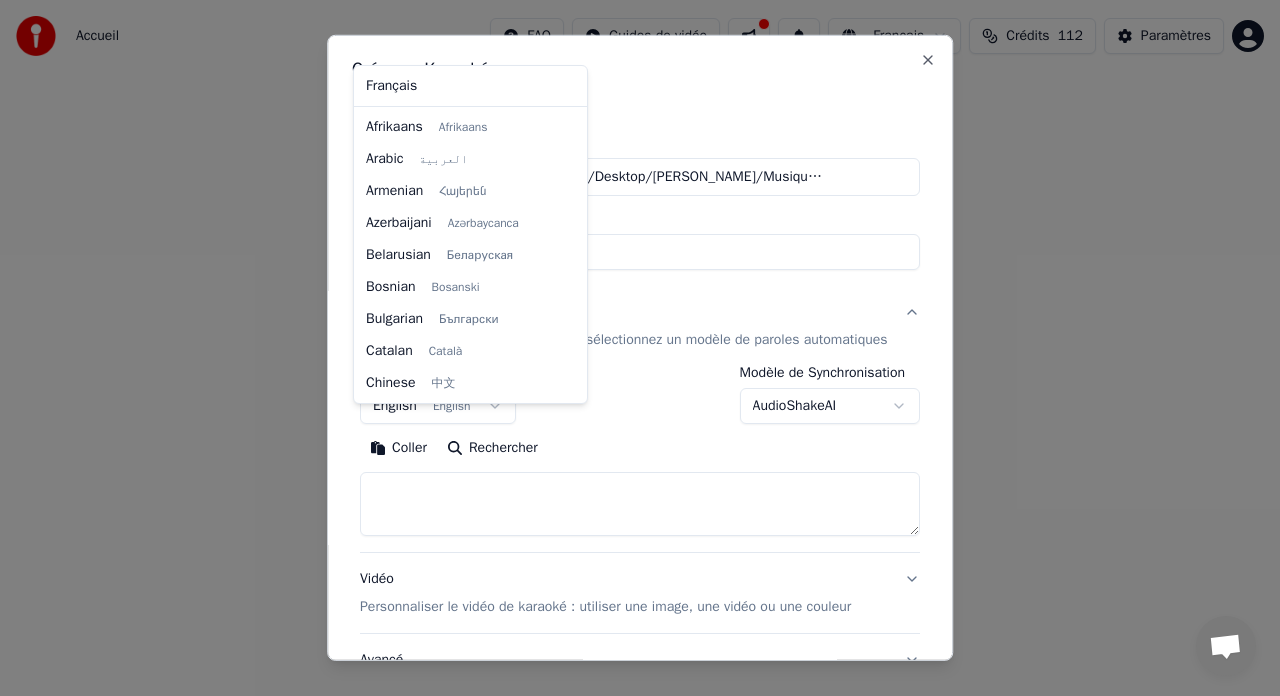 scroll, scrollTop: 160, scrollLeft: 0, axis: vertical 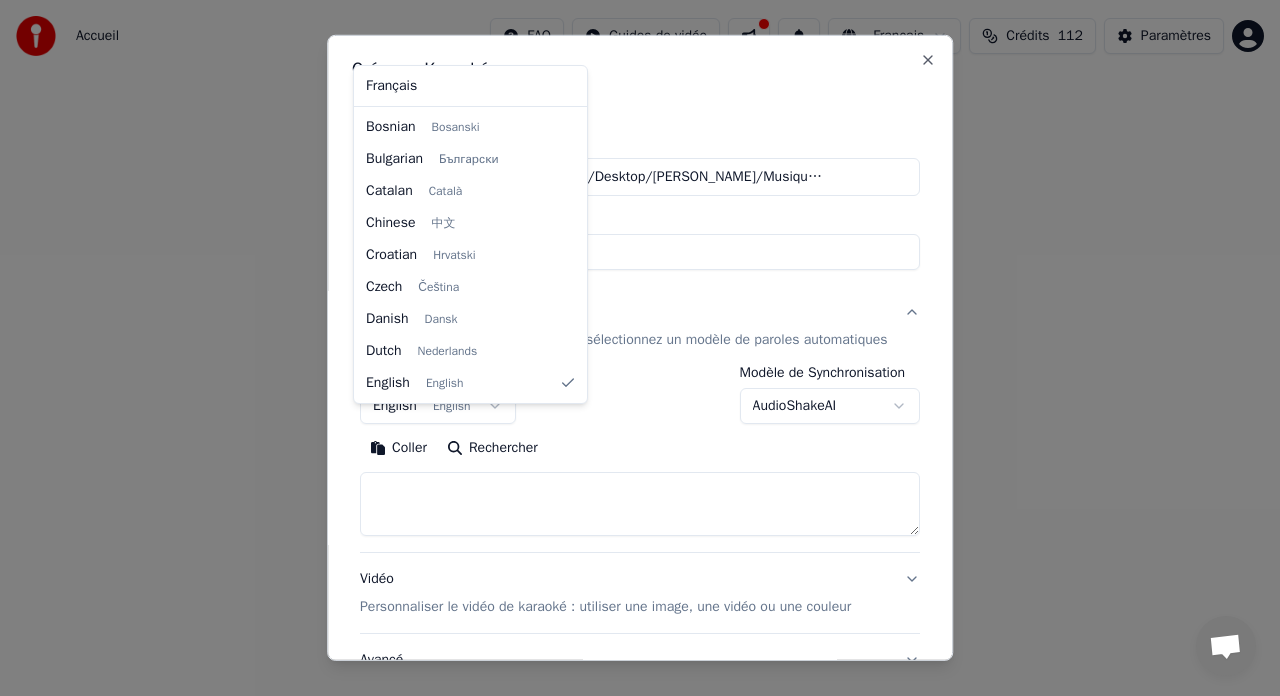 select on "**" 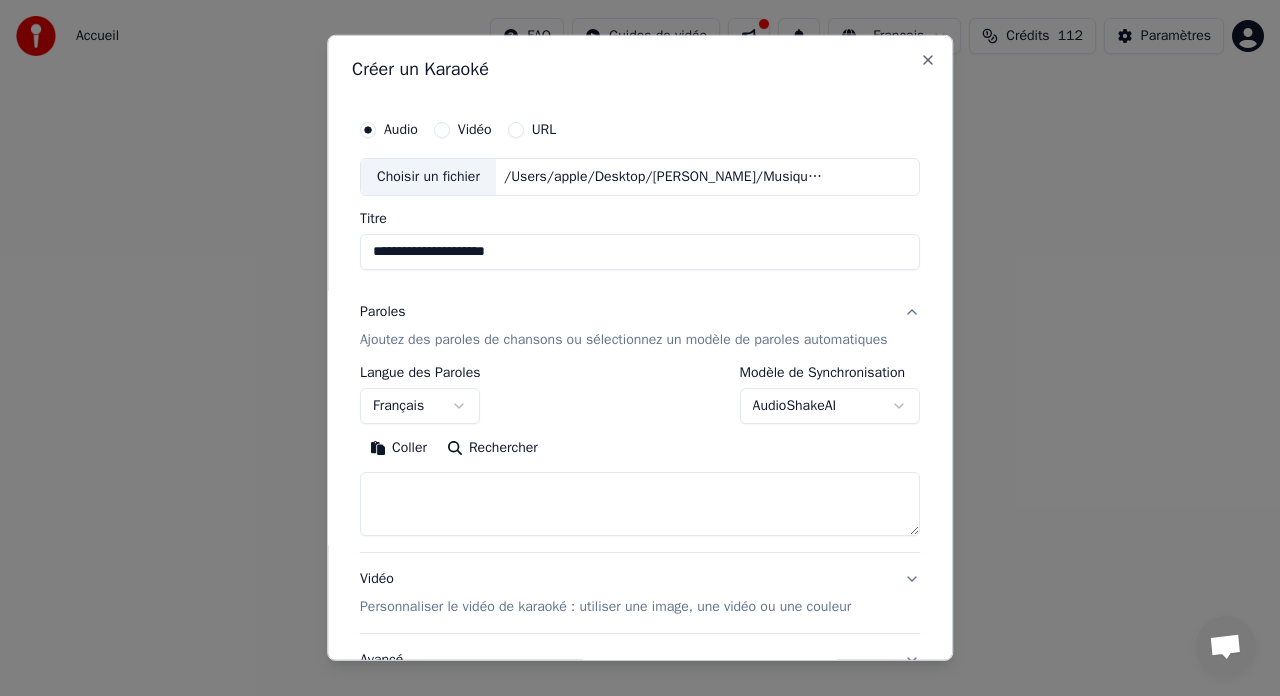 click on "Ajoutez des paroles de chansons ou sélectionnez un modèle de paroles automatiques" at bounding box center [624, 340] 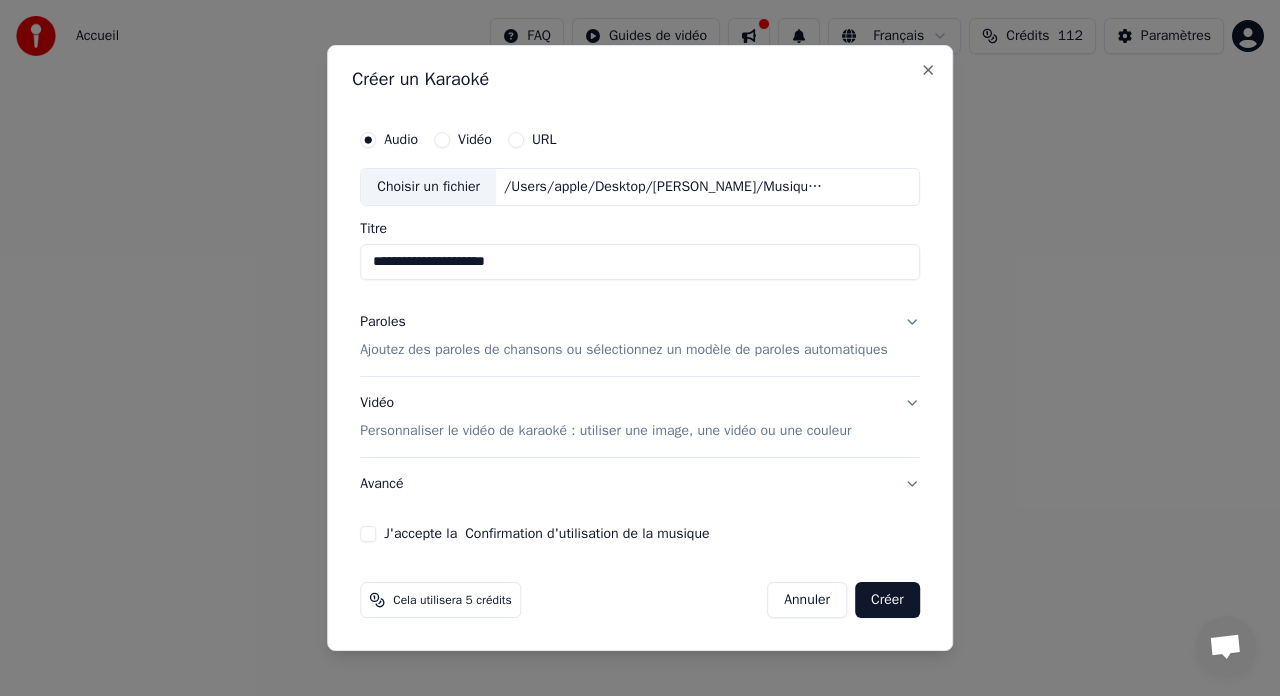 click on "Ajoutez des paroles de chansons ou sélectionnez un modèle de paroles automatiques" at bounding box center [624, 350] 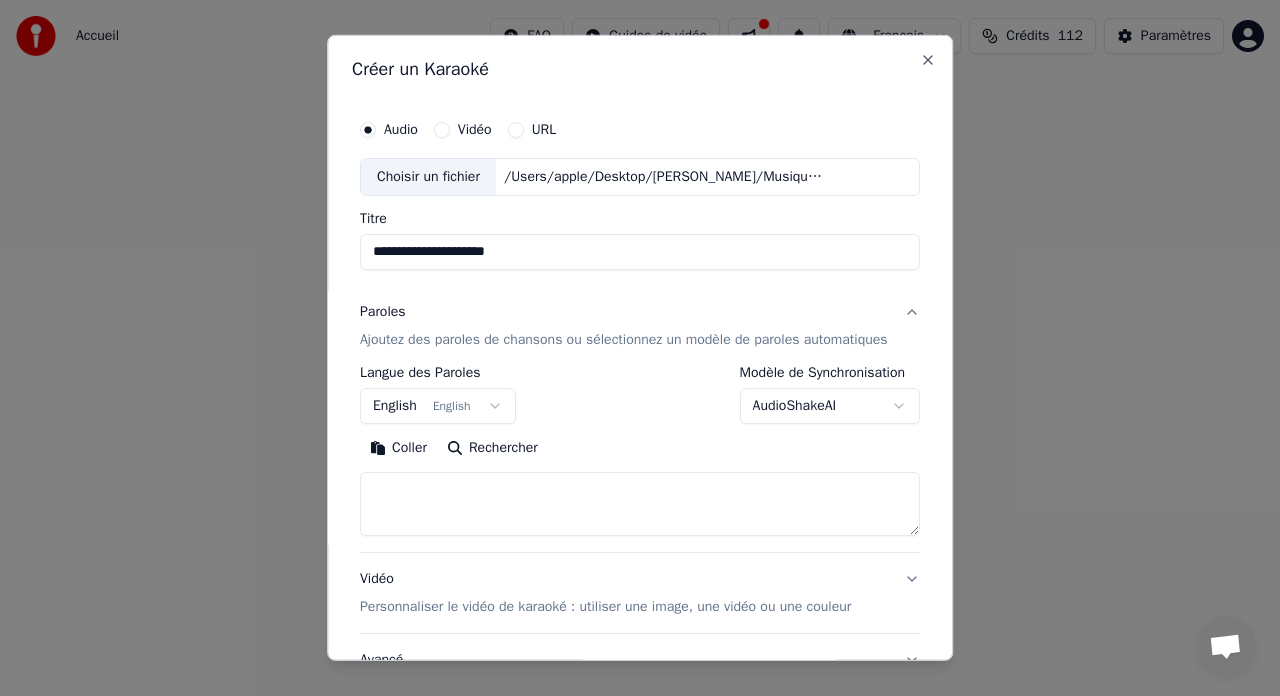 click on "English English" at bounding box center [438, 406] 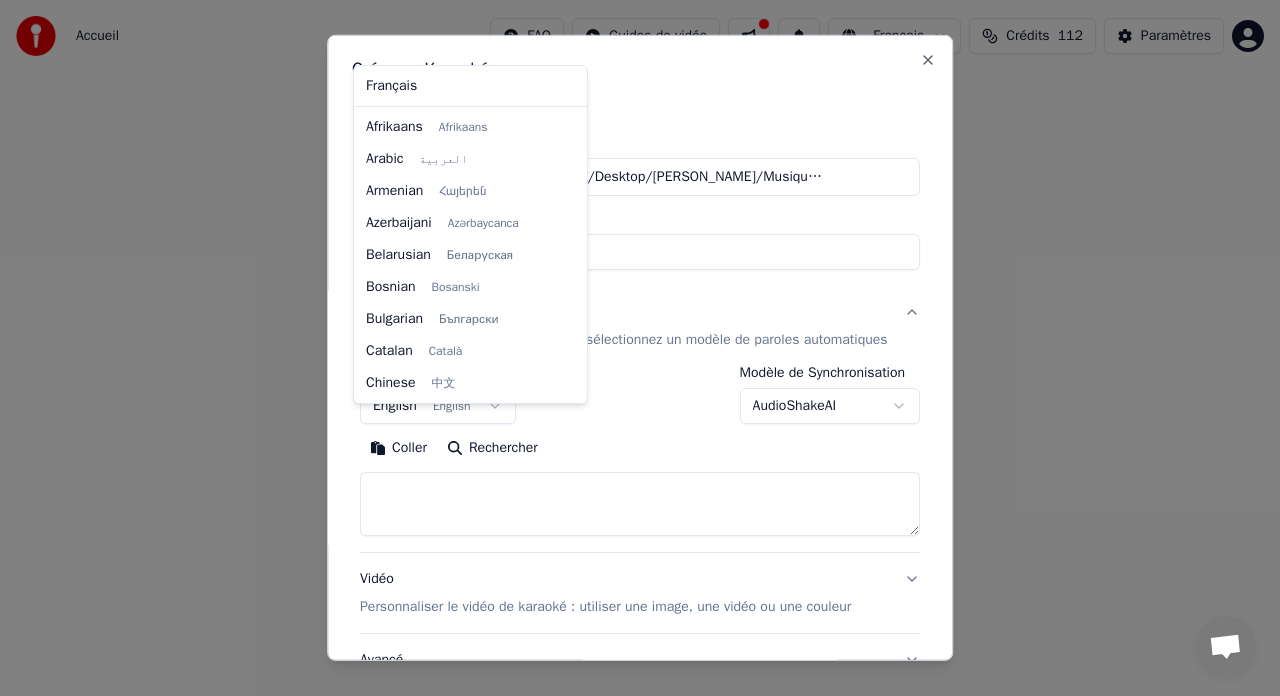 scroll, scrollTop: 160, scrollLeft: 0, axis: vertical 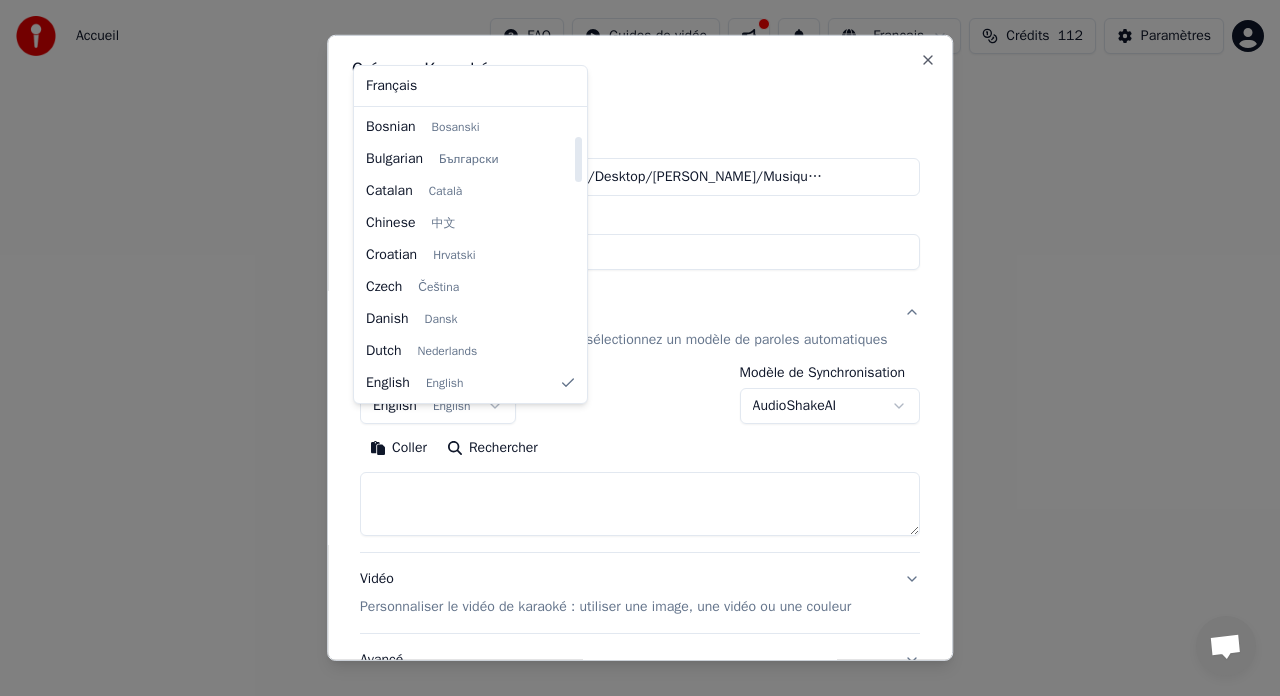 select on "**" 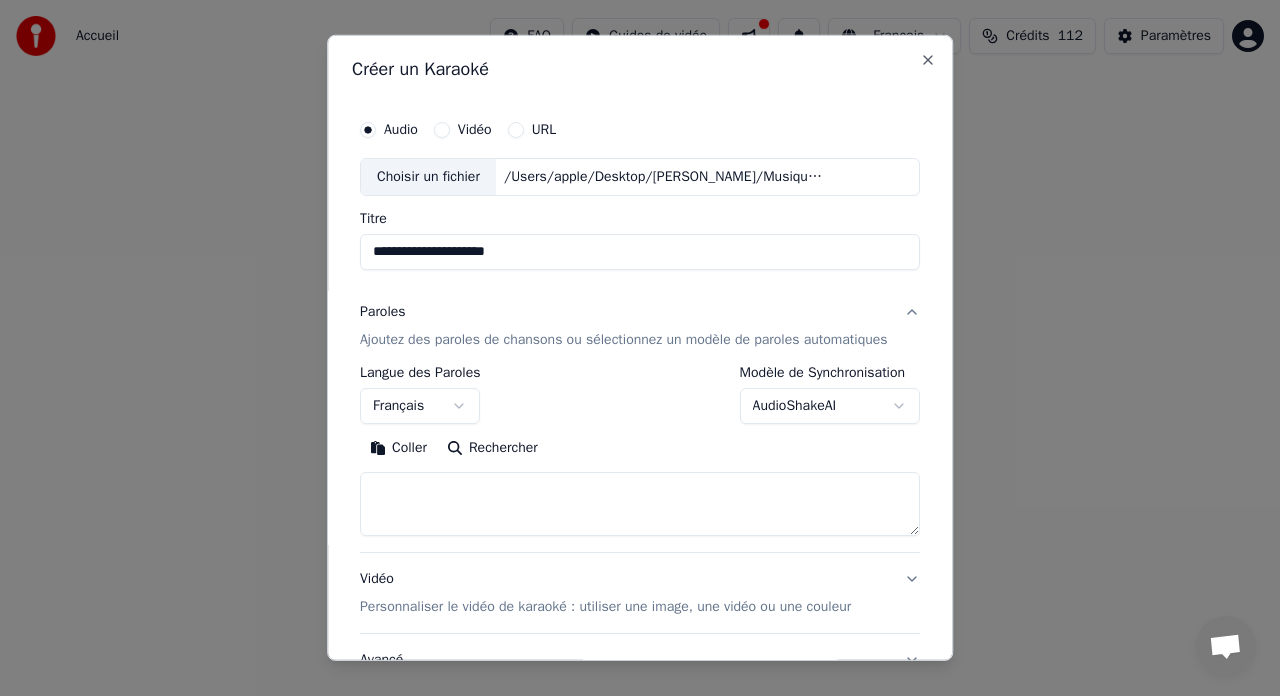 click at bounding box center [640, 504] 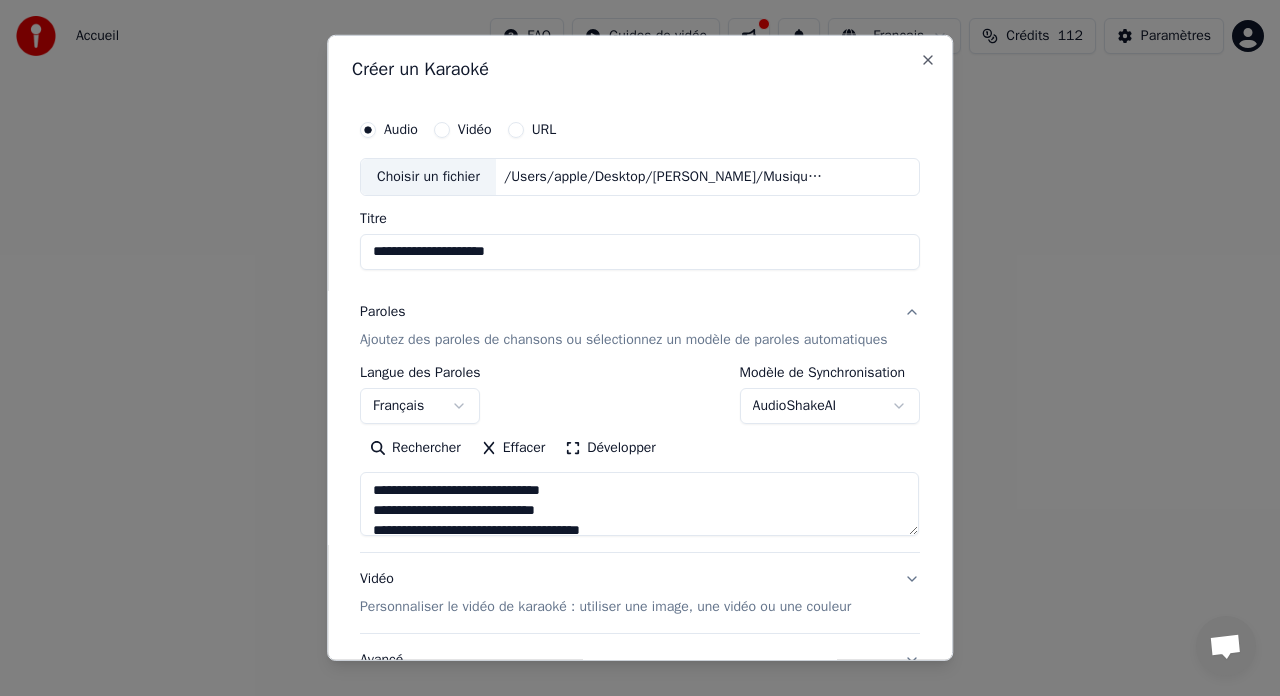 scroll, scrollTop: 1463, scrollLeft: 0, axis: vertical 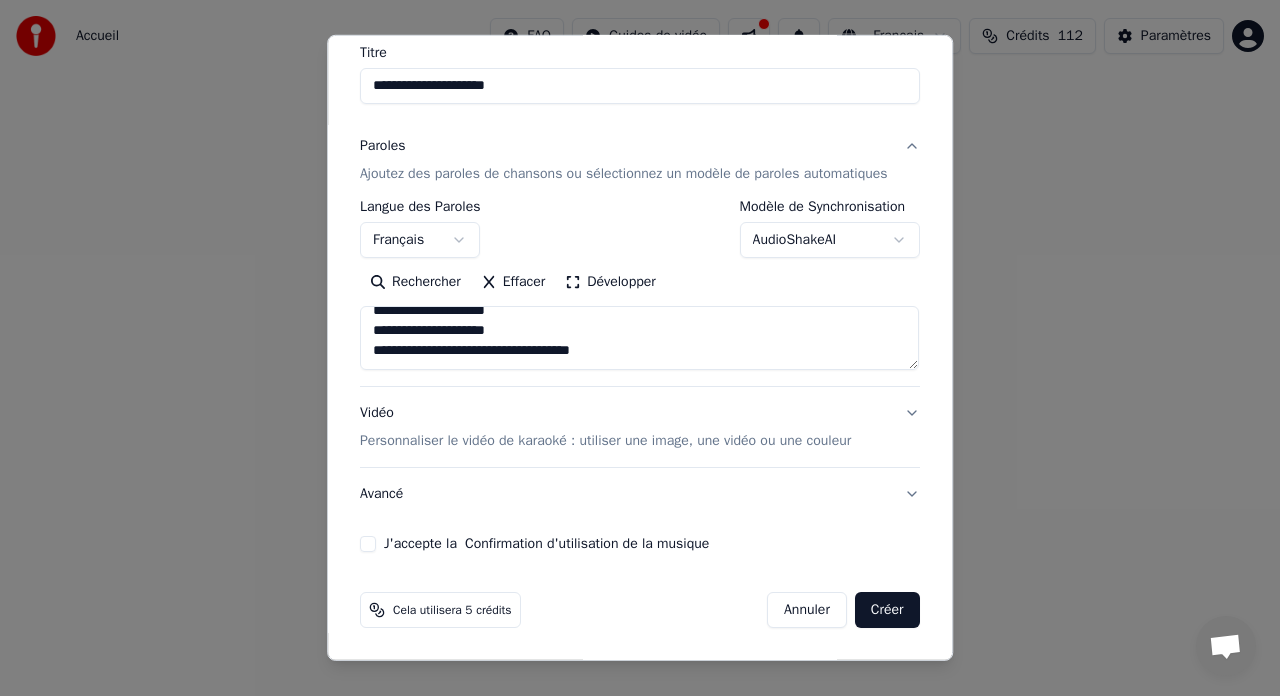type on "**********" 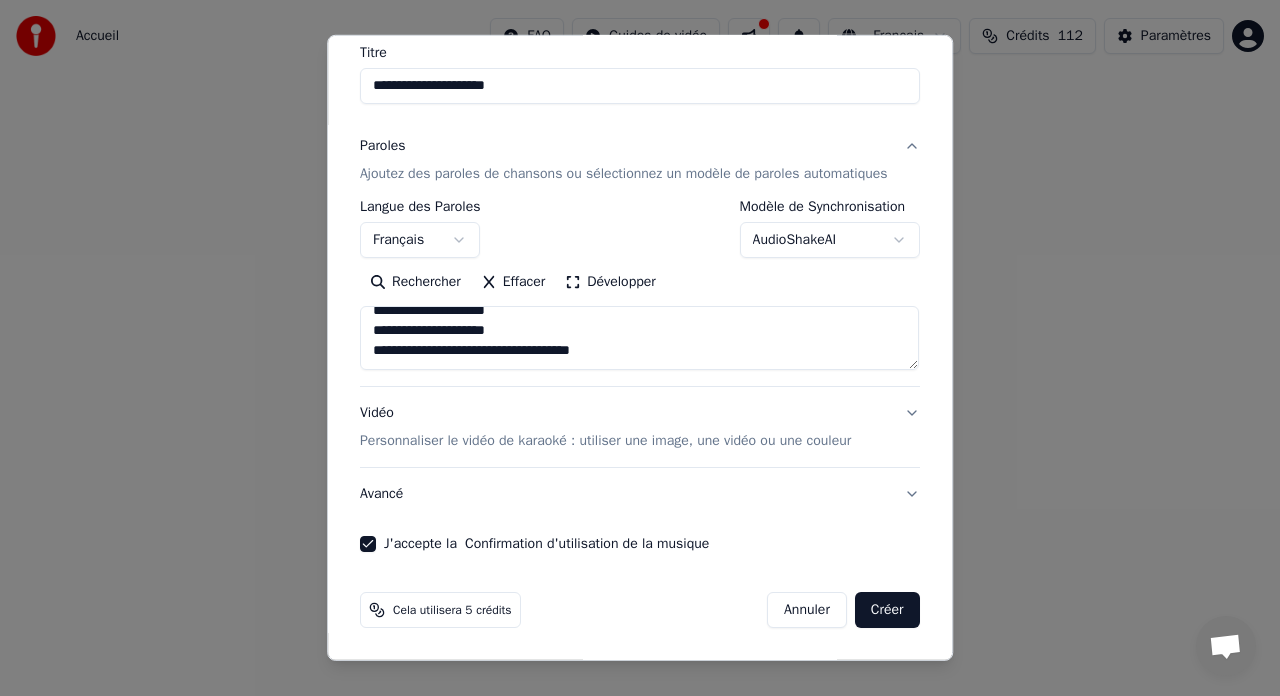 click on "Créer" at bounding box center [887, 610] 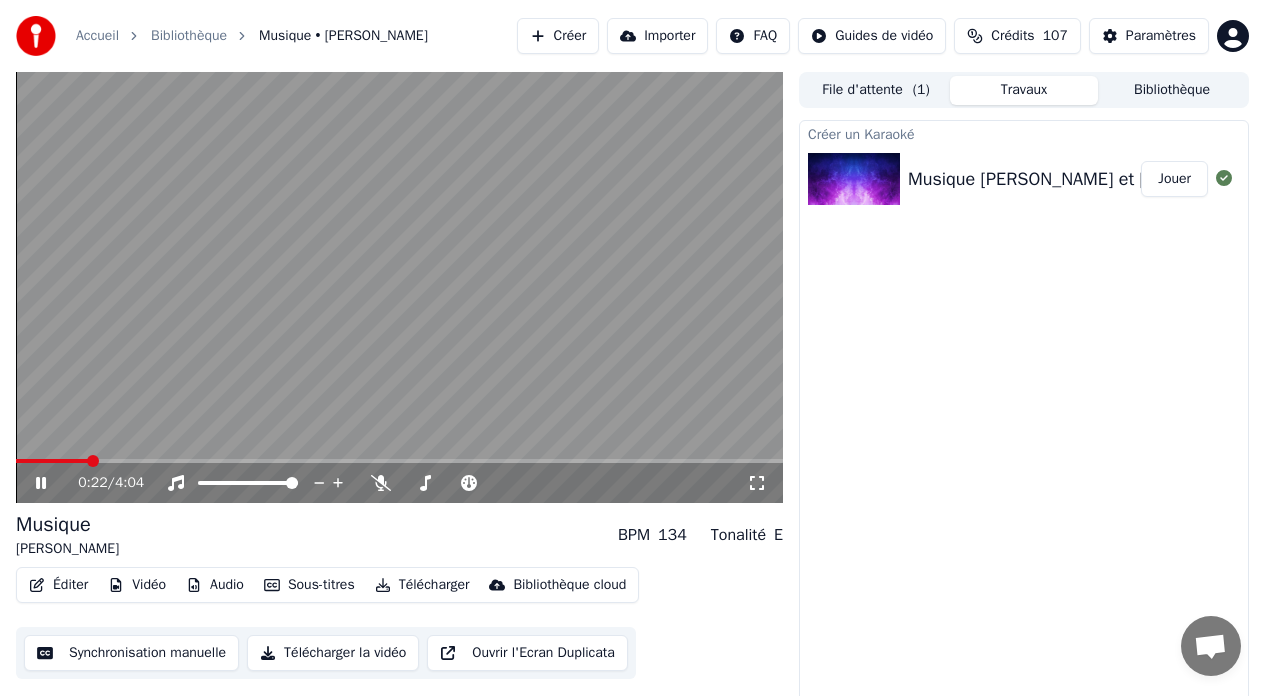 click 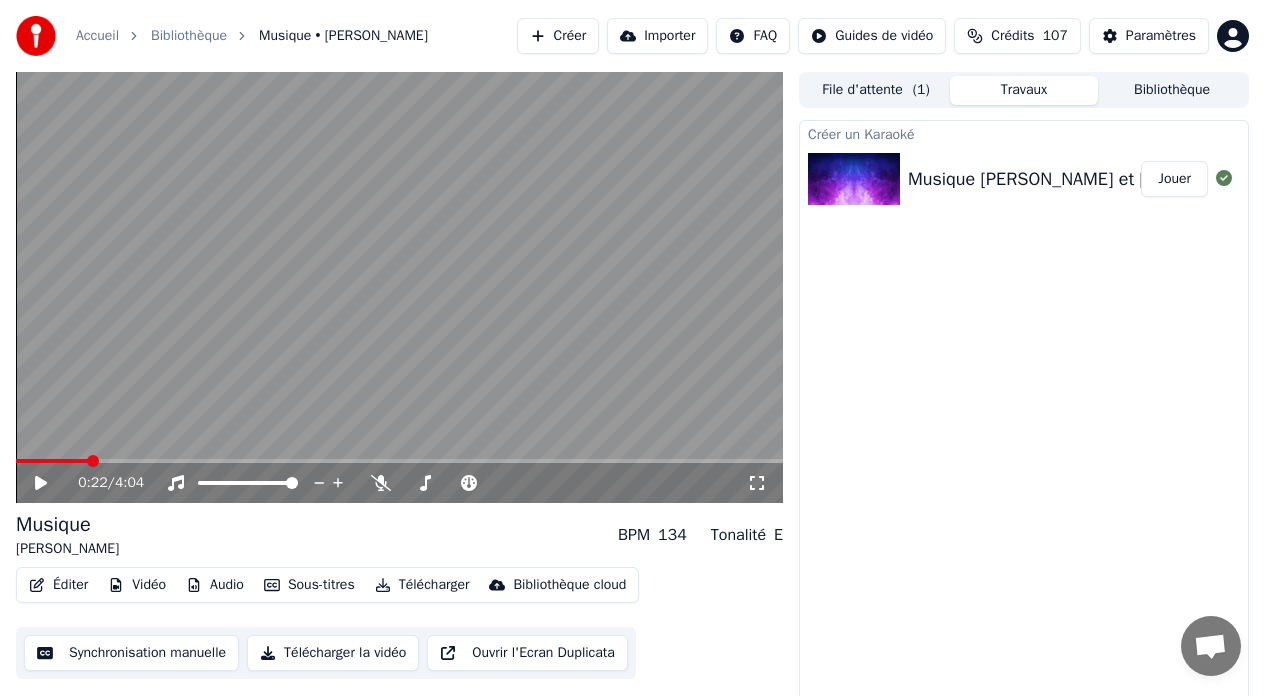 click on "Vidéo" at bounding box center [137, 585] 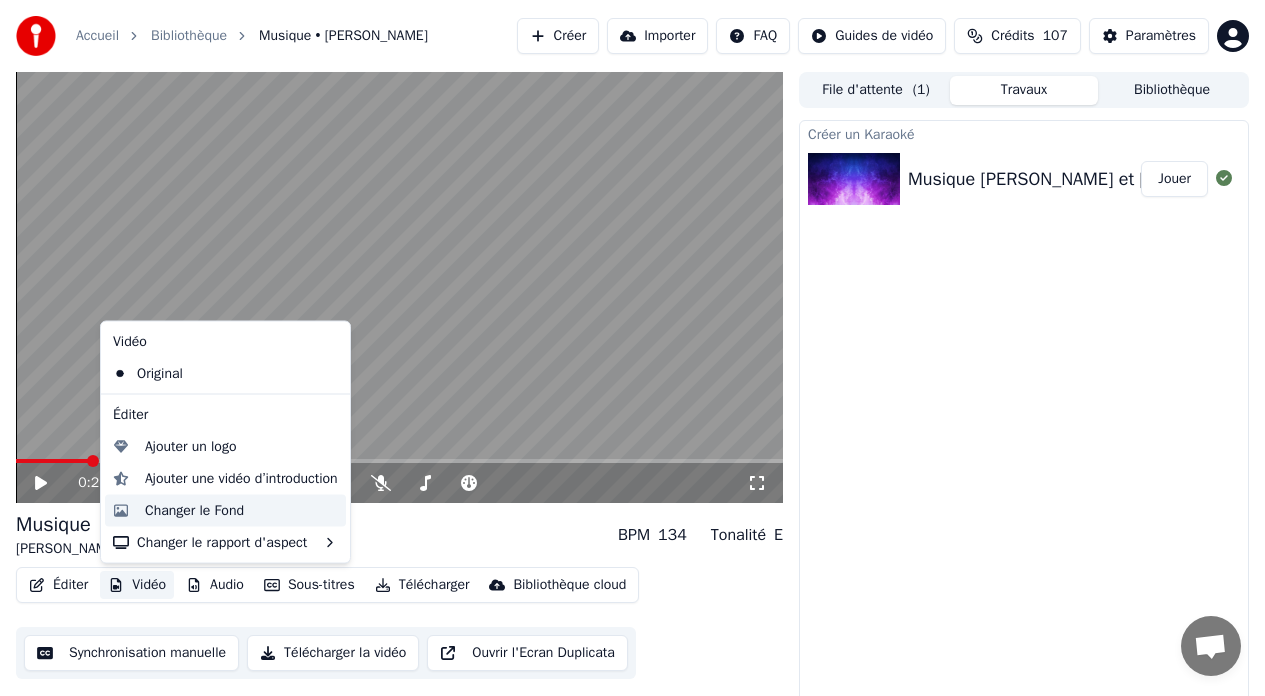 click on "Changer le Fond" at bounding box center [194, 510] 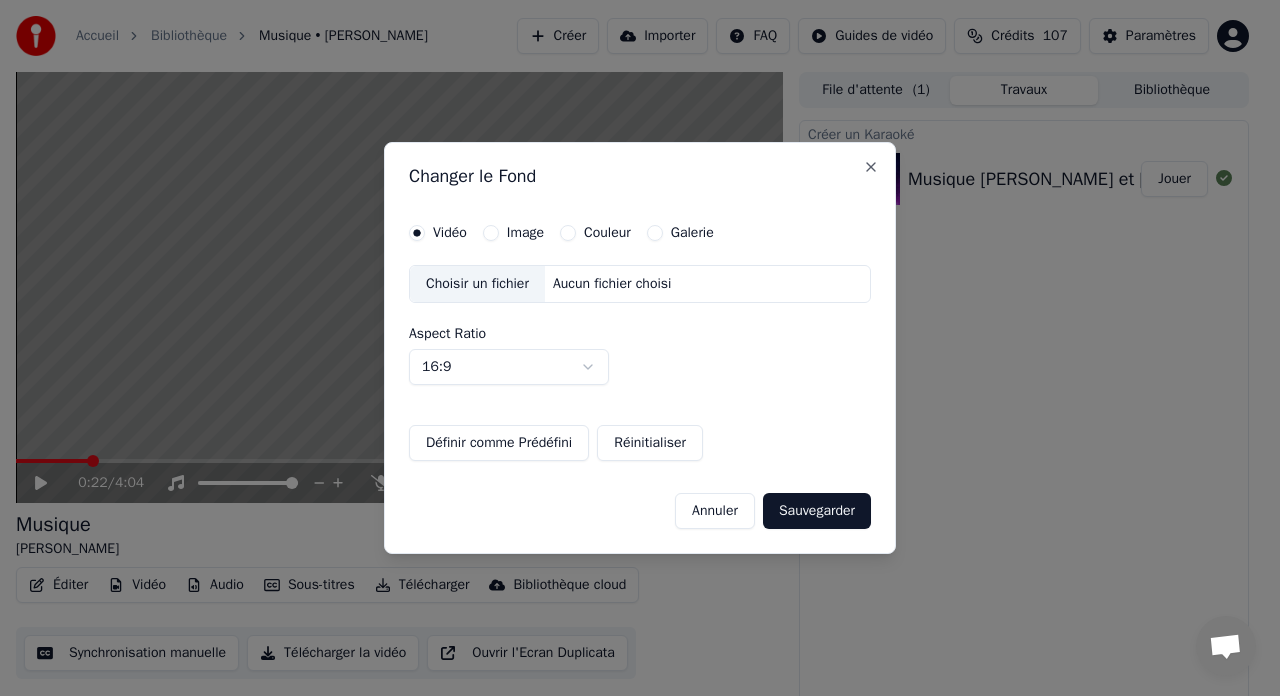 click on "Image" at bounding box center [513, 233] 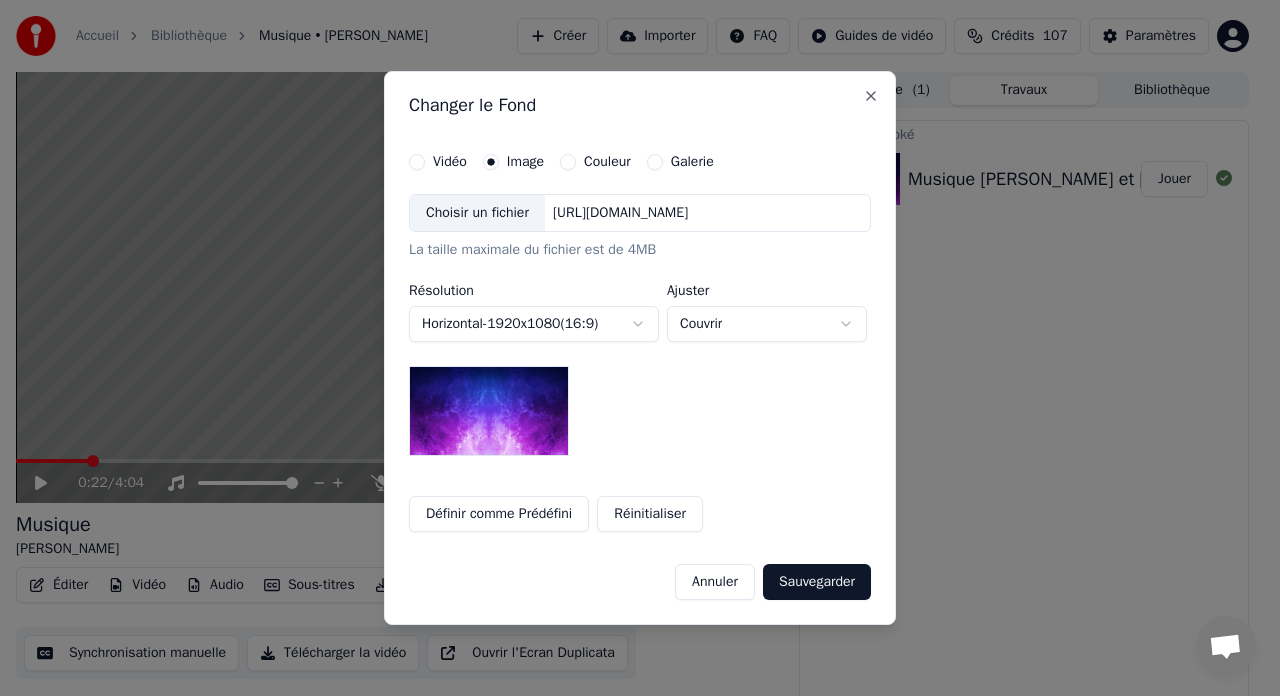 click on "Choisir un fichier" at bounding box center (477, 213) 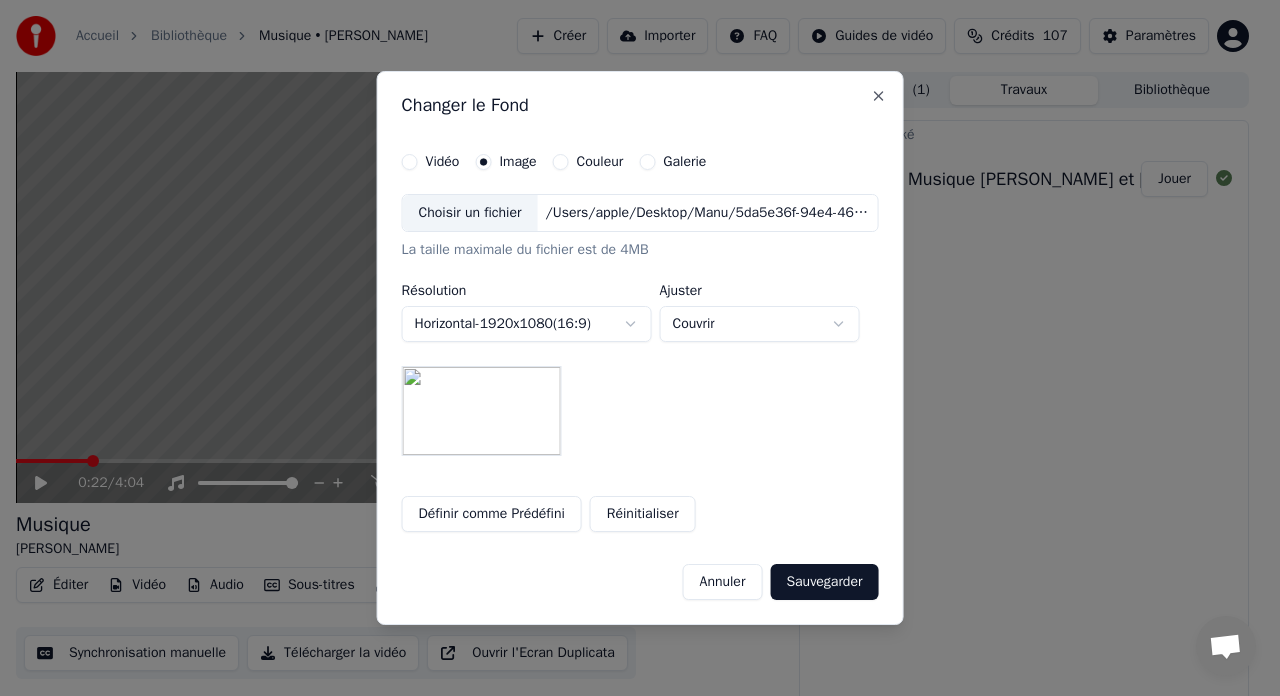 click on "**********" at bounding box center [632, 348] 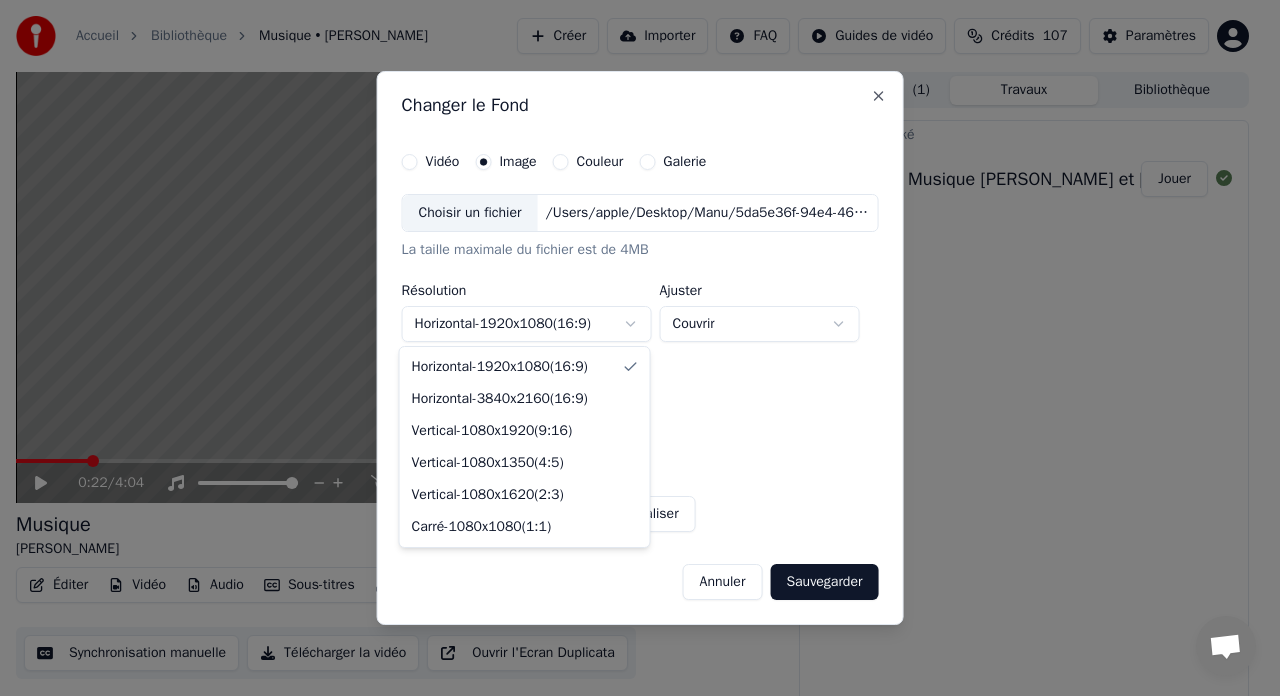 select on "*********" 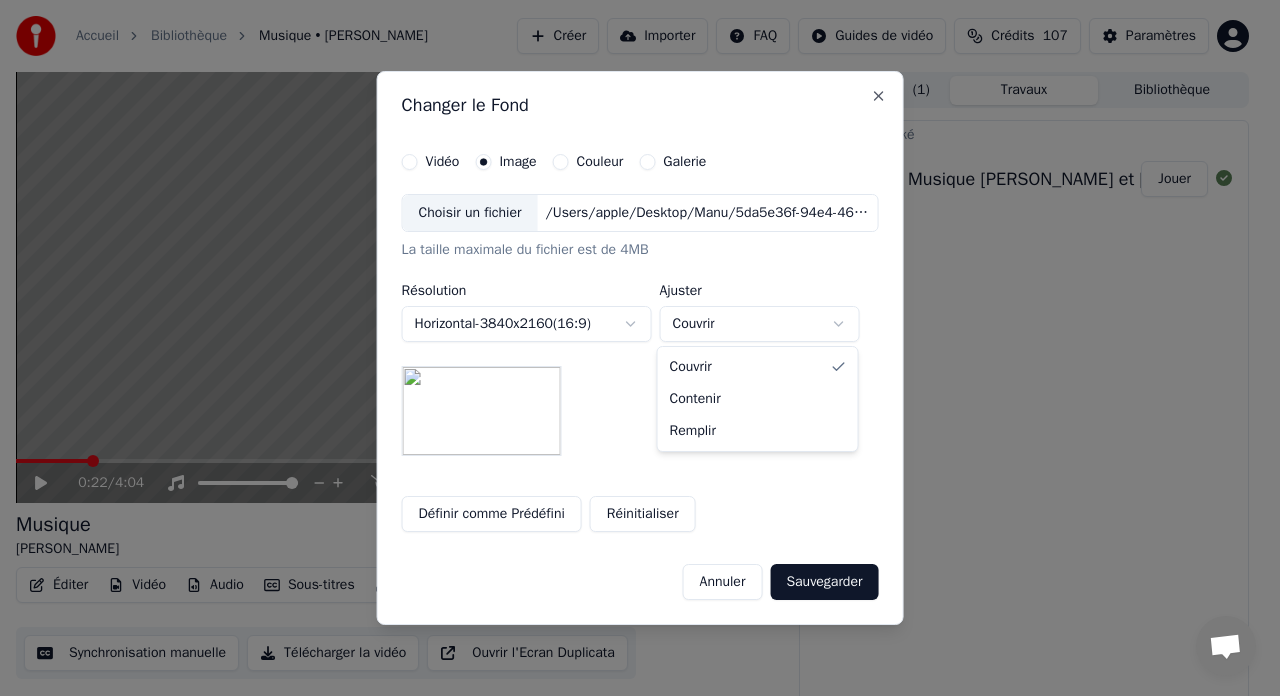 click on "**********" at bounding box center (632, 348) 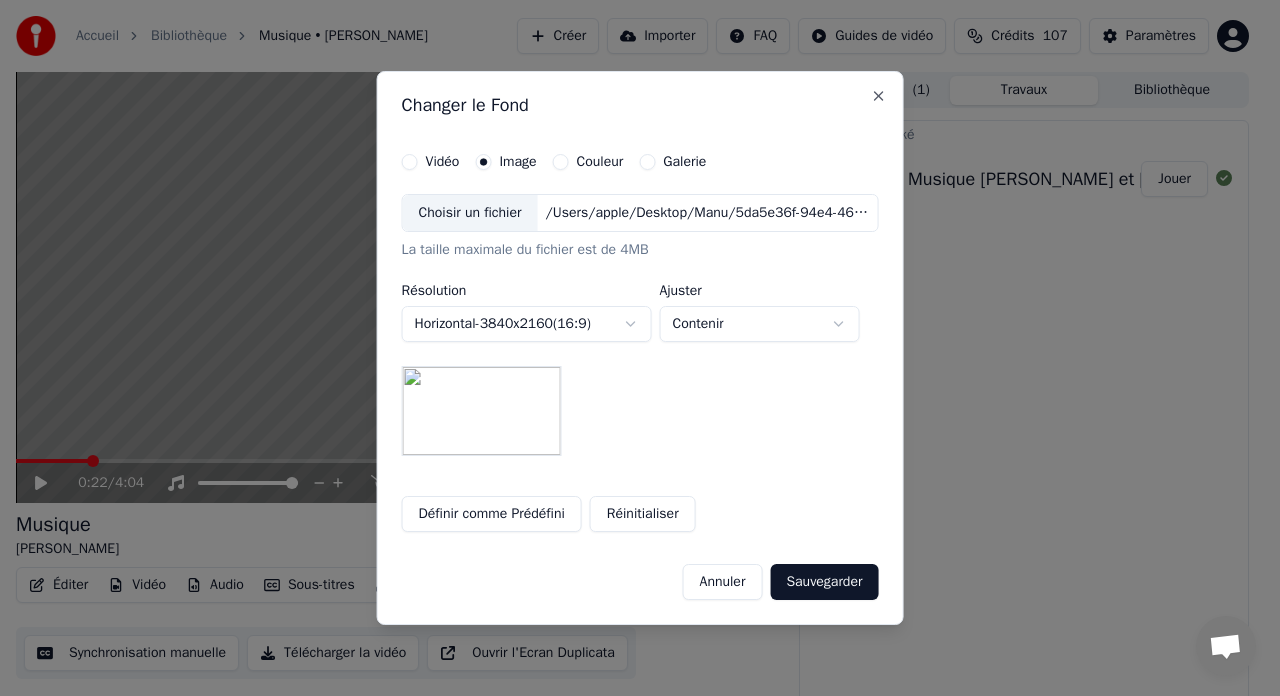 click on "Sauvegarder" at bounding box center [824, 582] 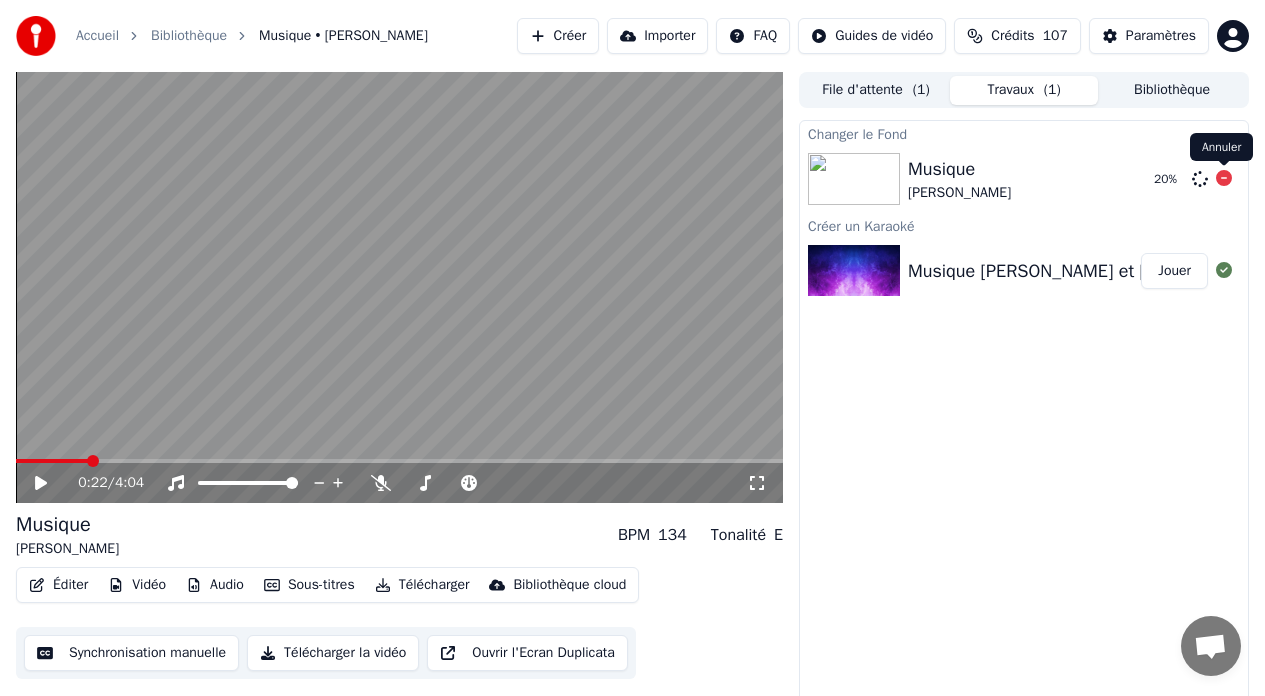 click 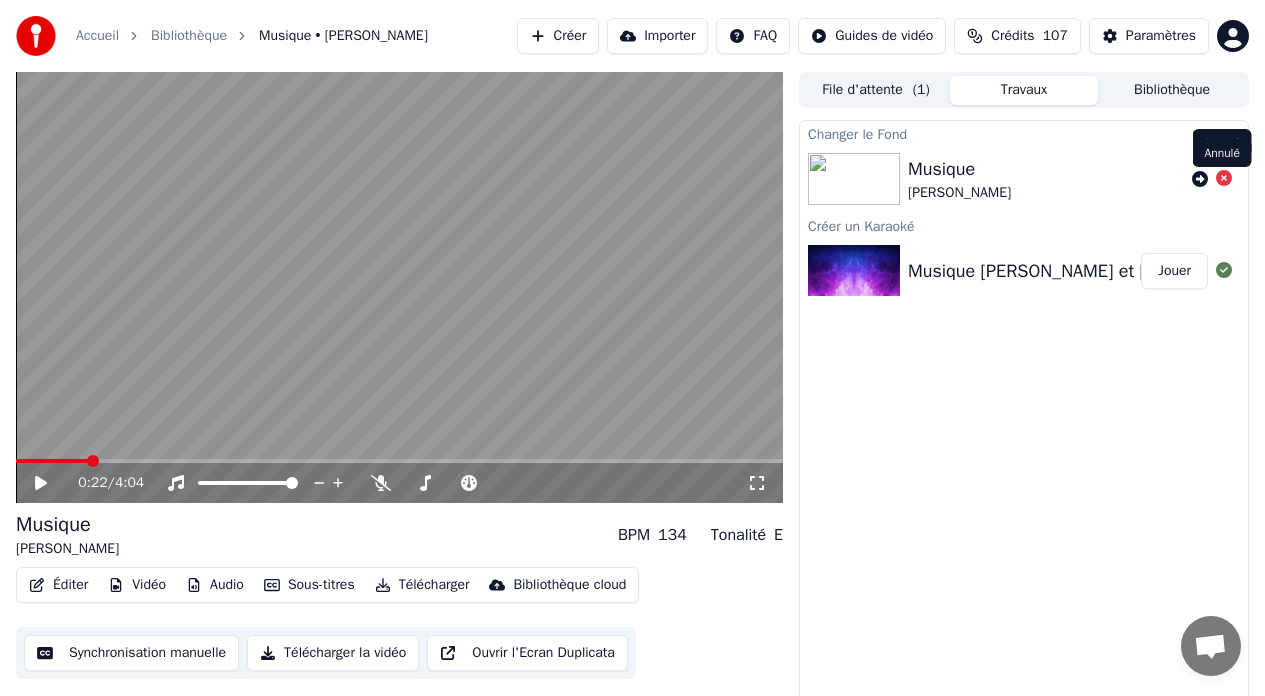 click 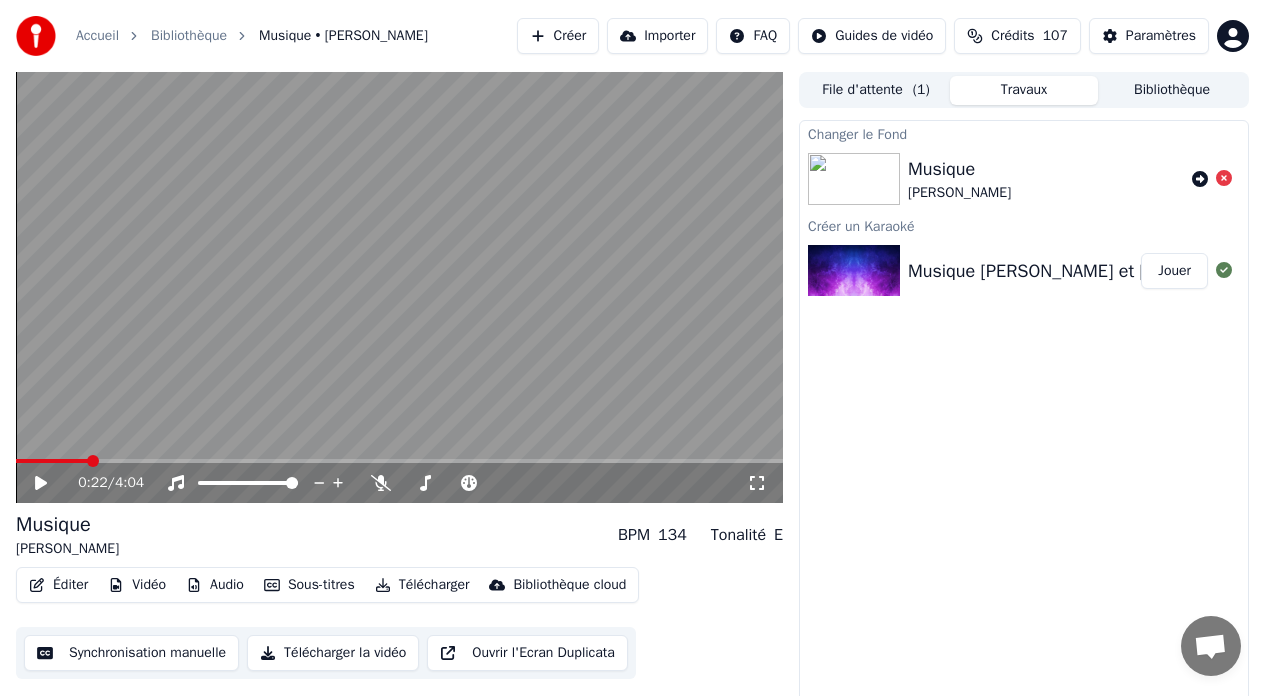 click on "Éditer" at bounding box center (58, 585) 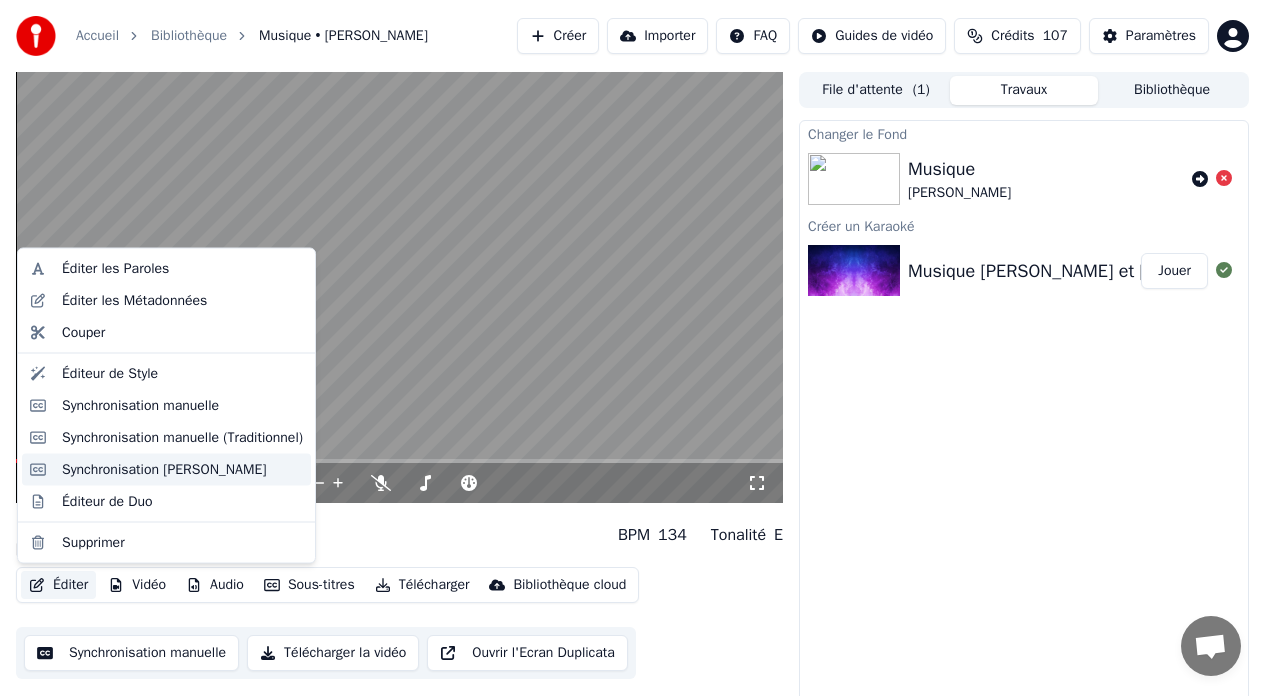 click on "Synchronisation [PERSON_NAME]" at bounding box center [164, 469] 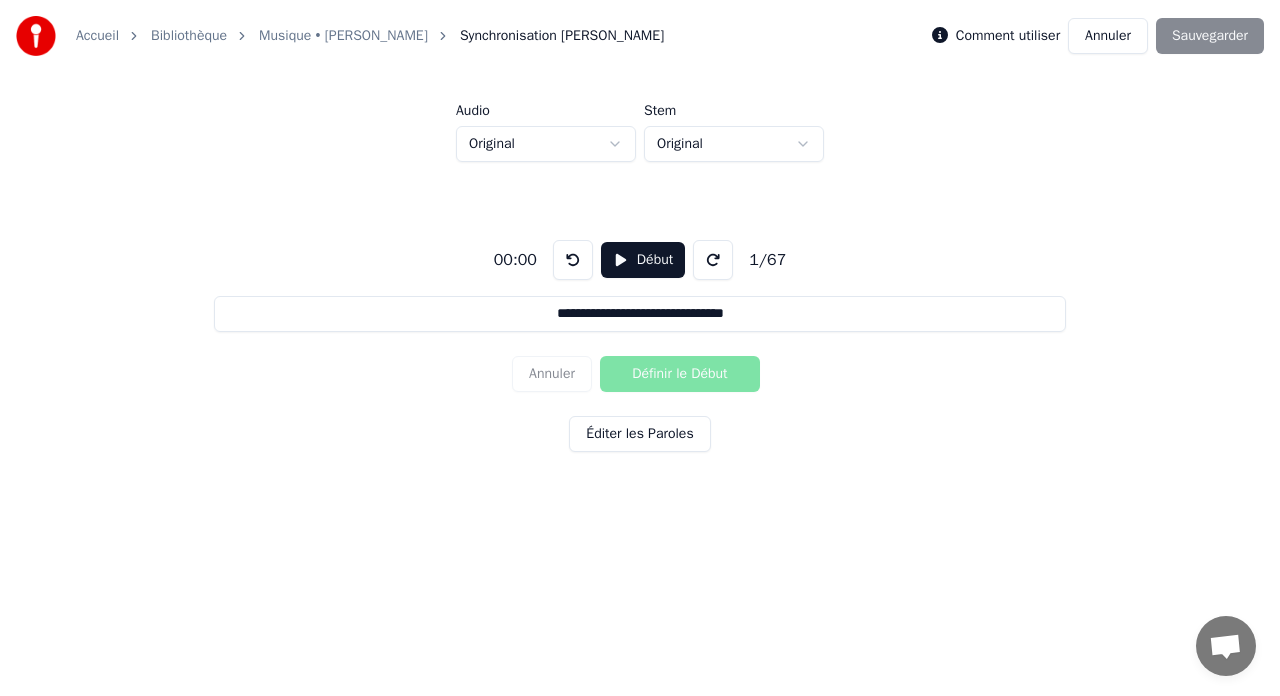 click on "Début" at bounding box center [643, 260] 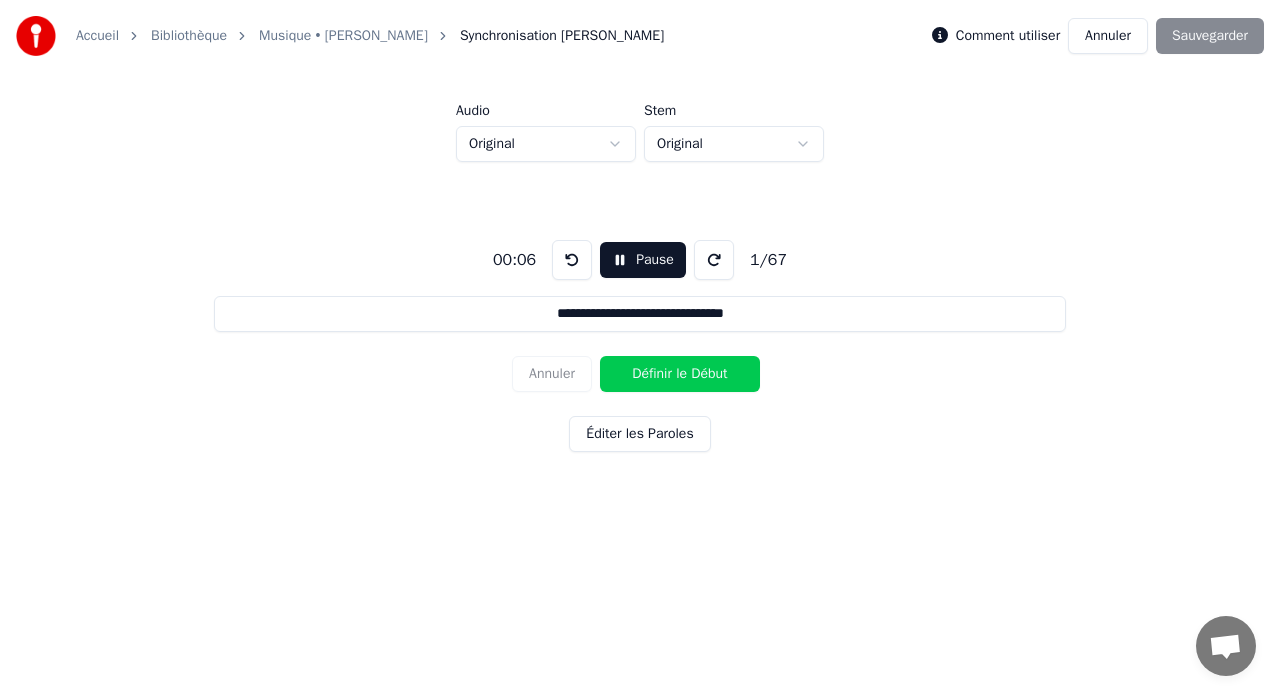 click on "Définir le Début" at bounding box center (680, 374) 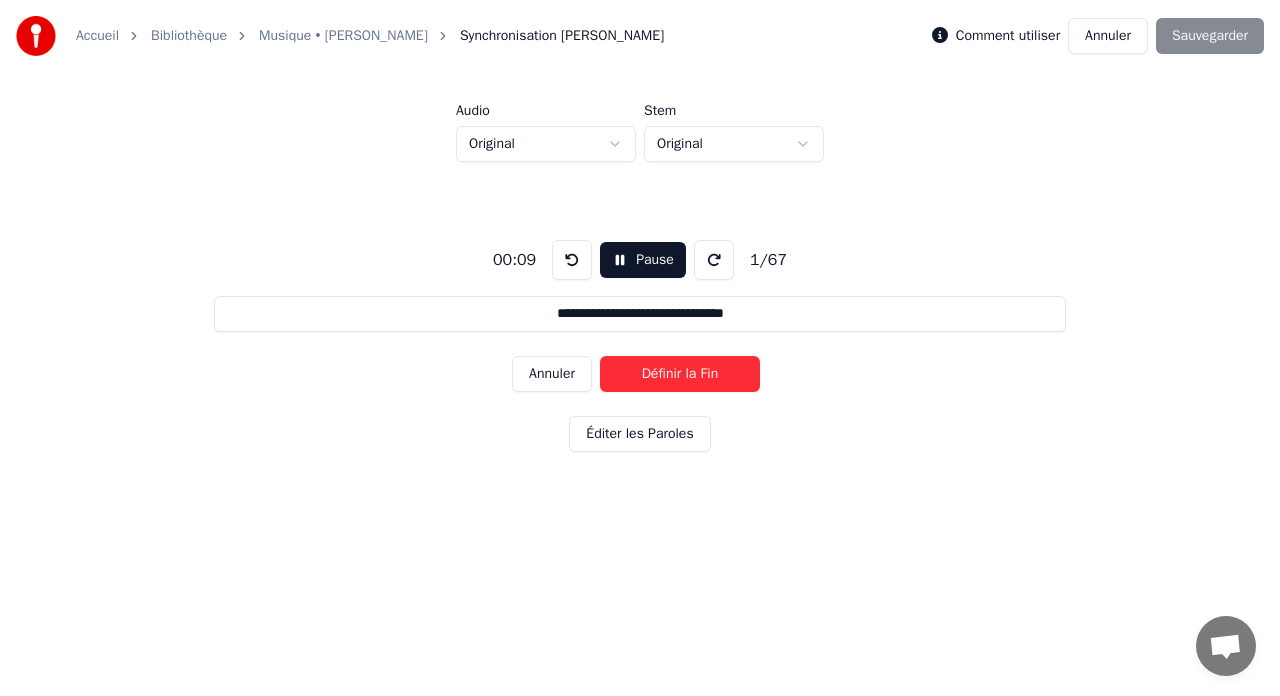 click on "Définir la Fin" at bounding box center [680, 374] 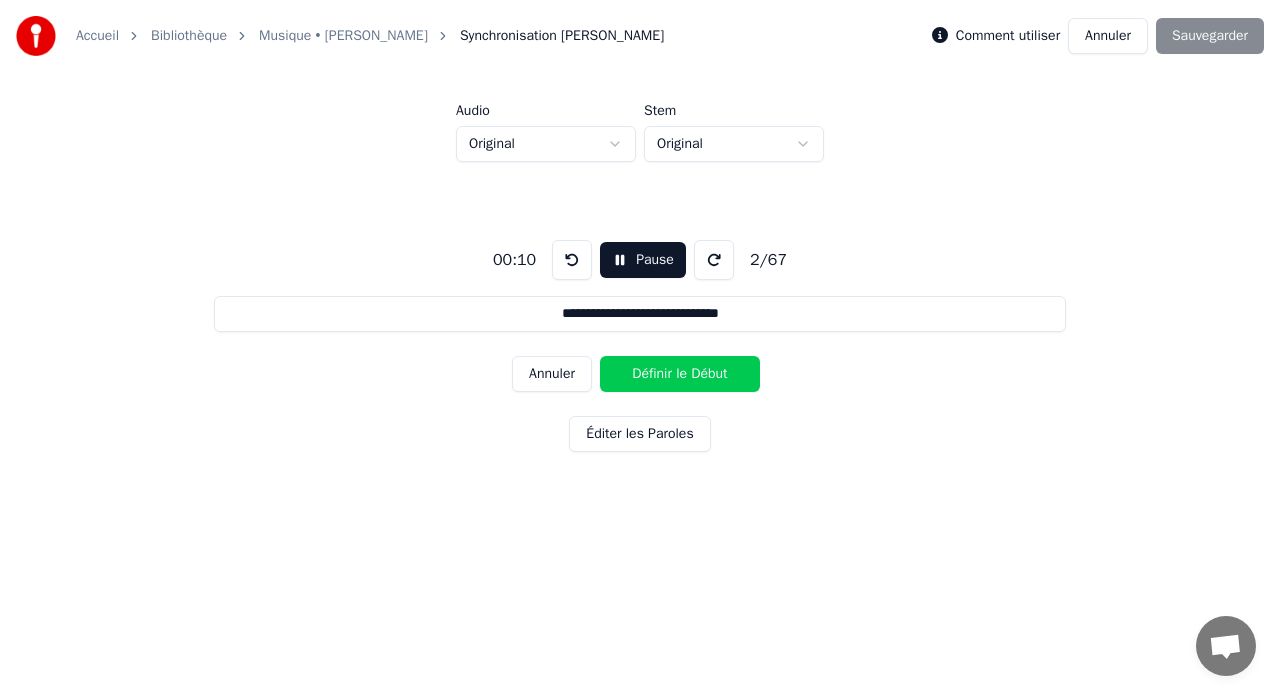 click on "Définir le Début" at bounding box center [680, 374] 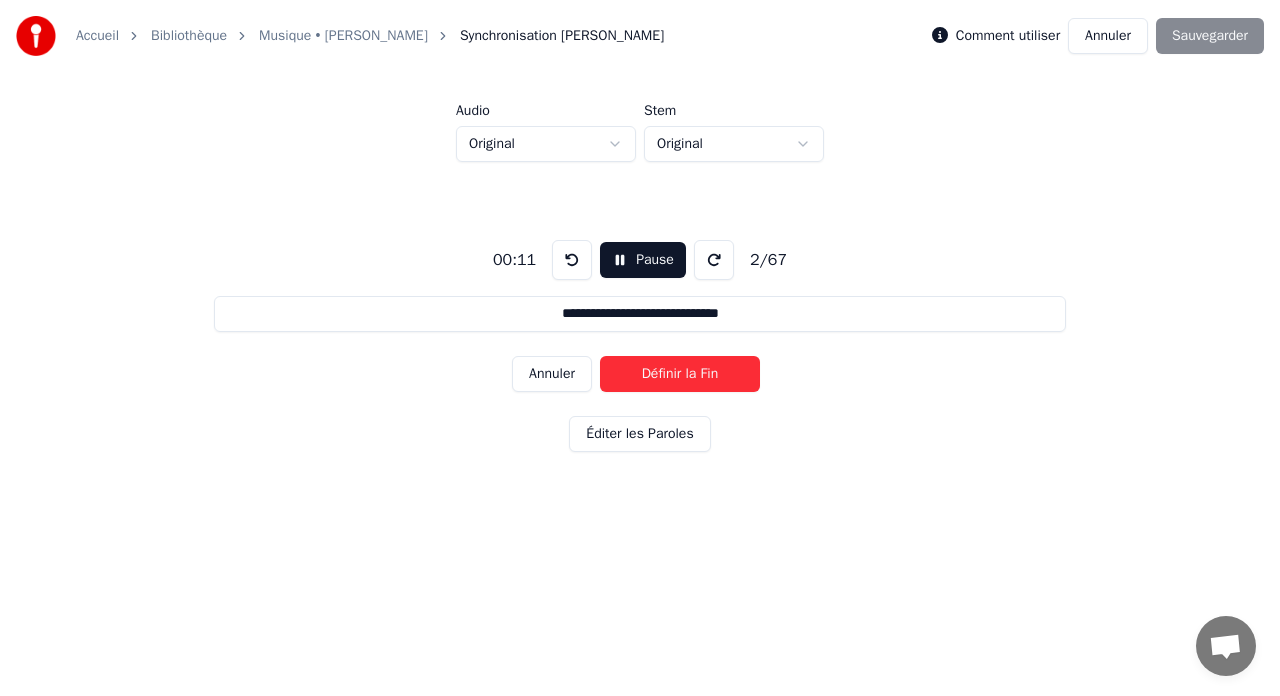click on "Définir la Fin" at bounding box center [680, 374] 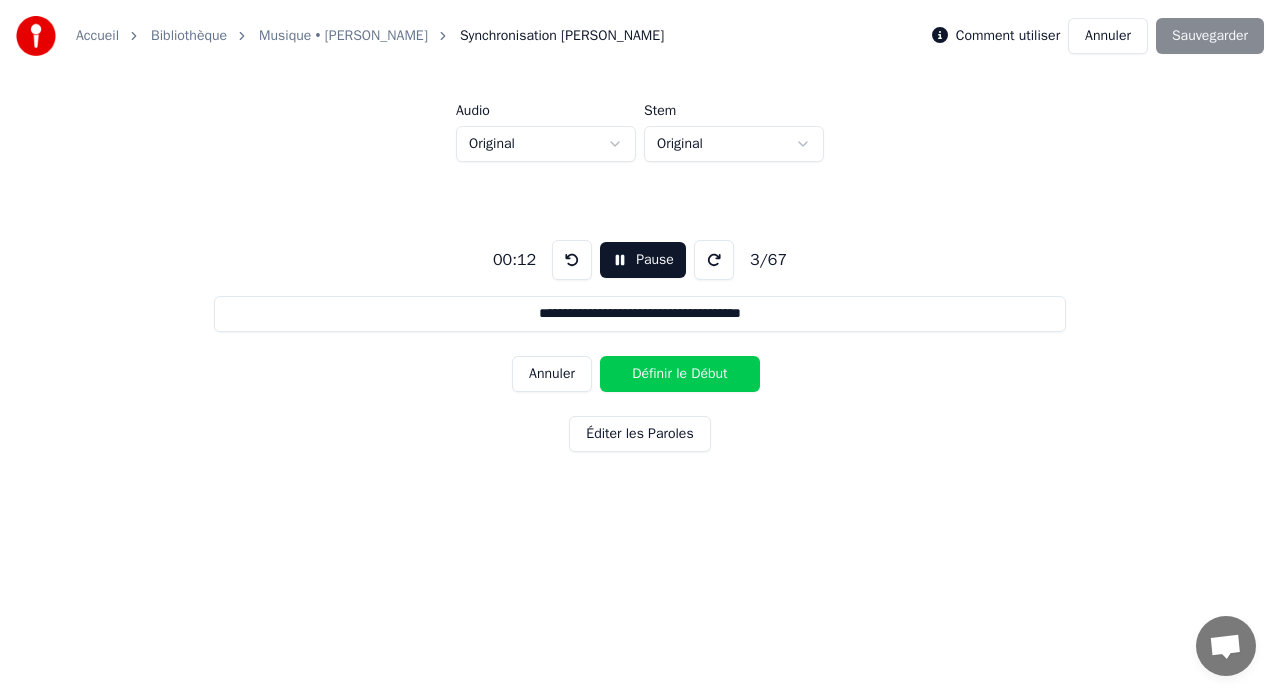 click on "Définir le Début" at bounding box center (680, 374) 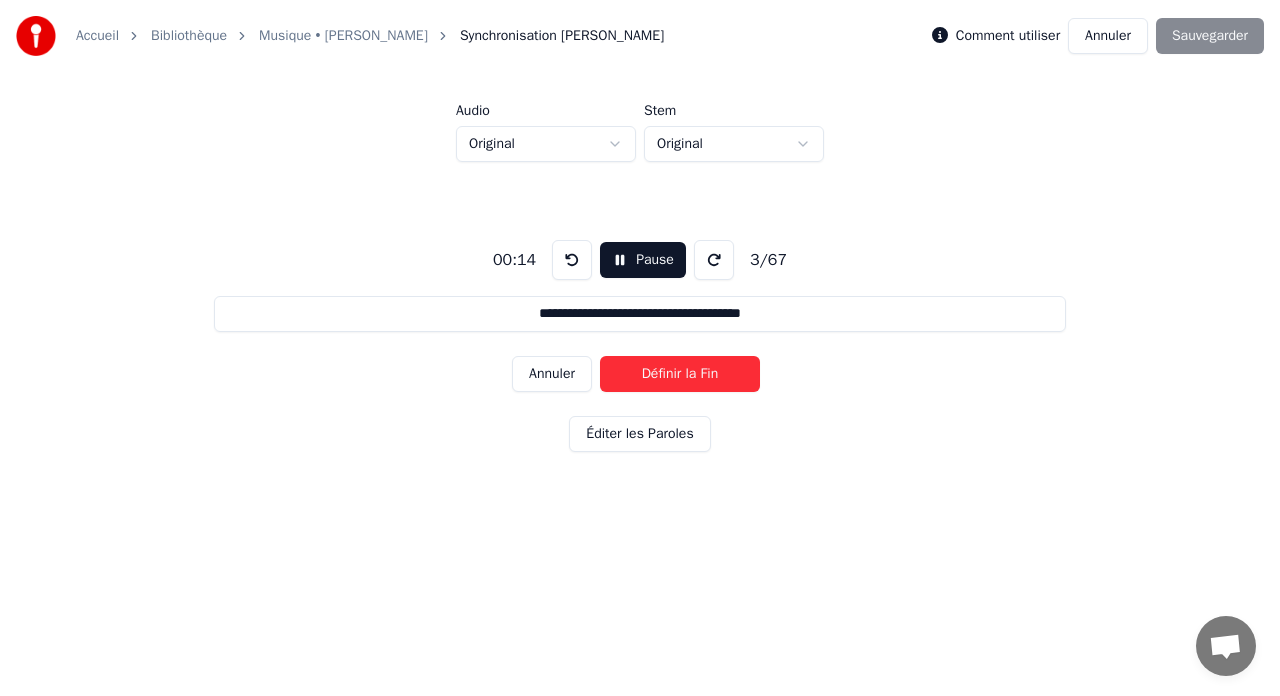 click on "Définir la Fin" at bounding box center (680, 374) 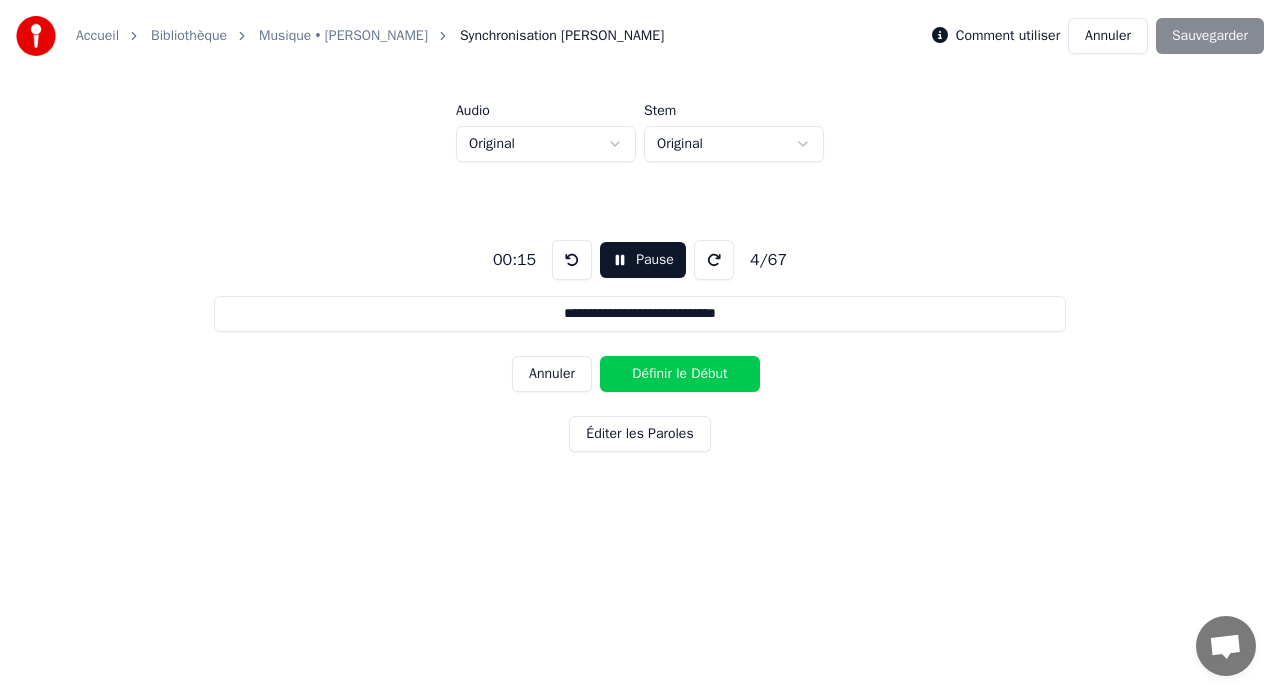 click on "Annuler" at bounding box center [552, 374] 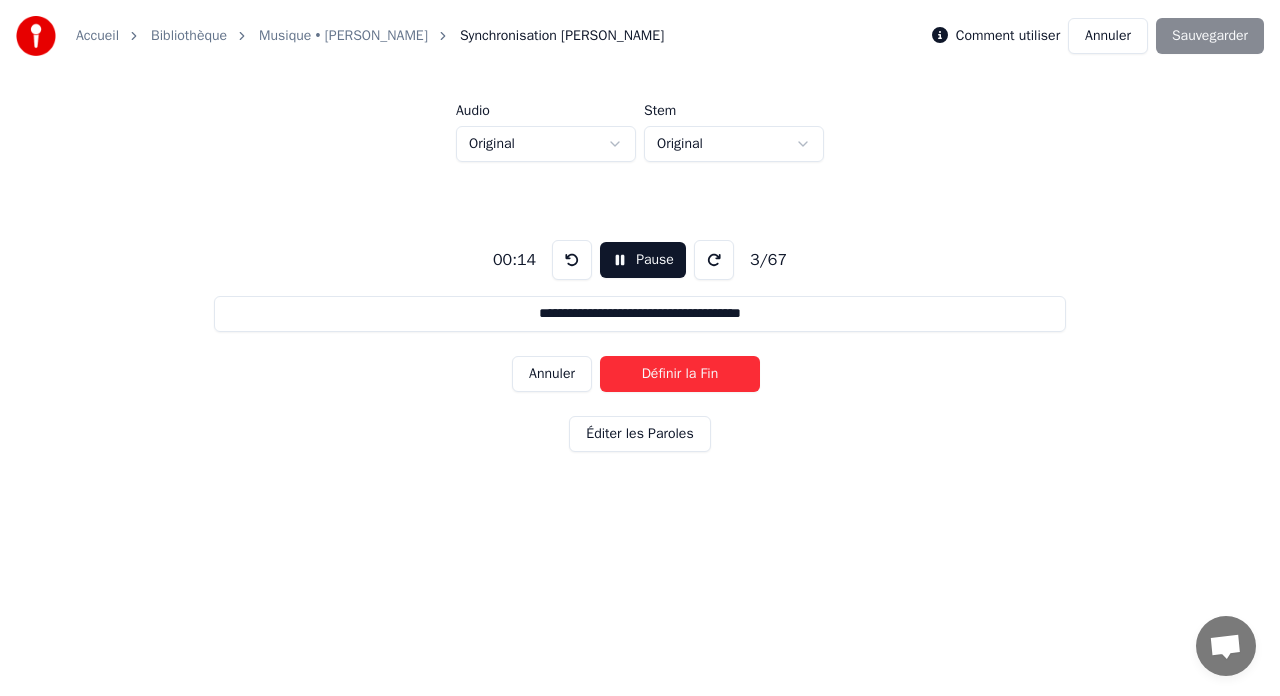 click on "Pause" at bounding box center (643, 260) 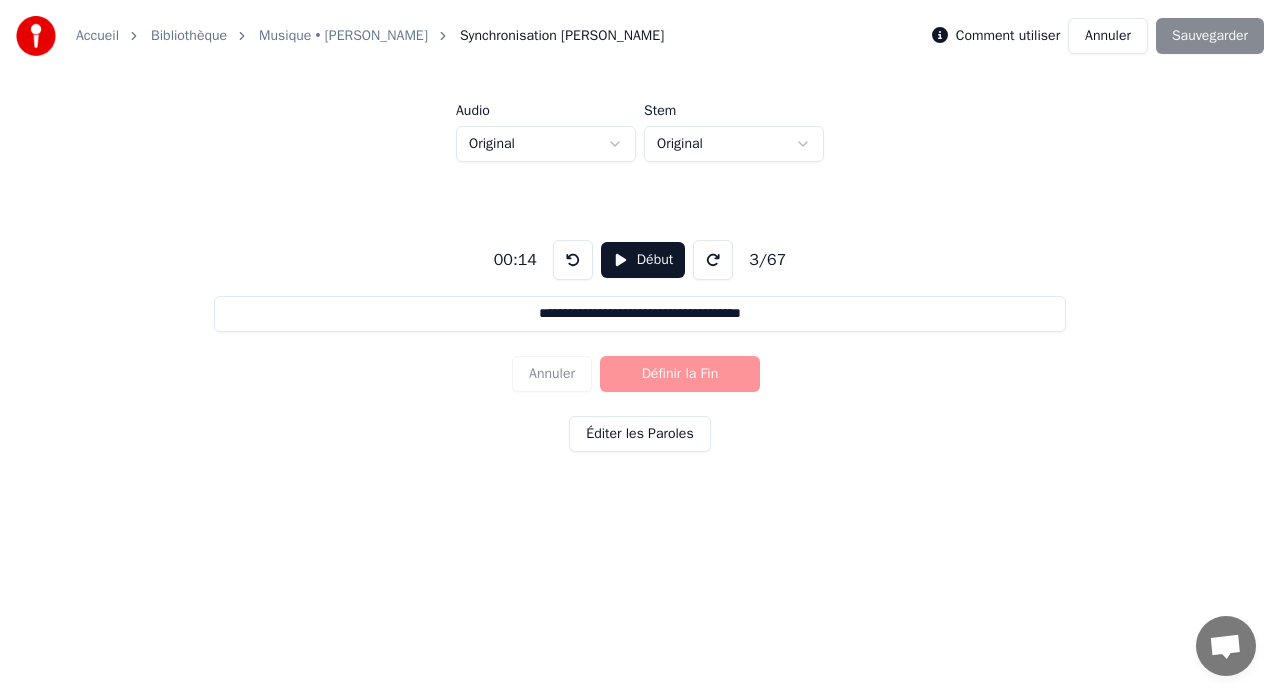 click at bounding box center [573, 260] 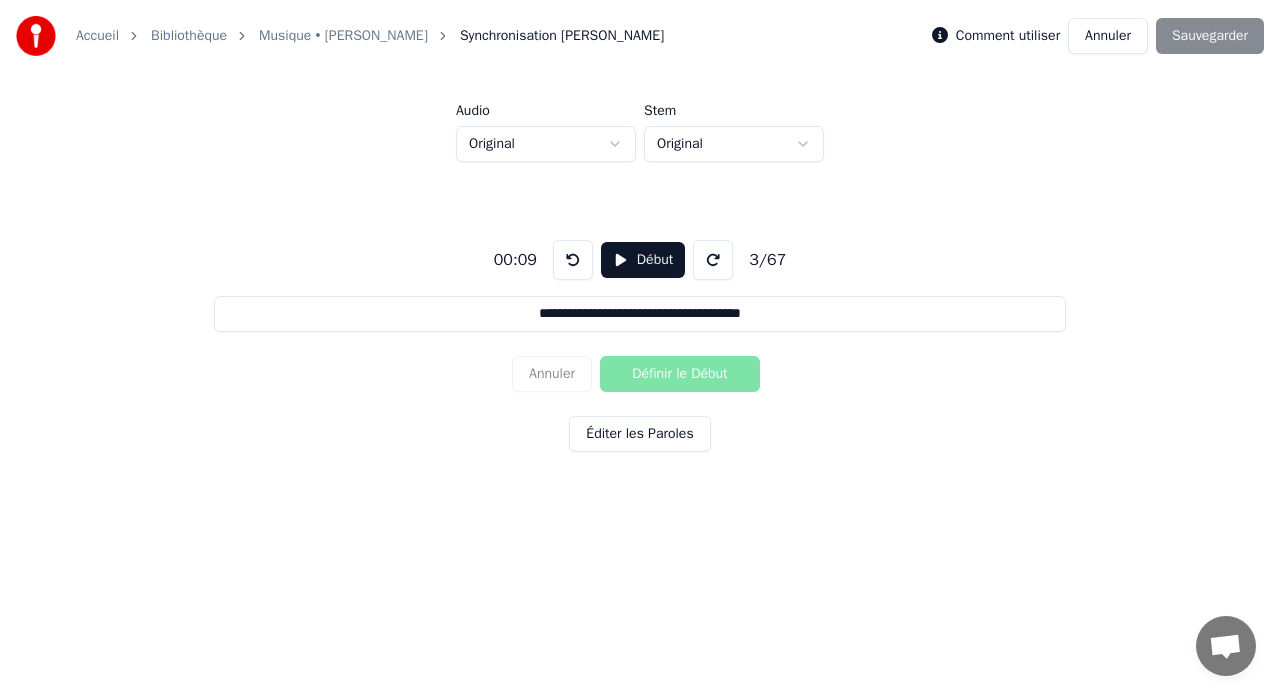 click at bounding box center (573, 260) 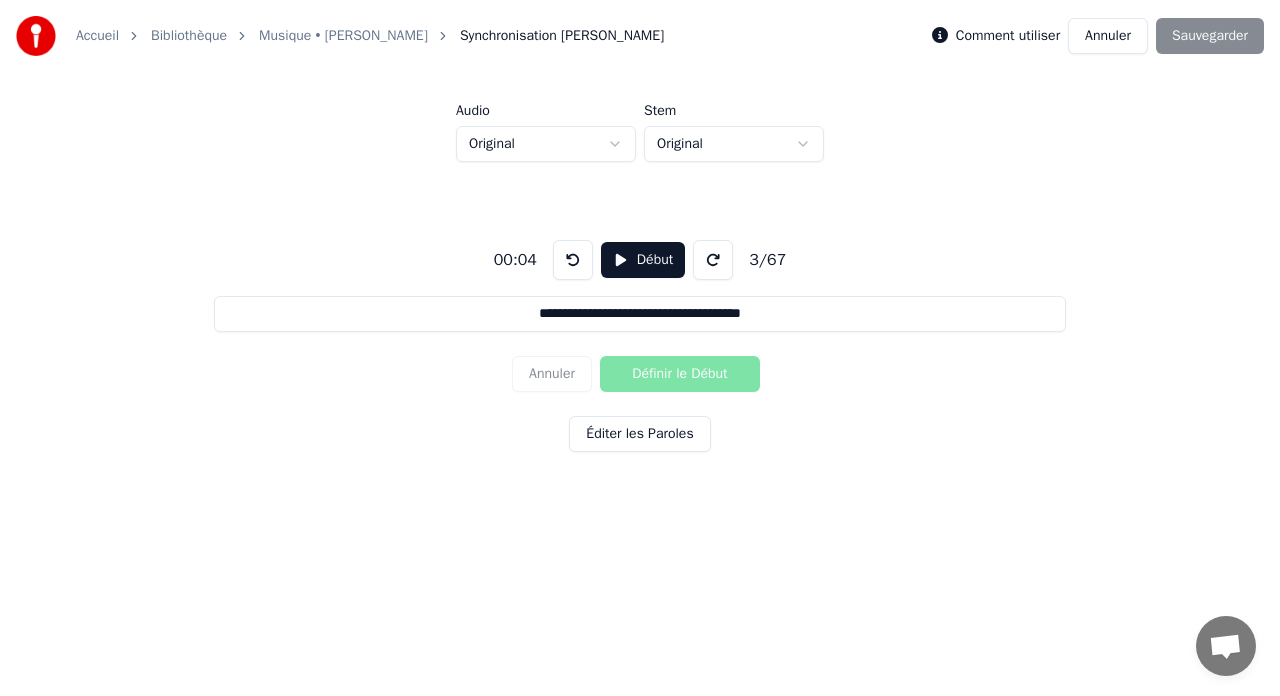 click at bounding box center (573, 260) 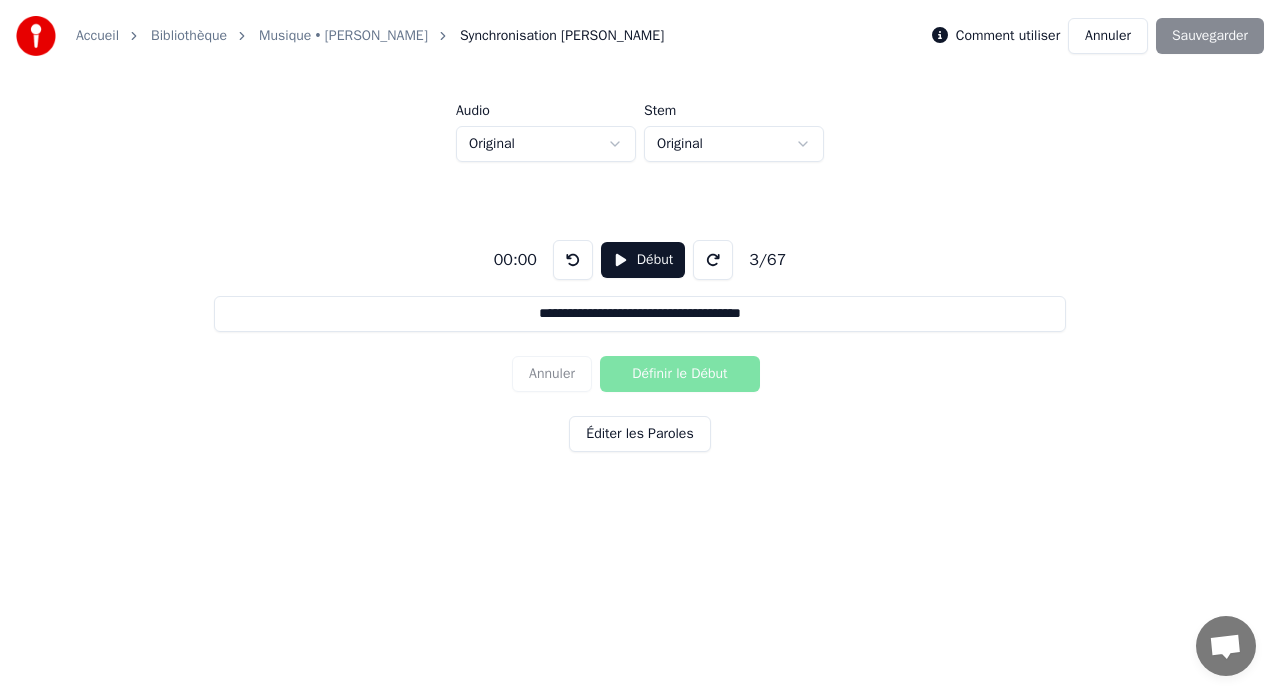 click at bounding box center (573, 260) 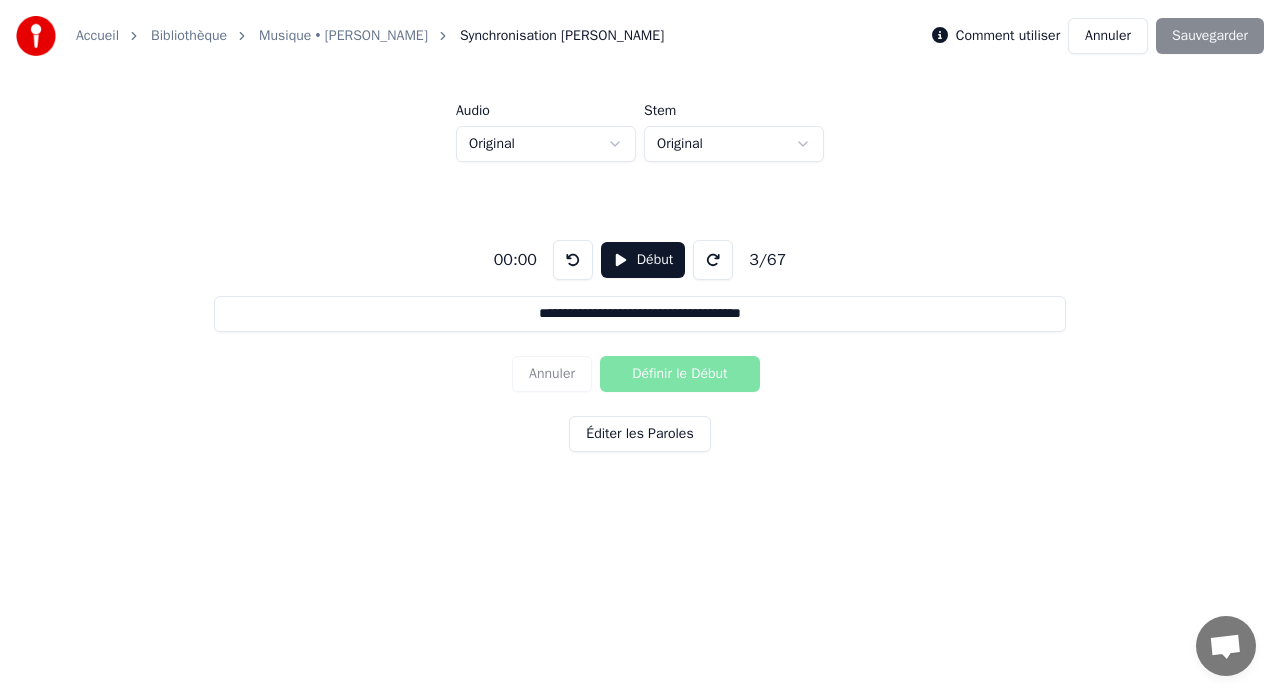 click at bounding box center [573, 260] 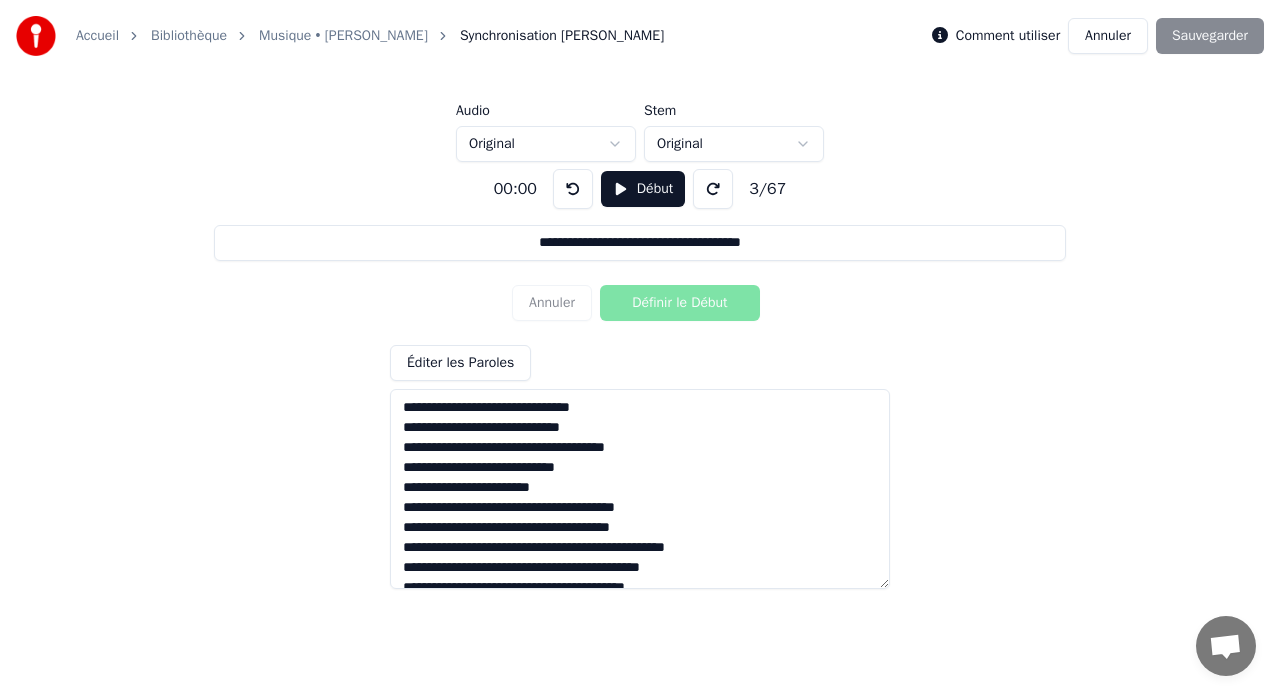 click on "**********" at bounding box center (640, 371) 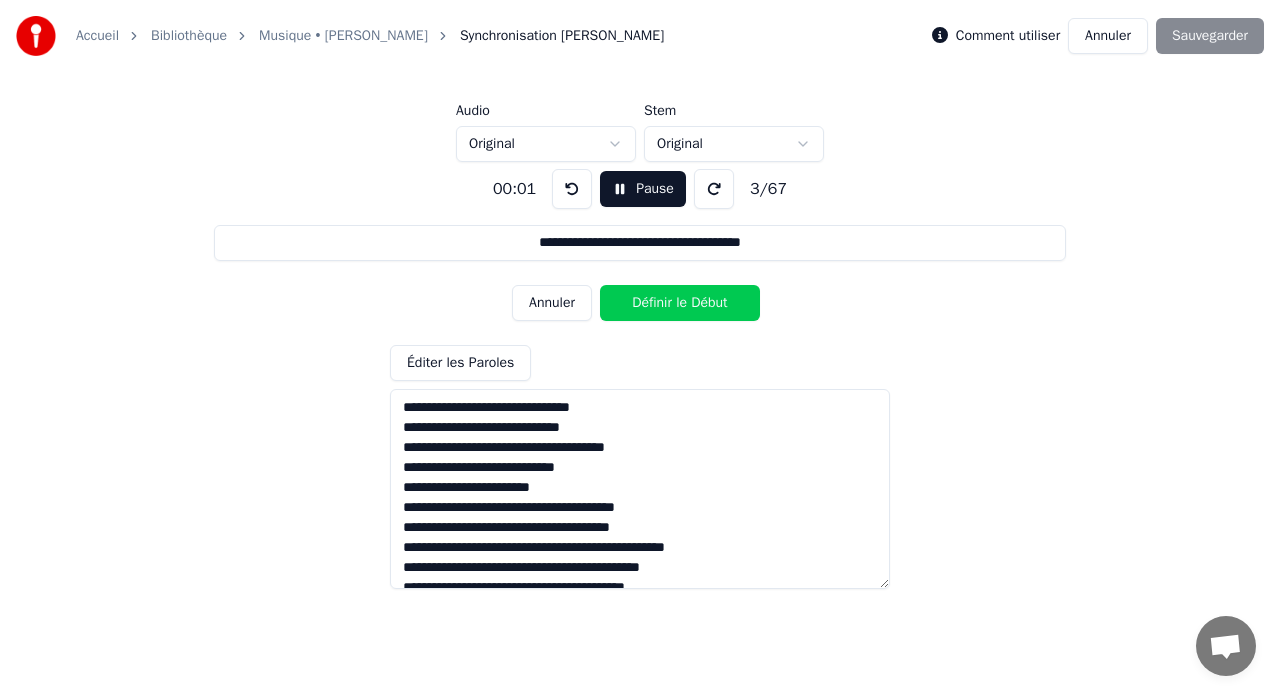 click on "Annuler" at bounding box center [552, 303] 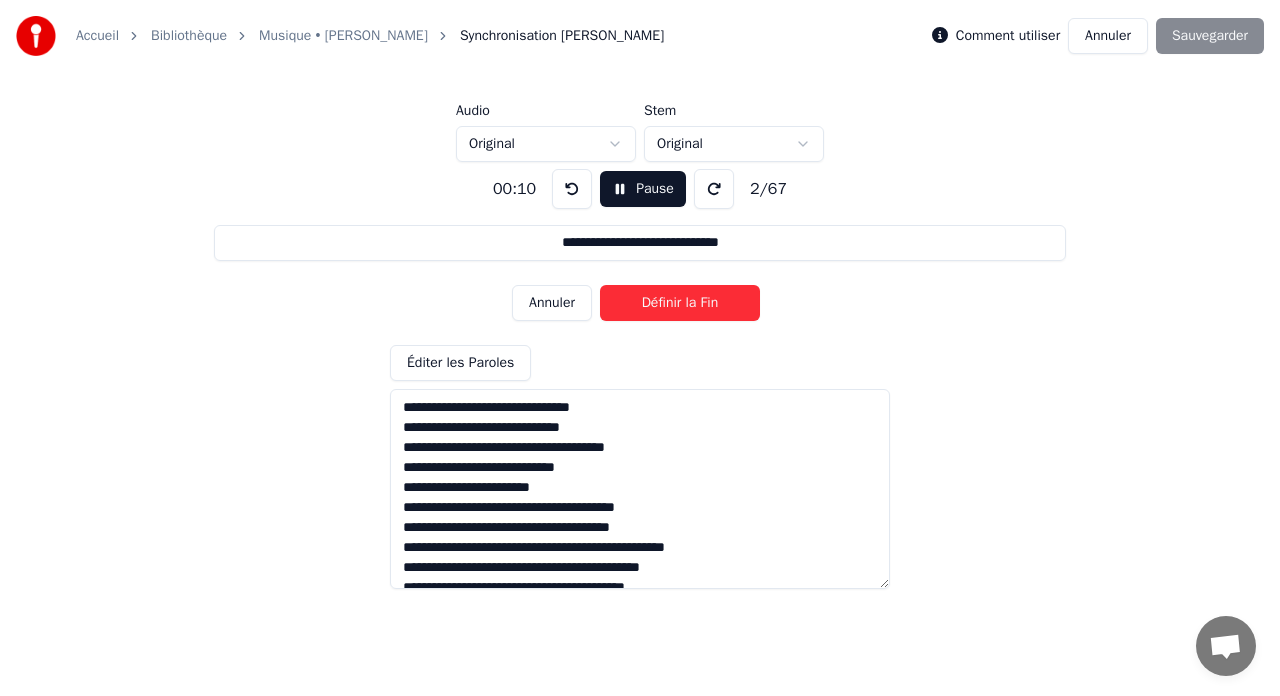 click on "Annuler" at bounding box center [552, 303] 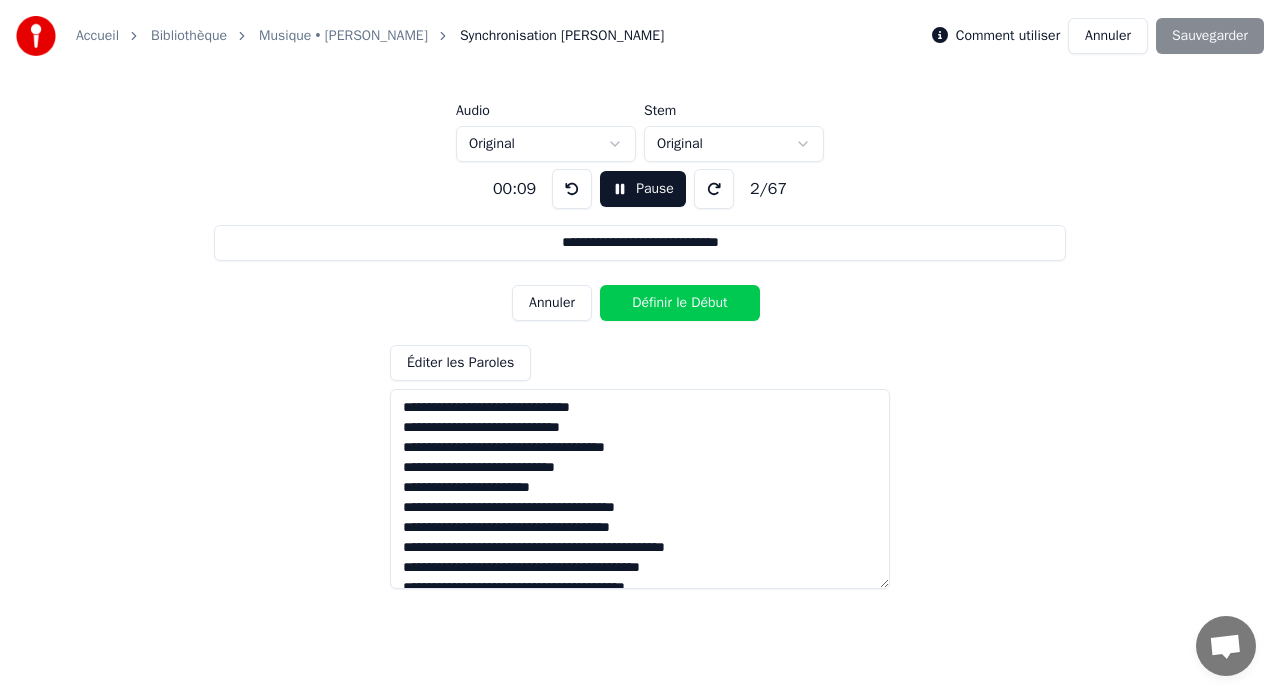 click on "Annuler" at bounding box center [552, 303] 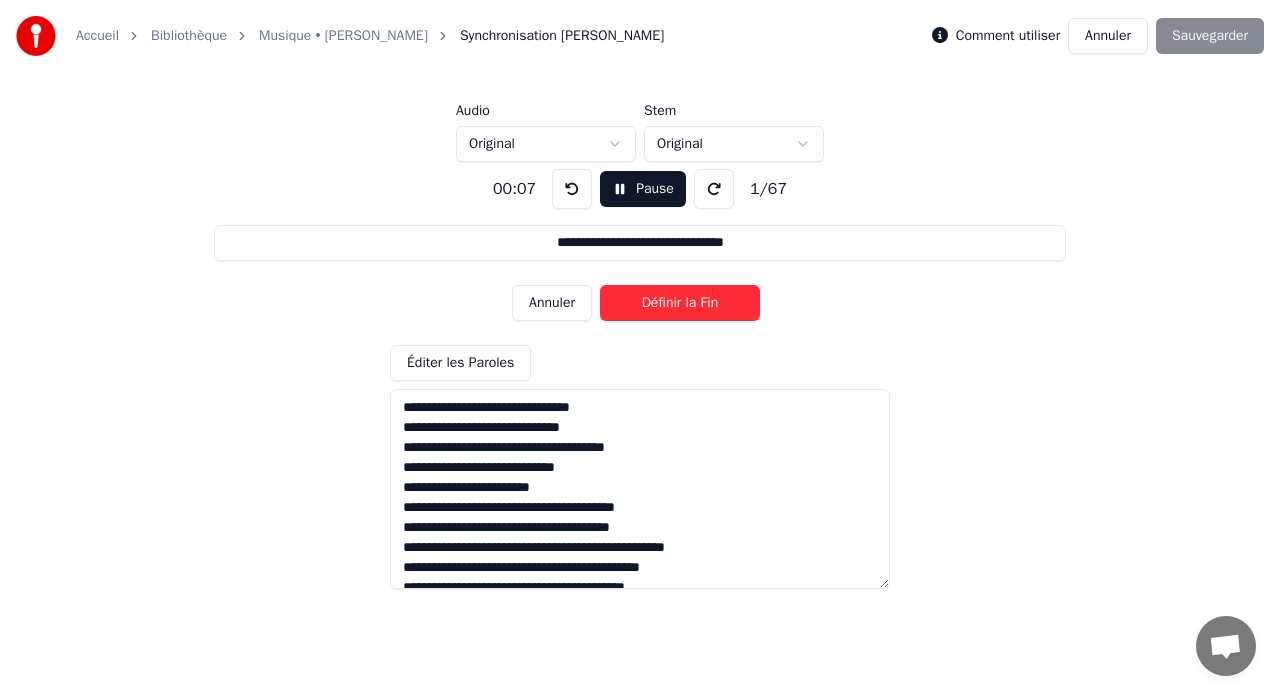 click on "Annuler" at bounding box center (552, 303) 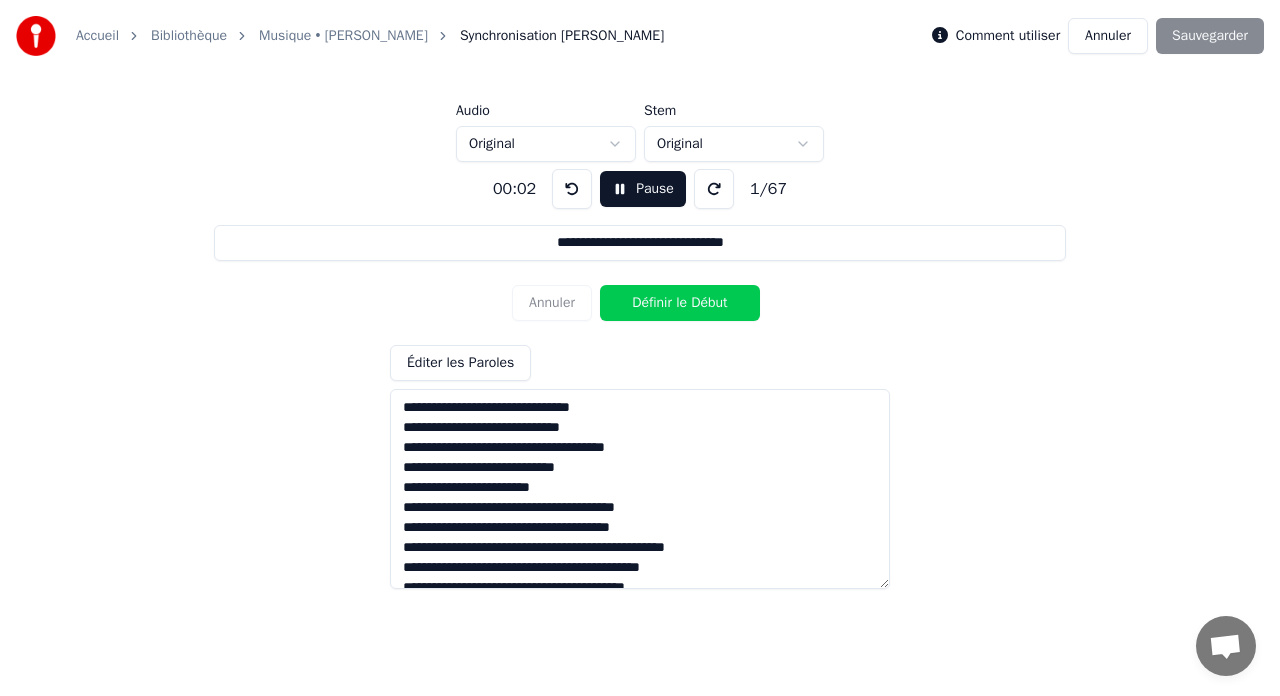 click on "Annuler Définir le Début" at bounding box center [640, 303] 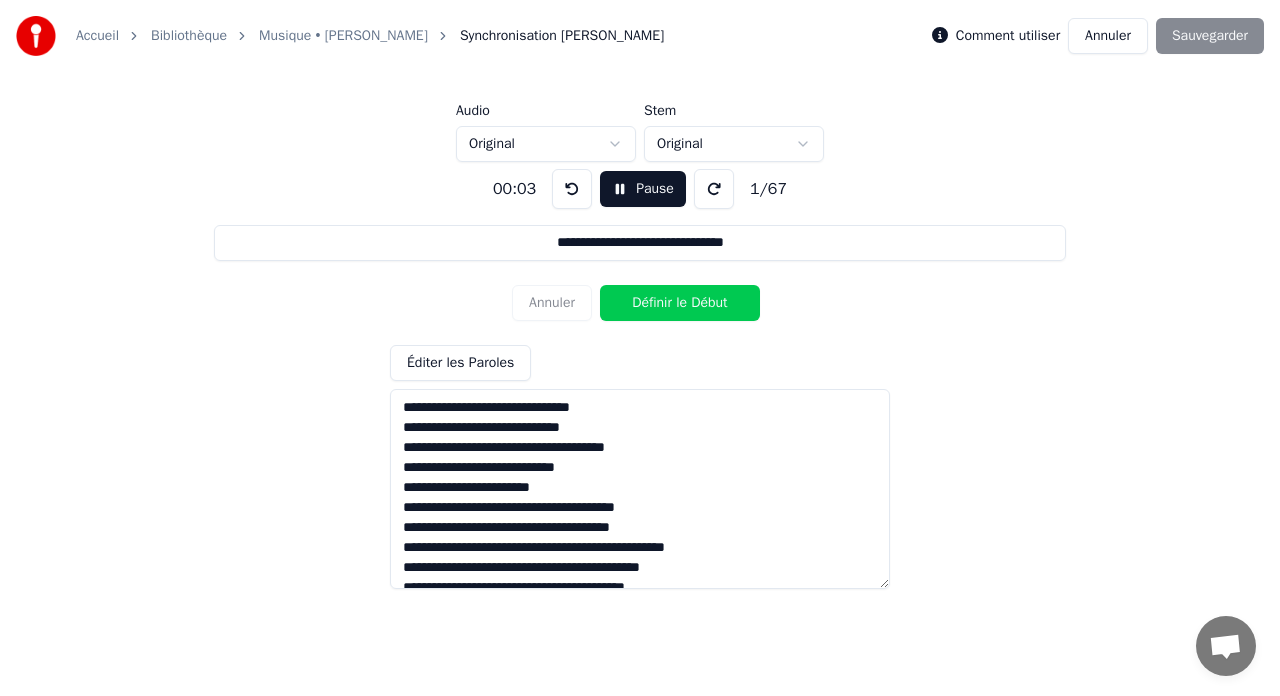 click on "Annuler Définir le Début" at bounding box center [640, 303] 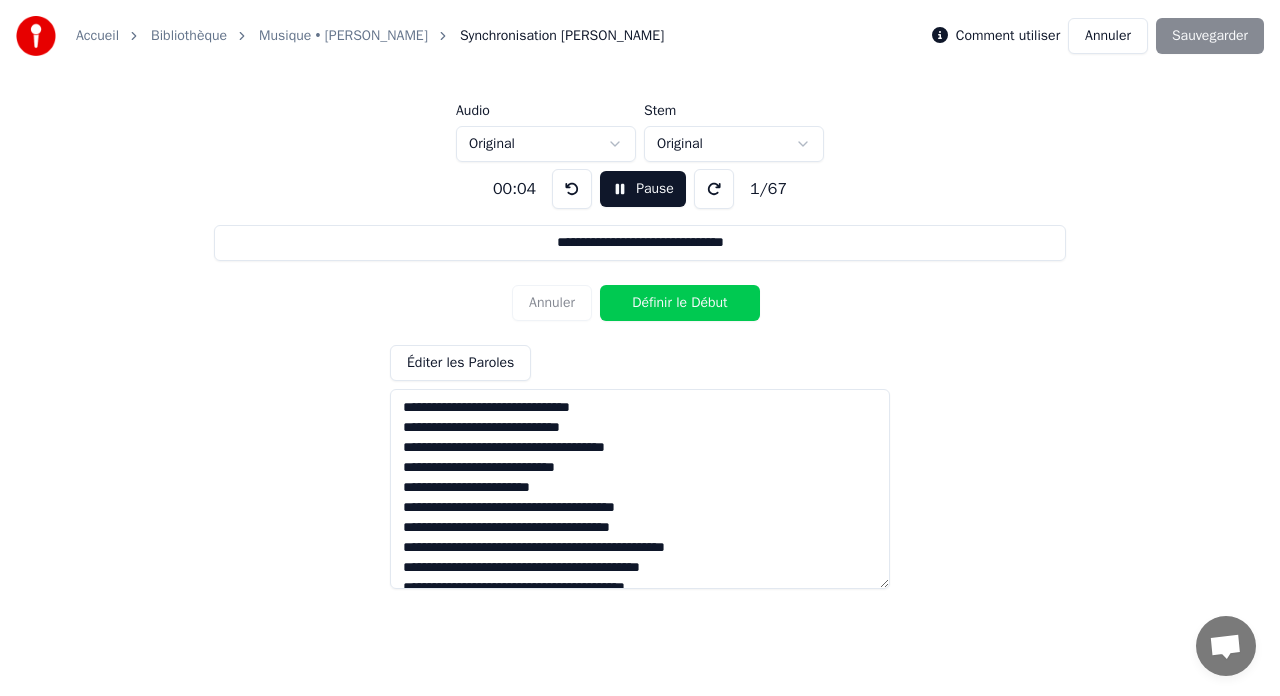 click on "Annuler Définir le Début" at bounding box center (640, 303) 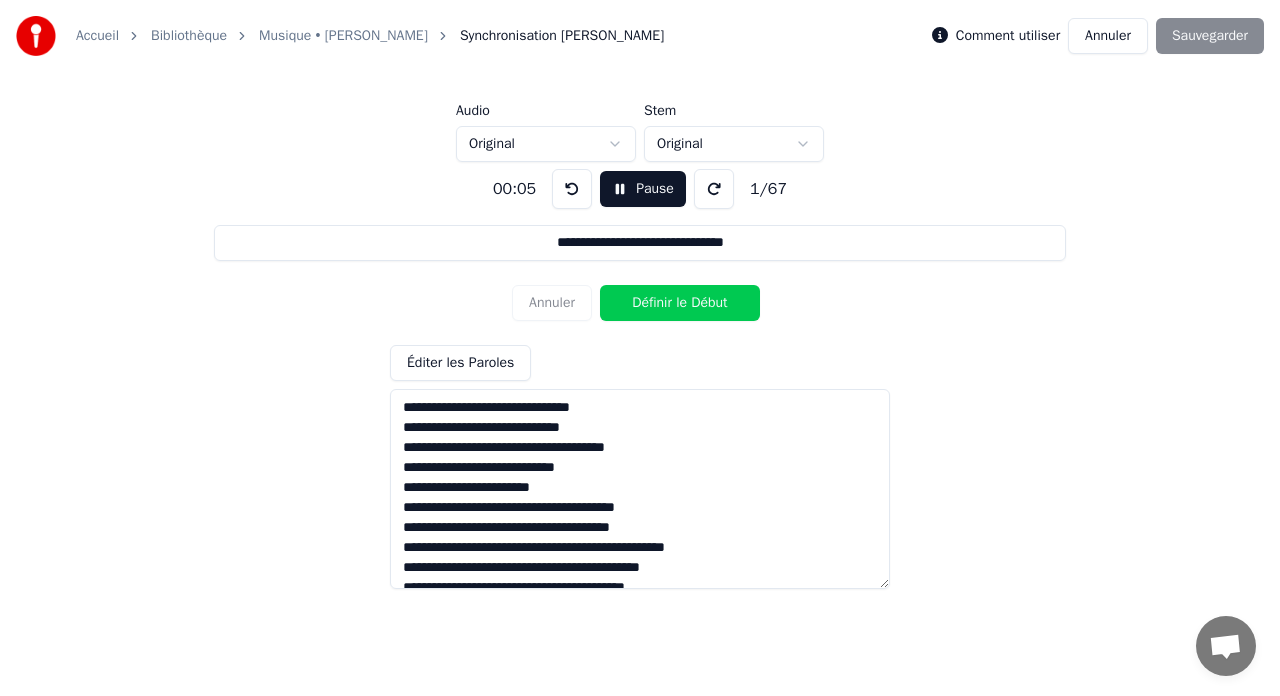 click on "Pause" at bounding box center (643, 189) 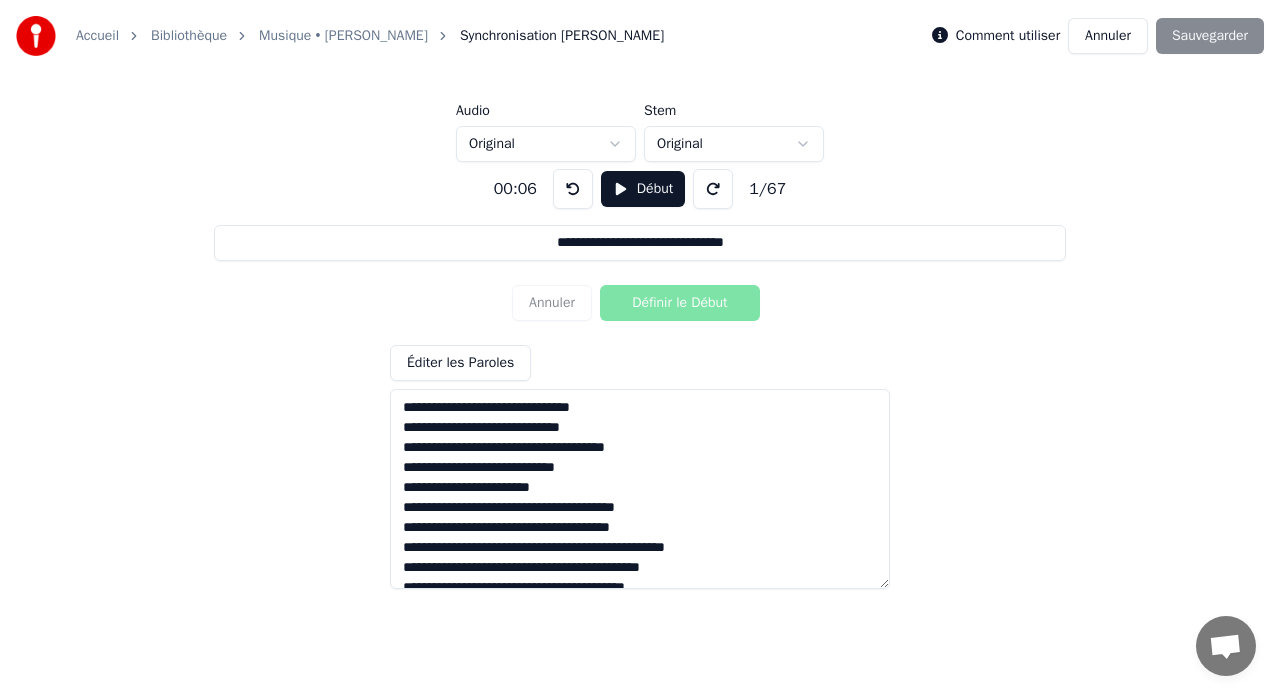 click at bounding box center [573, 189] 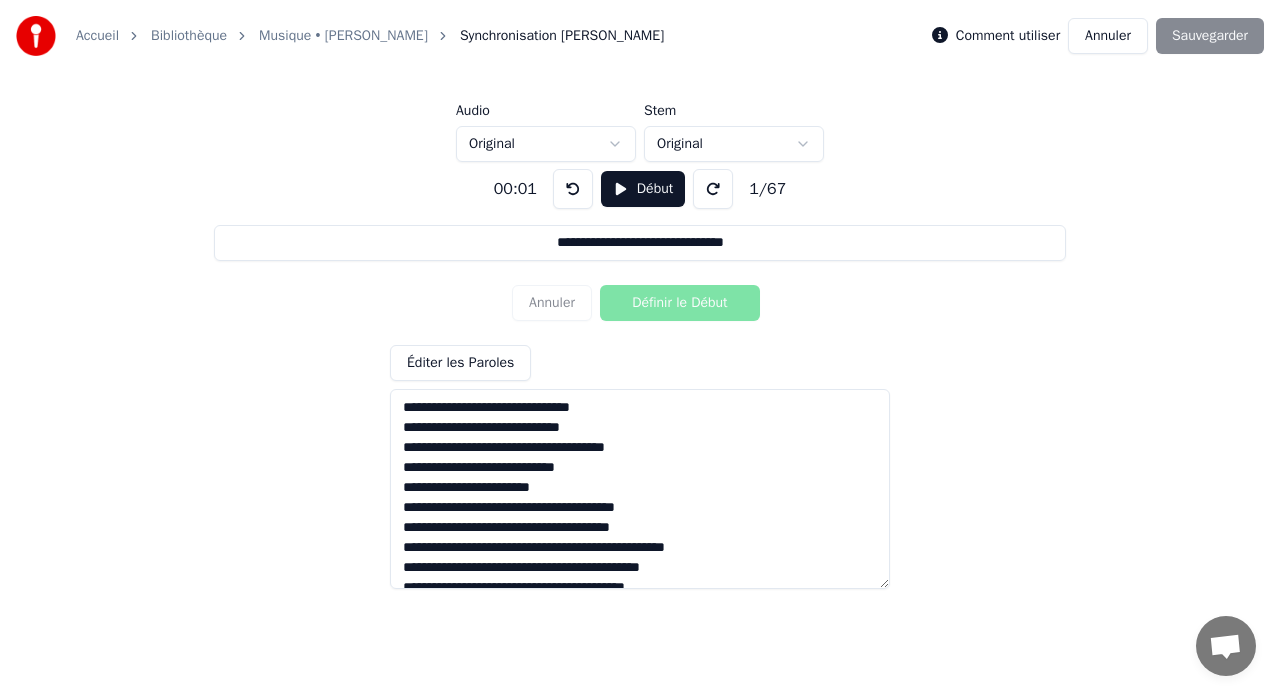 click at bounding box center [573, 189] 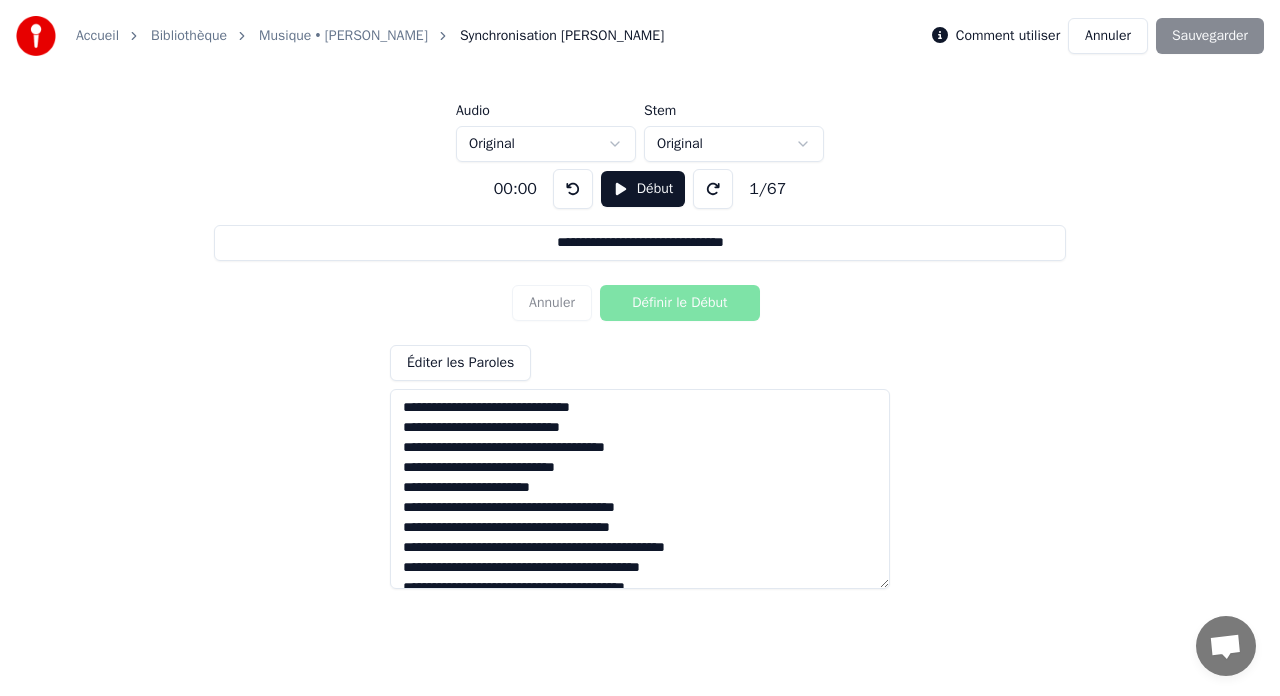 click at bounding box center (573, 189) 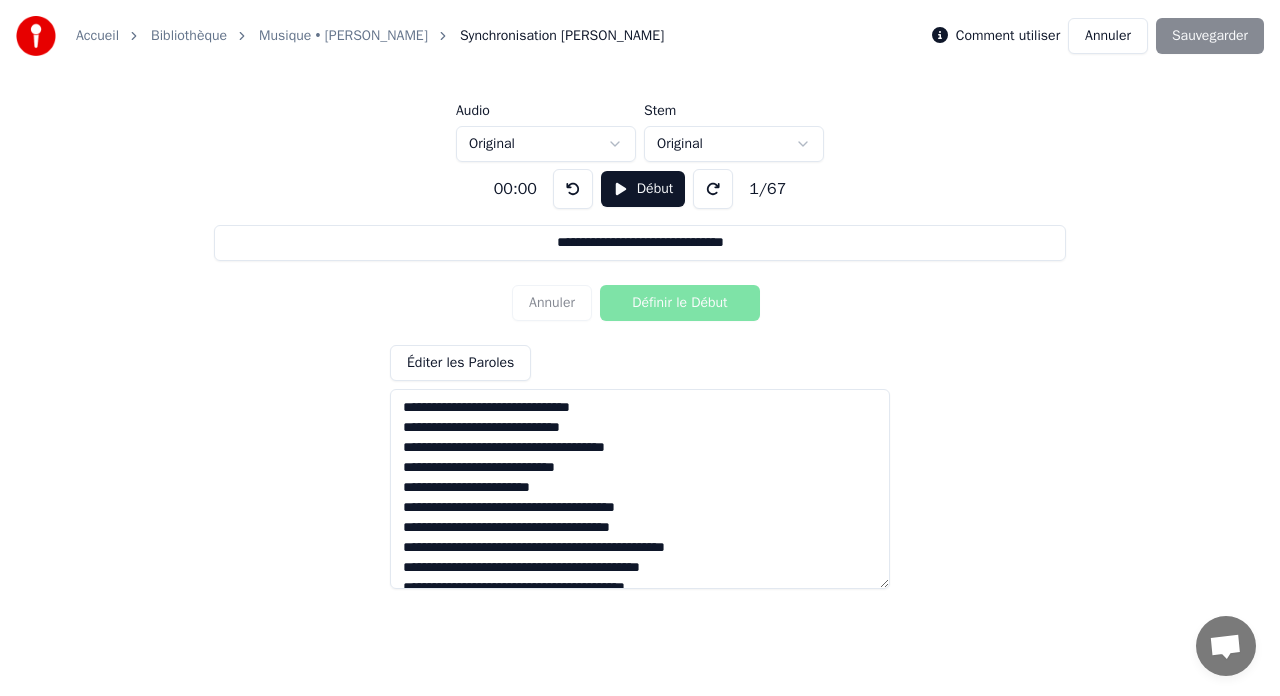click on "Début" at bounding box center (643, 189) 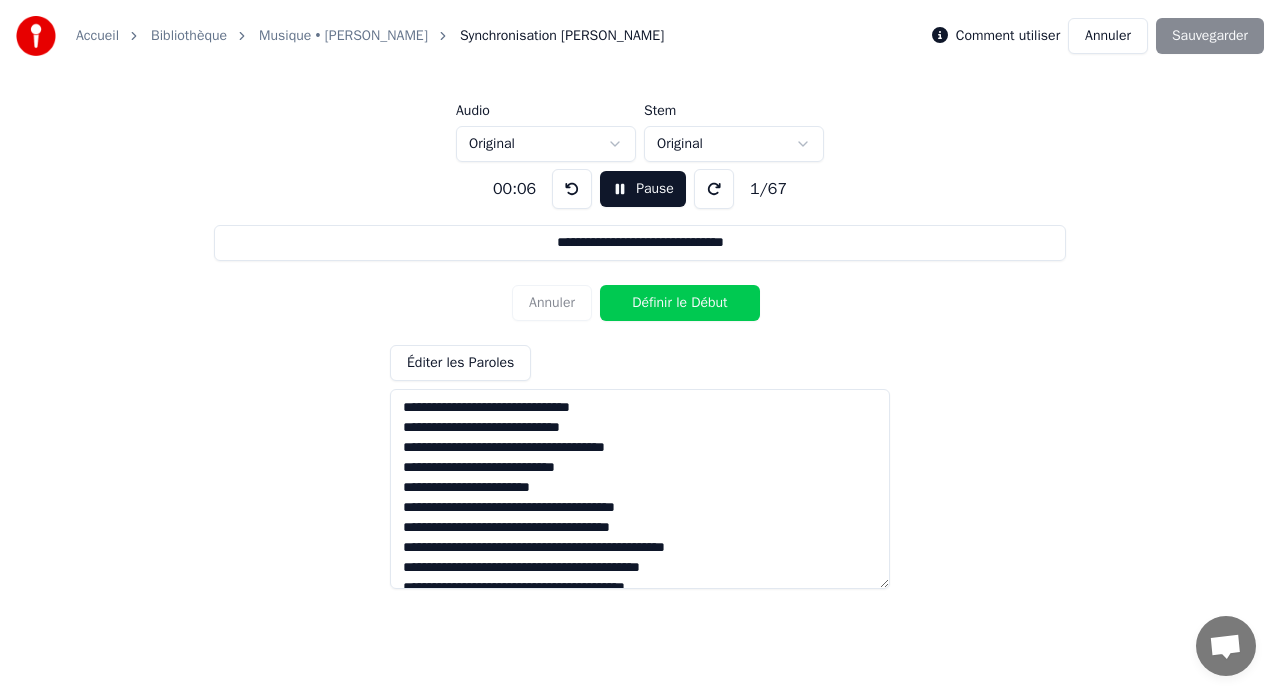 click on "Définir le Début" at bounding box center [680, 303] 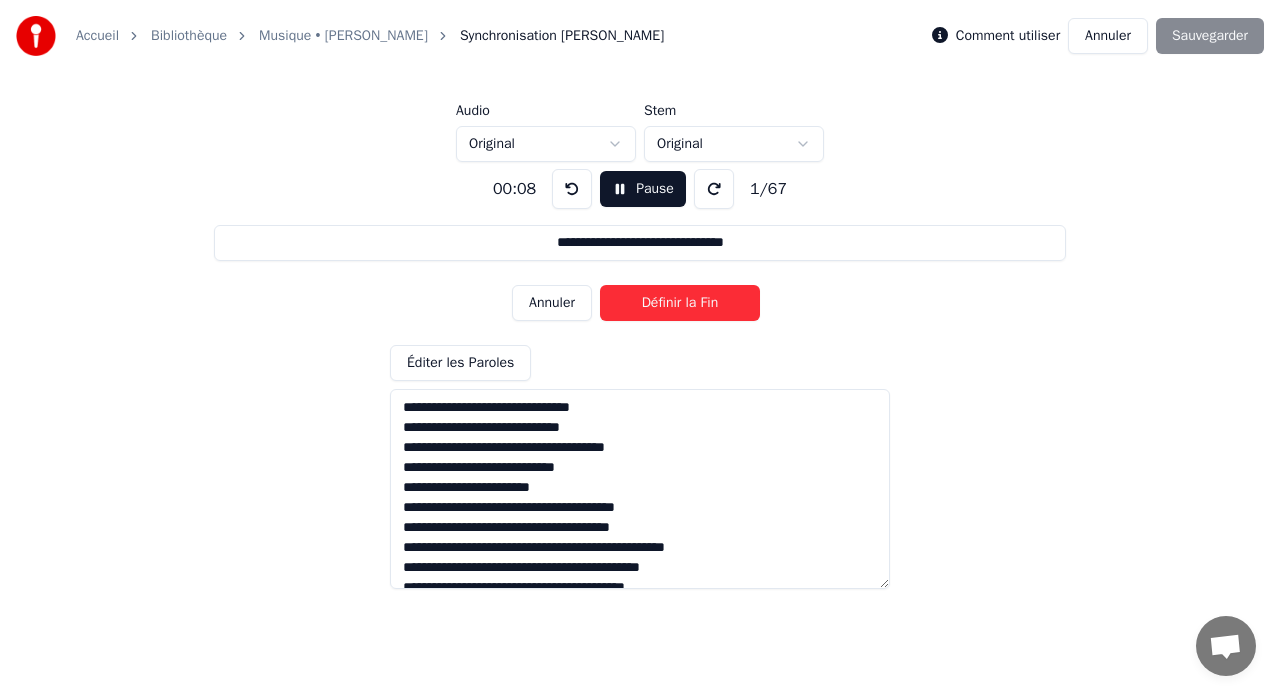 click on "Définir la Fin" at bounding box center (680, 303) 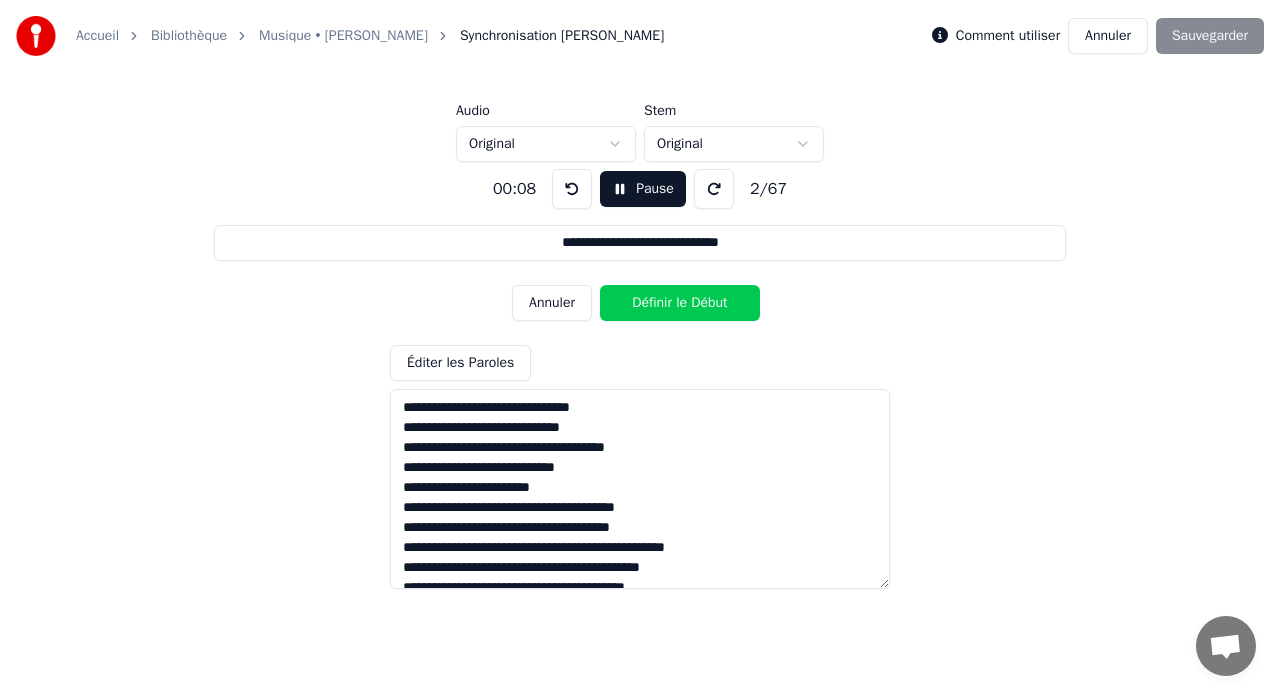 click on "Définir le Début" at bounding box center (680, 303) 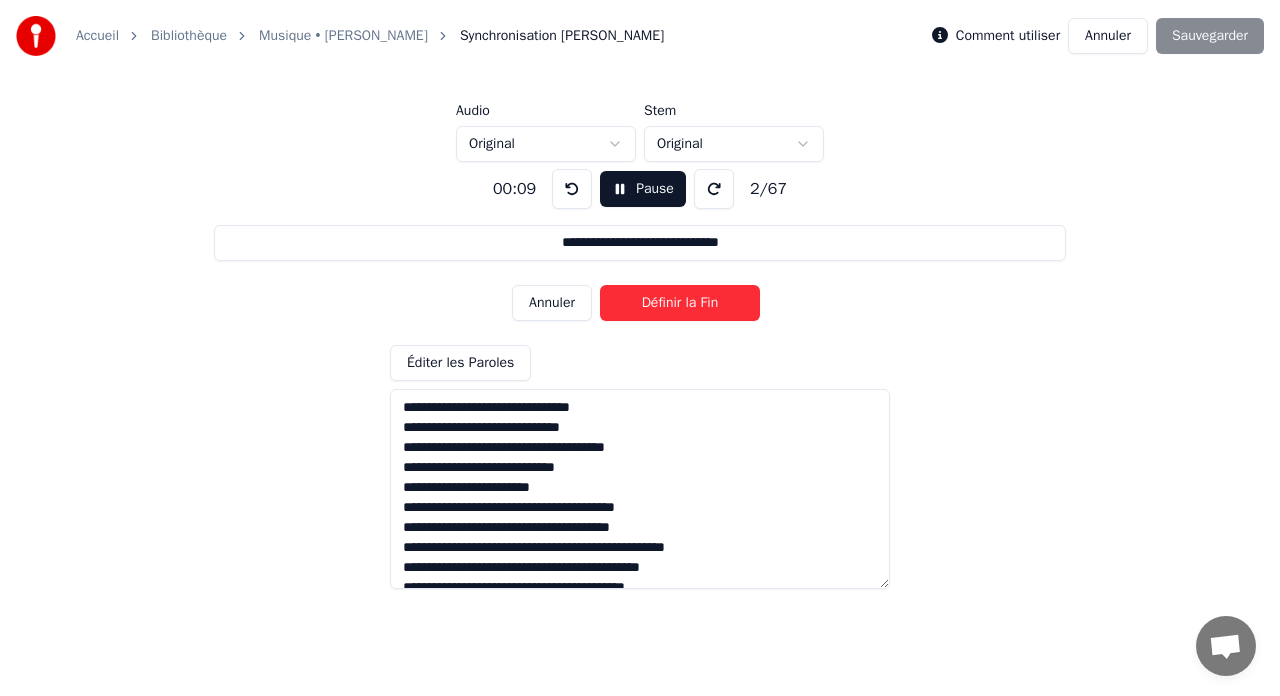 click on "Définir la Fin" at bounding box center (680, 303) 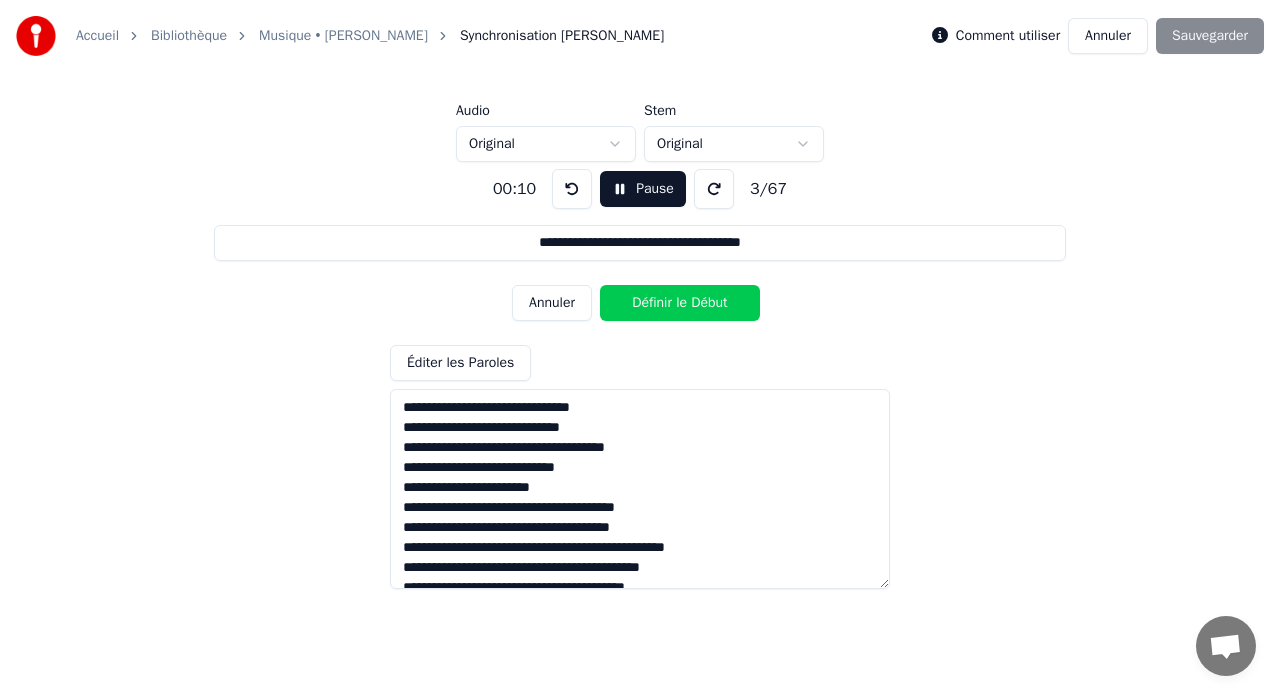 click on "Définir le Début" at bounding box center [680, 303] 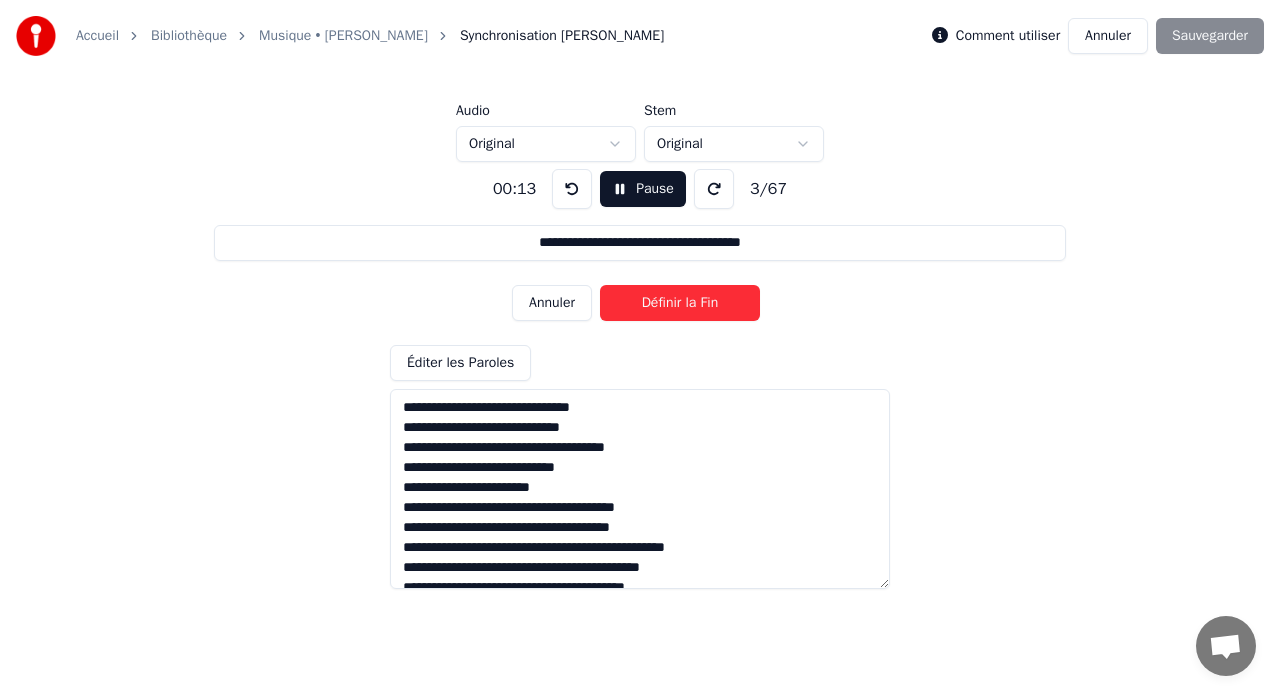 click on "Définir la Fin" at bounding box center [680, 303] 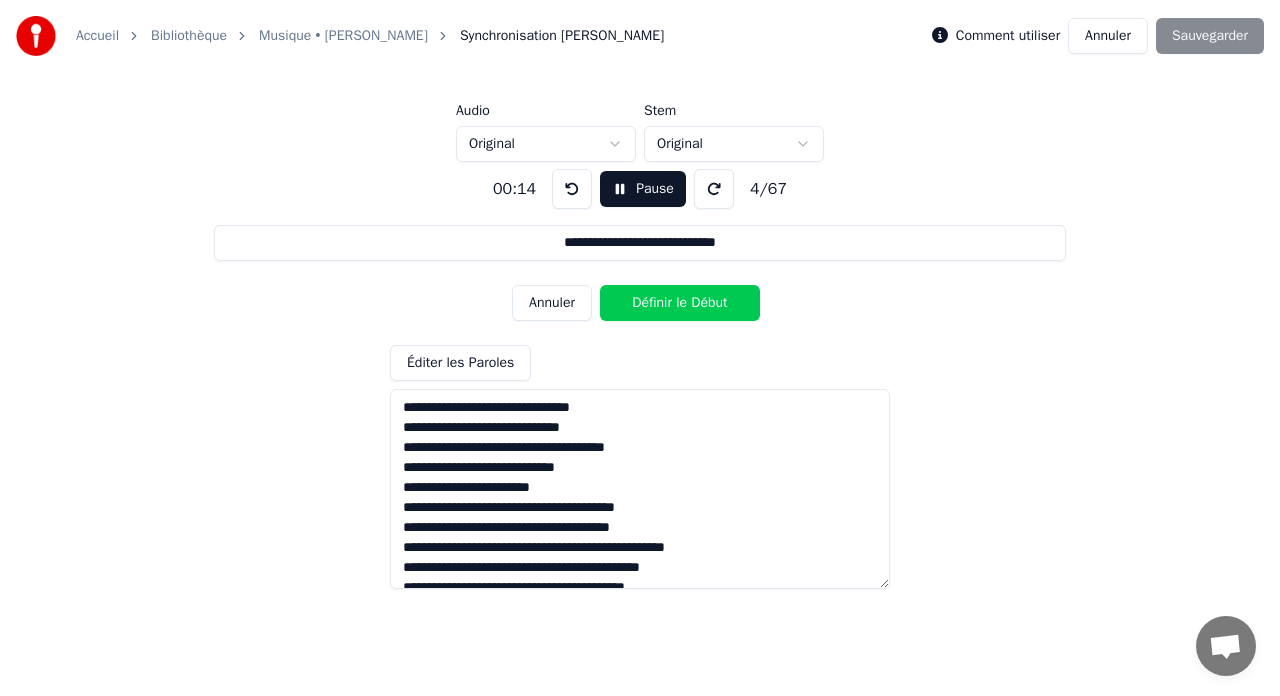 click on "Définir le Début" at bounding box center (680, 303) 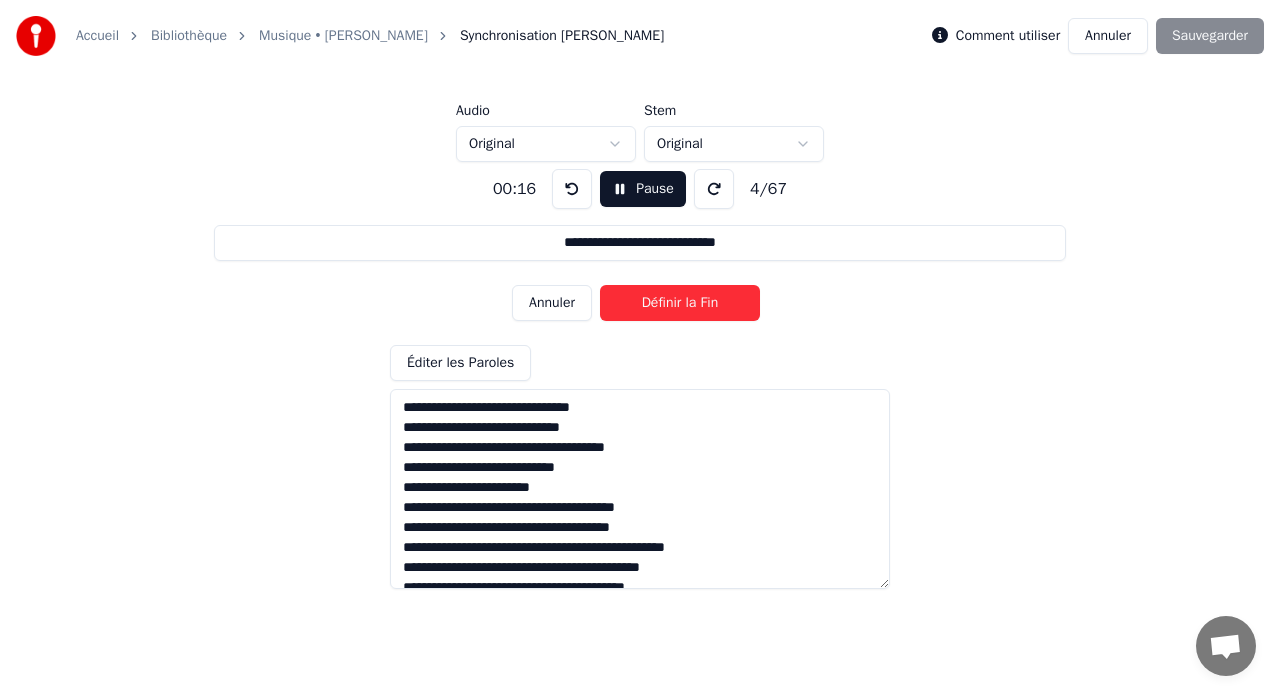 click on "Définir la Fin" at bounding box center [680, 303] 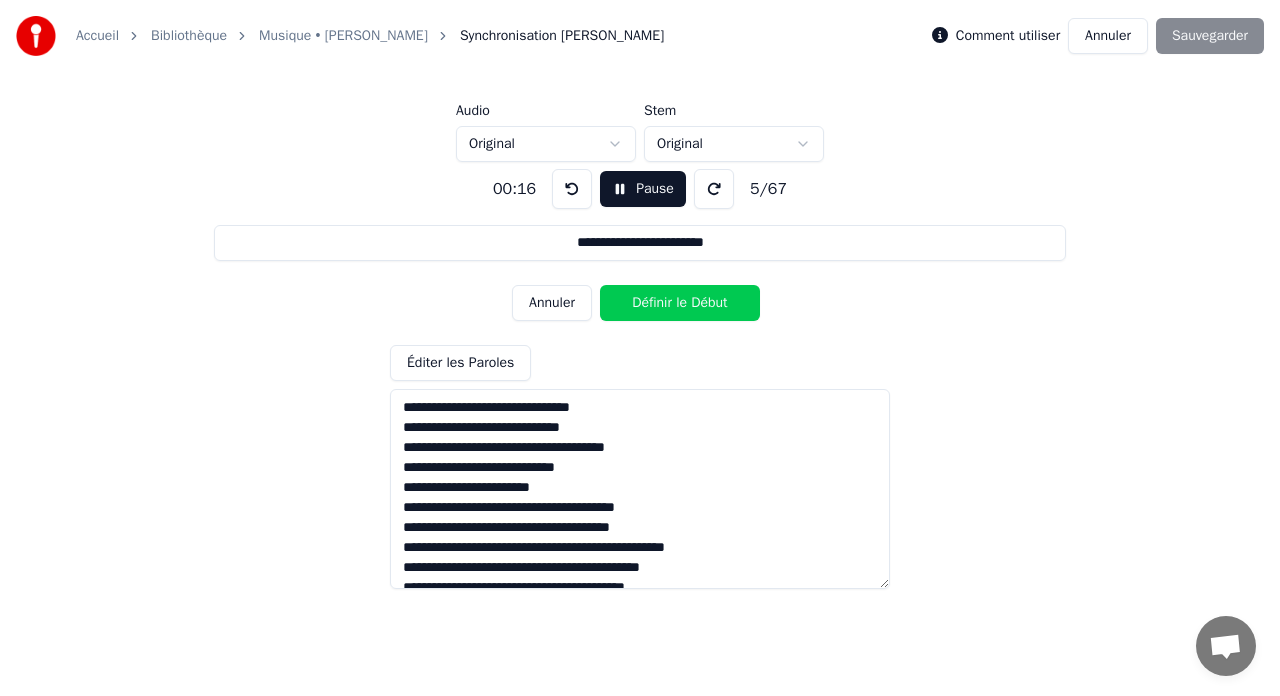 click on "Définir le Début" at bounding box center [680, 303] 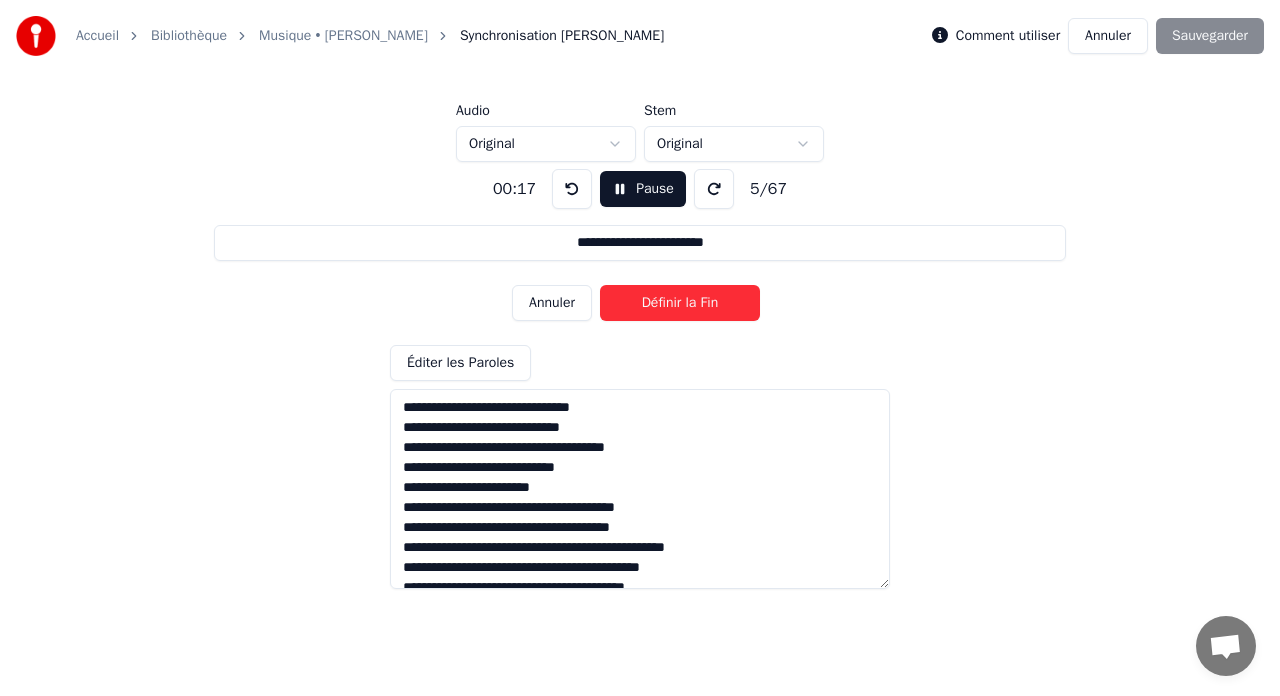 click on "Définir la Fin" at bounding box center (680, 303) 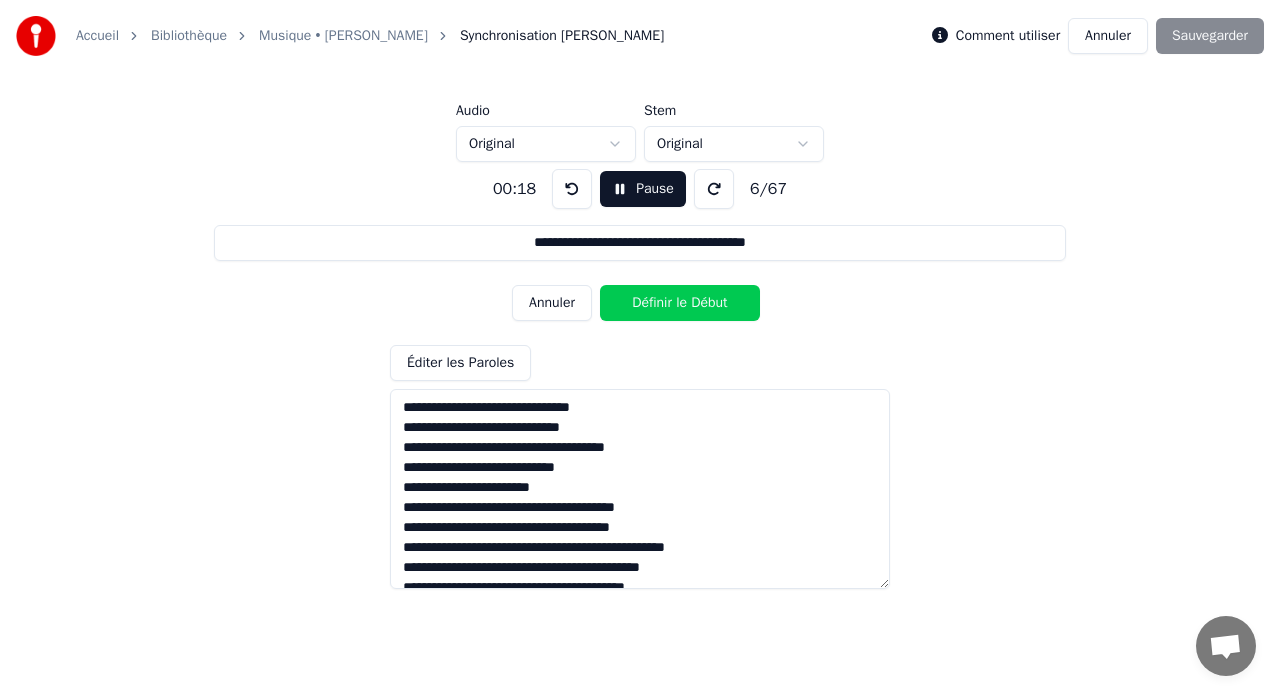 click on "Définir le Début" at bounding box center [680, 303] 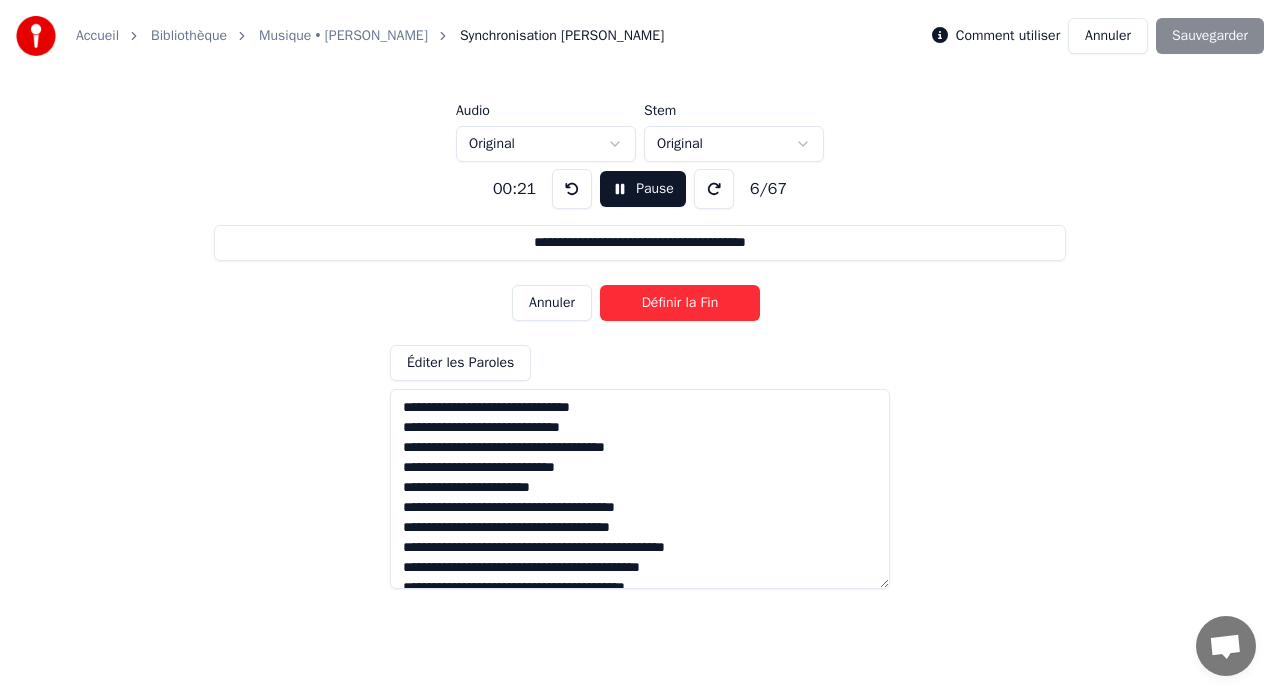 click on "Définir la Fin" at bounding box center (680, 303) 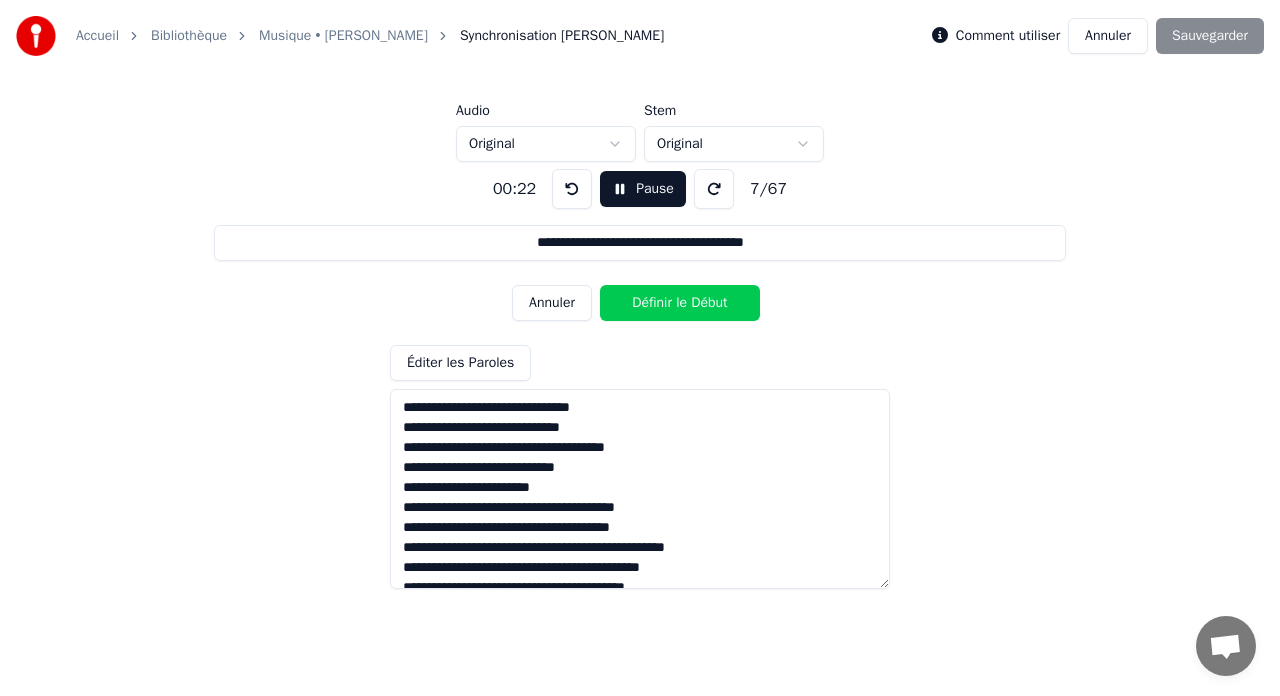 click on "Définir le Début" at bounding box center [680, 303] 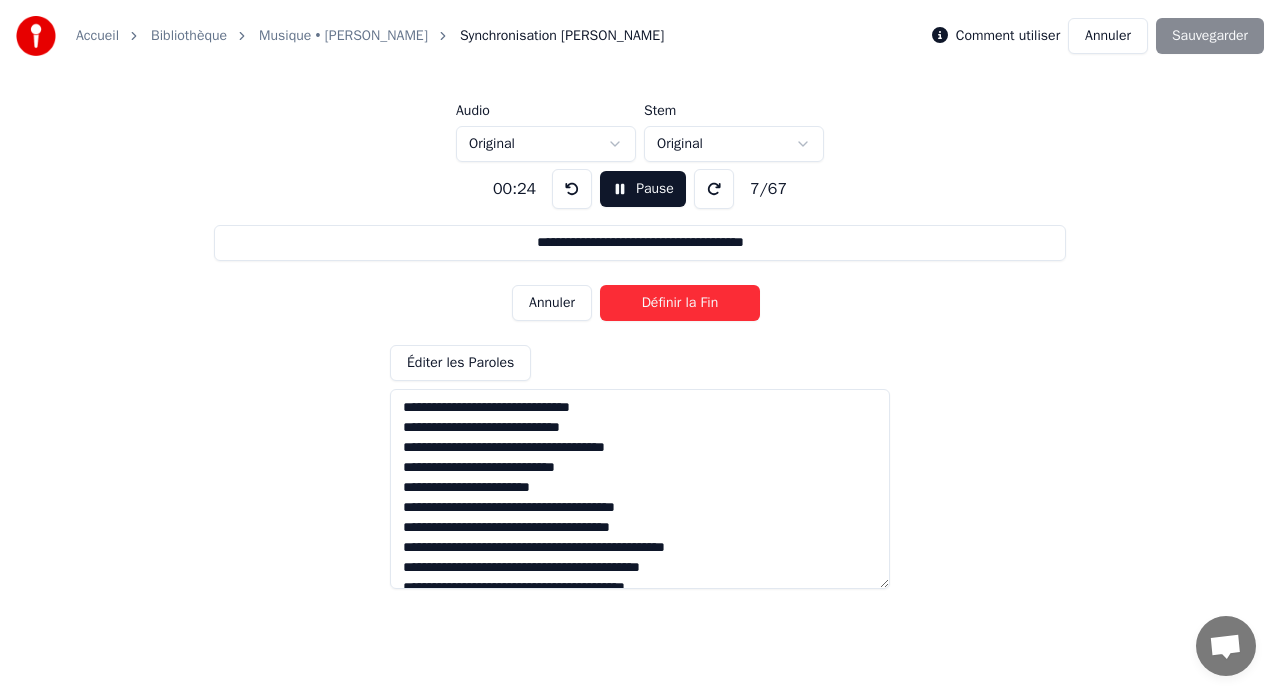 click on "Définir la Fin" at bounding box center (680, 303) 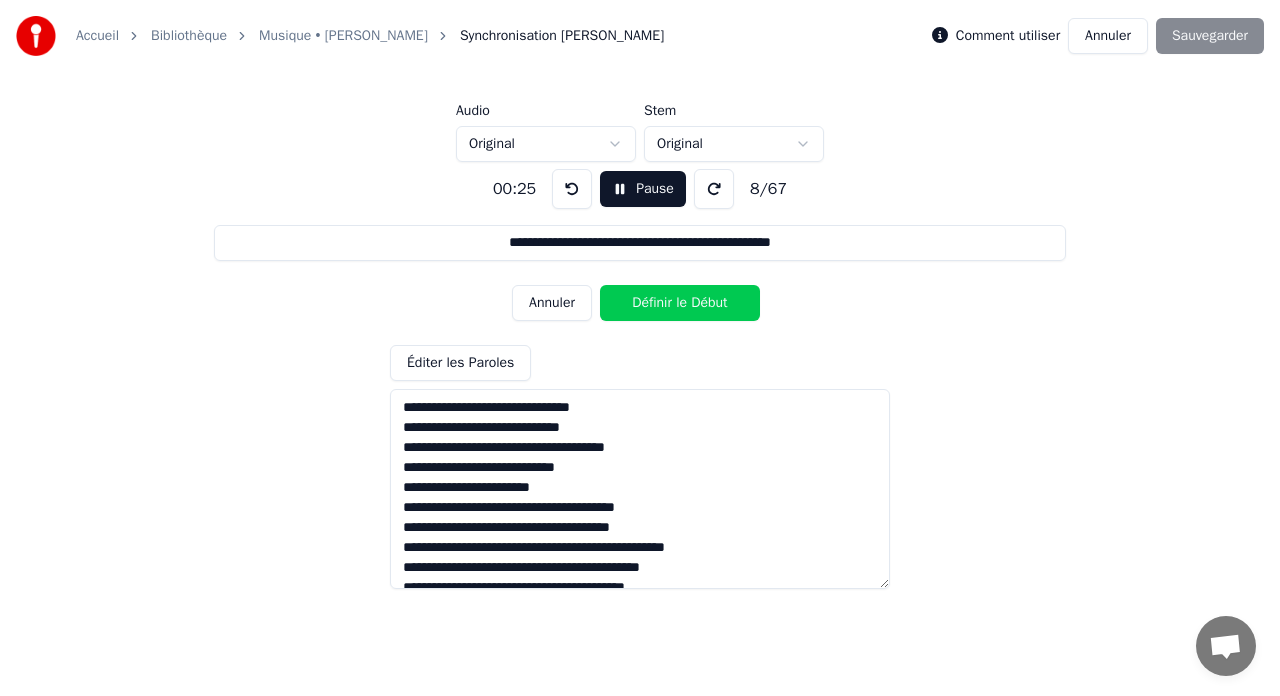 click on "Définir le Début" at bounding box center (680, 303) 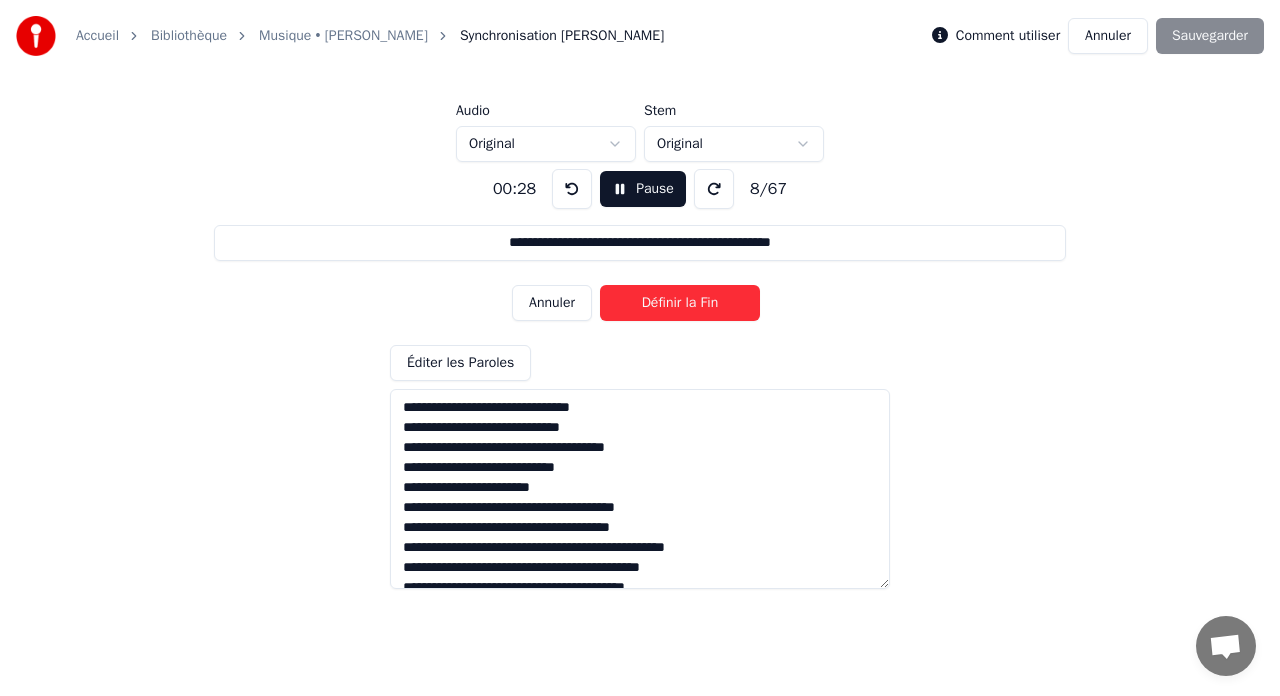 click on "Définir la Fin" at bounding box center [680, 303] 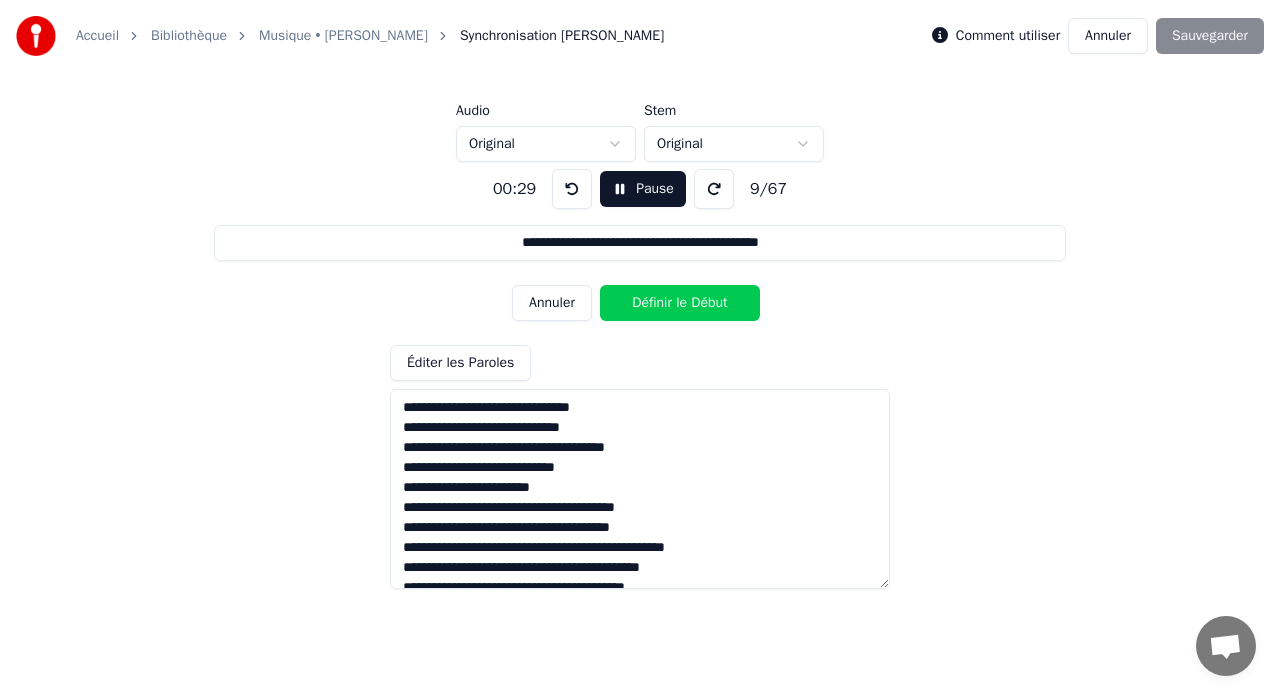 click on "Définir le Début" at bounding box center [680, 303] 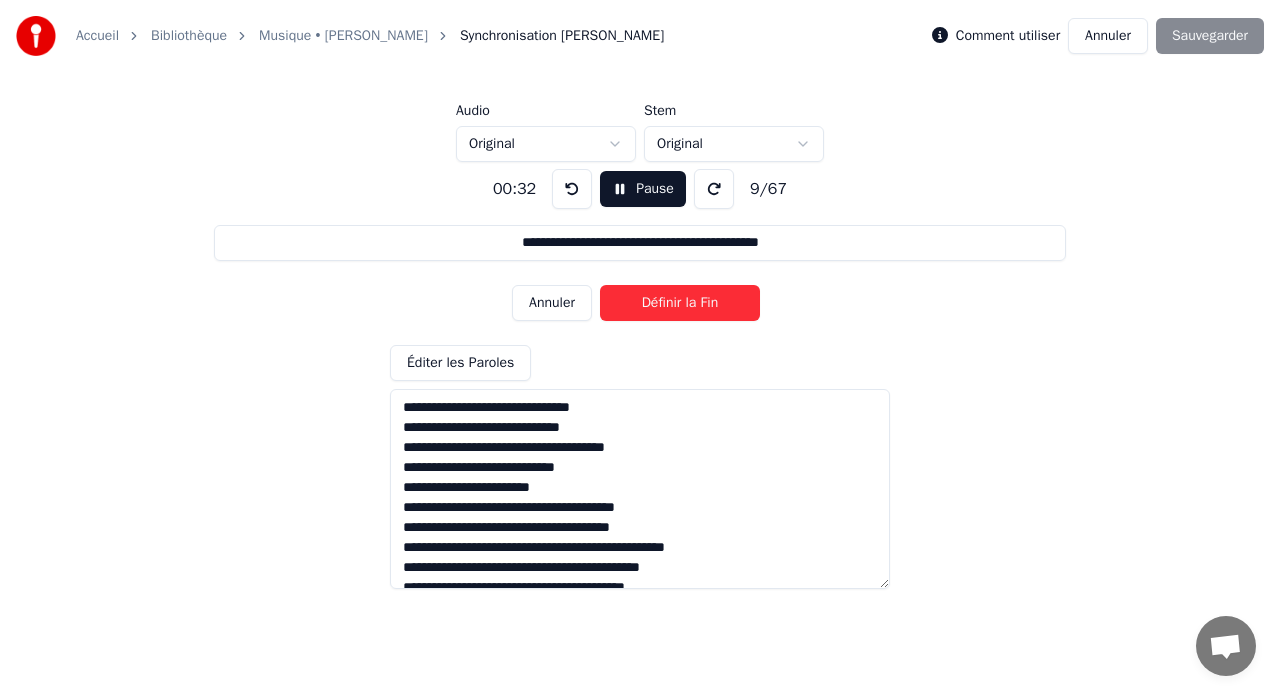 click on "Définir la Fin" at bounding box center [680, 303] 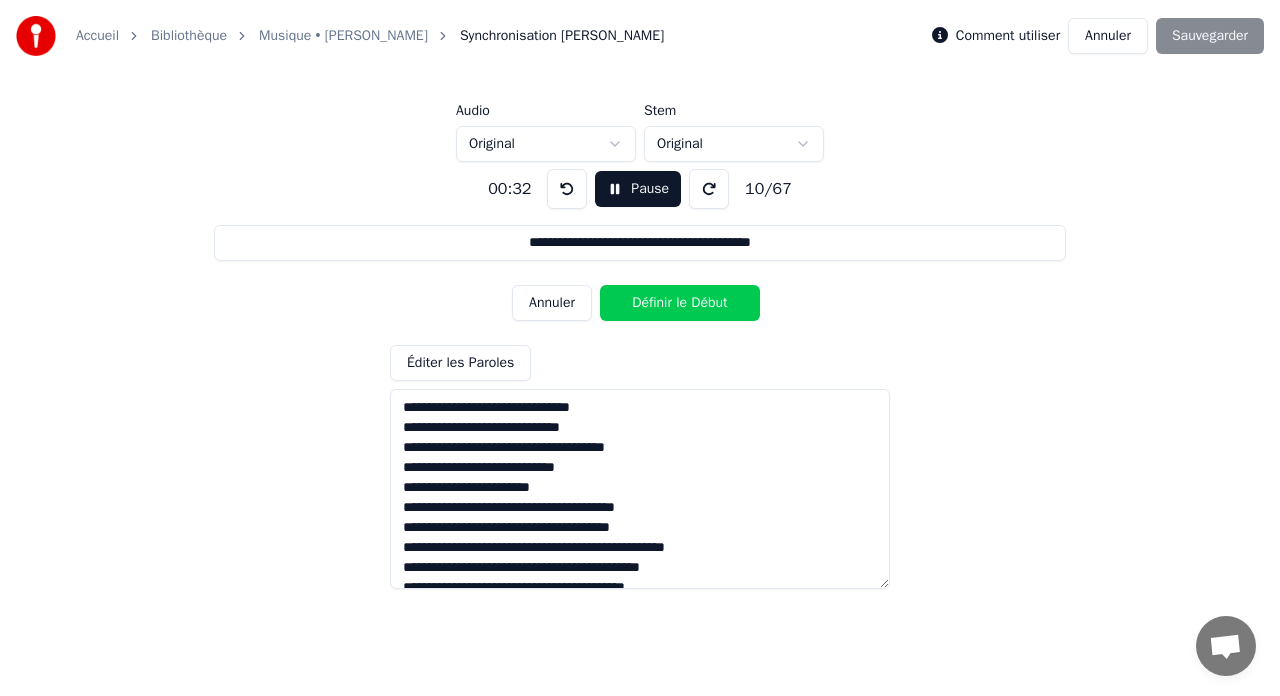 click on "Définir le Début" at bounding box center (680, 303) 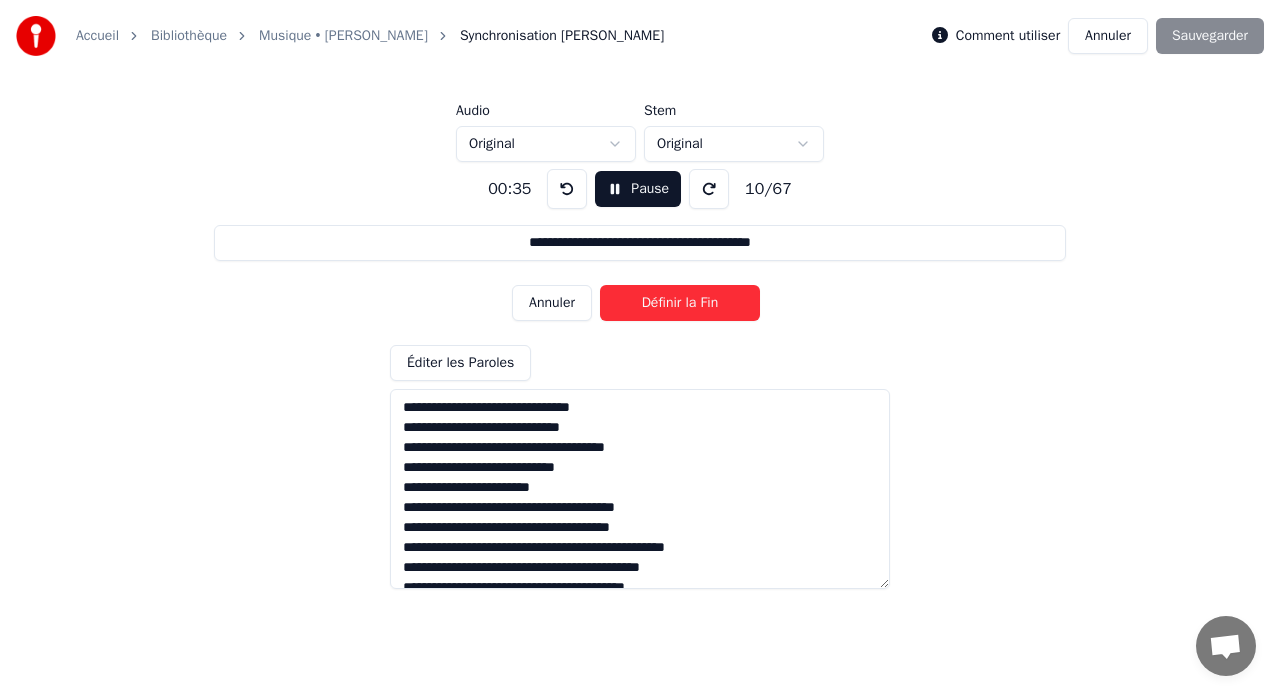 click on "Définir la Fin" at bounding box center (680, 303) 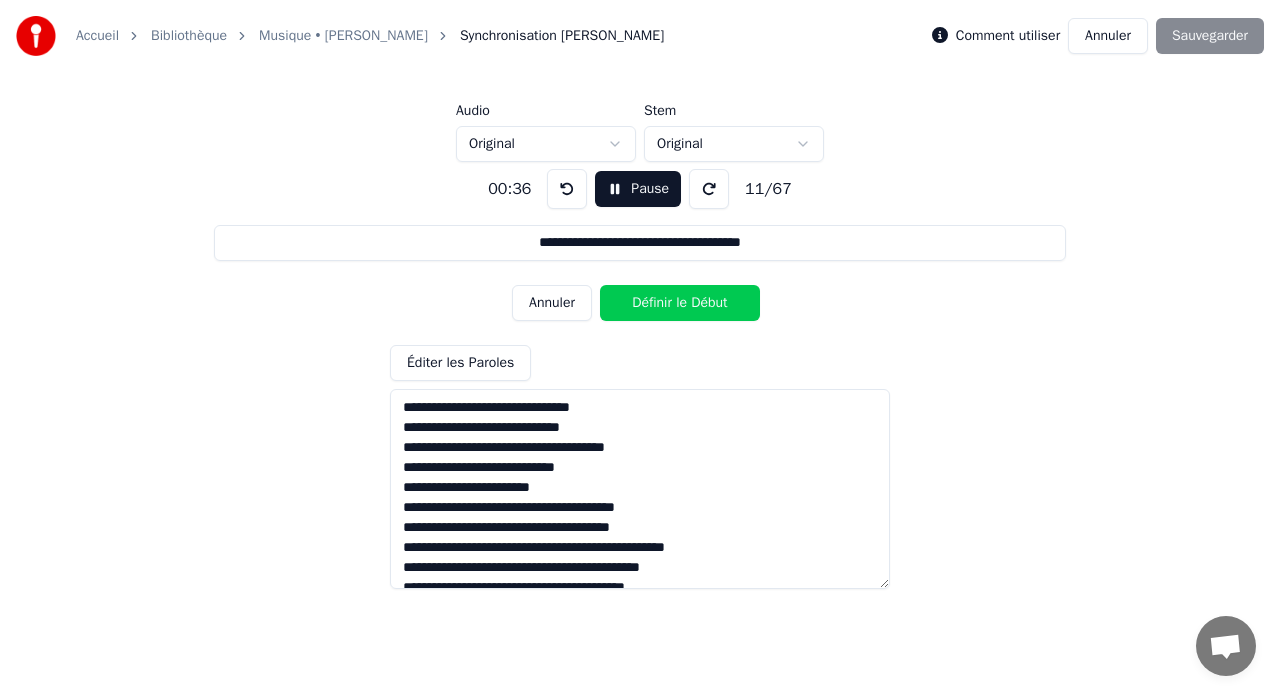 click on "Définir le Début" at bounding box center (680, 303) 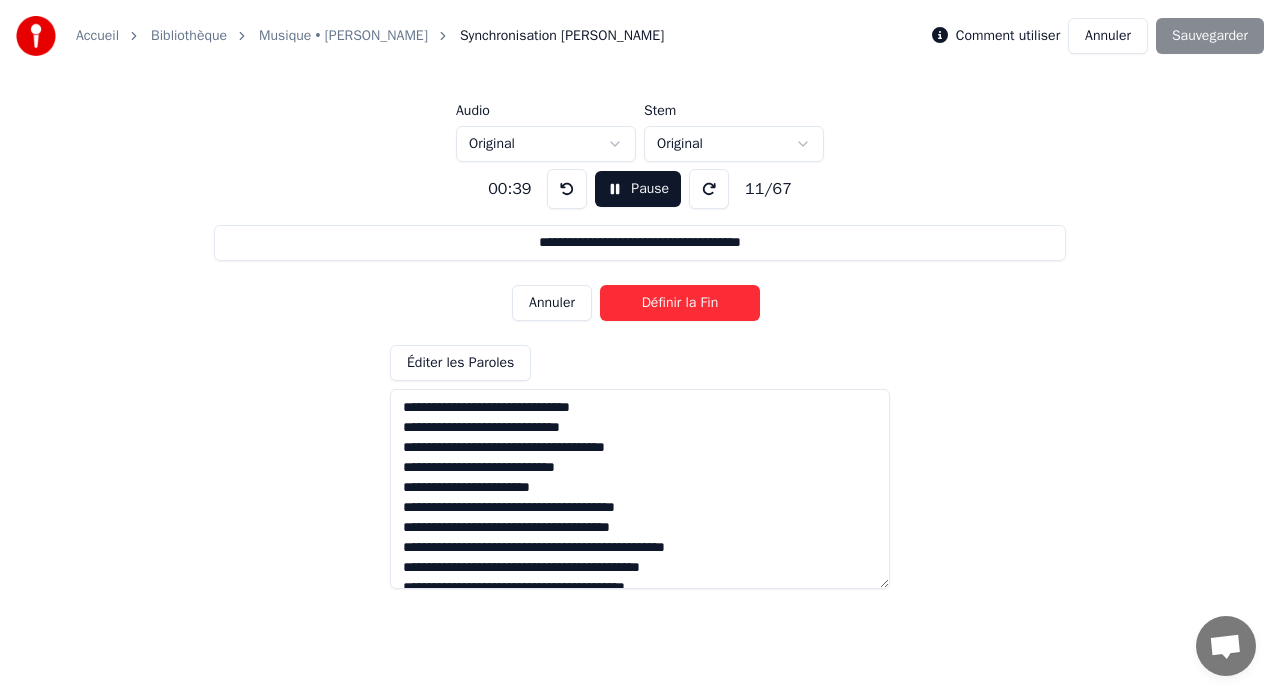click on "Définir la Fin" at bounding box center (680, 303) 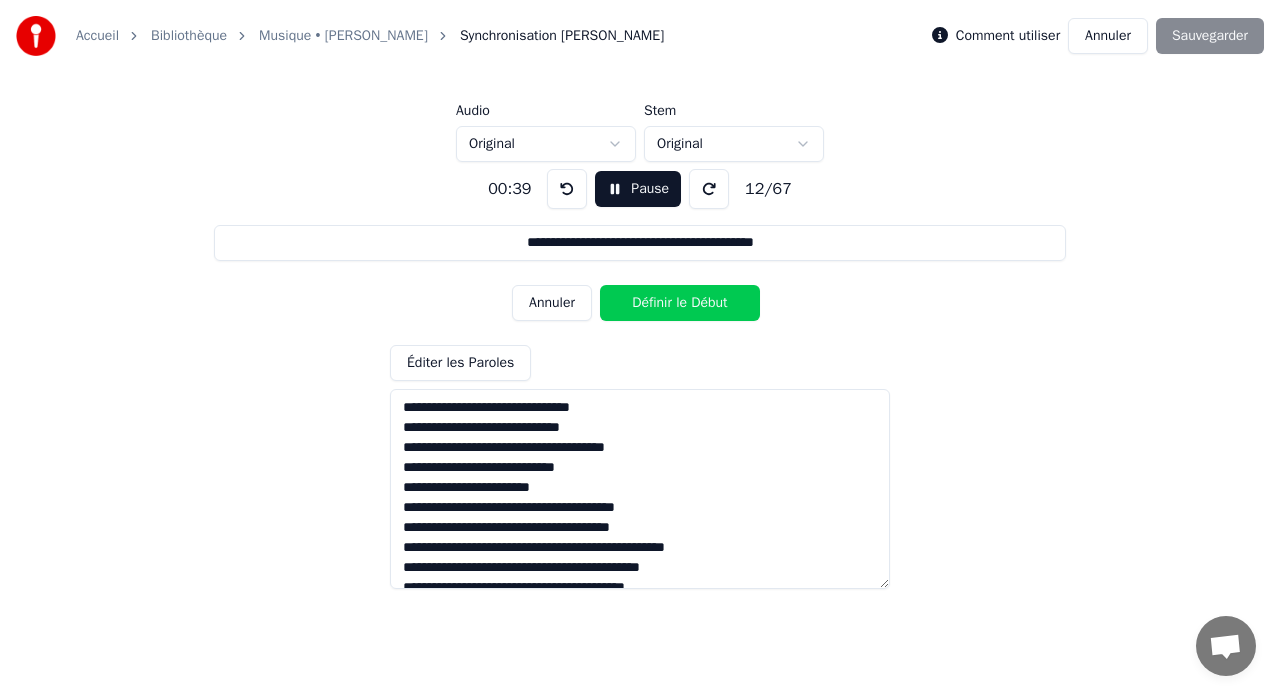 click on "Définir le Début" at bounding box center (680, 303) 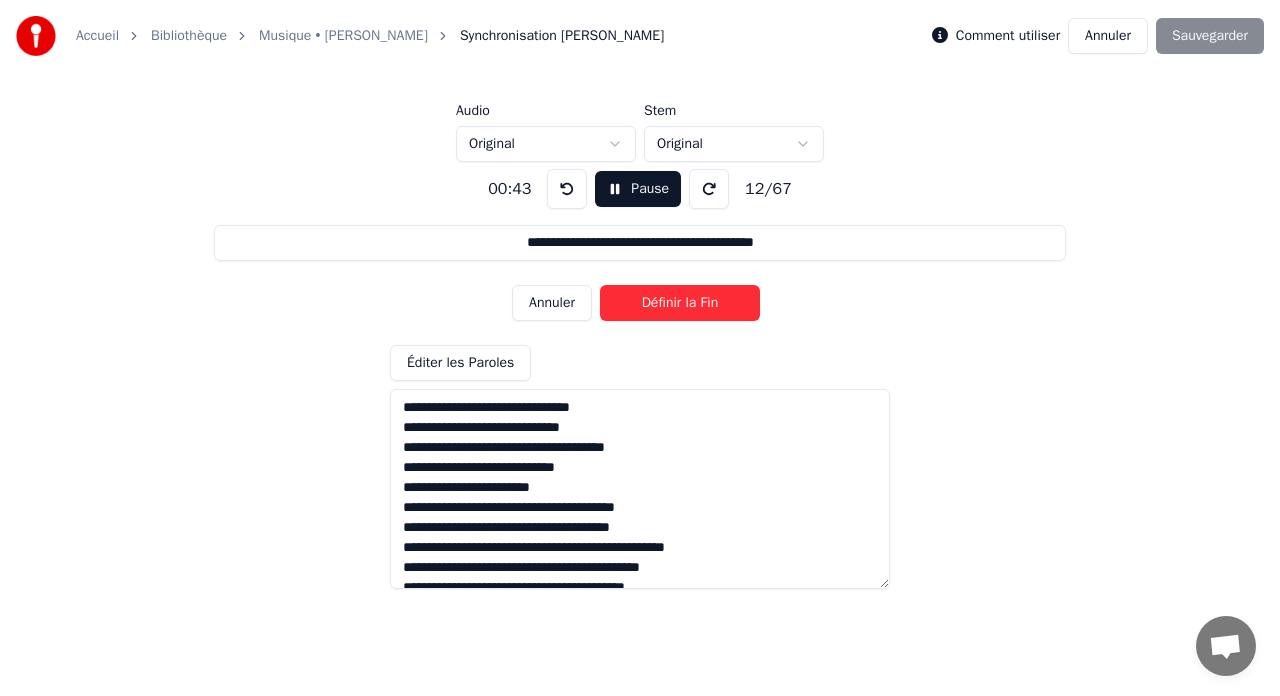 click on "Définir la Fin" at bounding box center (680, 303) 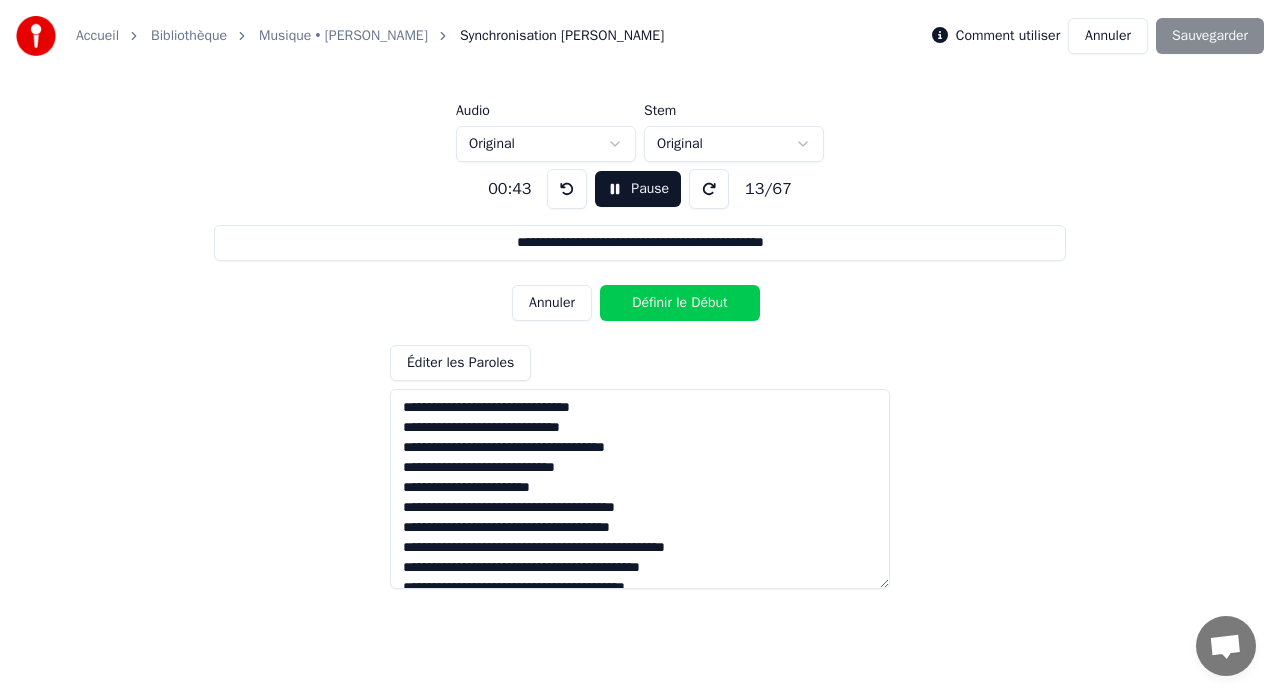 click on "Définir le Début" at bounding box center [680, 303] 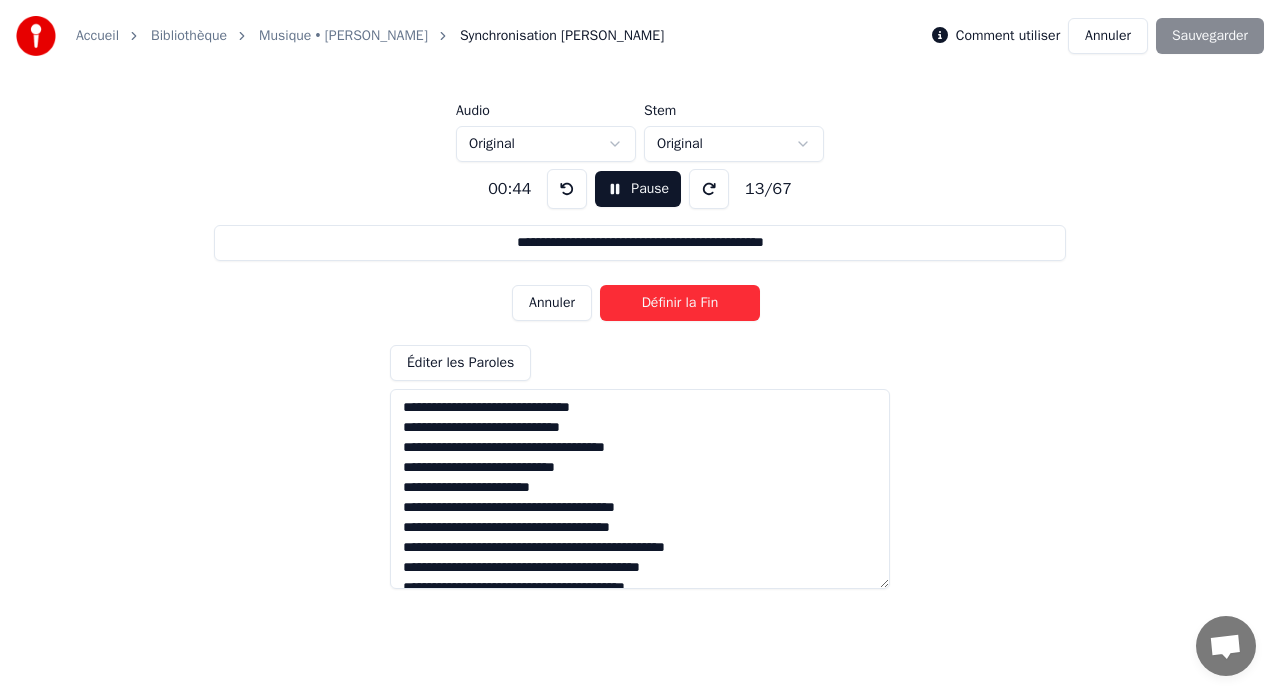 click on "Définir la Fin" at bounding box center [680, 303] 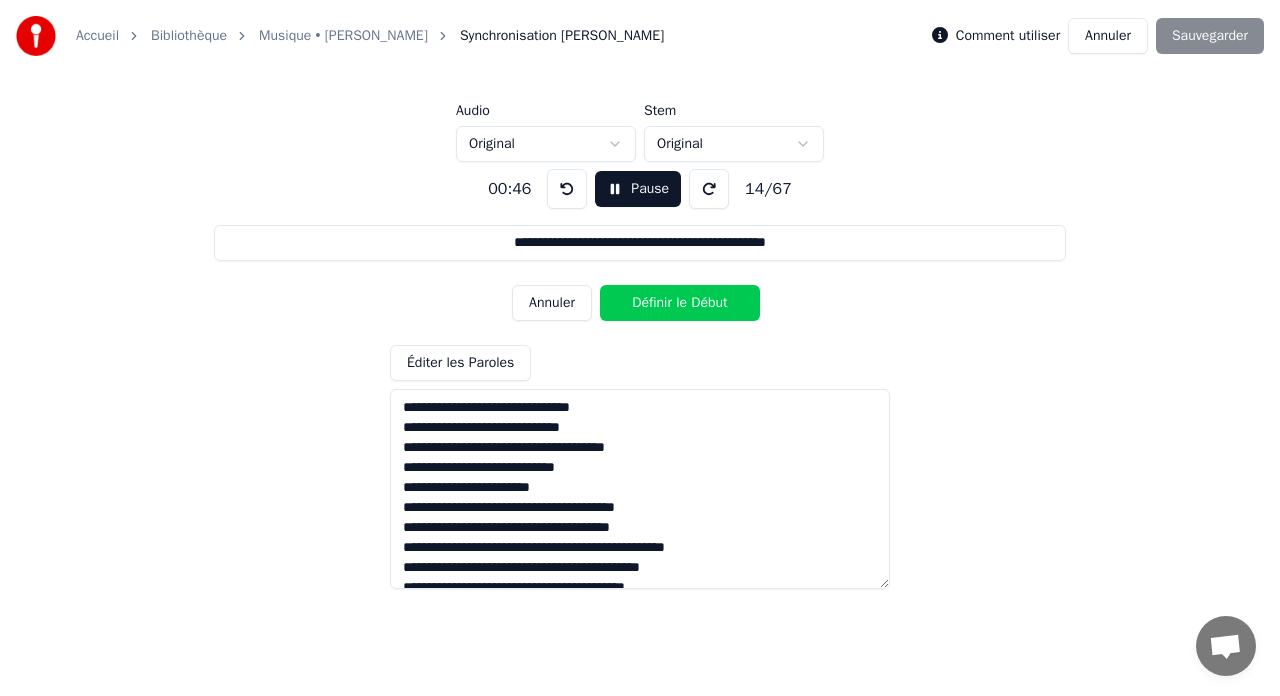 click on "Annuler" at bounding box center [552, 303] 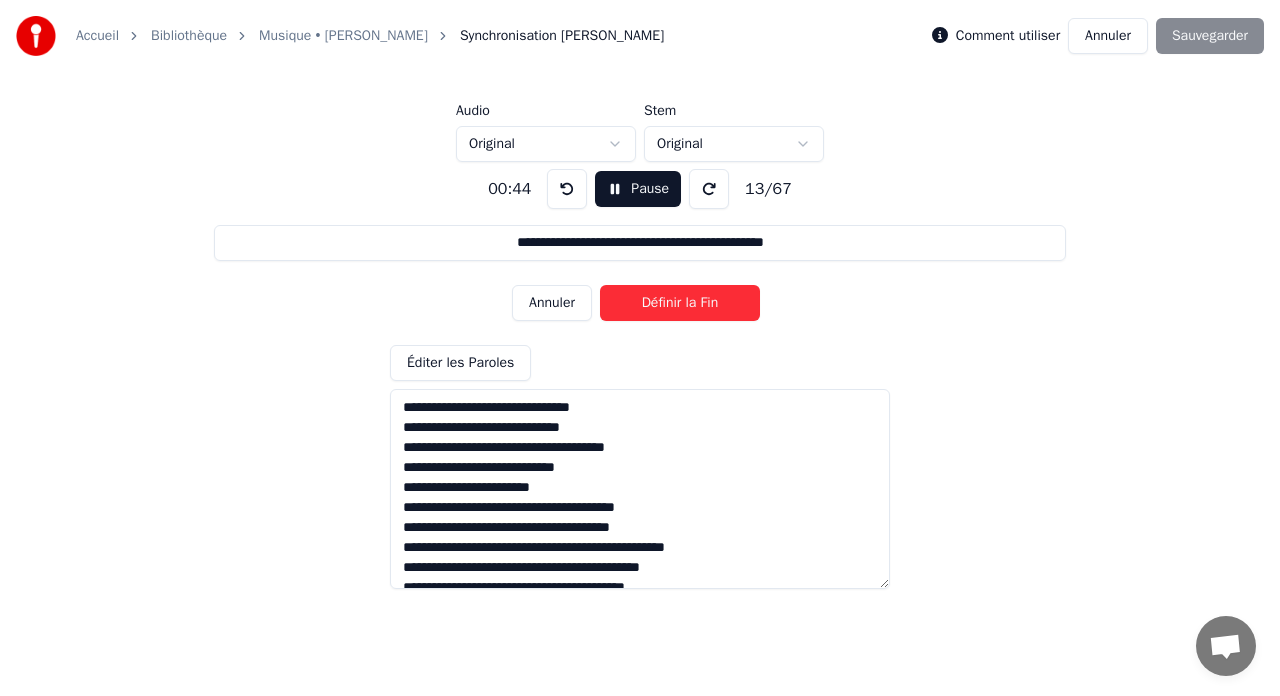 click on "Pause" at bounding box center (638, 189) 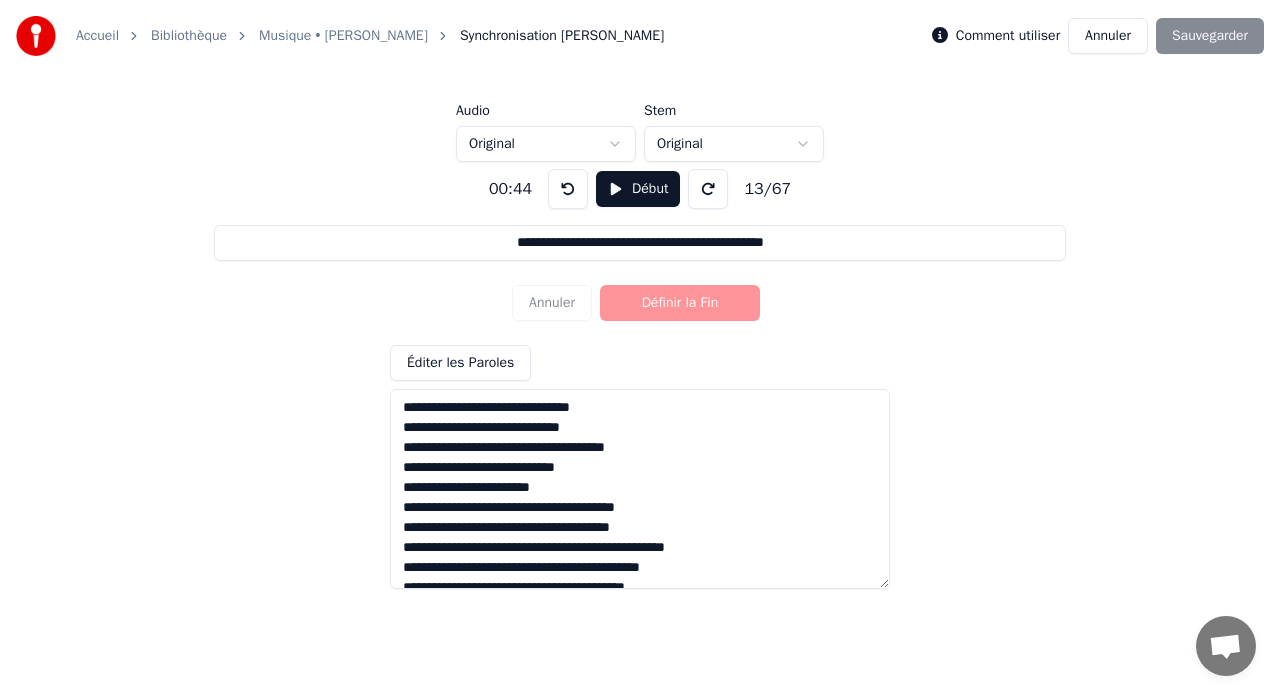 click on "Annuler Définir la Fin" at bounding box center [640, 303] 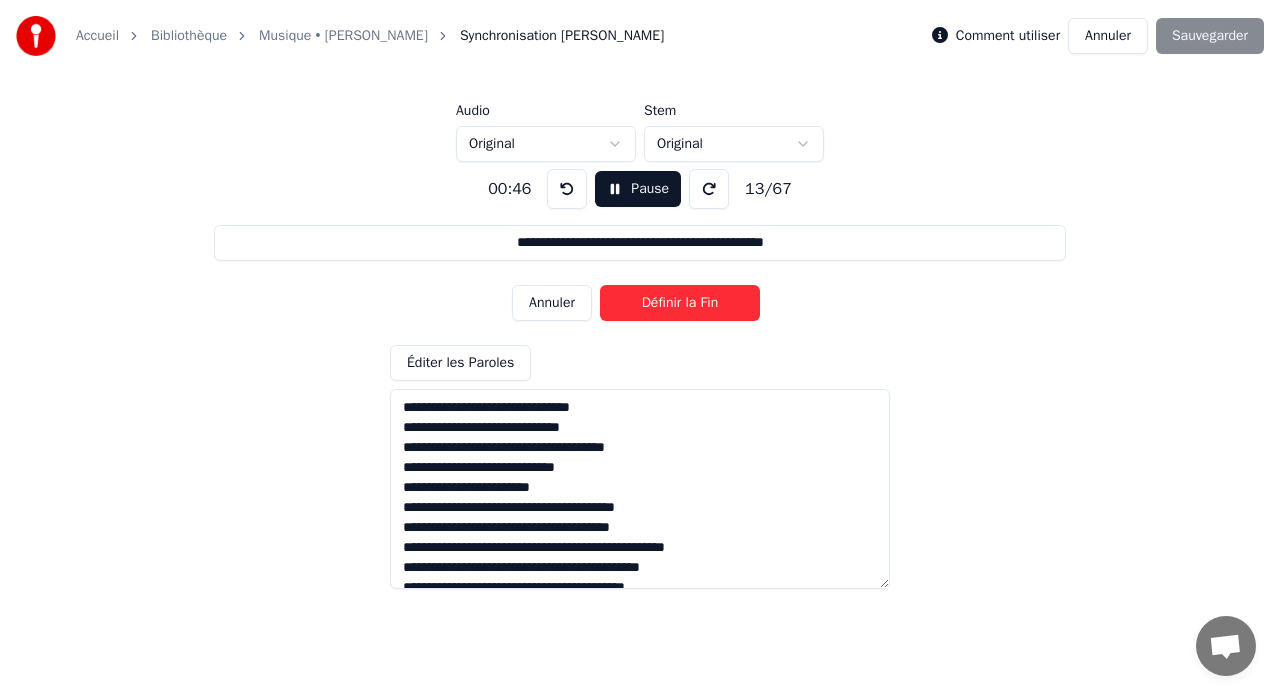 click on "Définir la Fin" at bounding box center [680, 303] 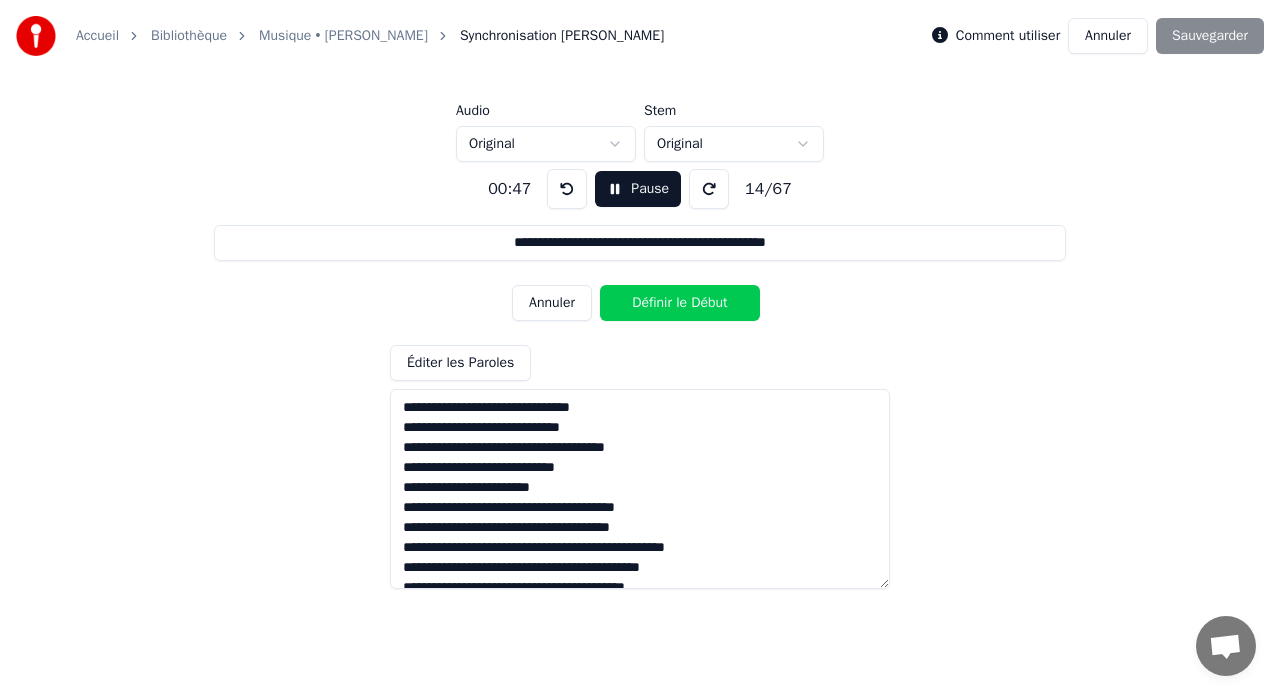 click on "Pause" at bounding box center [638, 189] 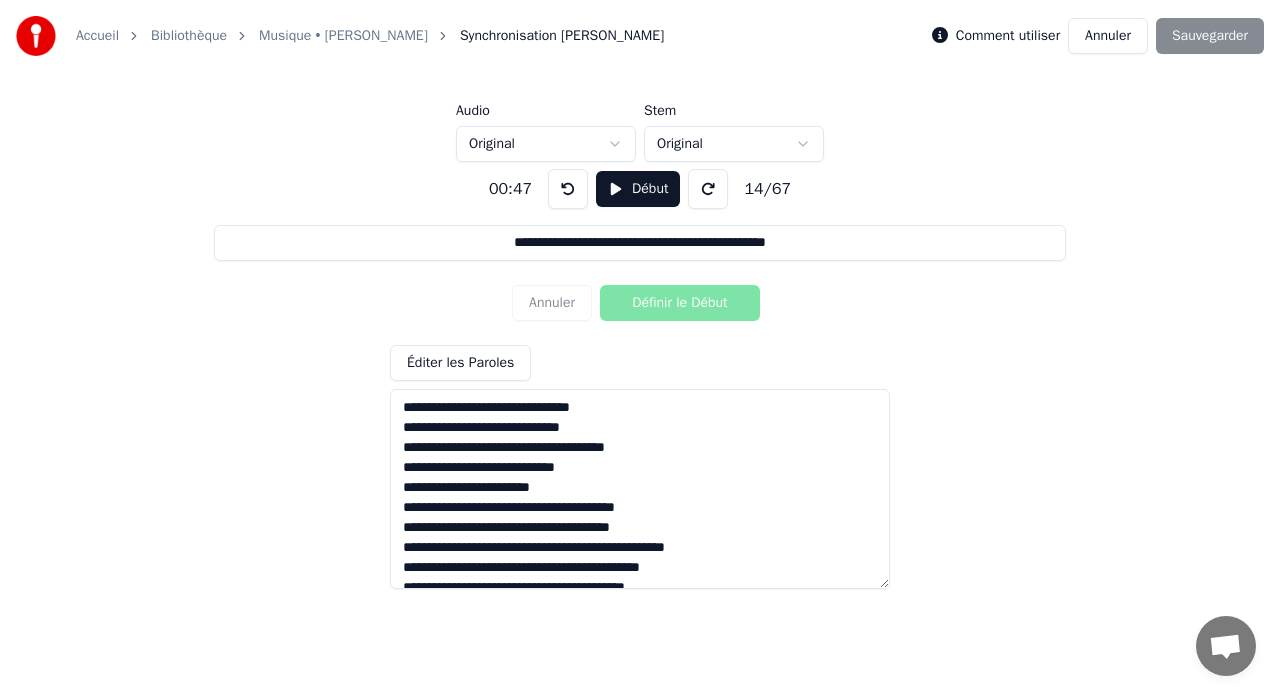 click on "Annuler Définir le Début" at bounding box center [640, 303] 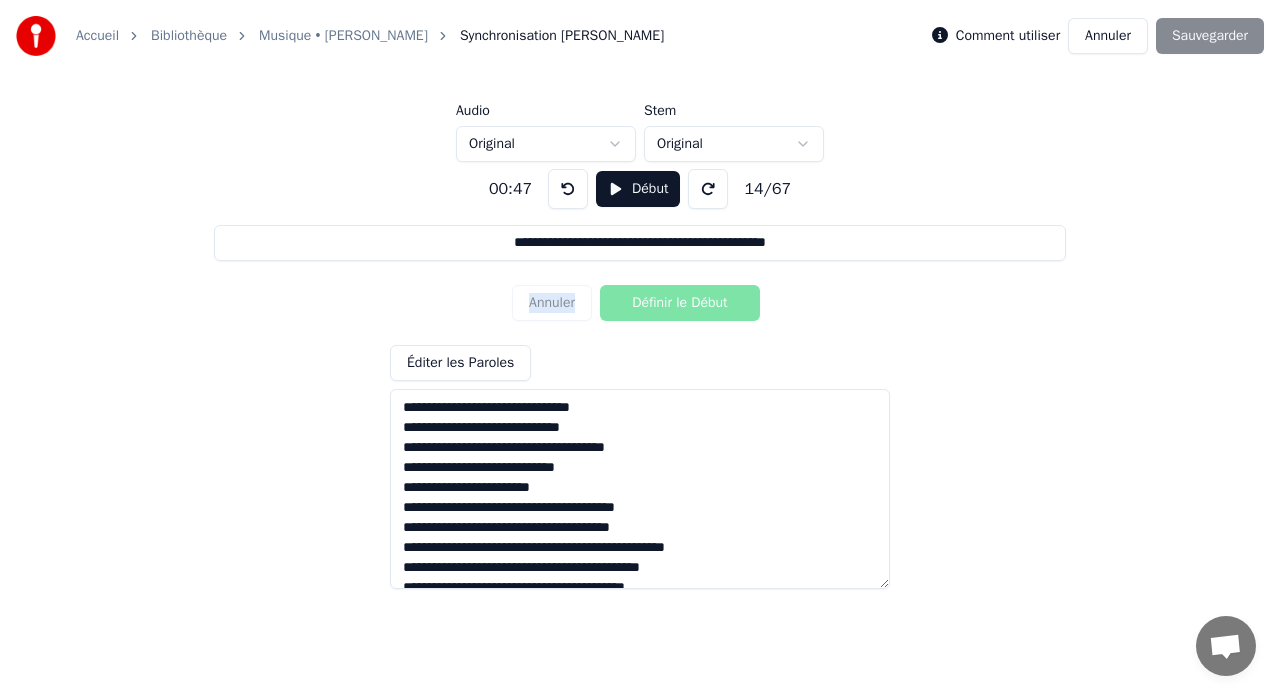 click on "Annuler Définir le Début" at bounding box center [640, 303] 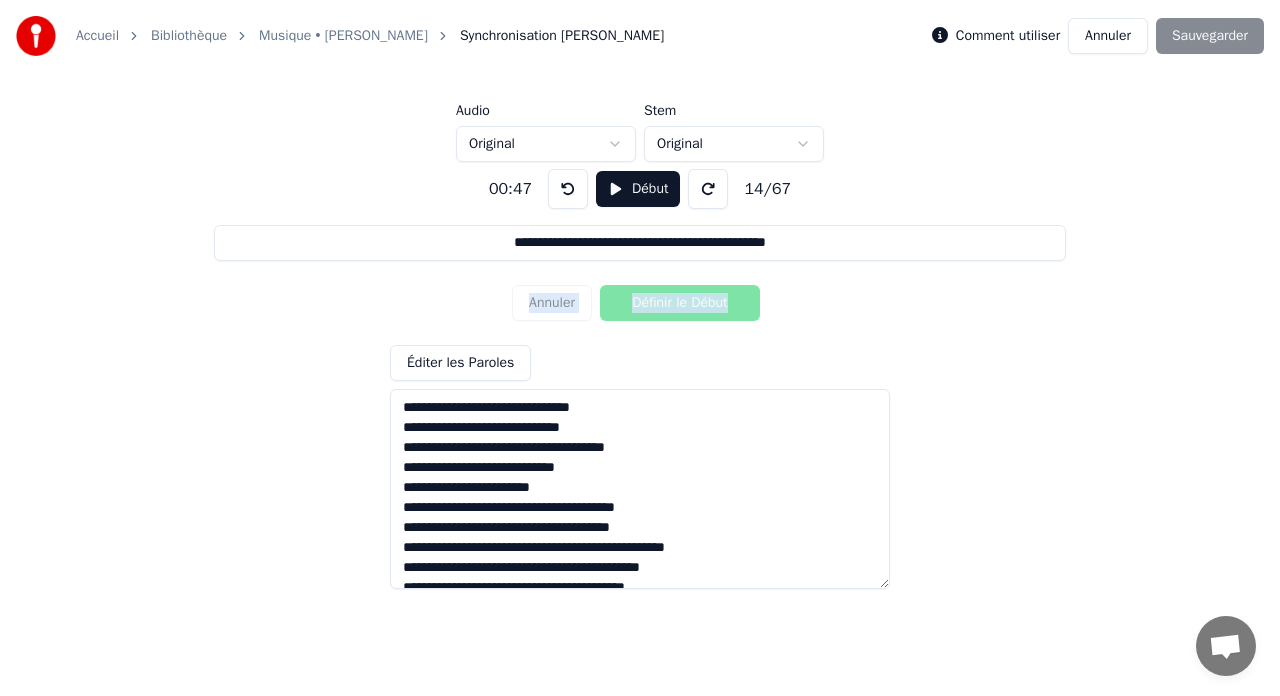 click on "Annuler Définir le Début" at bounding box center (640, 303) 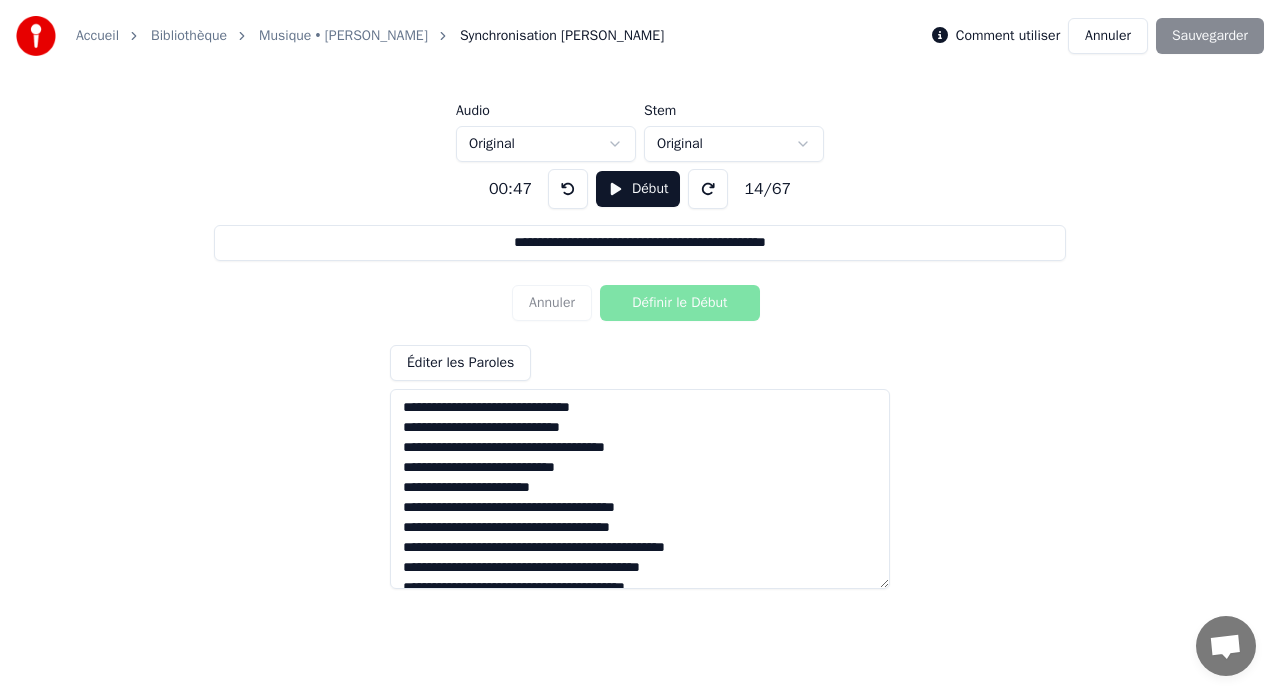 click at bounding box center [640, 489] 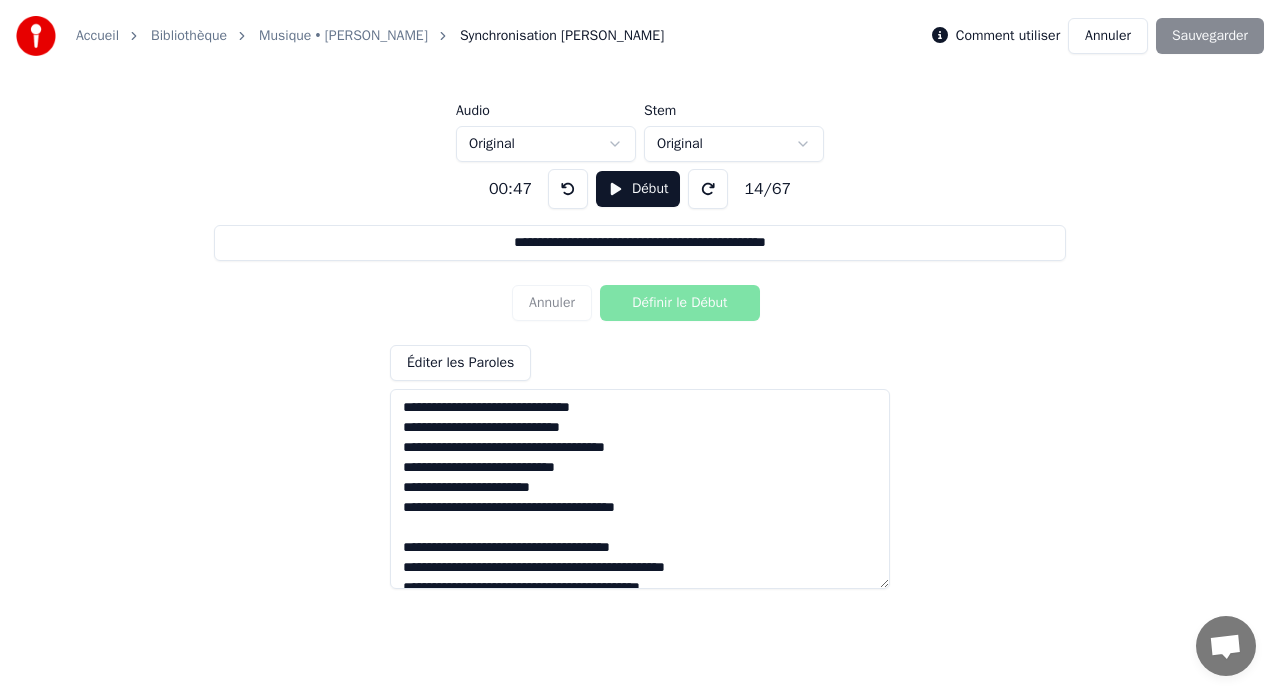 click on "Éditer les Paroles" at bounding box center (460, 363) 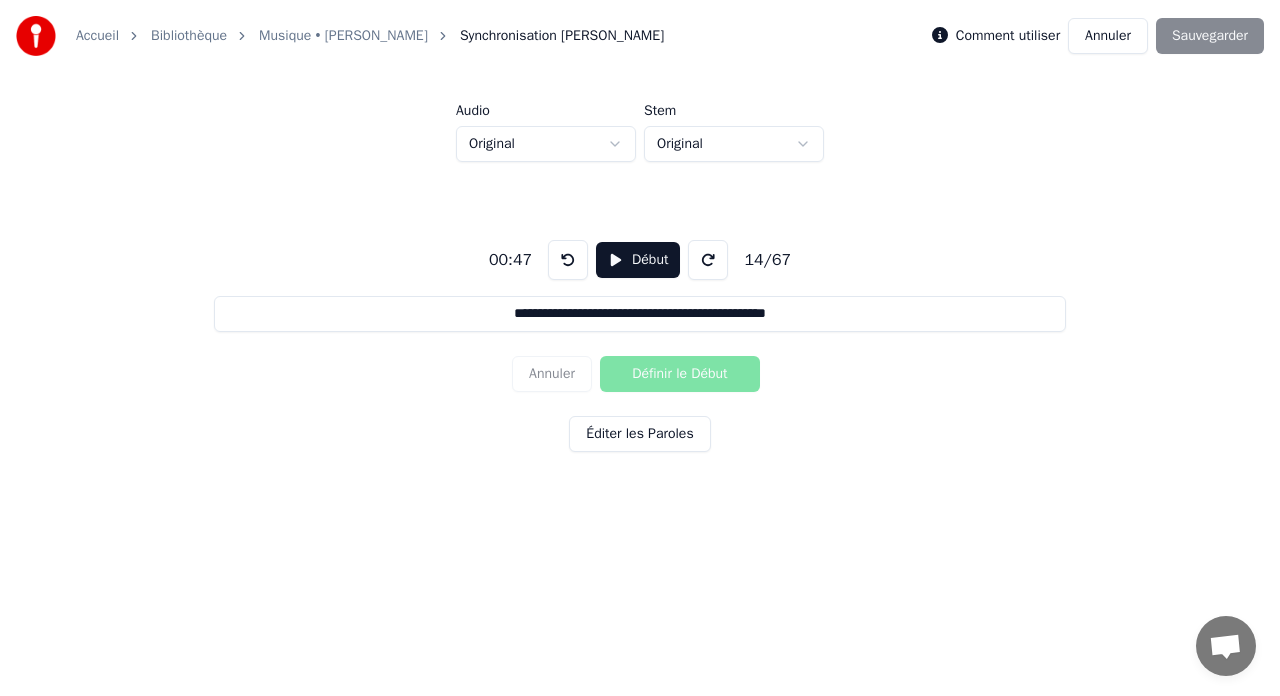 click on "Annuler Définir le Début" at bounding box center [640, 374] 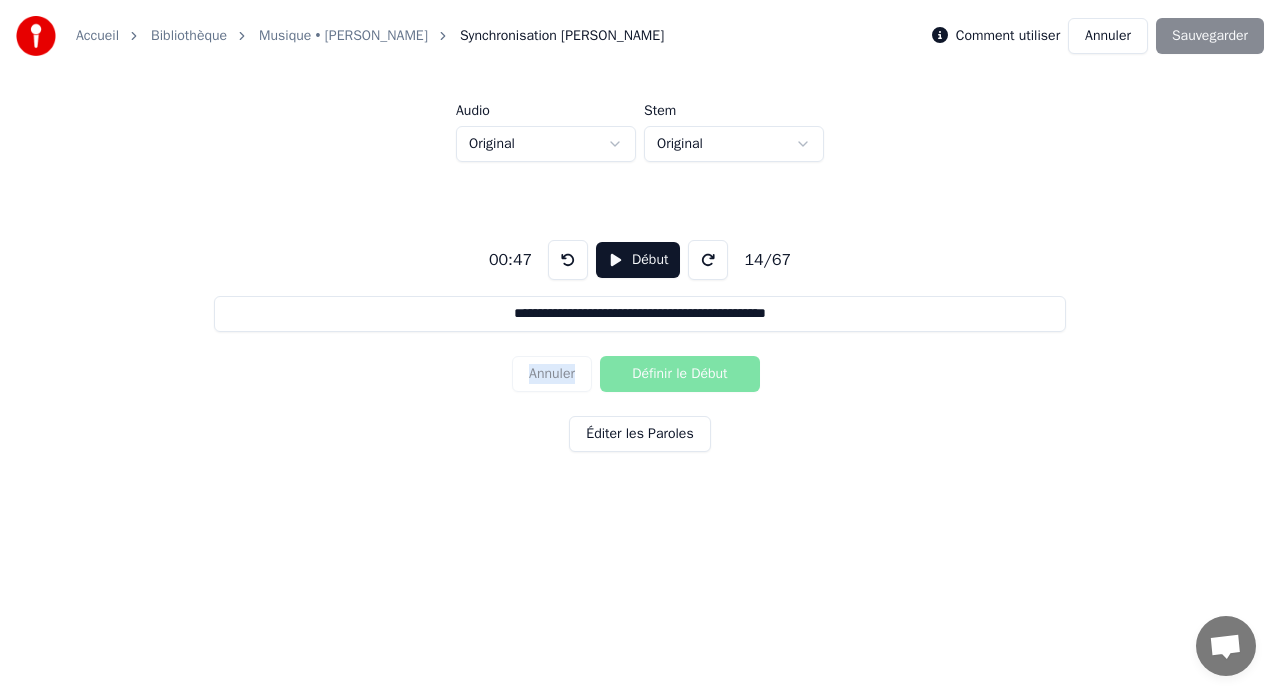 click on "Annuler Définir le Début" at bounding box center [640, 374] 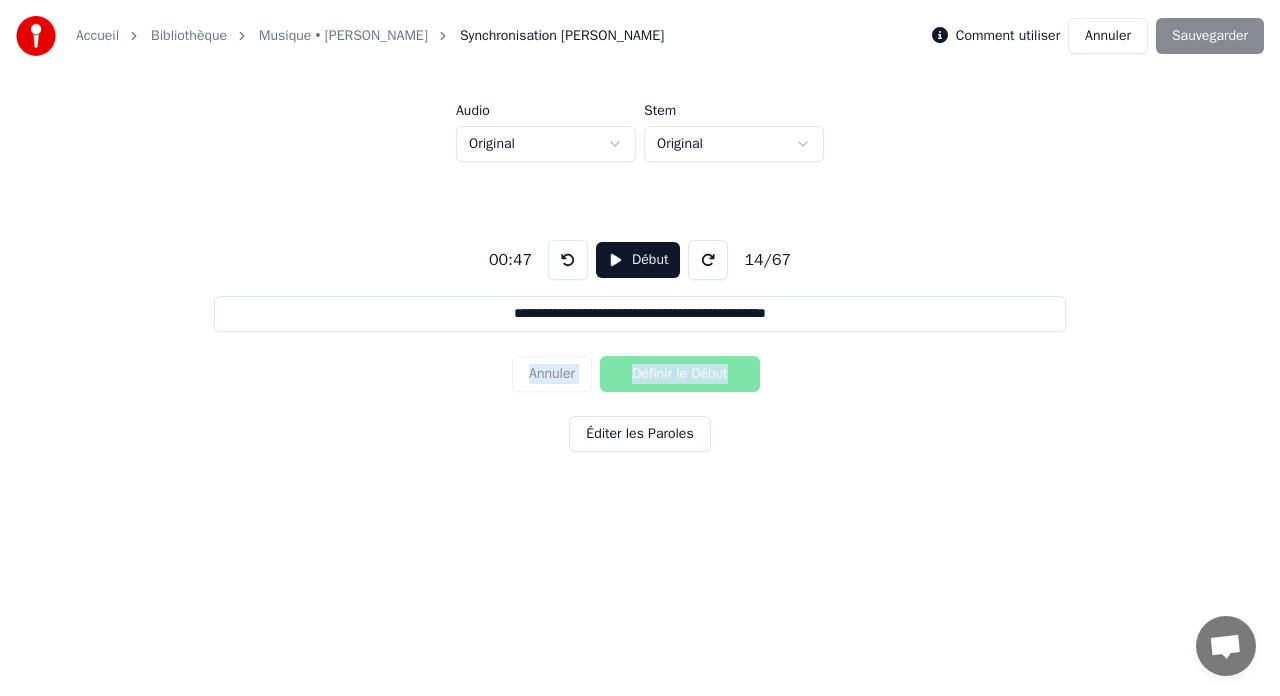 click on "Annuler Définir le Début" at bounding box center [640, 374] 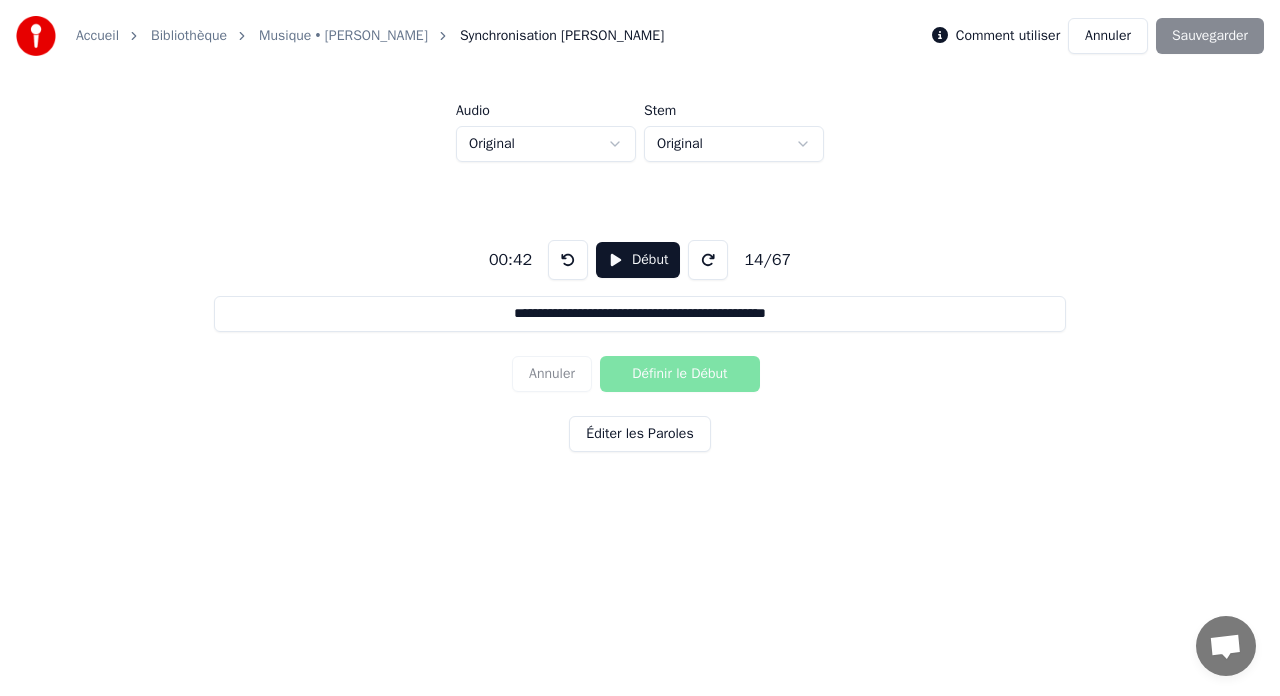 click on "**********" at bounding box center [639, 314] 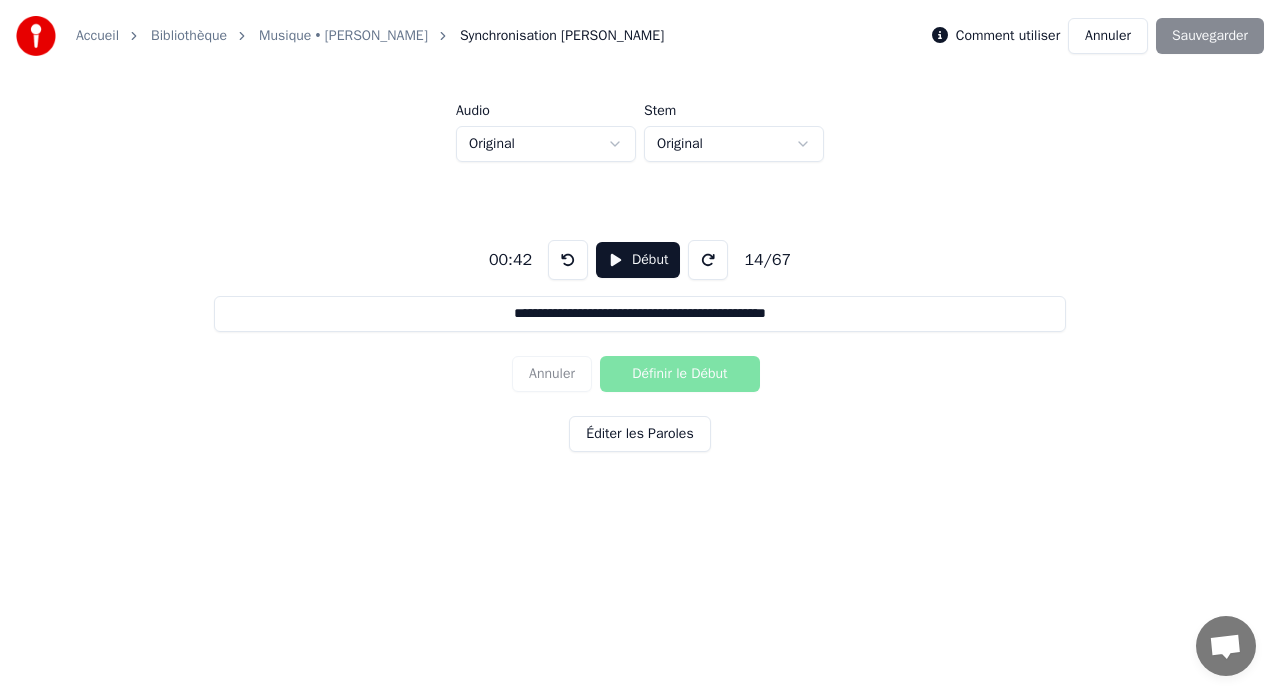 click on "Annuler Définir le Début" at bounding box center (640, 374) 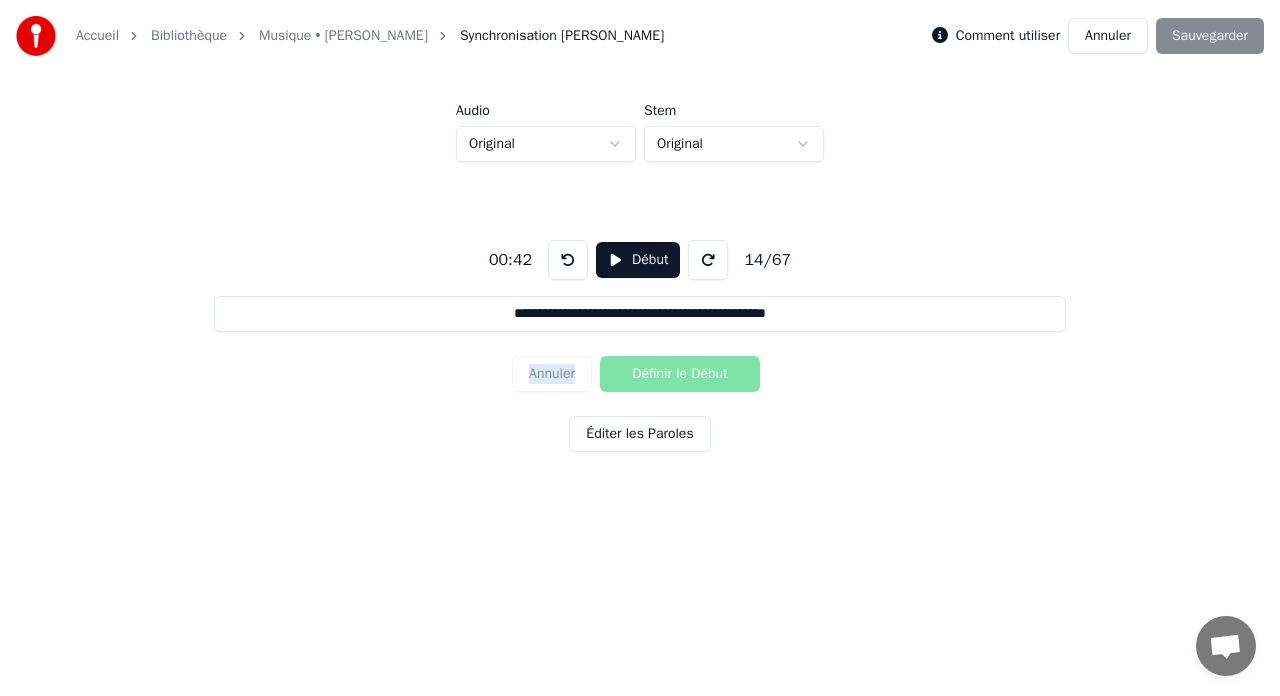 click on "Annuler Définir le Début" at bounding box center [640, 374] 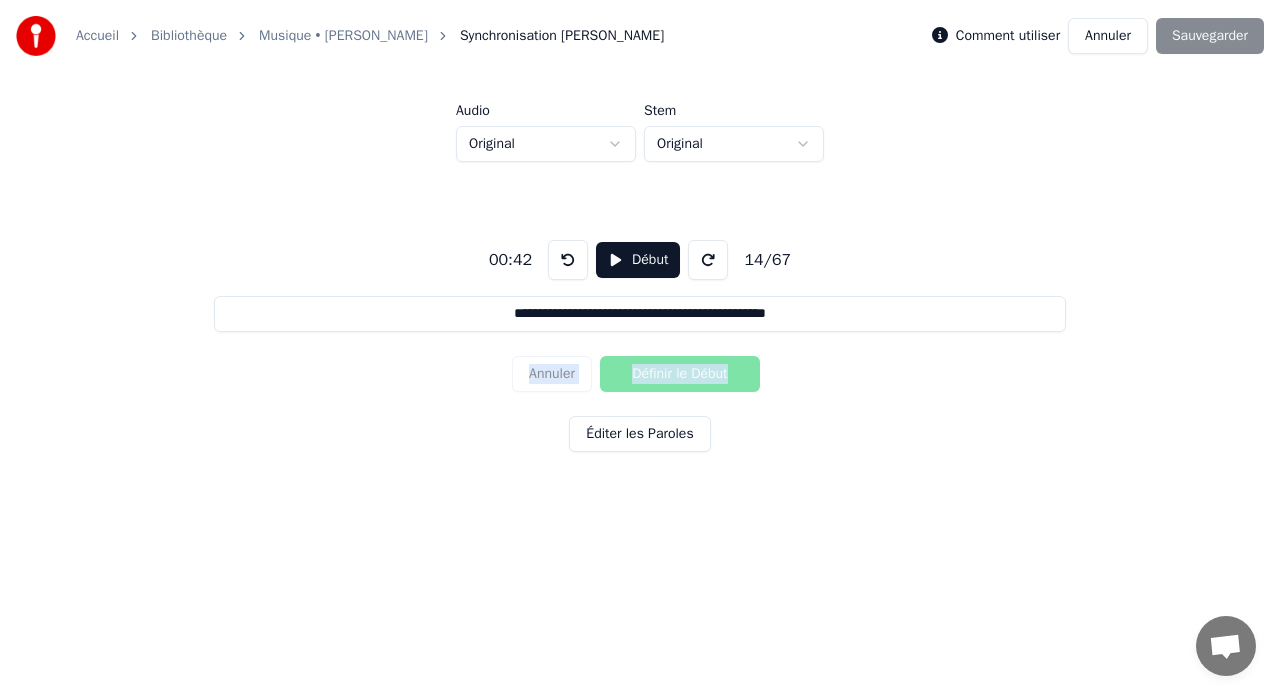 click on "Annuler Définir le Début" at bounding box center [640, 374] 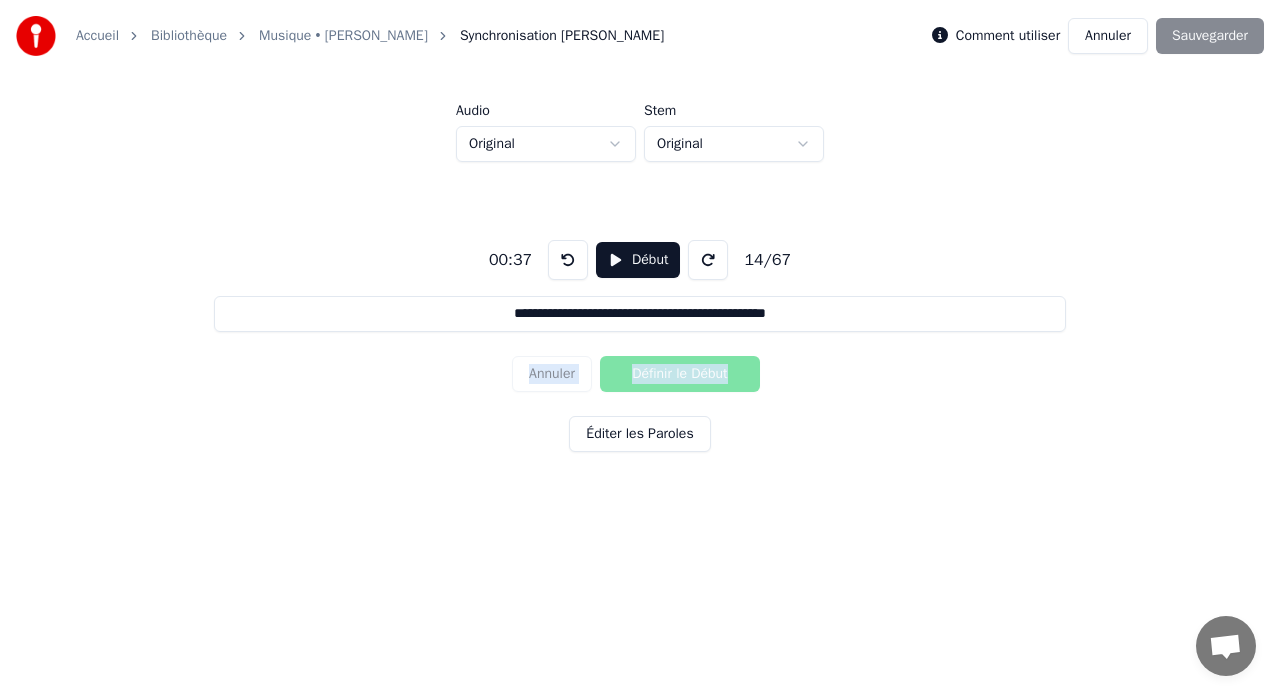 click at bounding box center (568, 260) 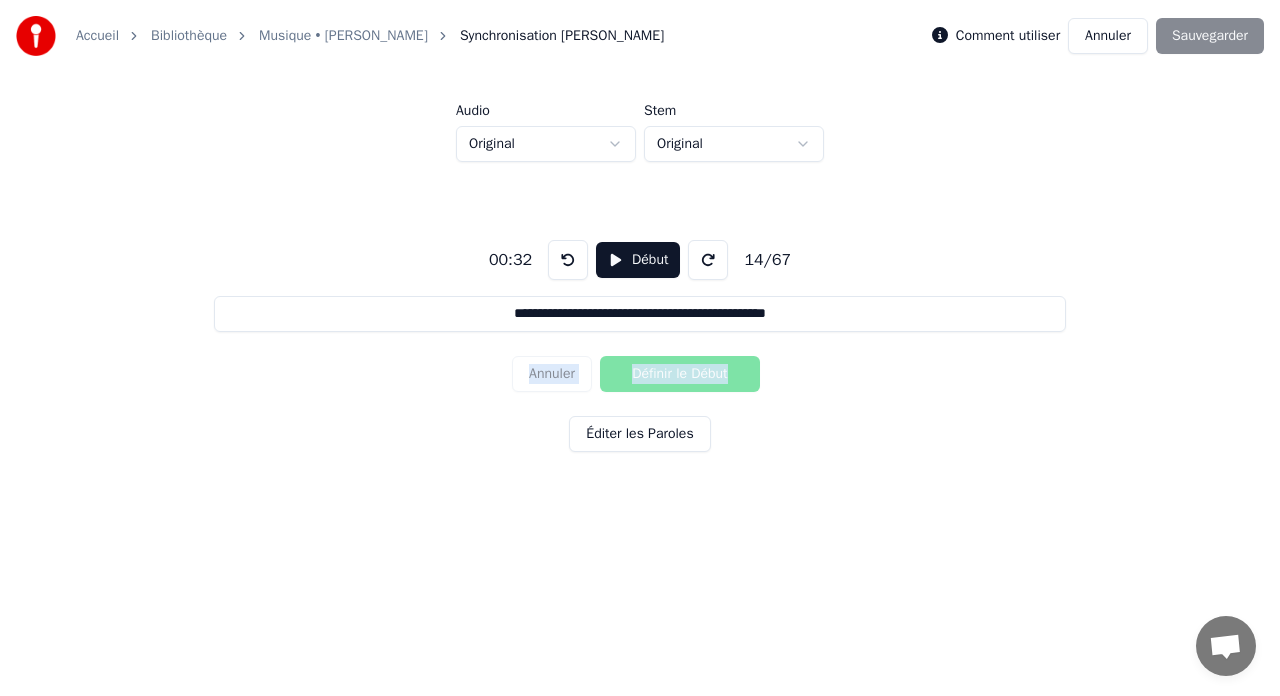 click at bounding box center [568, 260] 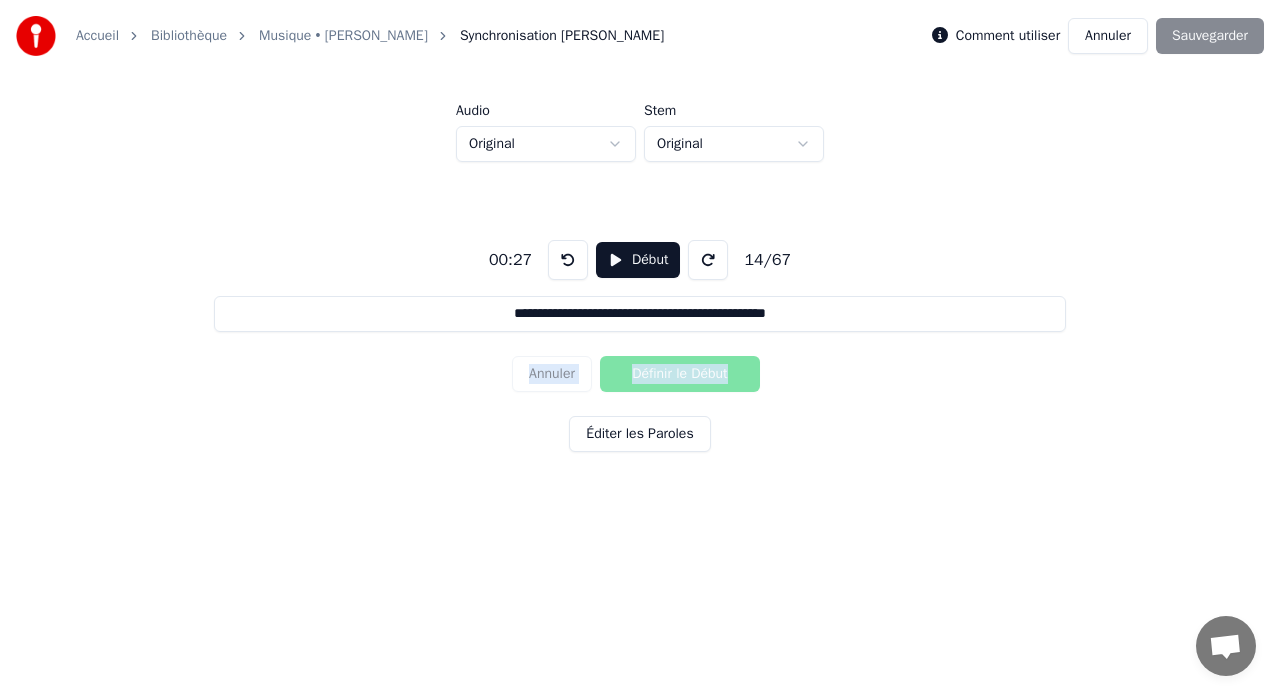 click at bounding box center [568, 260] 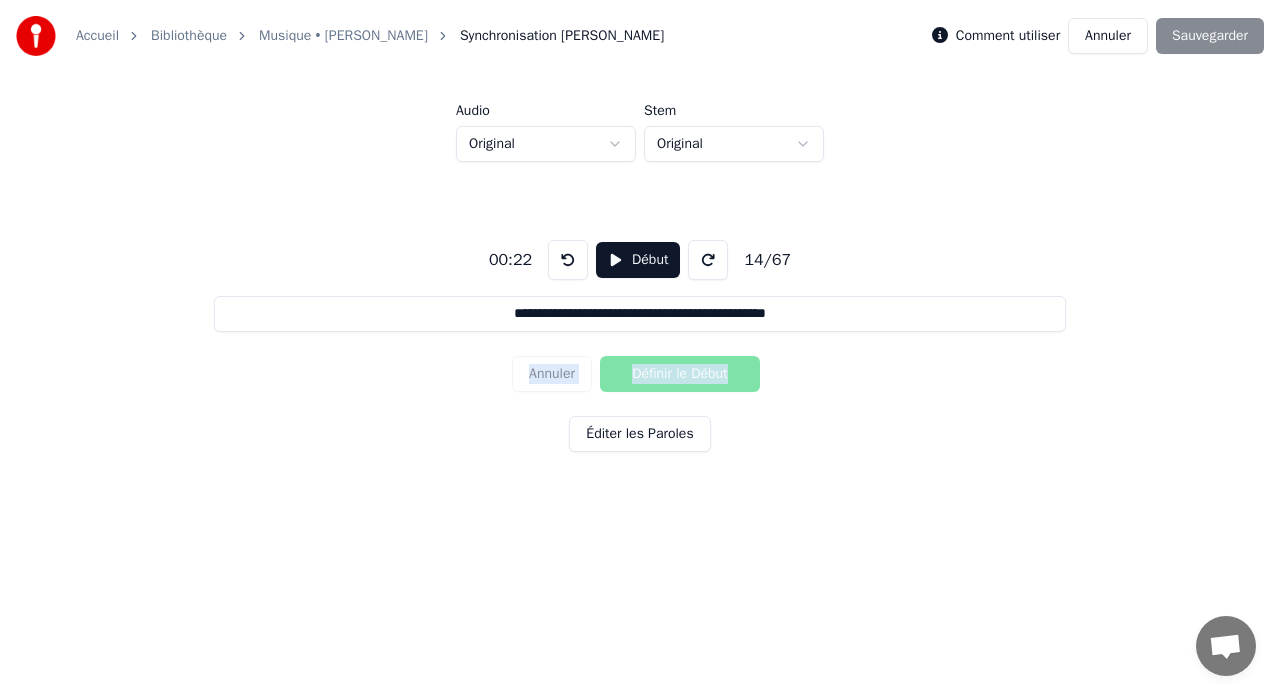 click at bounding box center [568, 260] 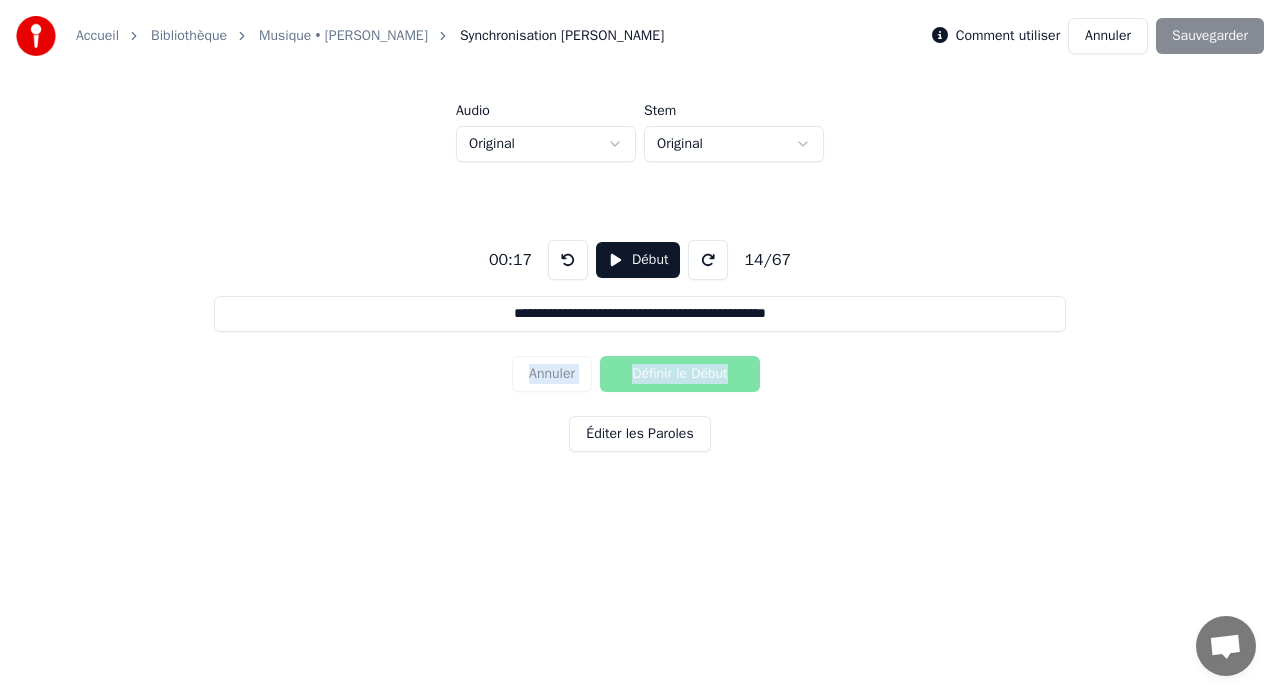 click on "**********" at bounding box center (640, 342) 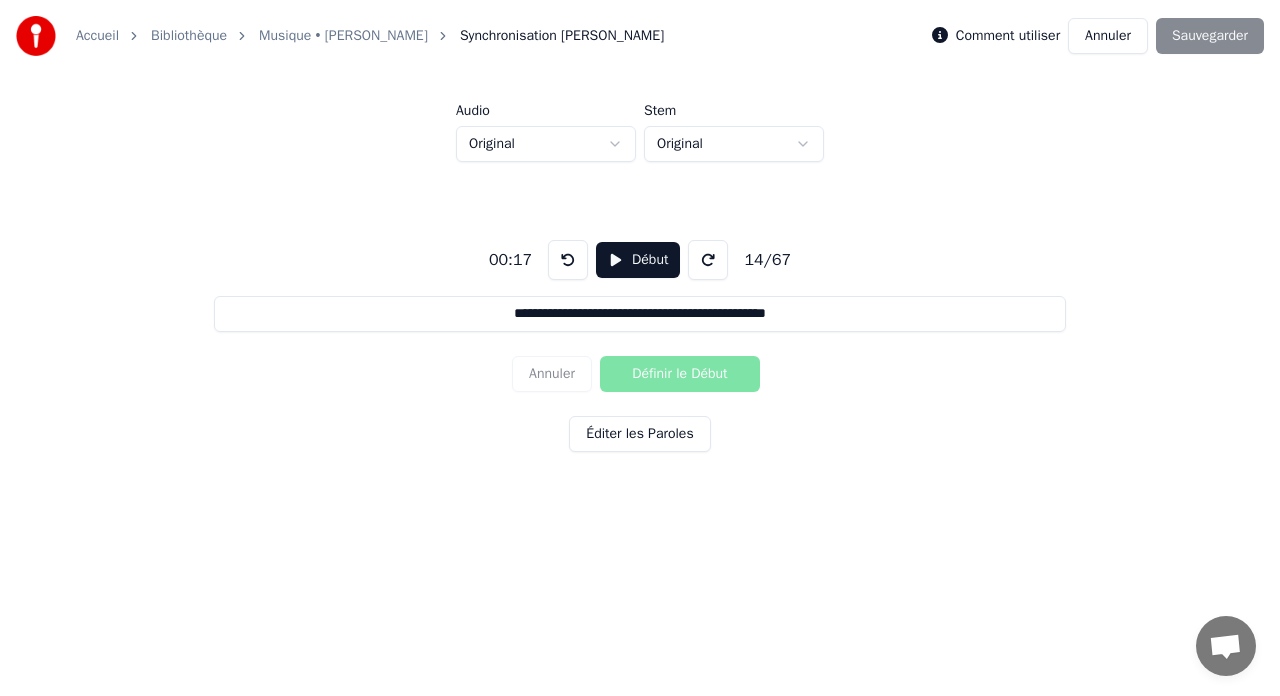 click on "Annuler Définir le Début" at bounding box center [640, 374] 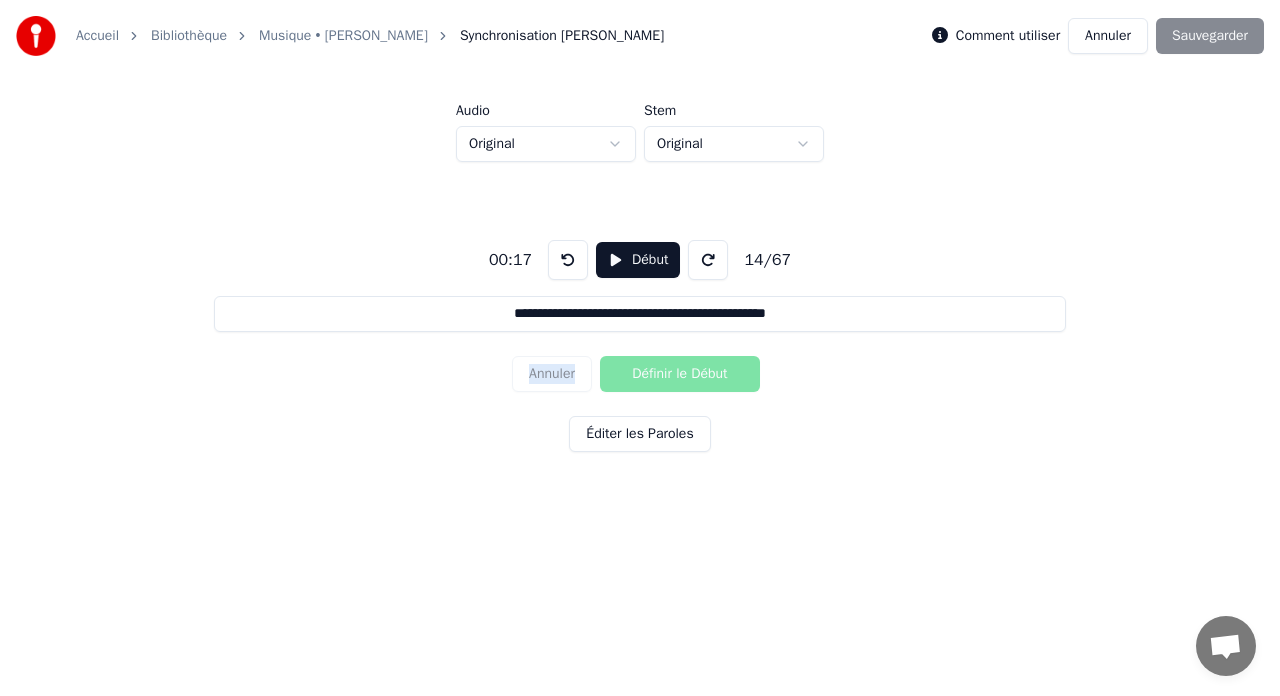 click on "Annuler Définir le Début" at bounding box center (640, 374) 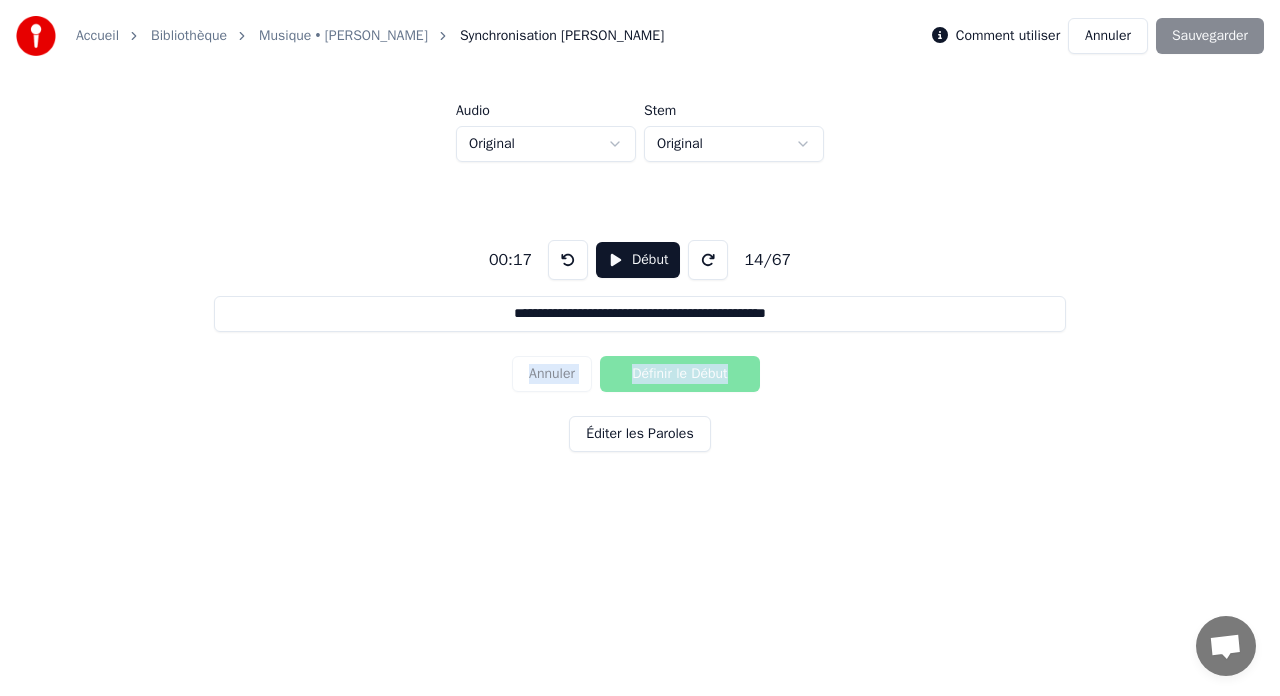 click on "Annuler Définir le Début" at bounding box center (640, 374) 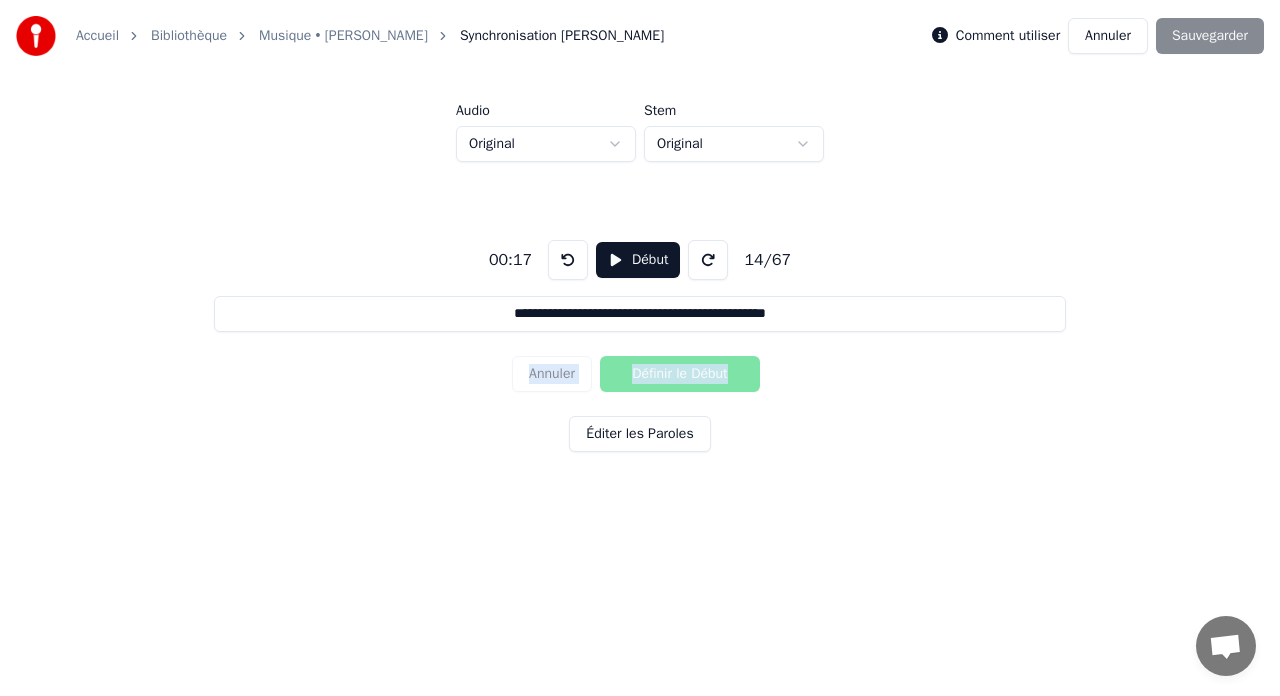 click on "Annuler Définir le Début" at bounding box center (640, 374) 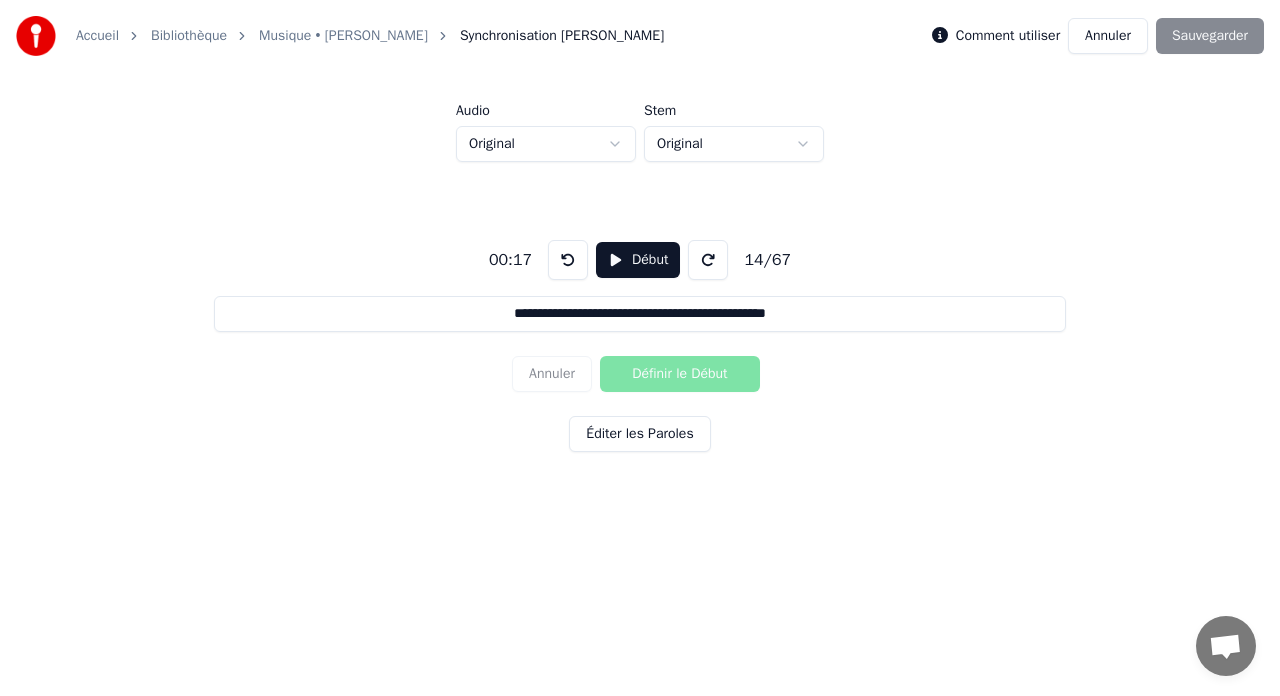 click on "**********" at bounding box center [640, 342] 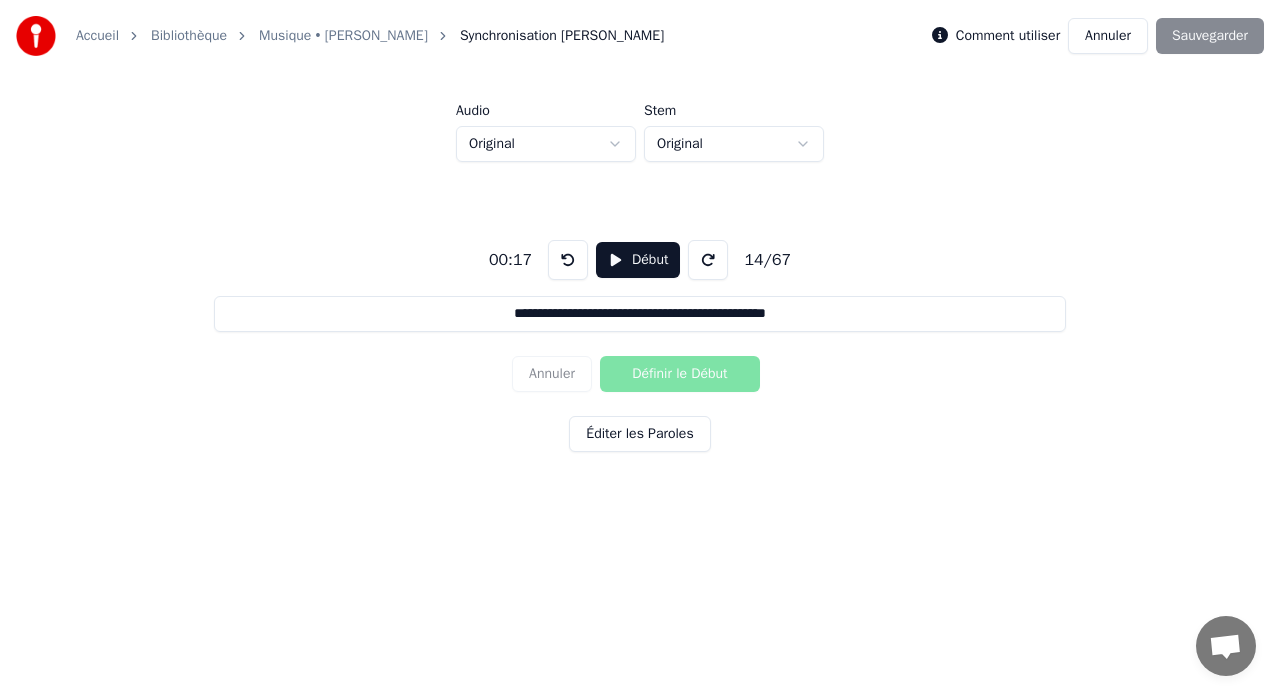 click on "Début" at bounding box center (638, 260) 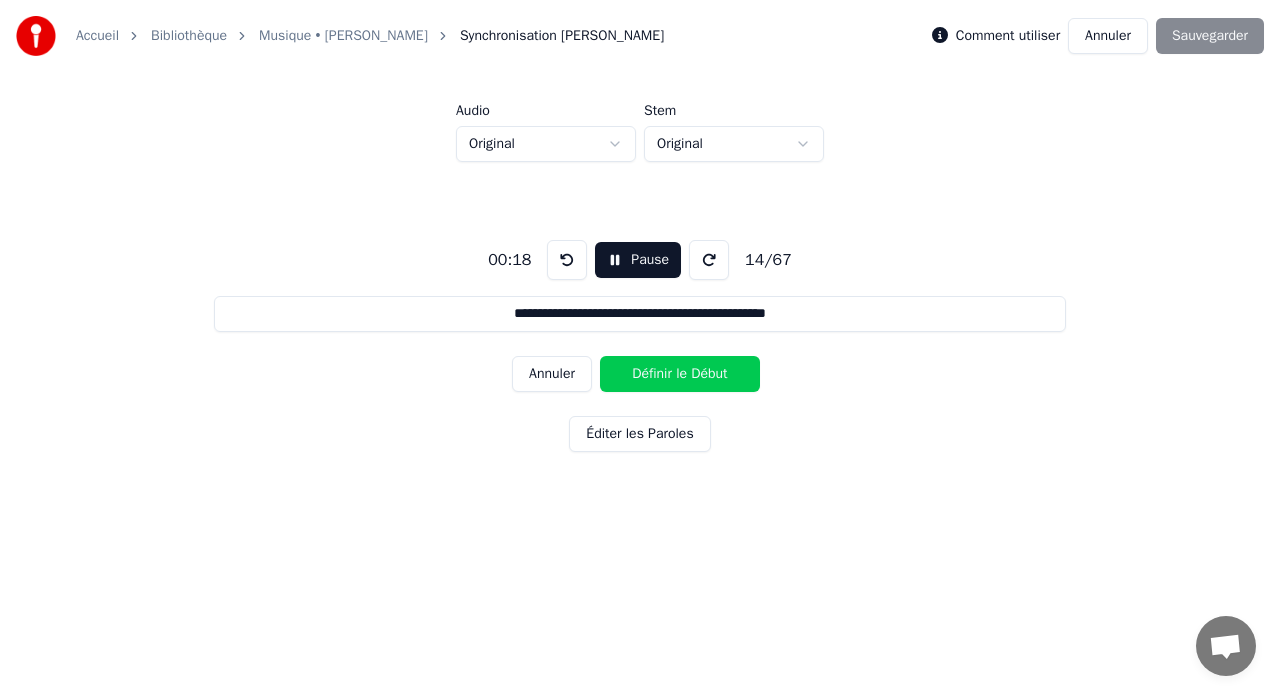 click on "Annuler" at bounding box center (552, 374) 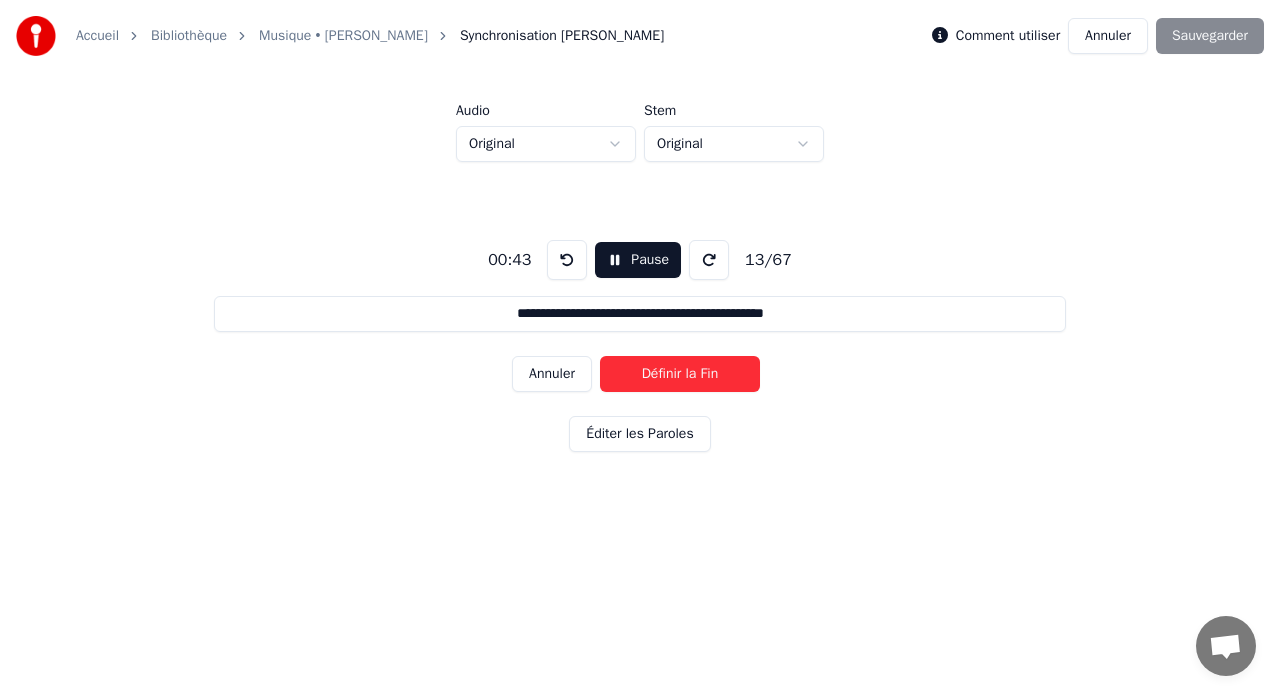 click on "Annuler" at bounding box center [552, 374] 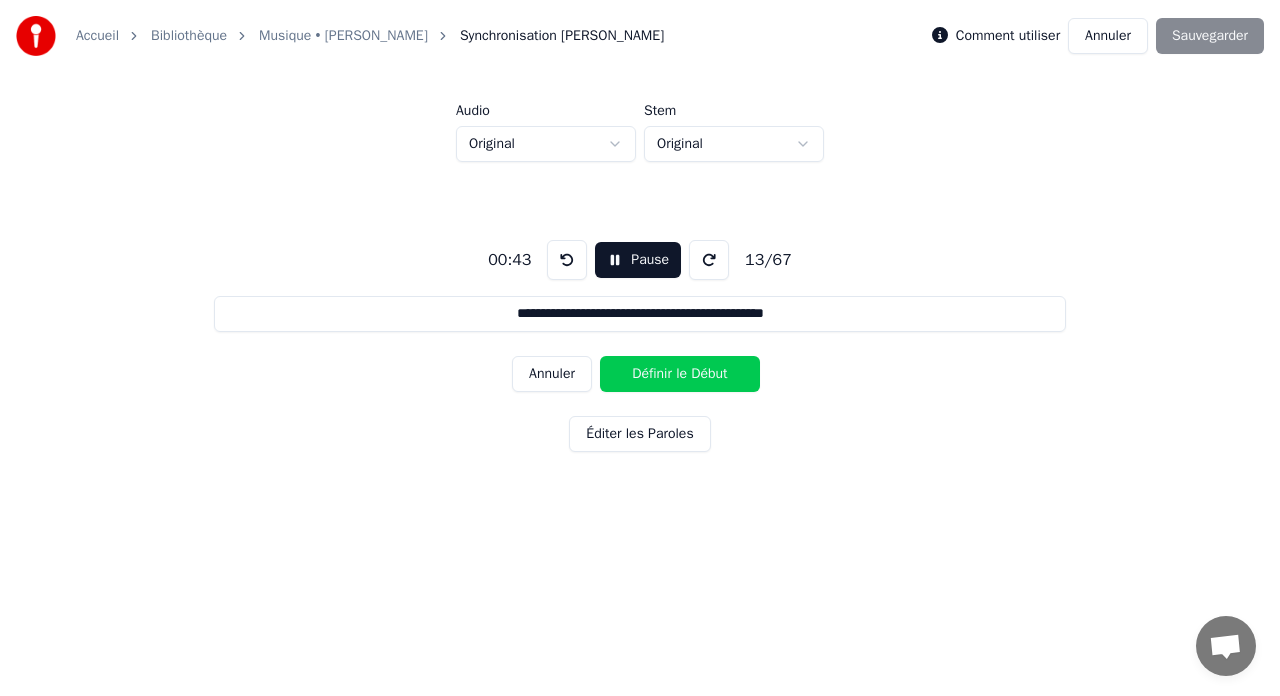 click on "Annuler" at bounding box center [552, 374] 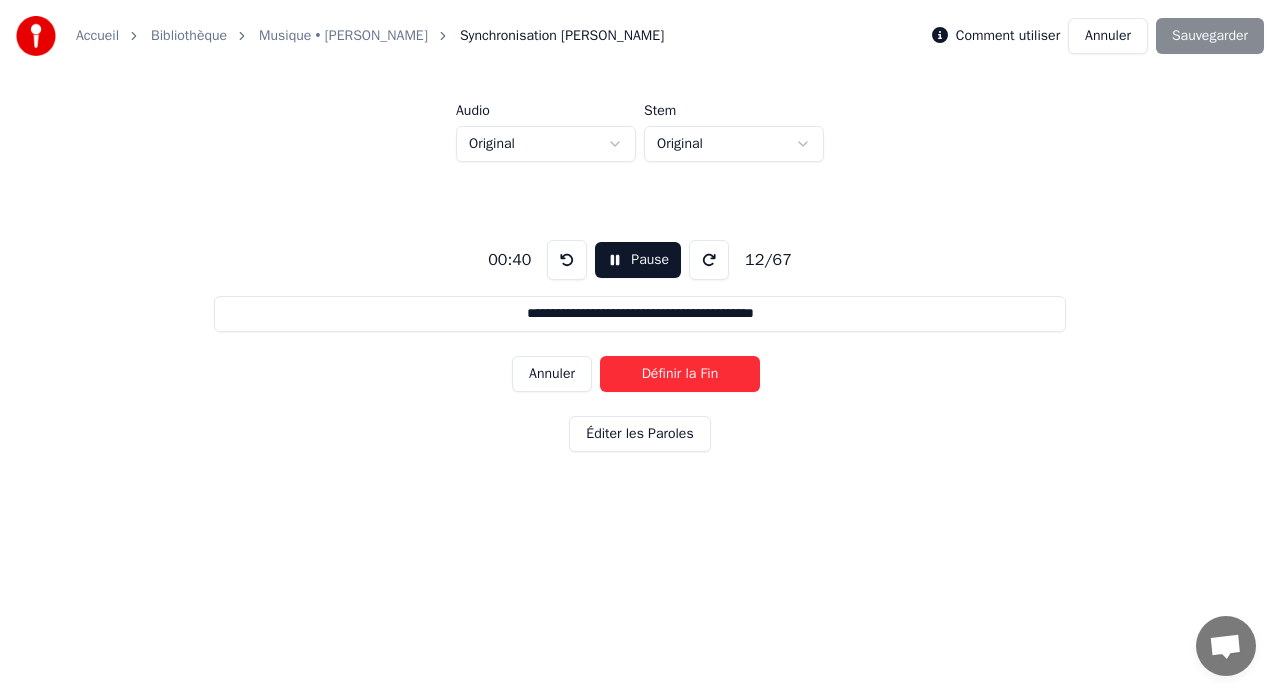 click on "Annuler" at bounding box center [552, 374] 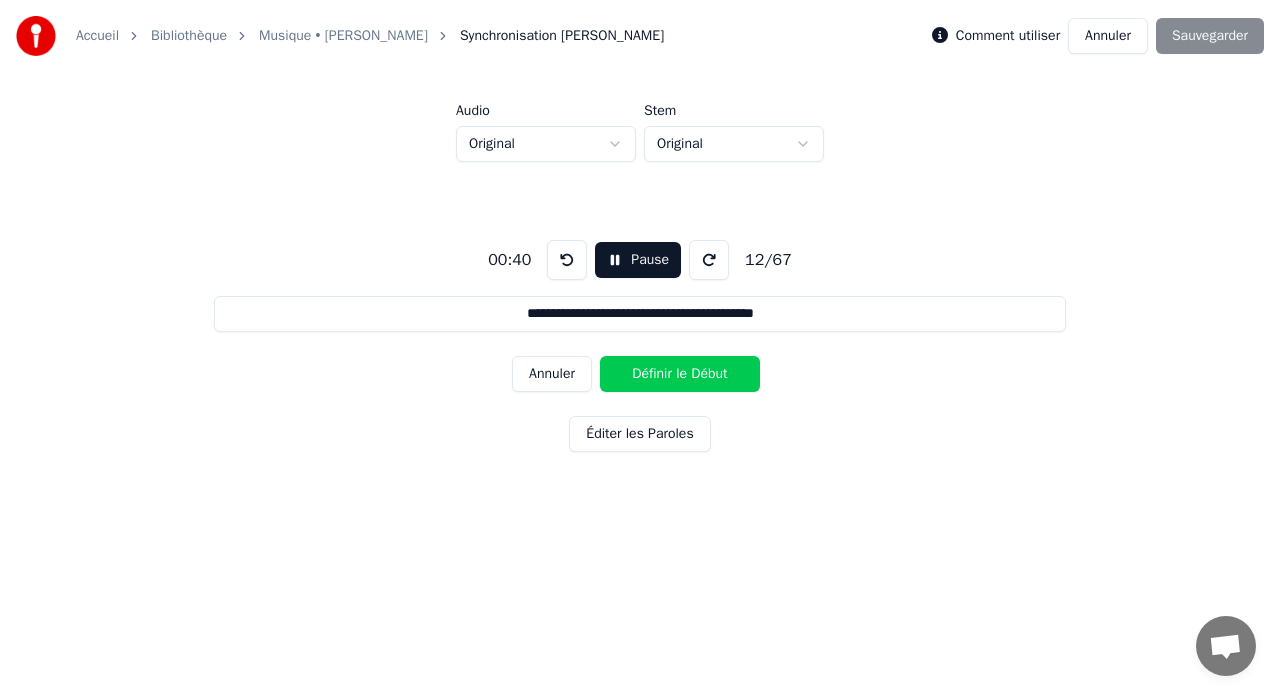 click on "Annuler" at bounding box center [552, 374] 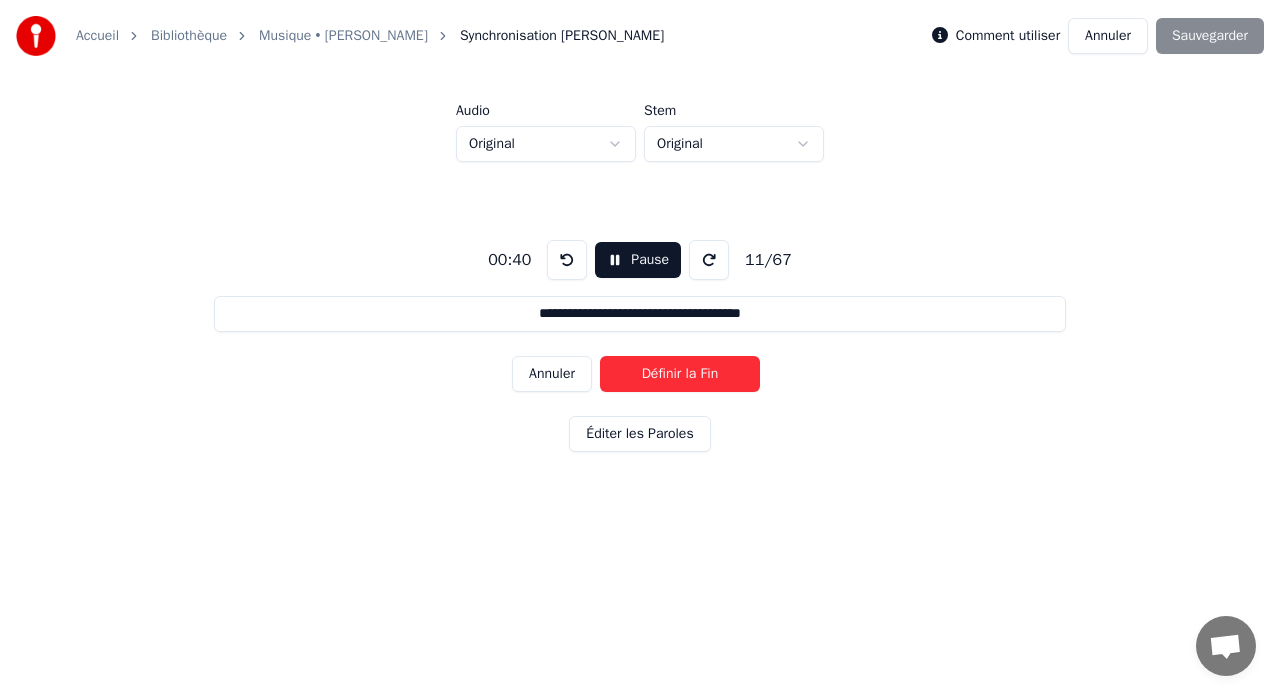 click on "Annuler" at bounding box center [552, 374] 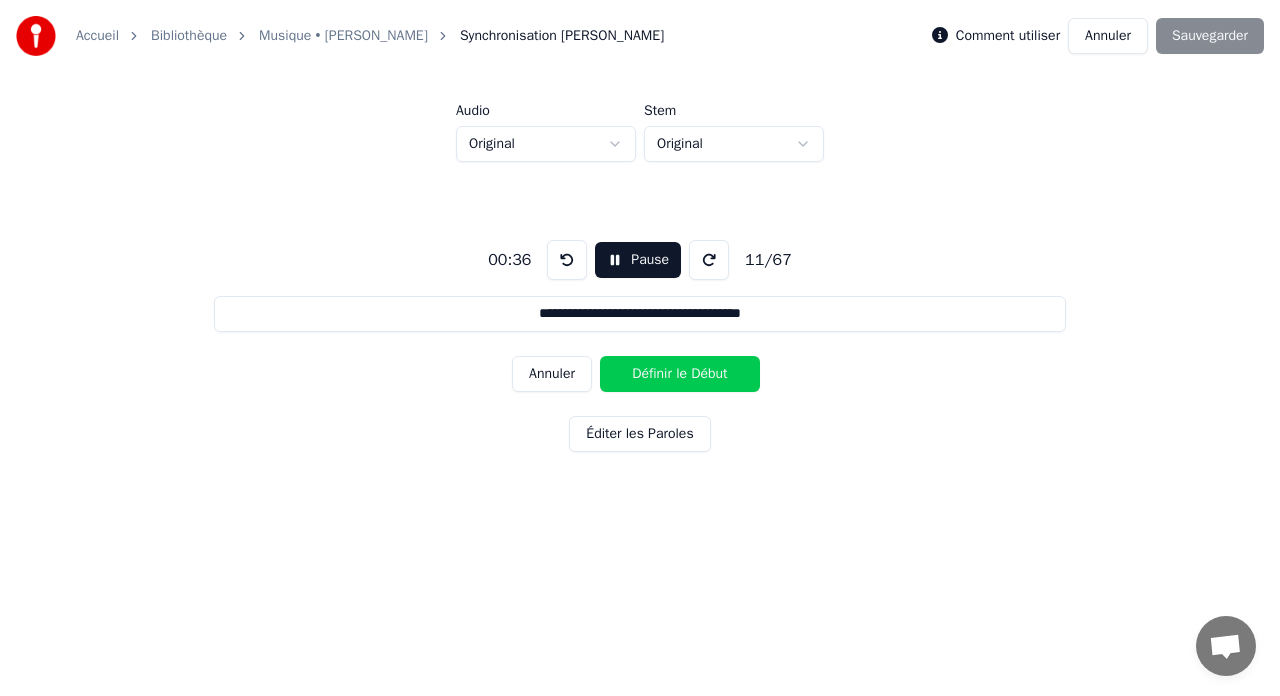 click on "Annuler" at bounding box center [552, 374] 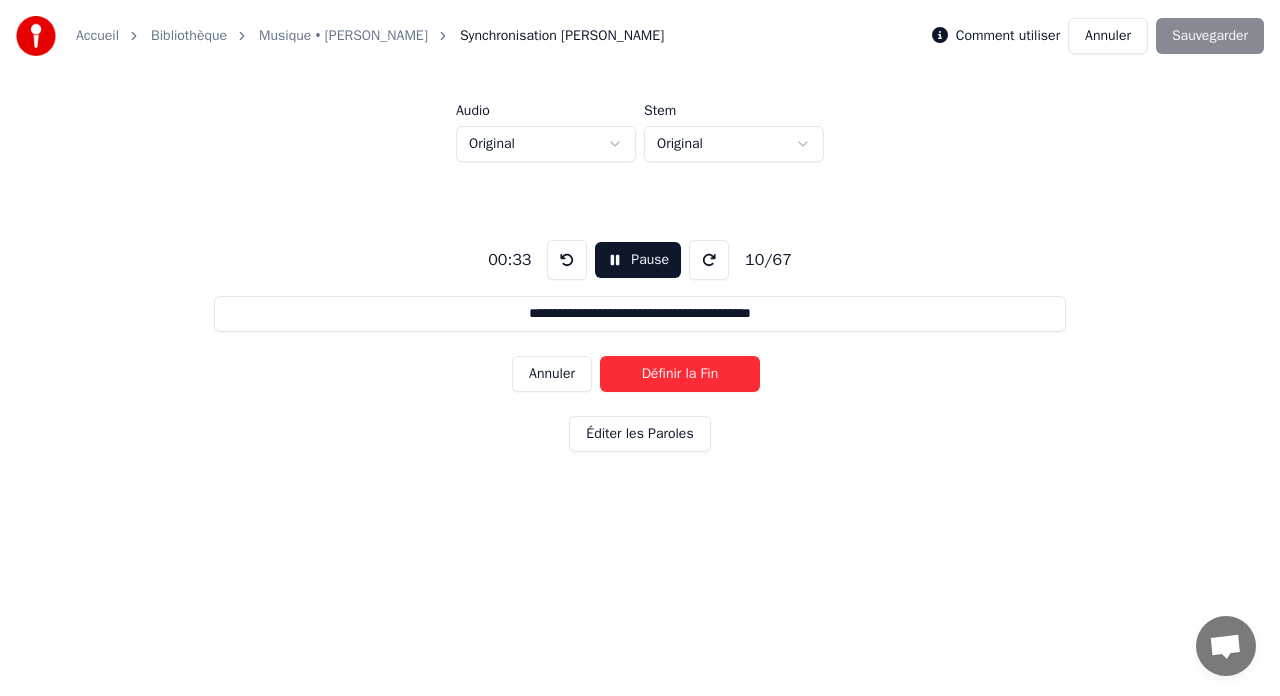 click on "Annuler" at bounding box center (552, 374) 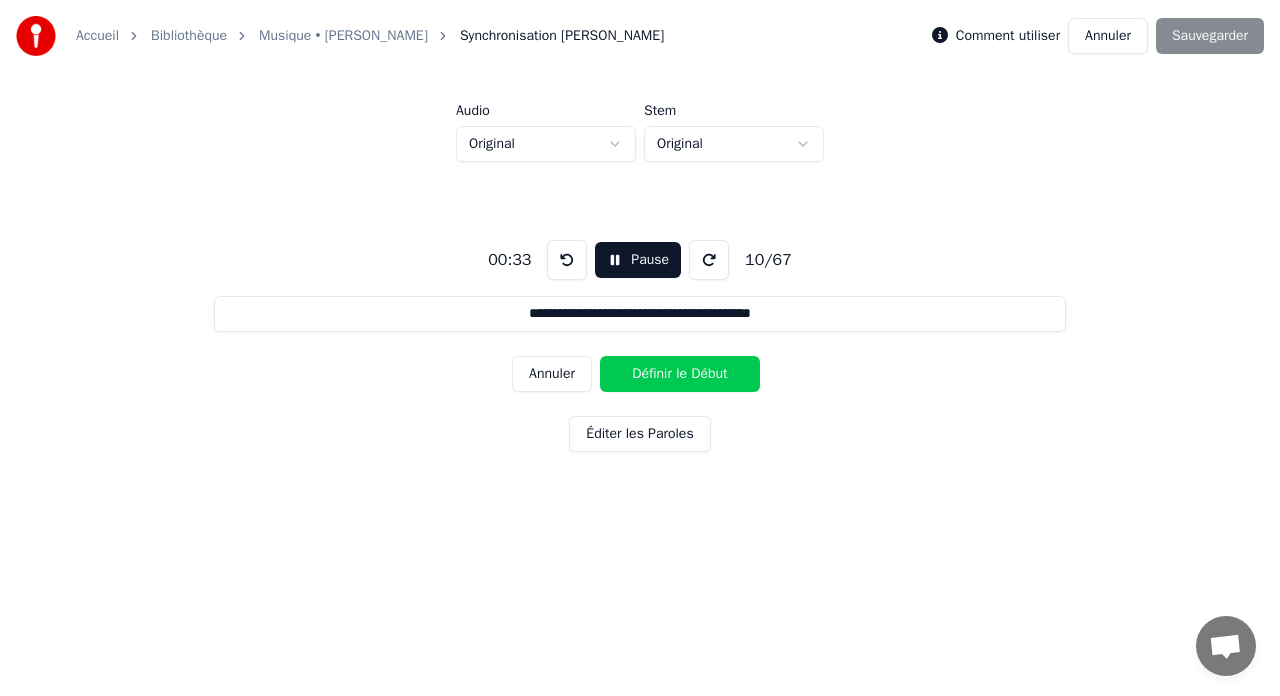 click on "Annuler" at bounding box center (552, 374) 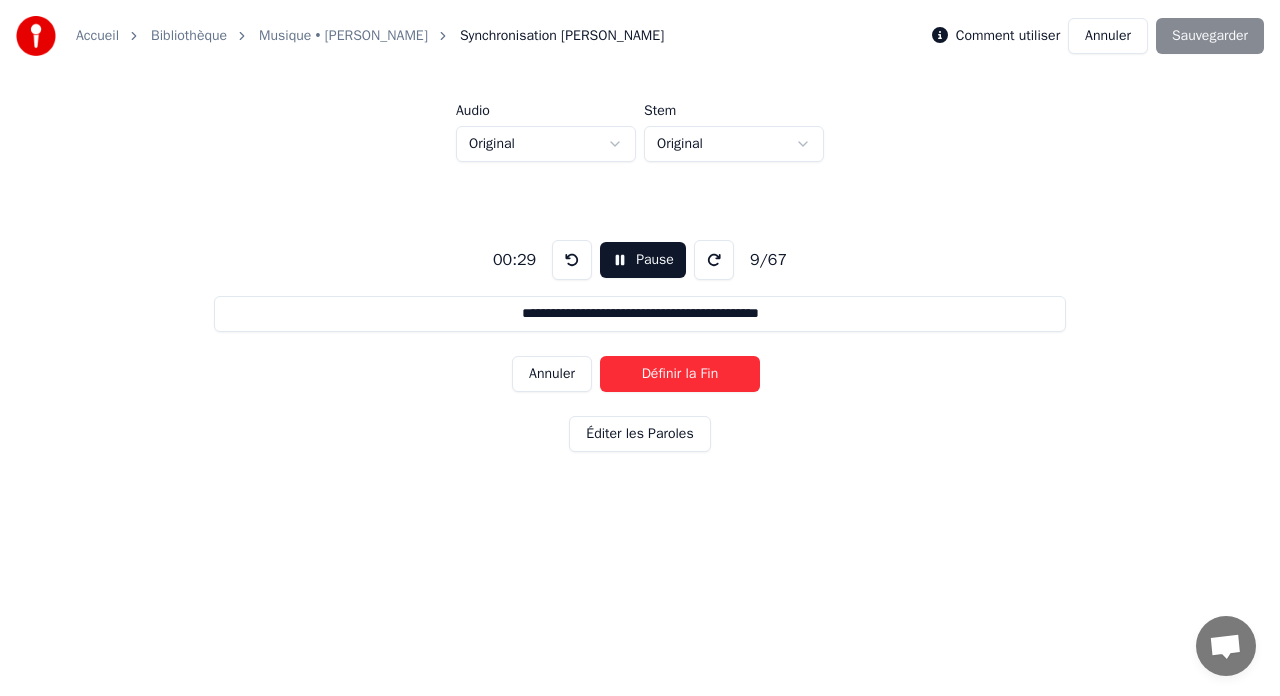 click on "Annuler" at bounding box center [552, 374] 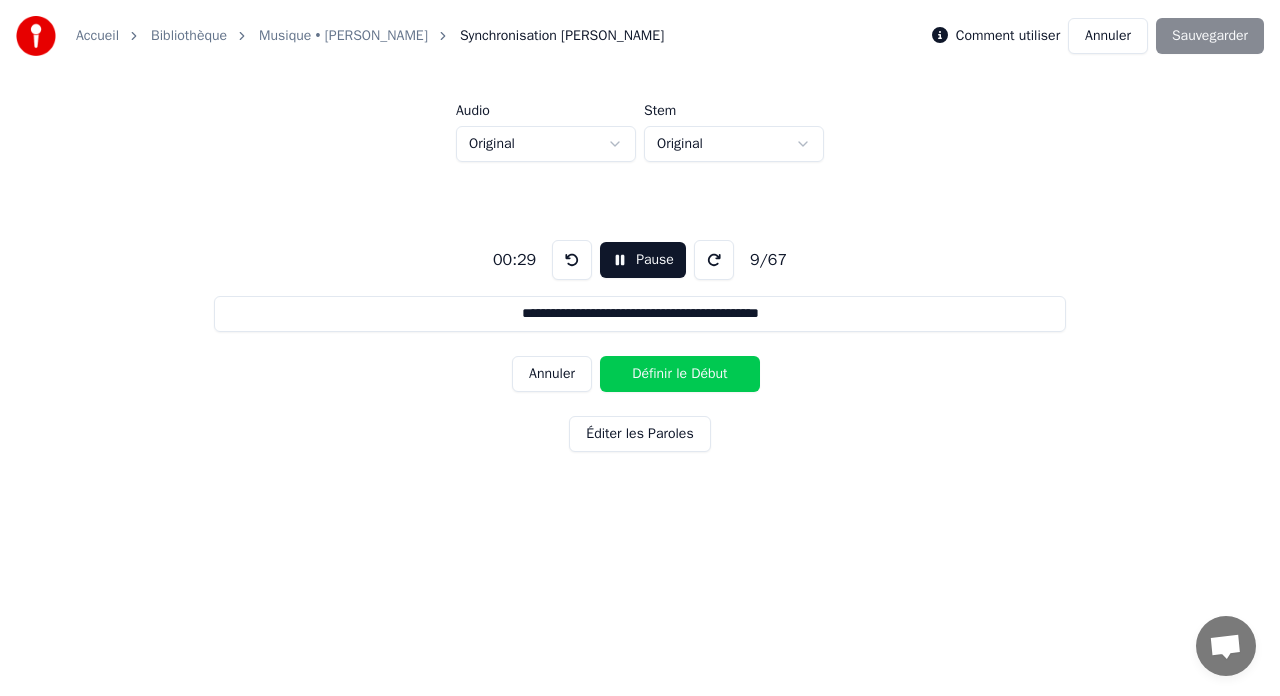 click on "Annuler" at bounding box center [552, 374] 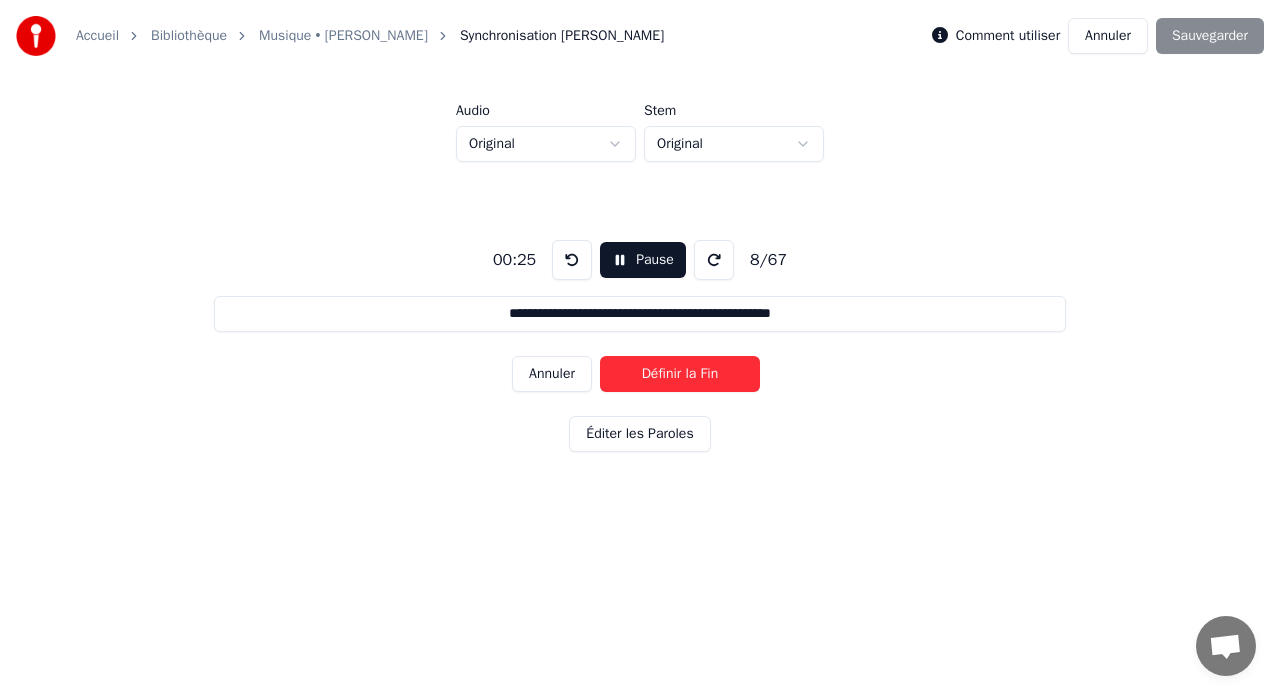 click on "Annuler" at bounding box center (552, 374) 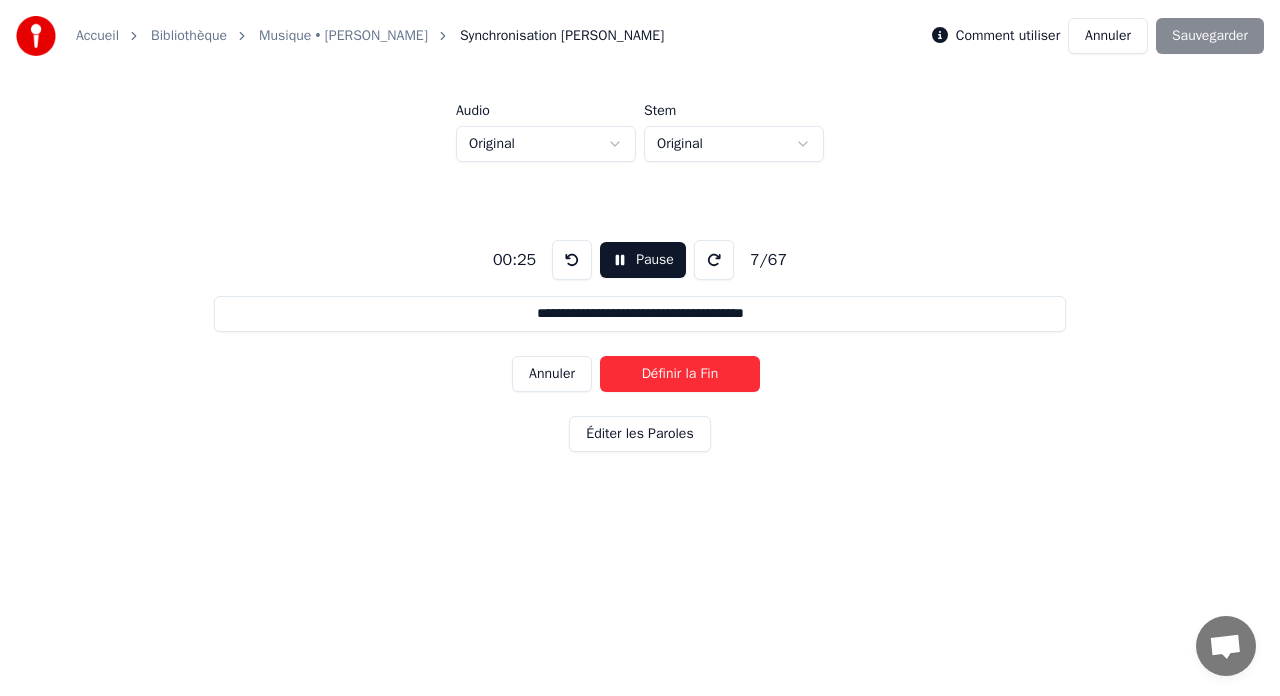 click on "Annuler" at bounding box center (552, 374) 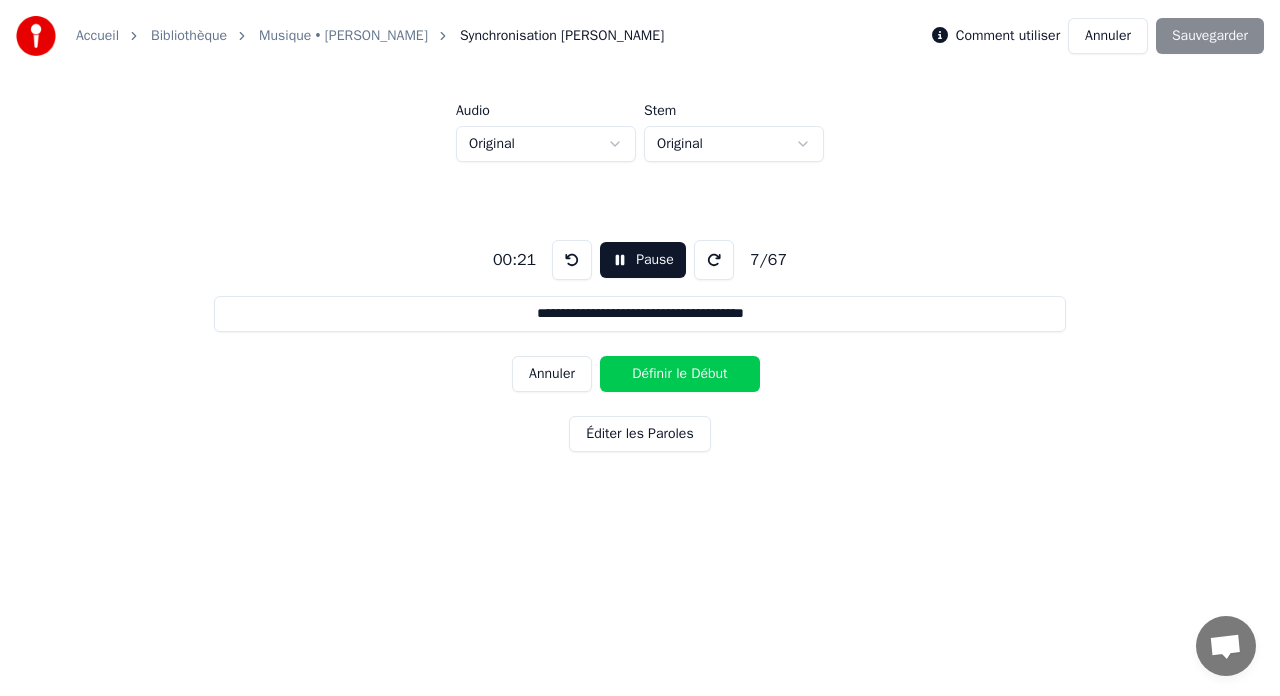 click on "Annuler" at bounding box center [552, 374] 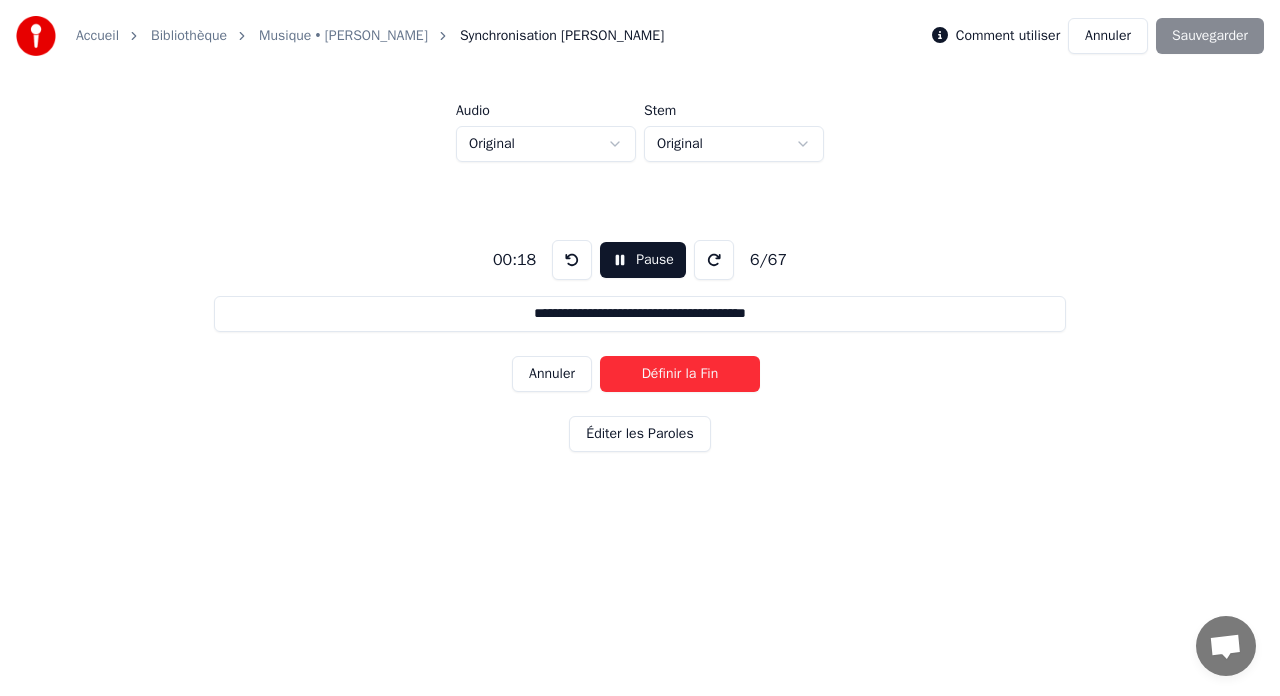 click on "Annuler" at bounding box center [552, 374] 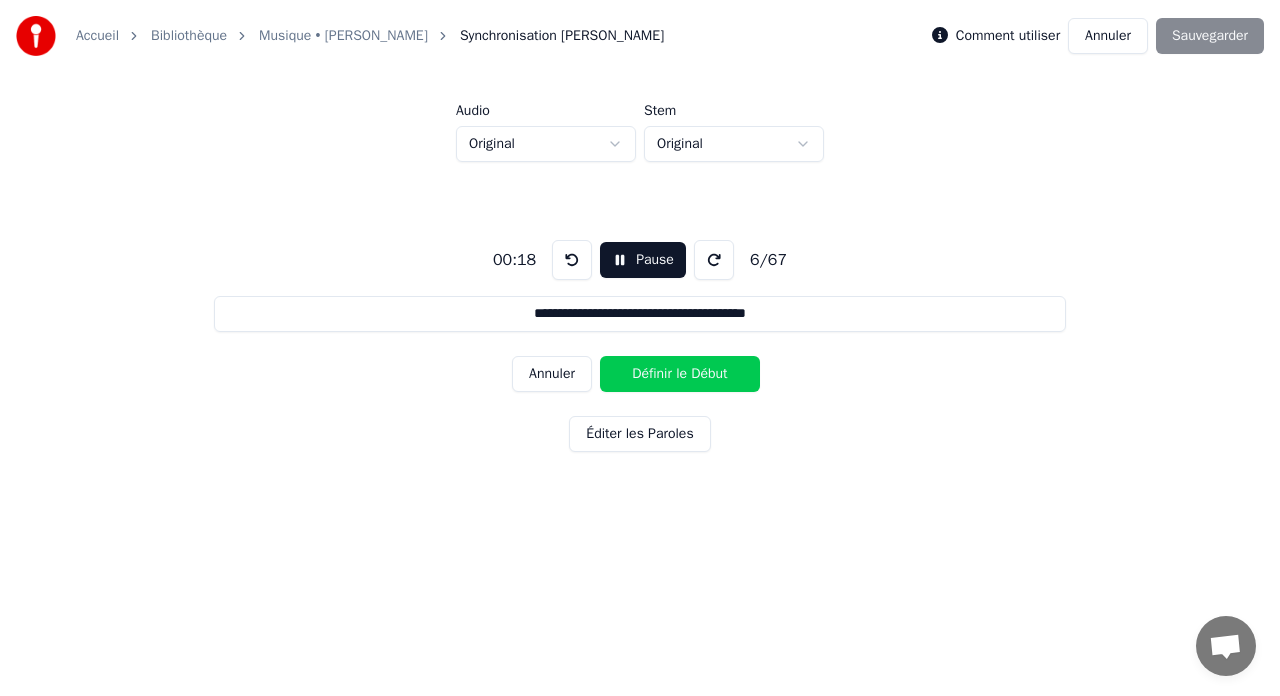 click on "Annuler" at bounding box center [552, 374] 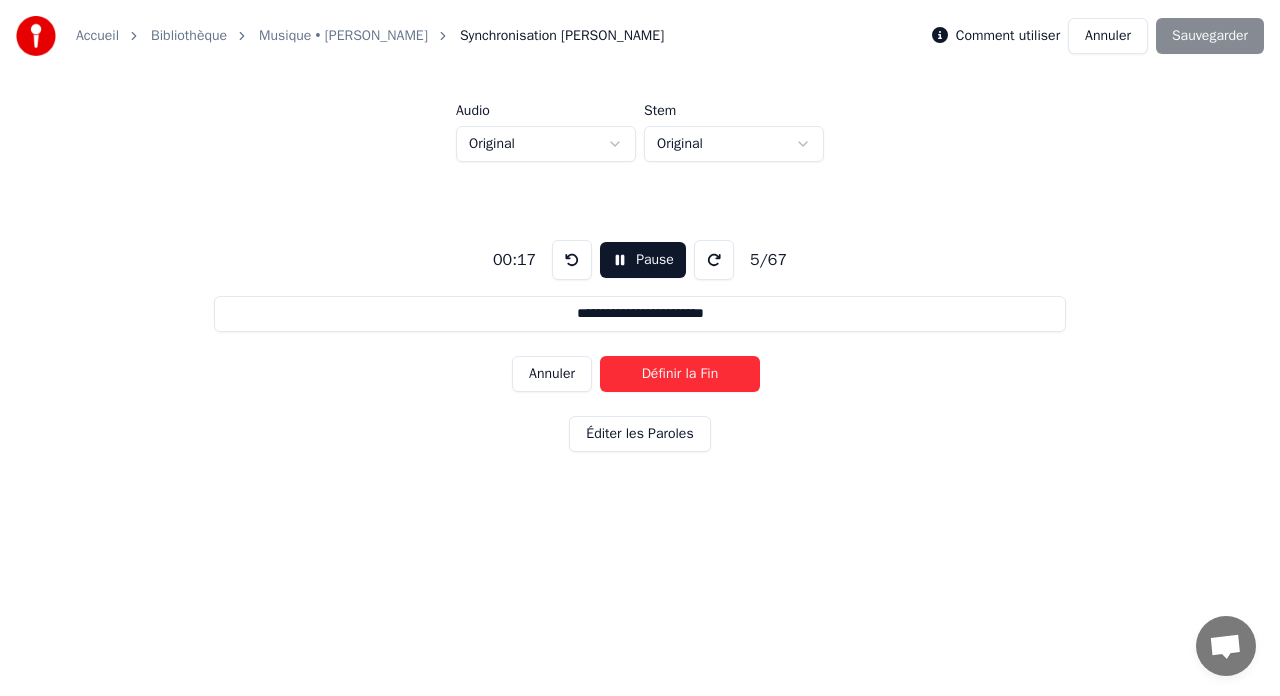 click on "Annuler" at bounding box center (552, 374) 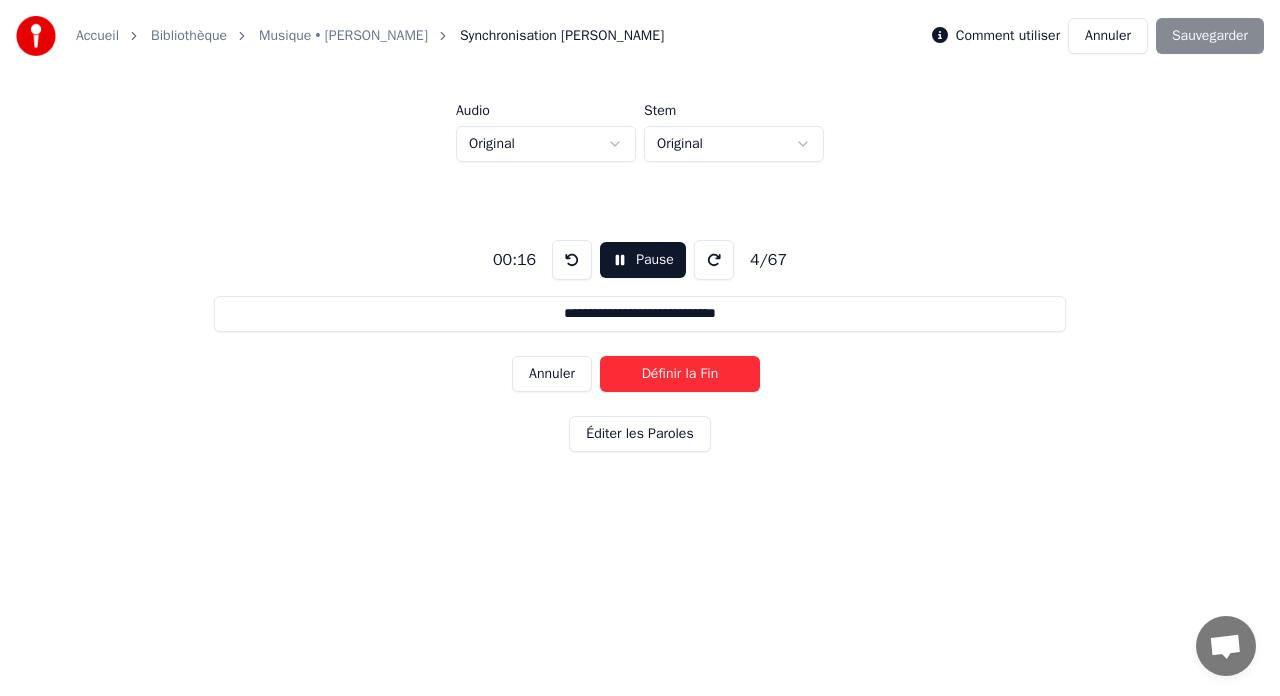 click on "Annuler" at bounding box center [552, 374] 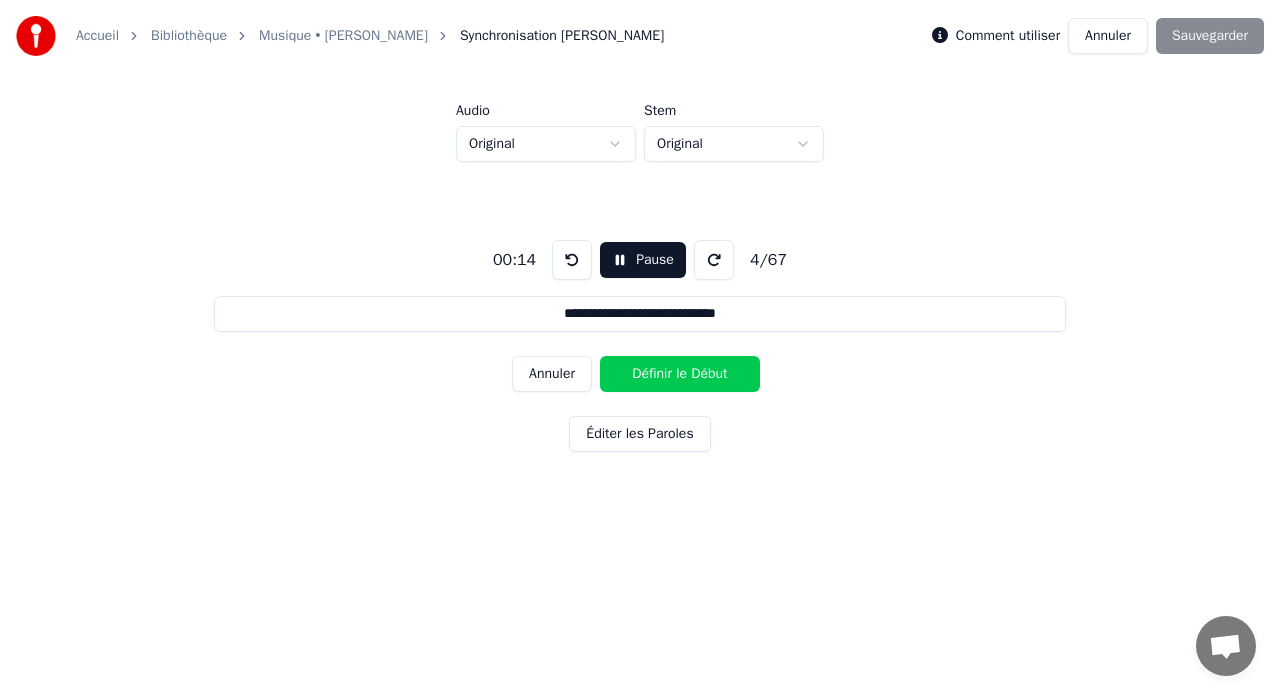 click on "Annuler" at bounding box center (552, 374) 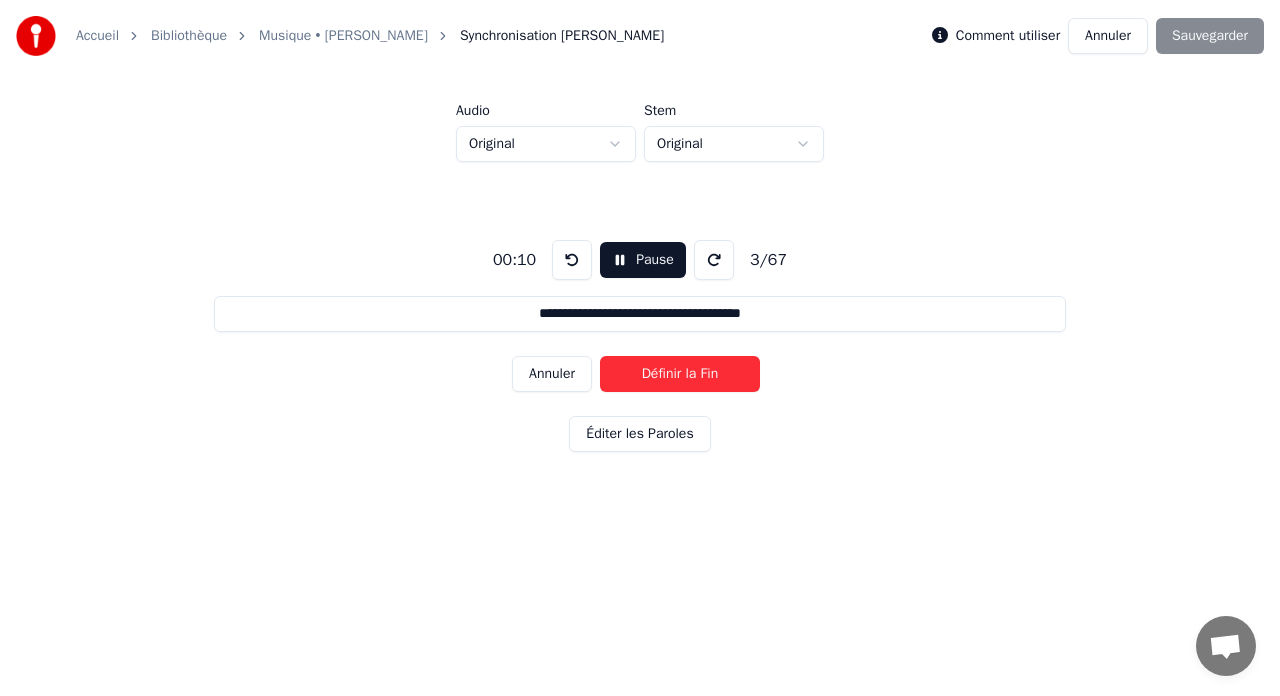 click on "Annuler" at bounding box center (552, 374) 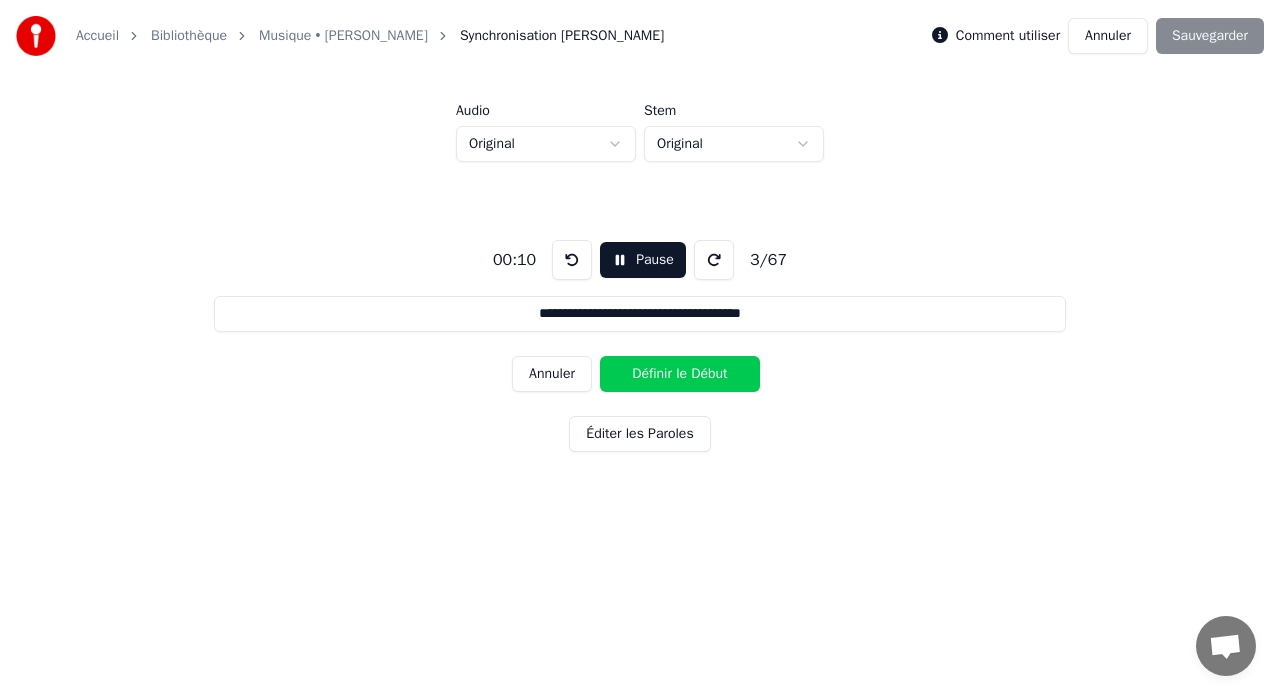 click on "Annuler" at bounding box center [552, 374] 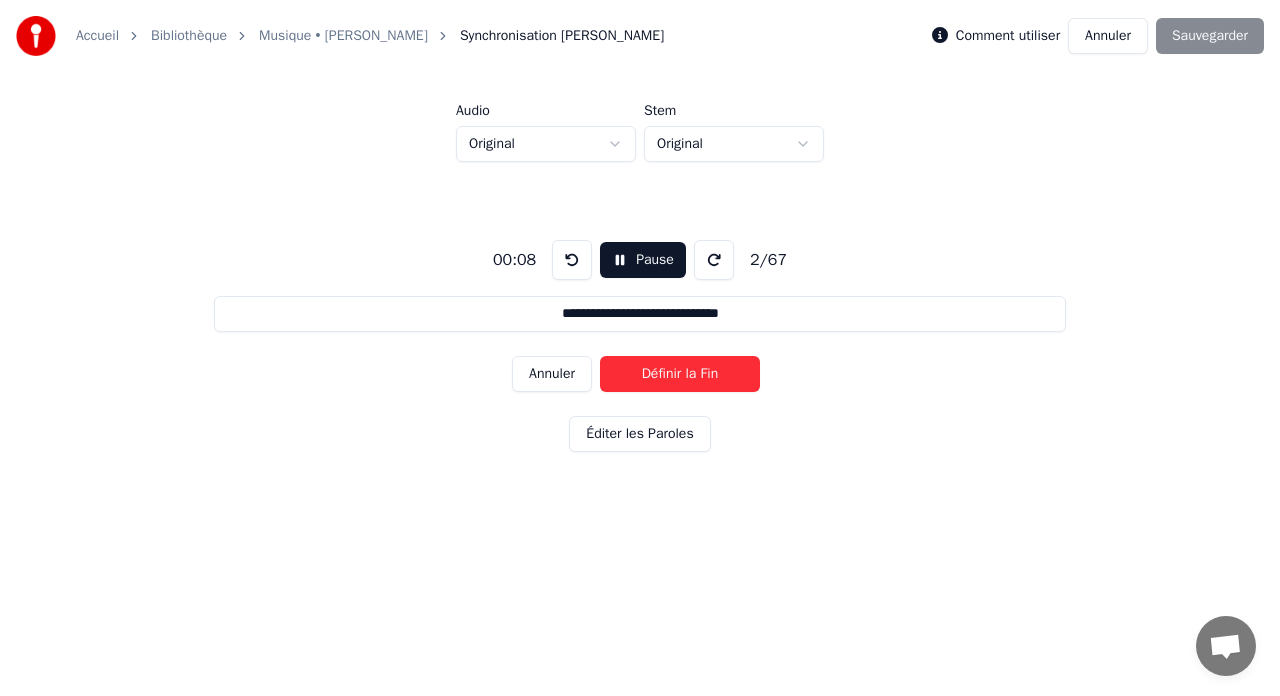 click on "Annuler" at bounding box center (552, 374) 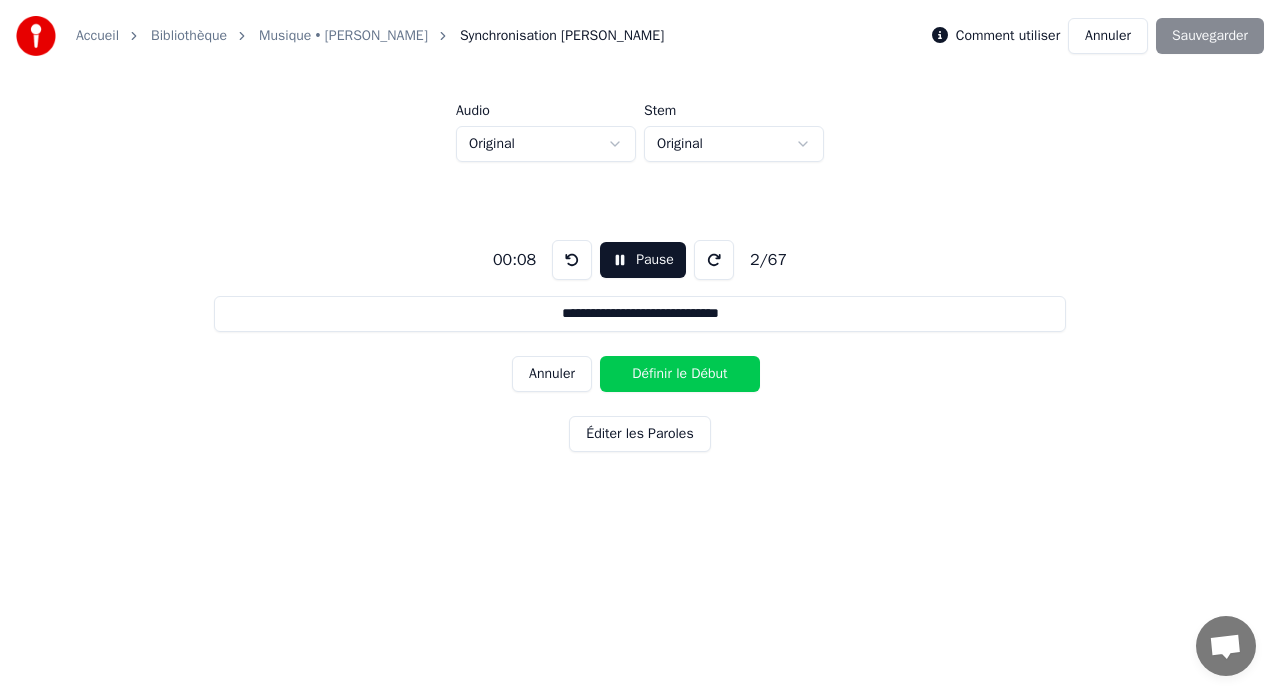click on "Annuler" at bounding box center [552, 374] 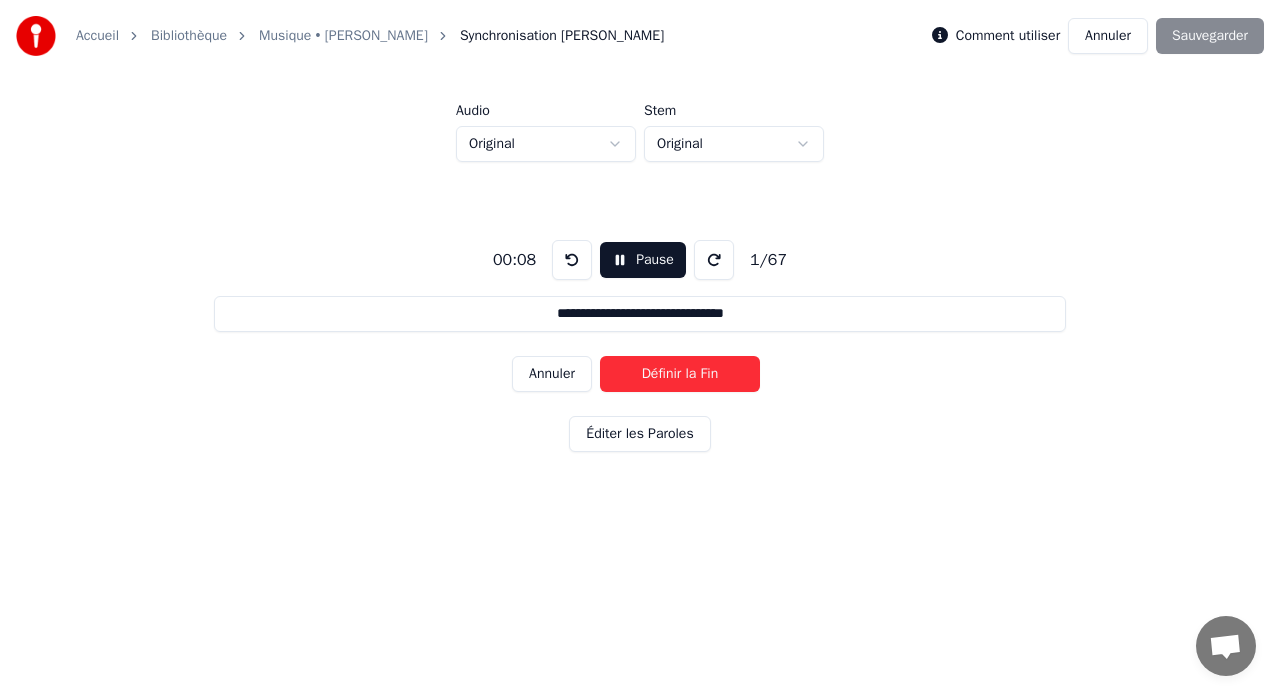 click on "Annuler" at bounding box center (552, 374) 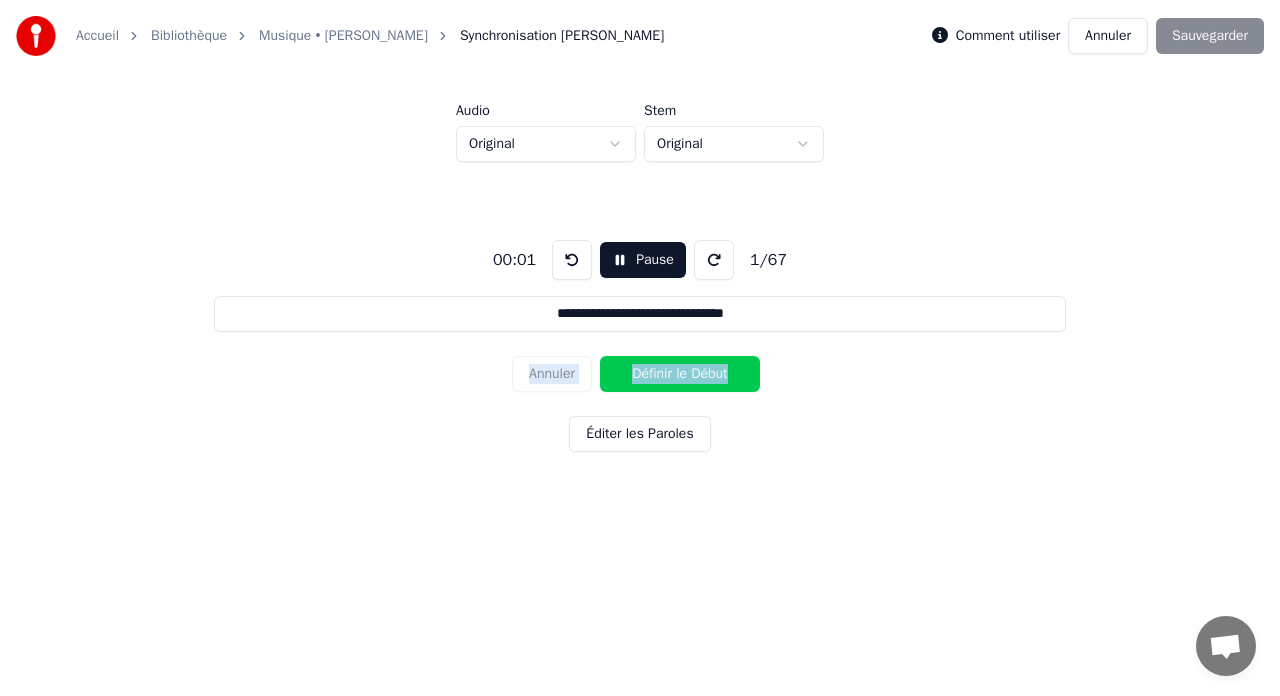 click on "Annuler Définir le Début" at bounding box center [640, 374] 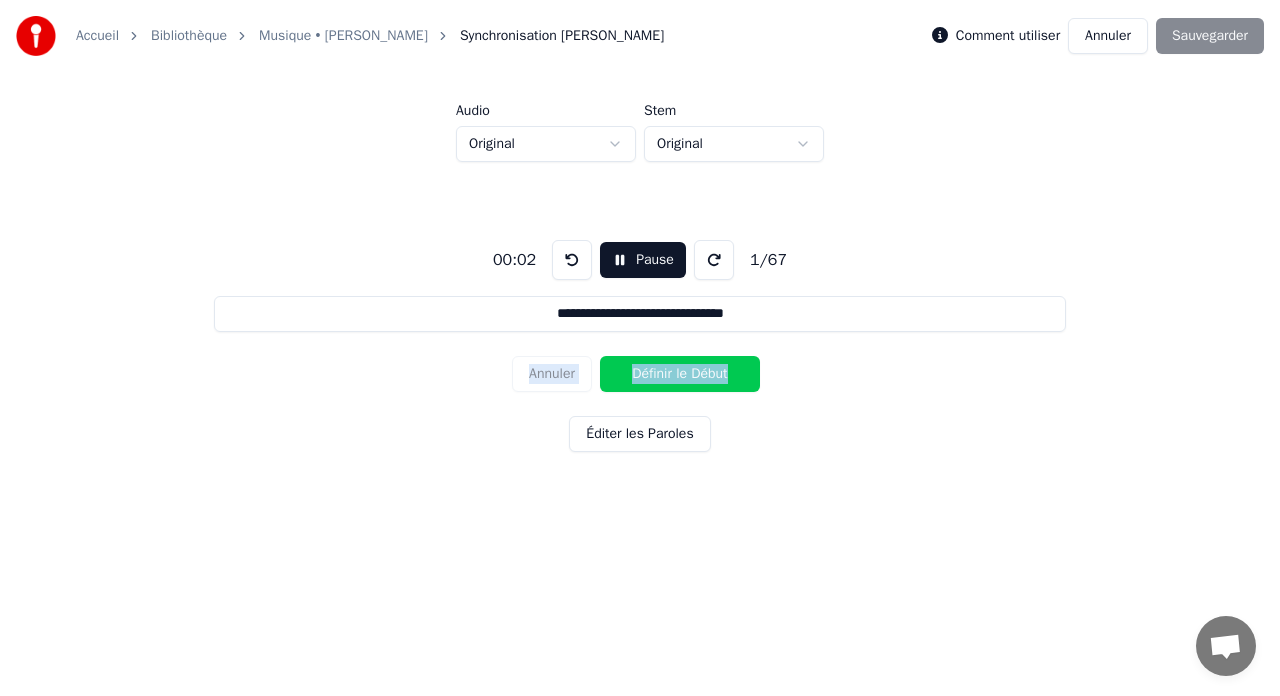 click on "Annuler Définir le Début" at bounding box center [640, 374] 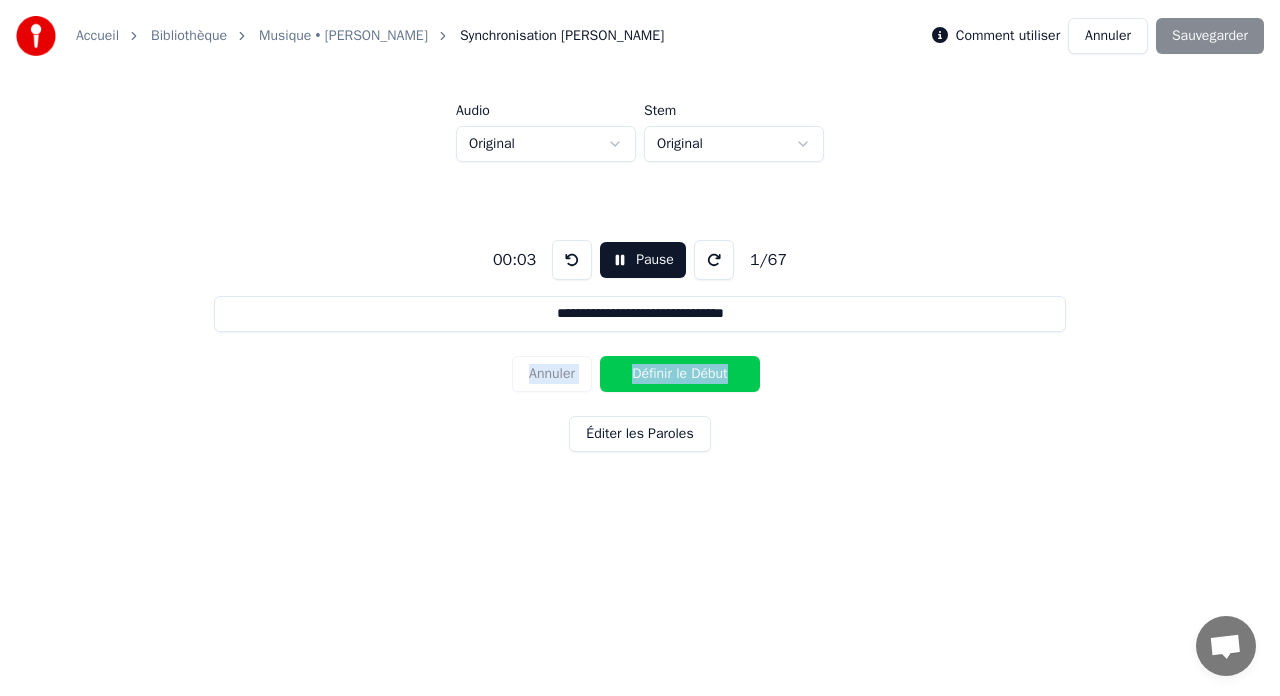 click on "Annuler Définir le Début" at bounding box center [640, 374] 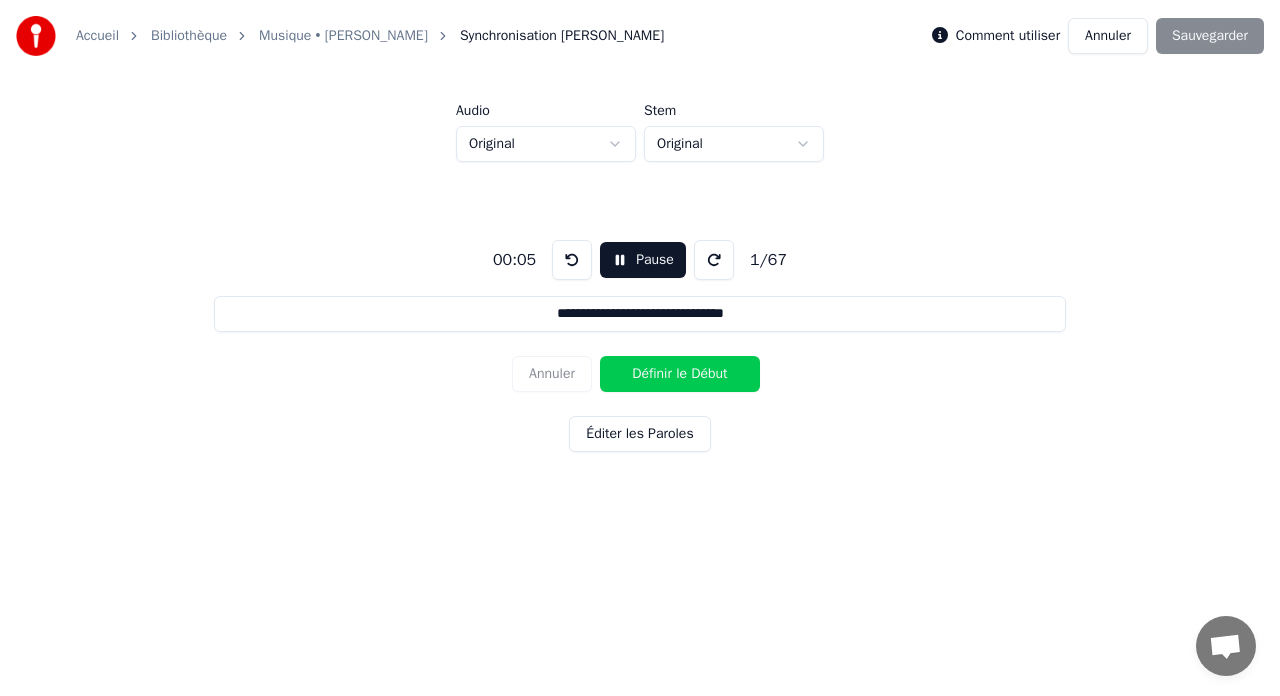 click on "Pause" at bounding box center [643, 260] 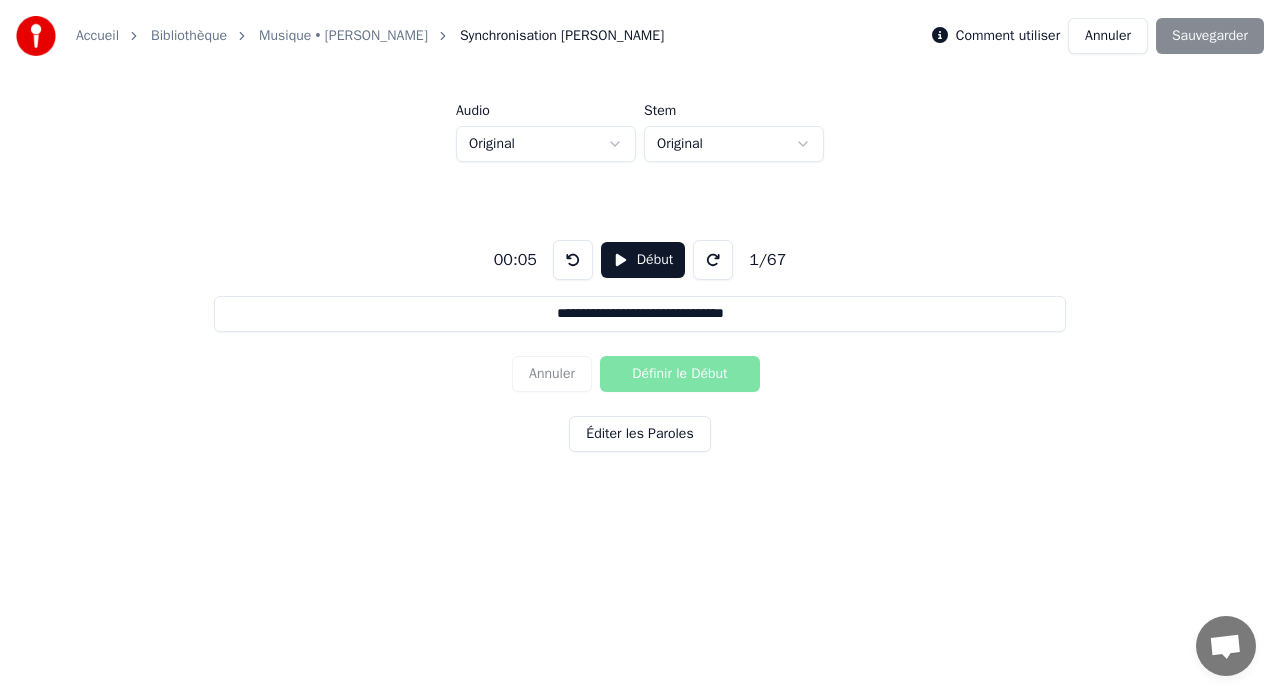 click at bounding box center (573, 260) 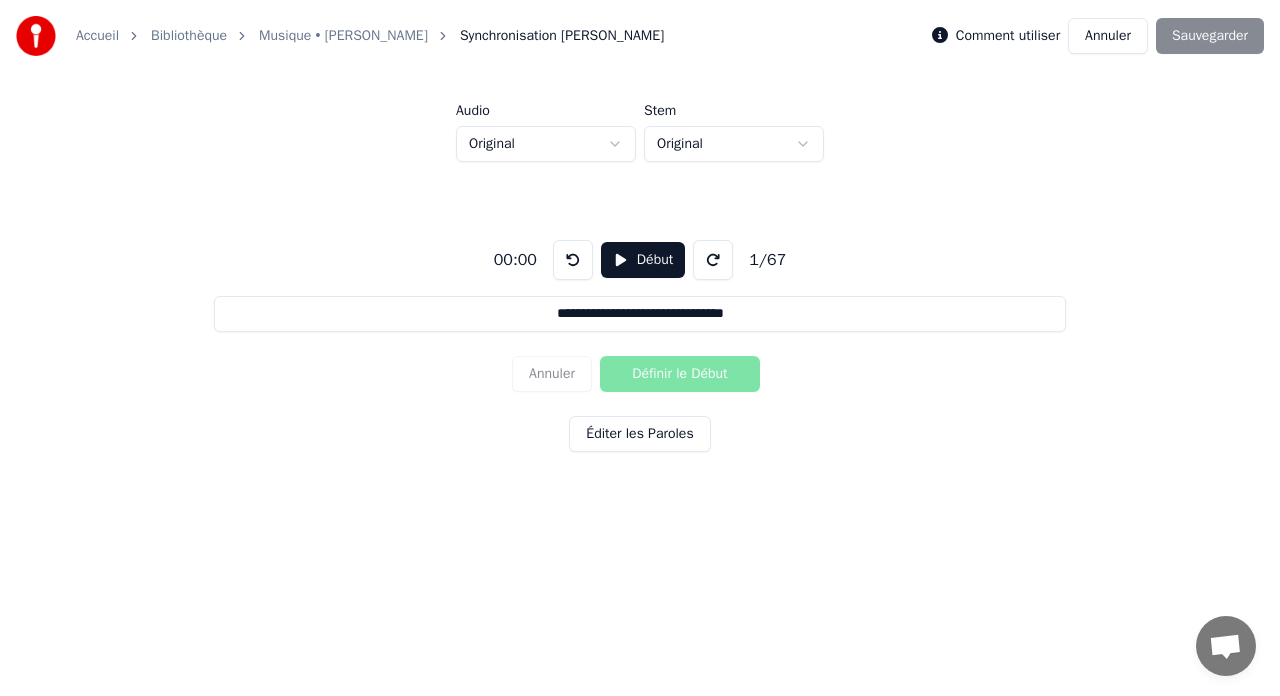 click at bounding box center [573, 260] 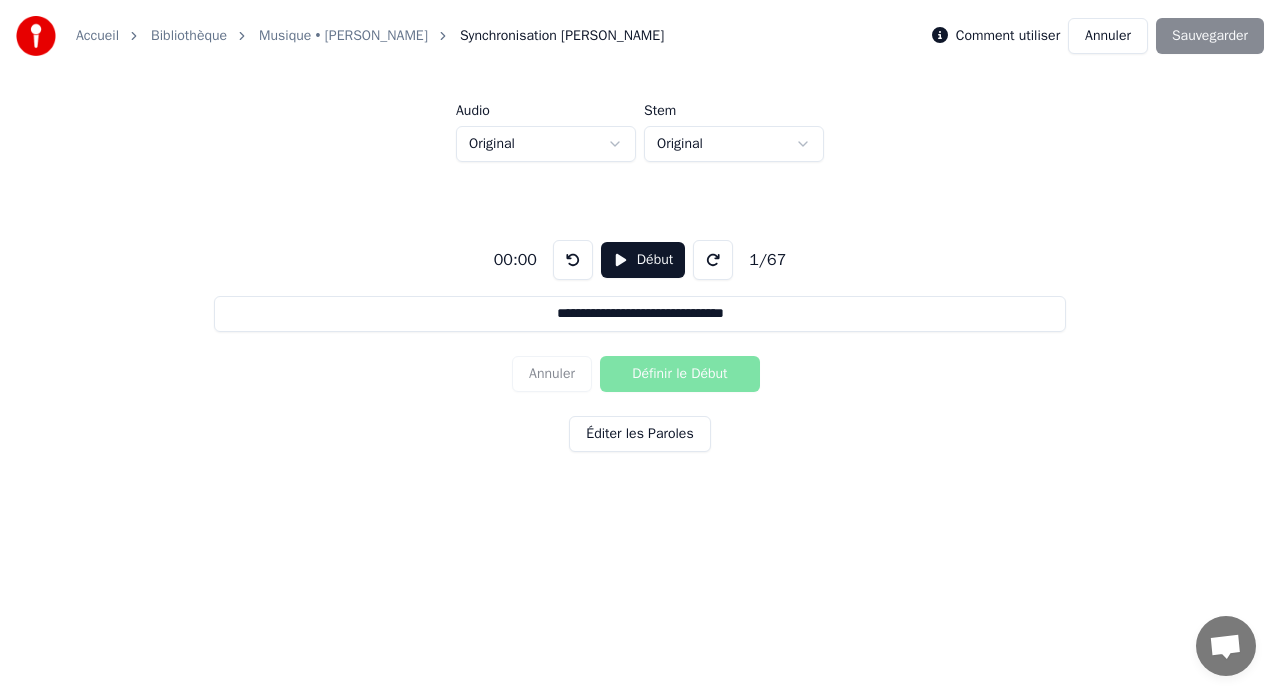 click on "Début" at bounding box center [643, 260] 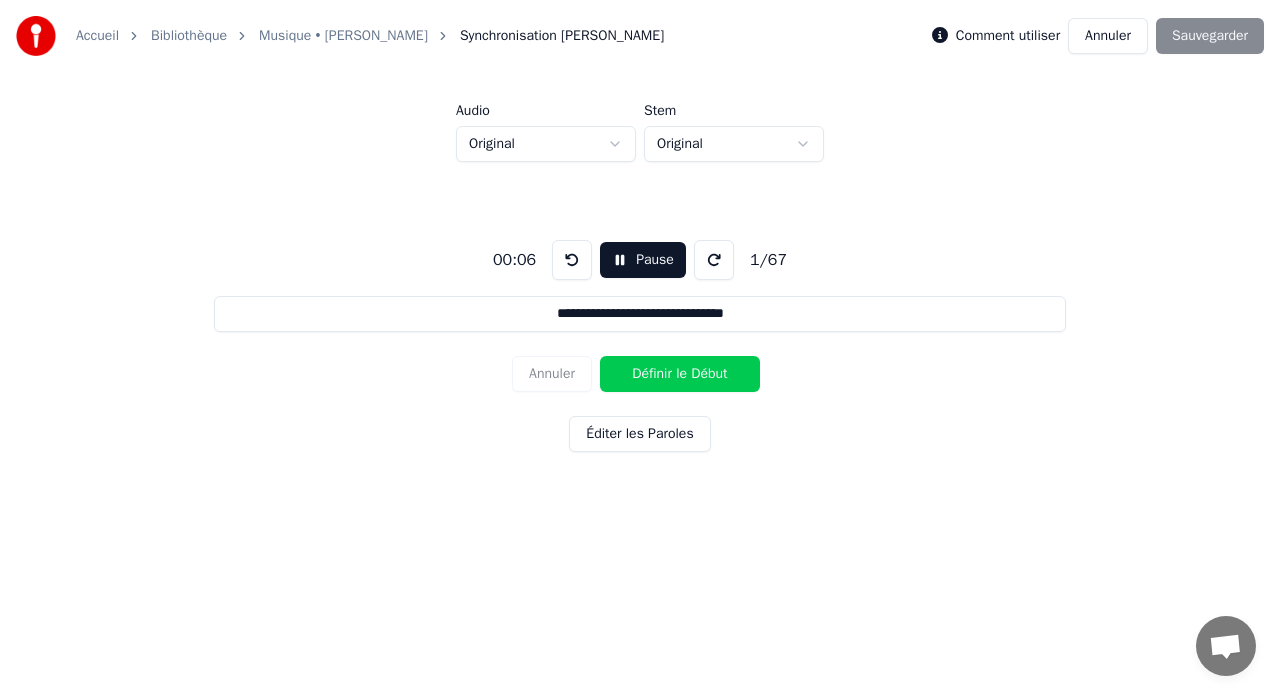 click on "Définir le Début" at bounding box center (680, 374) 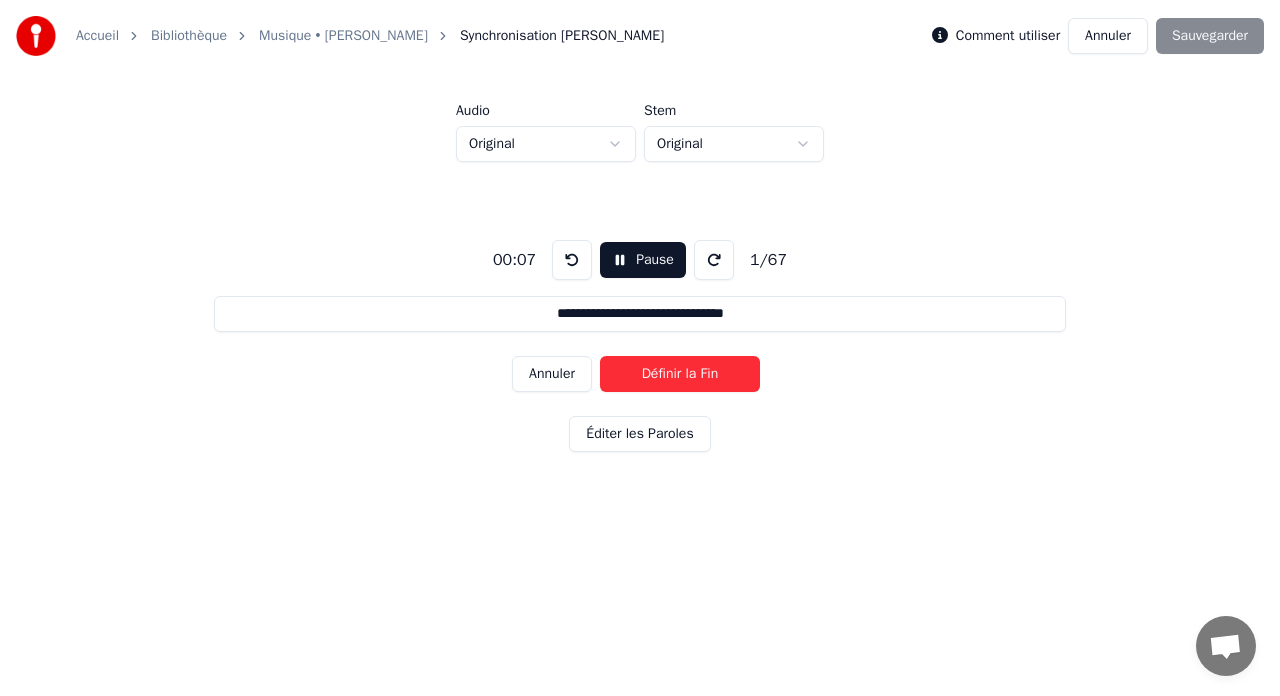 click on "Définir la Fin" at bounding box center [680, 374] 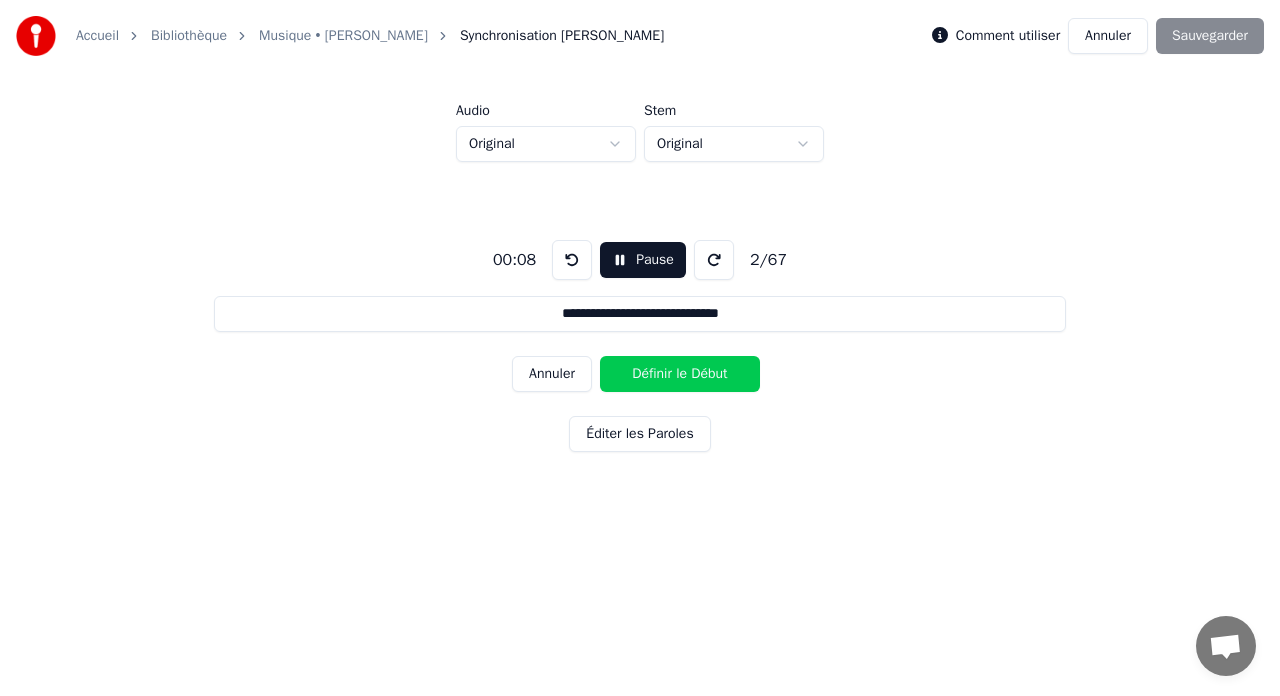 click on "Définir le Début" at bounding box center [680, 374] 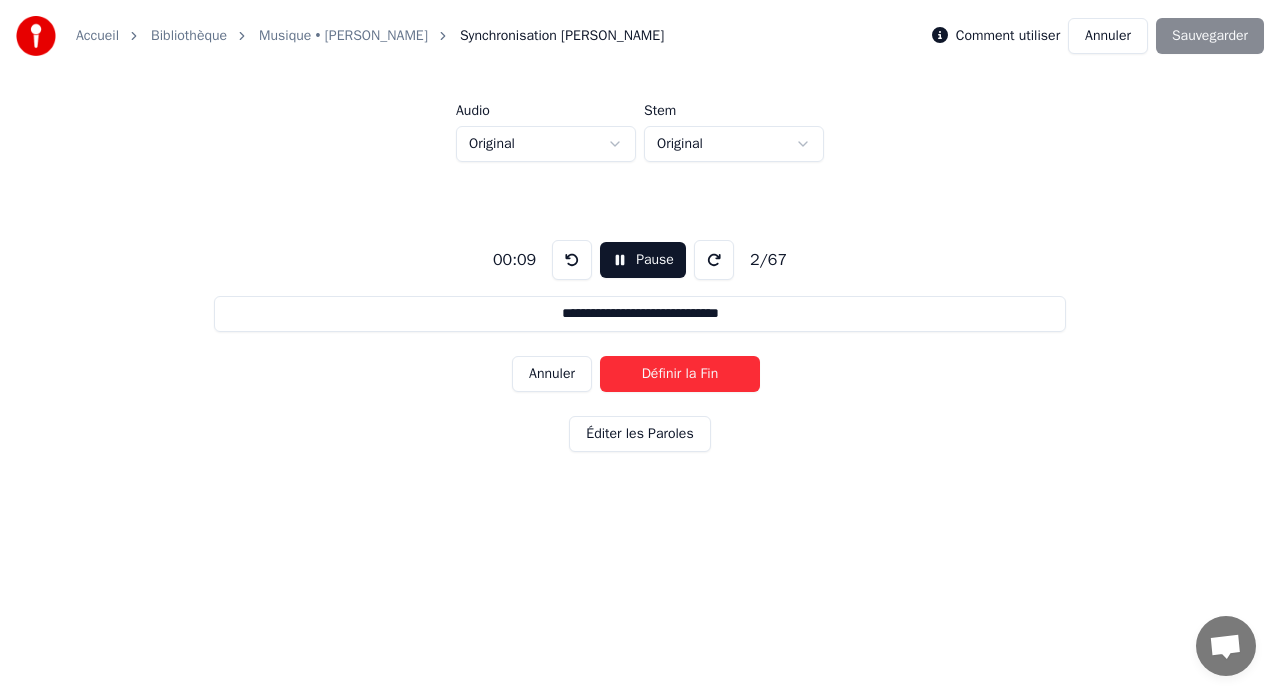 click on "Définir la Fin" at bounding box center [680, 374] 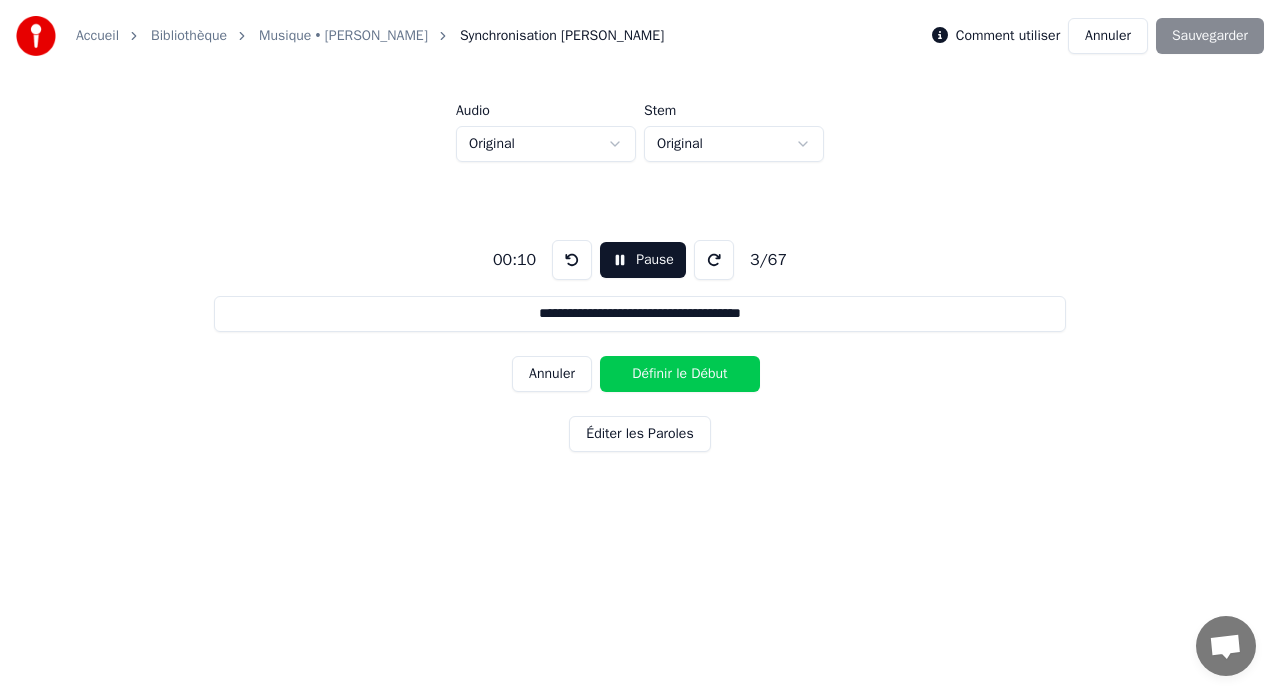 click on "Définir le Début" at bounding box center (680, 374) 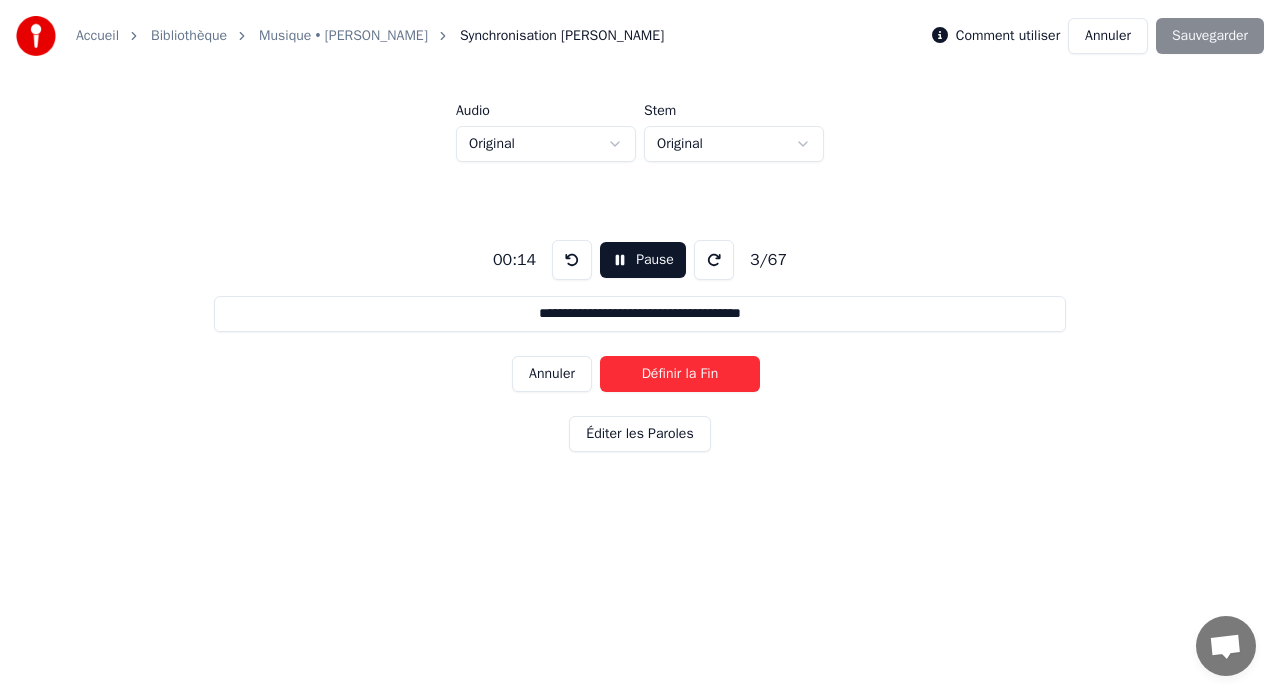 click on "Définir la Fin" at bounding box center (680, 374) 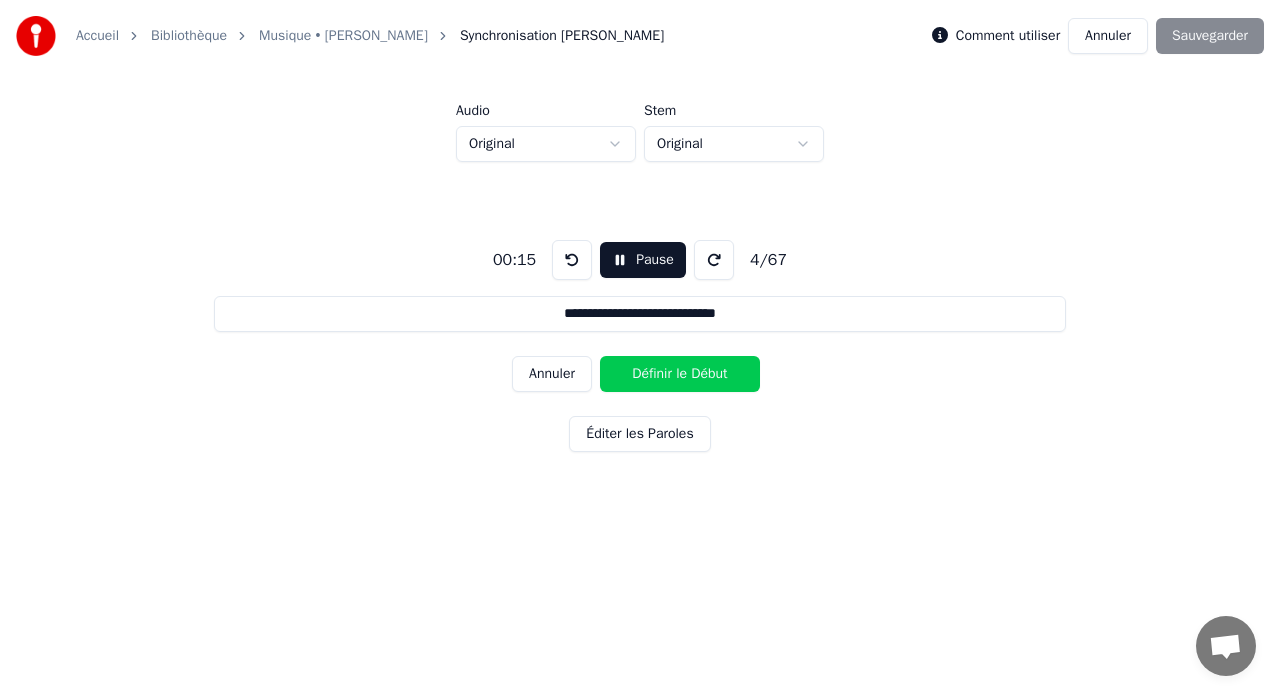 click on "Définir le Début" at bounding box center (680, 374) 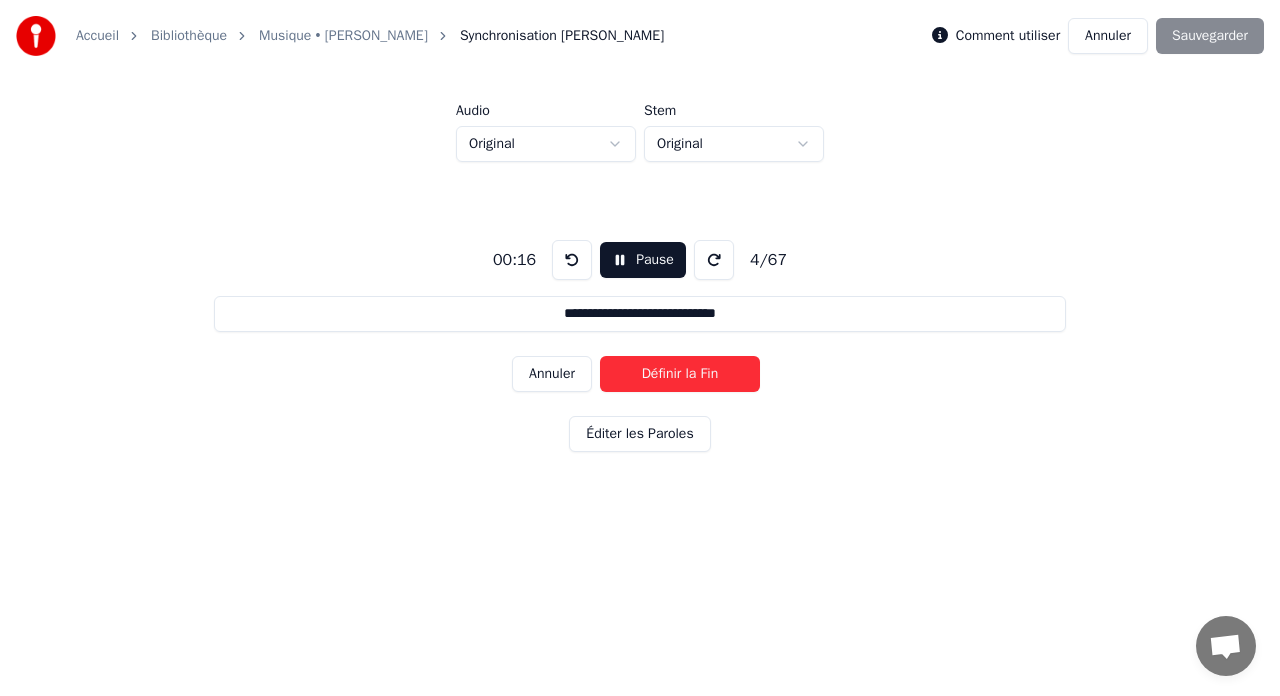click on "Définir la Fin" at bounding box center (680, 374) 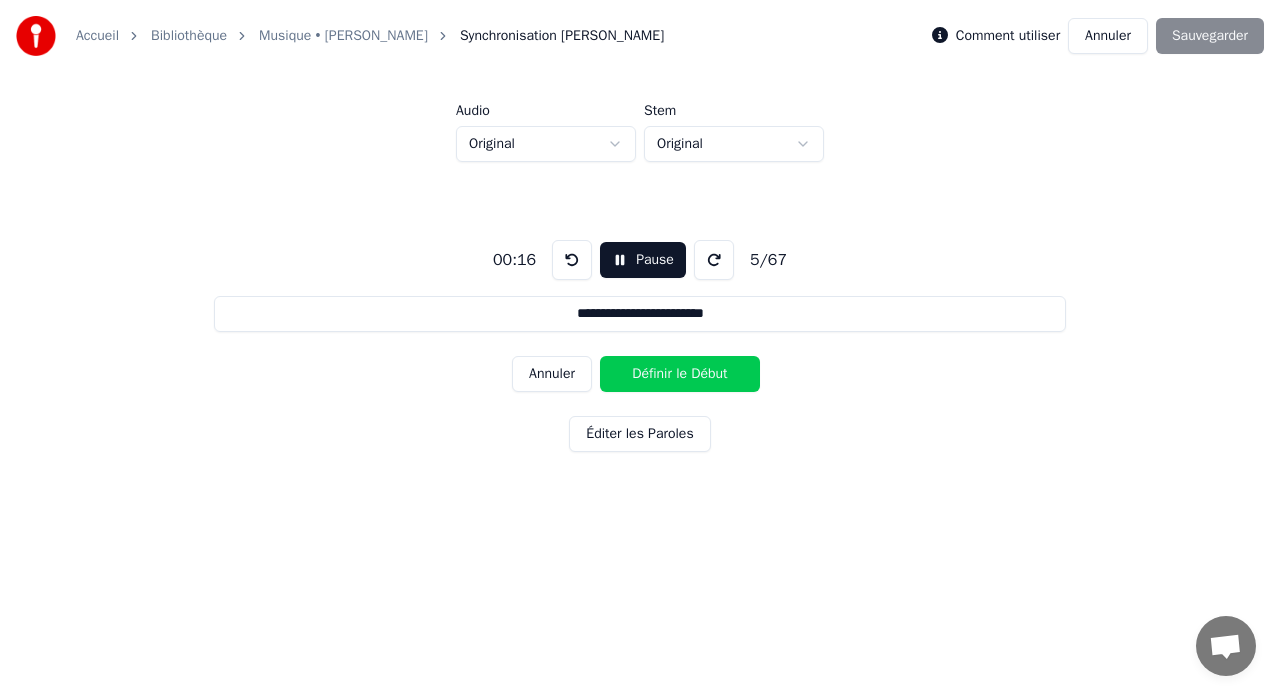 click on "Définir le Début" at bounding box center [680, 374] 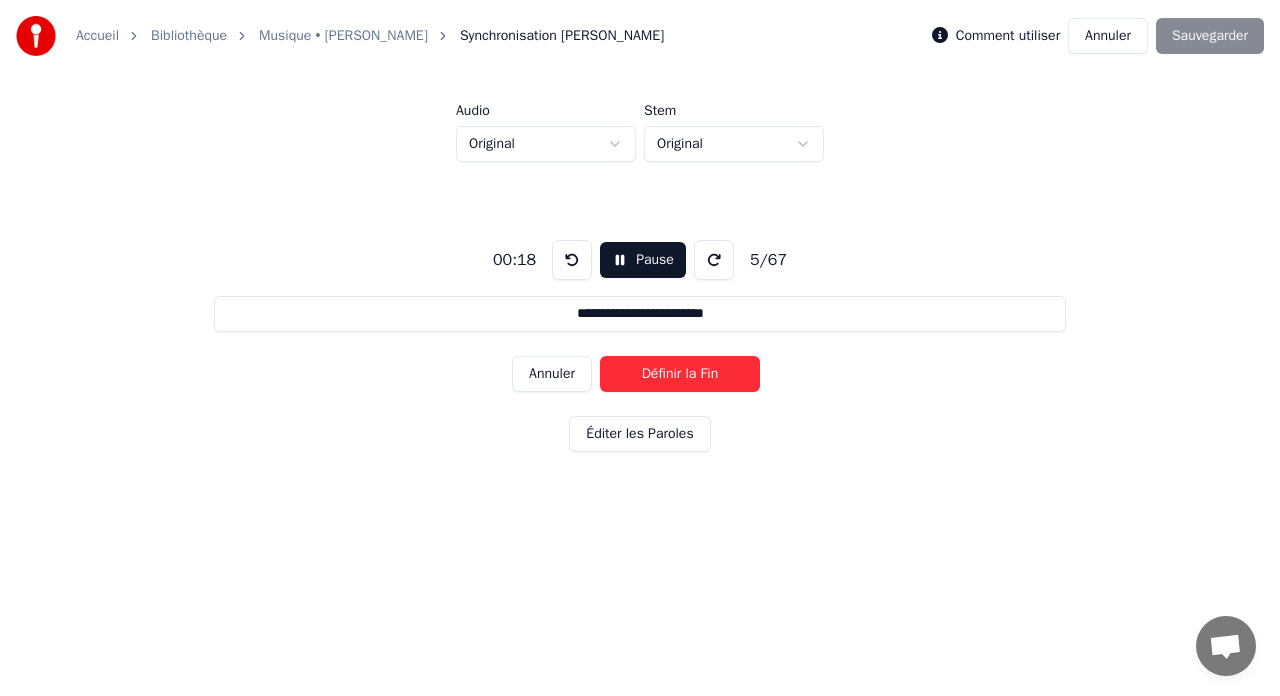 click on "Définir la Fin" at bounding box center (680, 374) 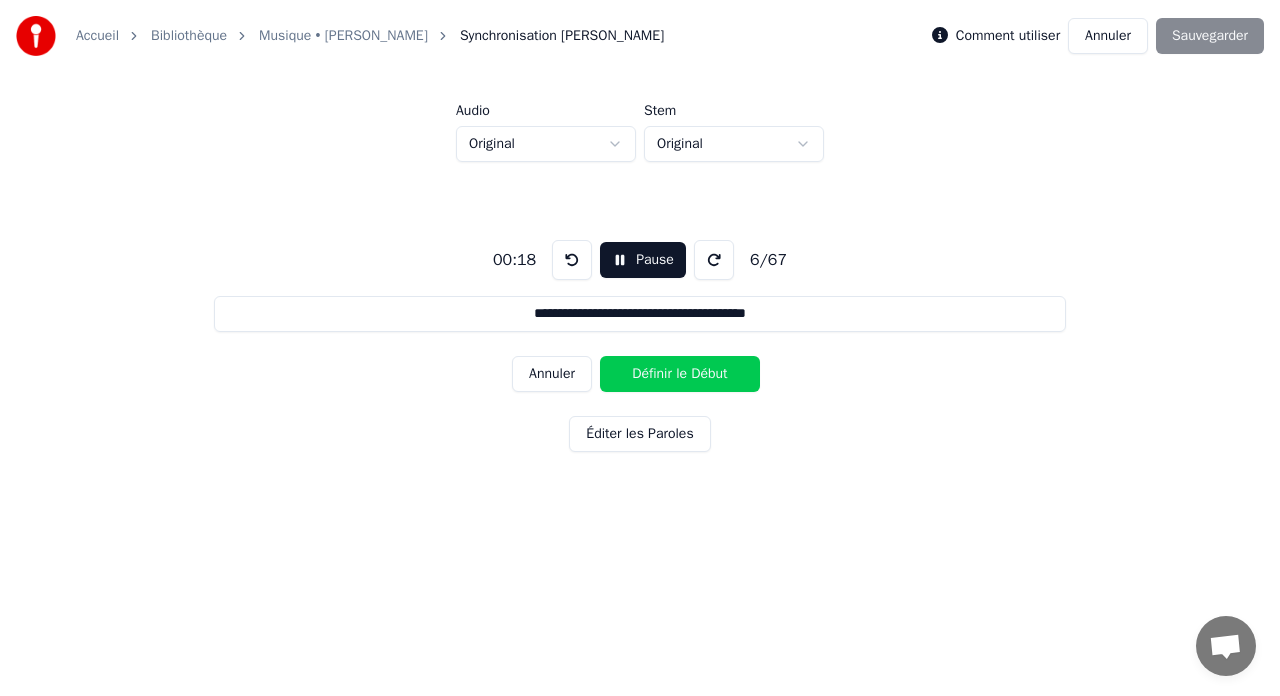 click on "Définir le Début" at bounding box center (680, 374) 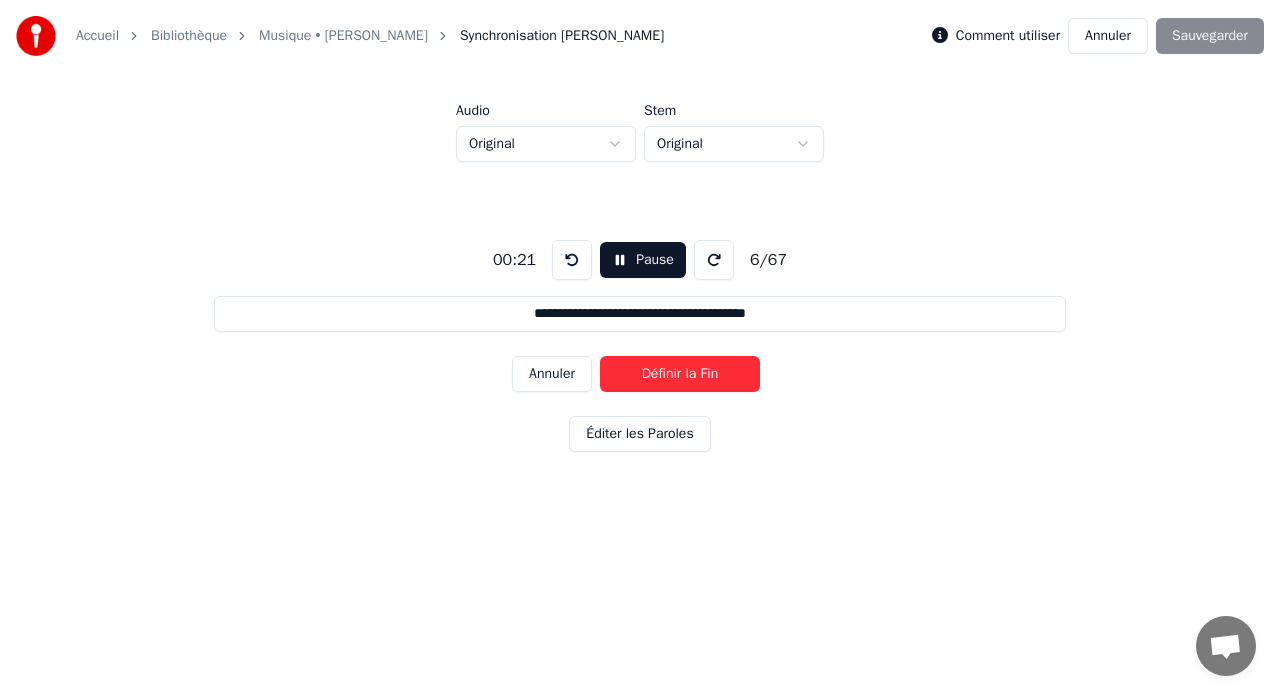 click on "Définir la Fin" at bounding box center [680, 374] 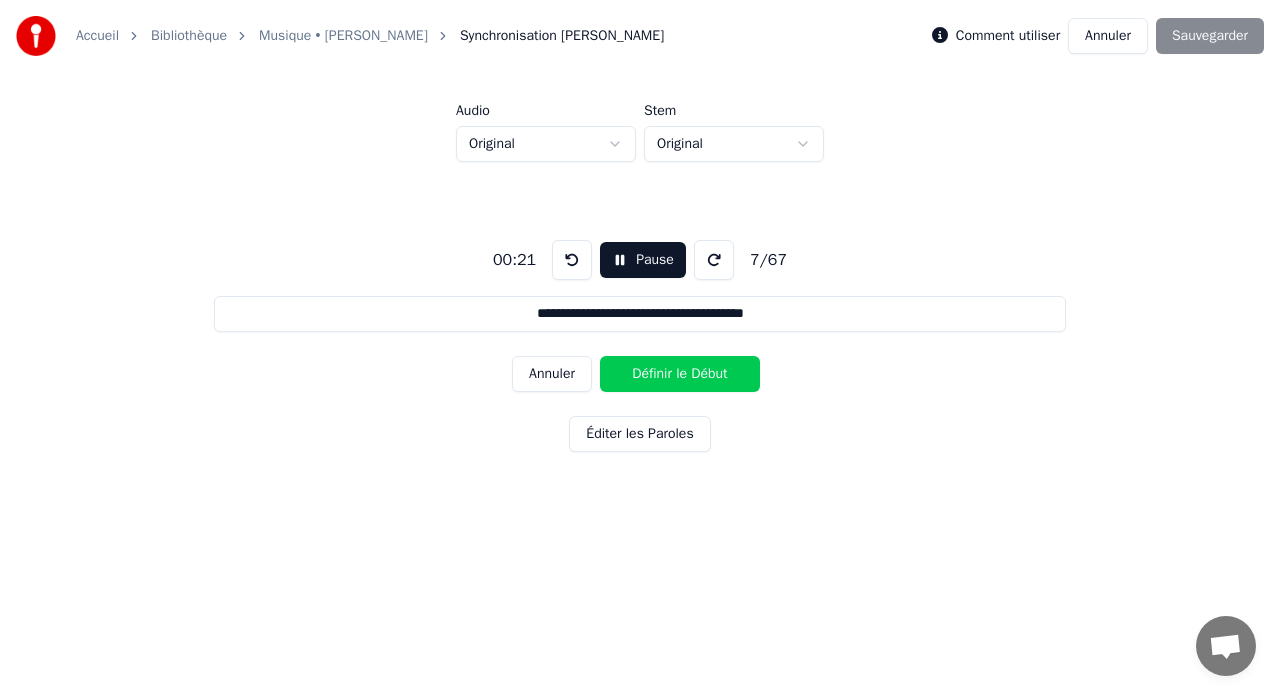click on "Définir le Début" at bounding box center (680, 374) 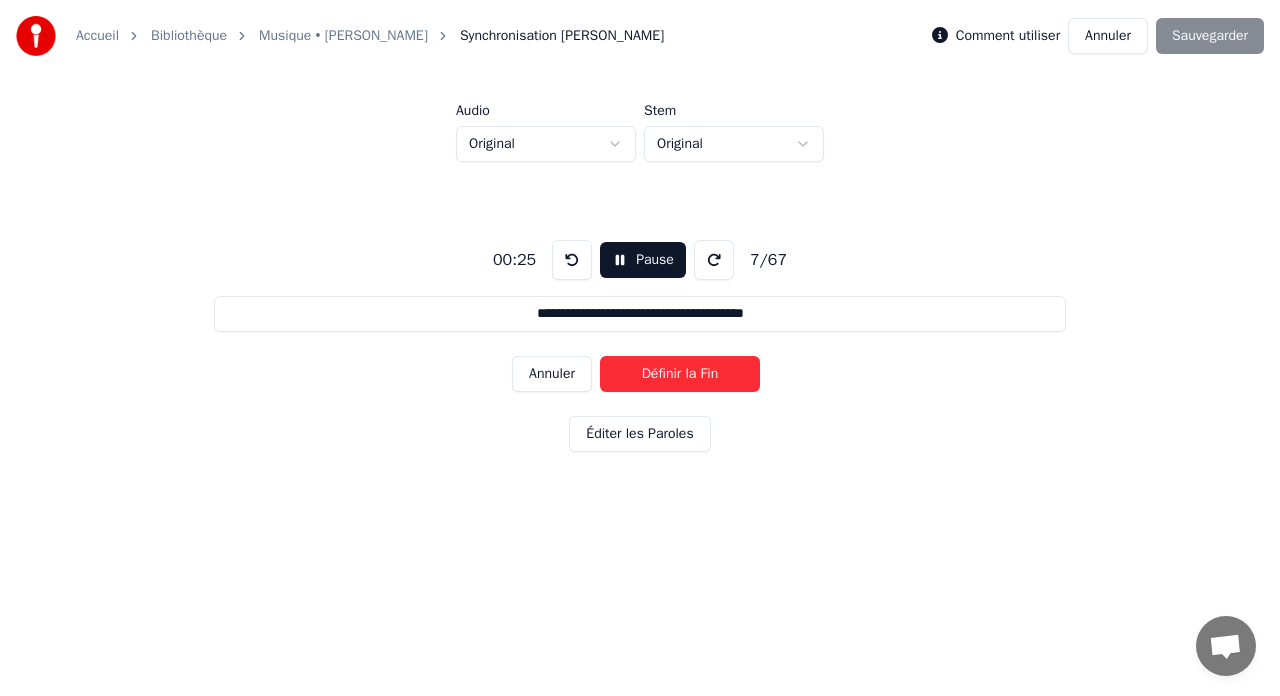 click on "Définir la Fin" at bounding box center [680, 374] 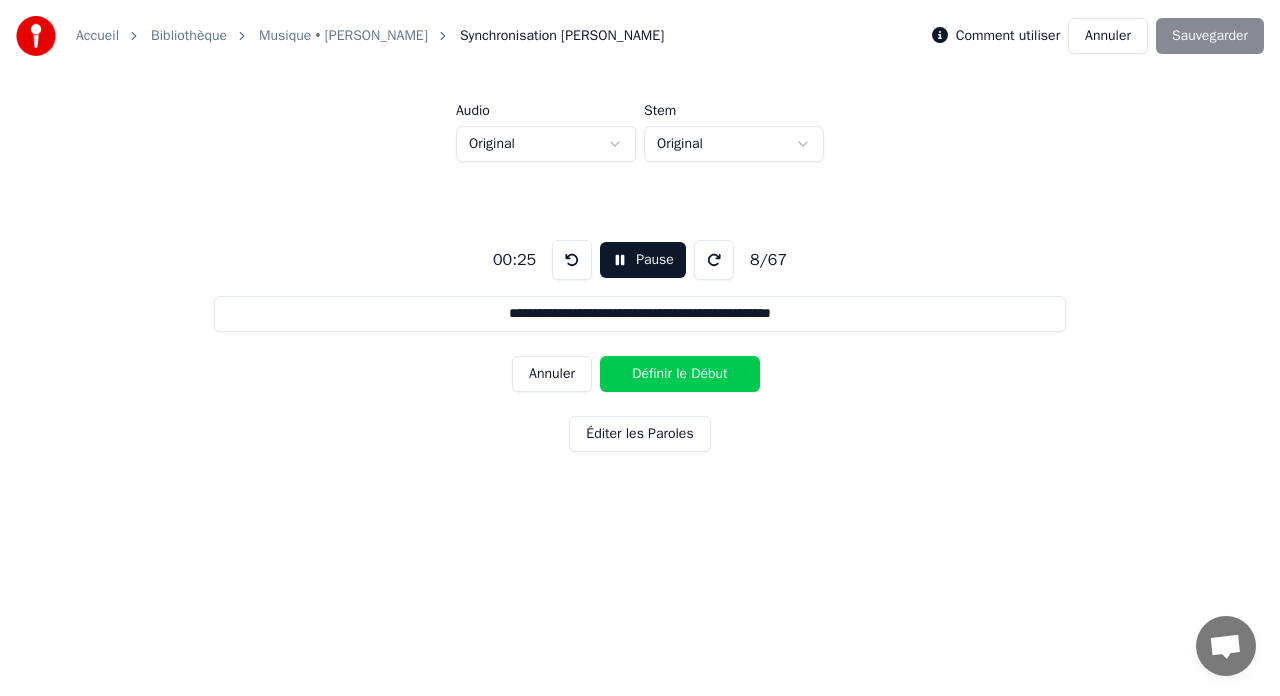 click on "Définir le Début" at bounding box center [680, 374] 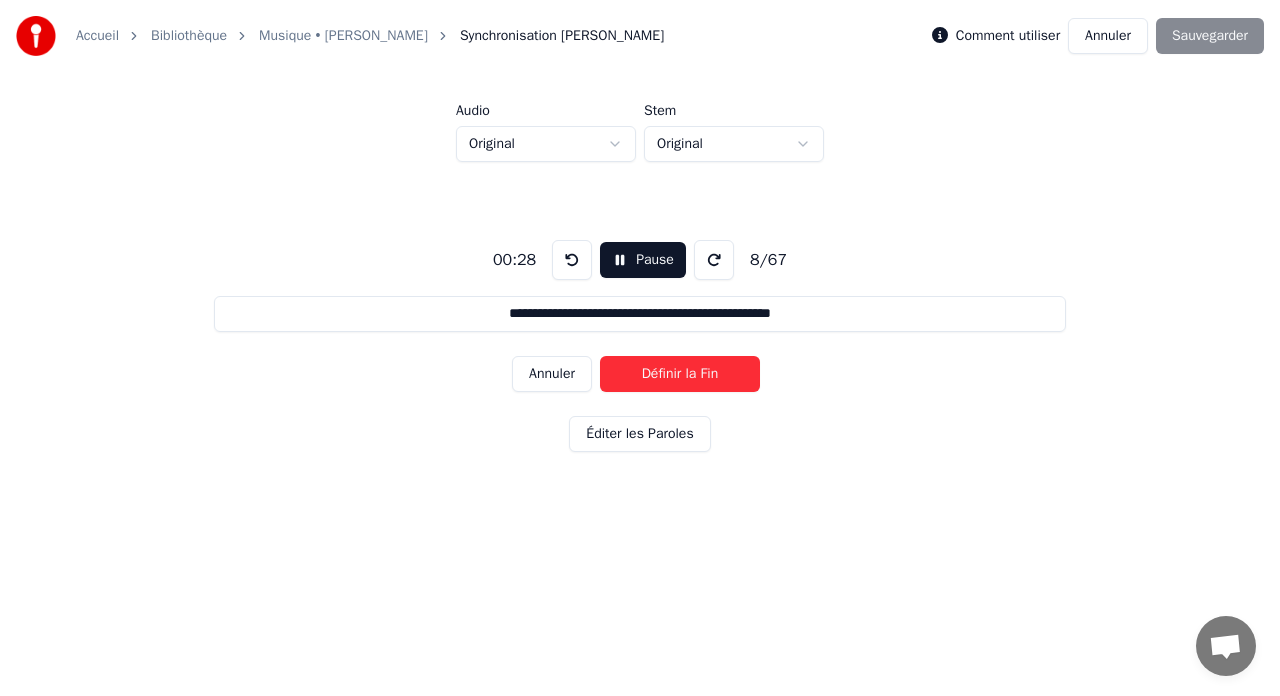 click on "Définir la Fin" at bounding box center [680, 374] 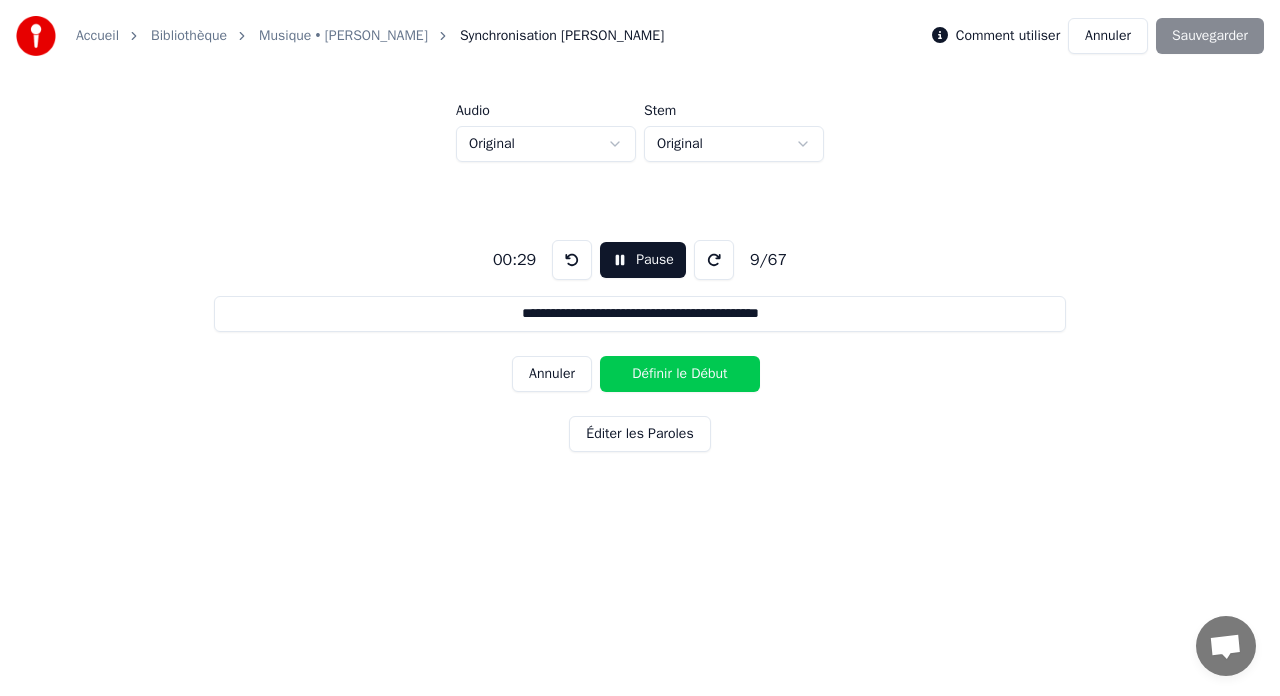 click on "Définir le Début" at bounding box center [680, 374] 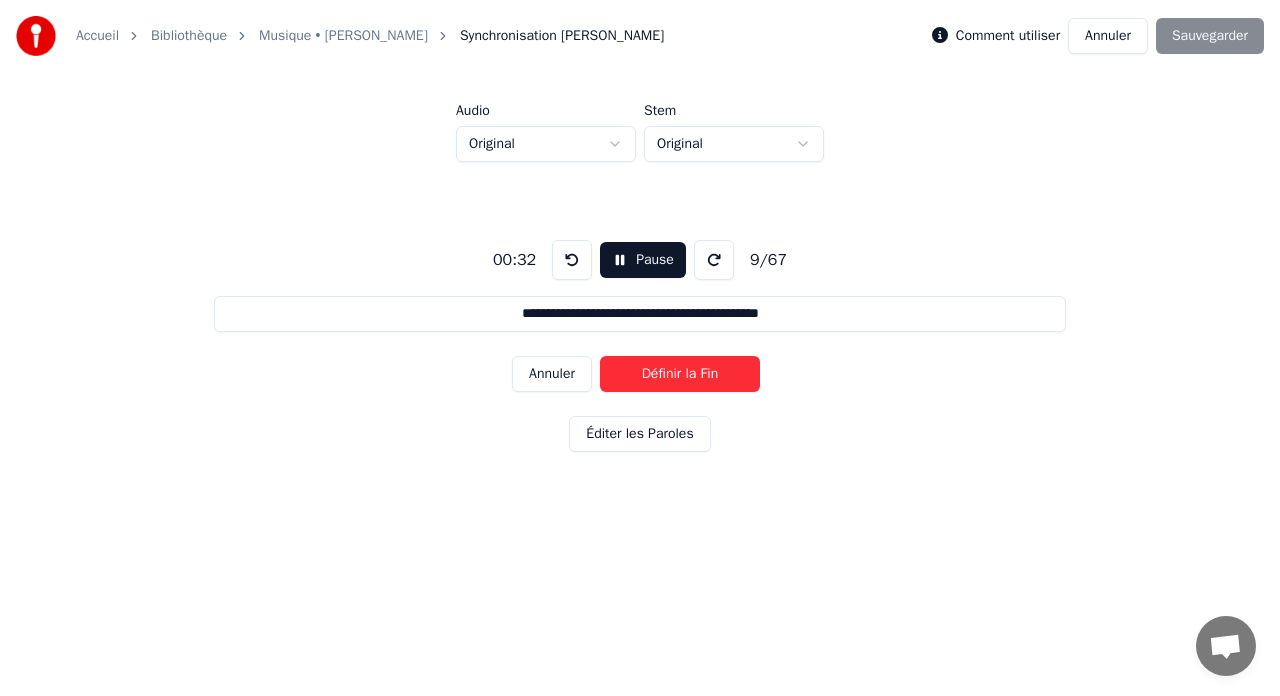 click on "Définir la Fin" at bounding box center [680, 374] 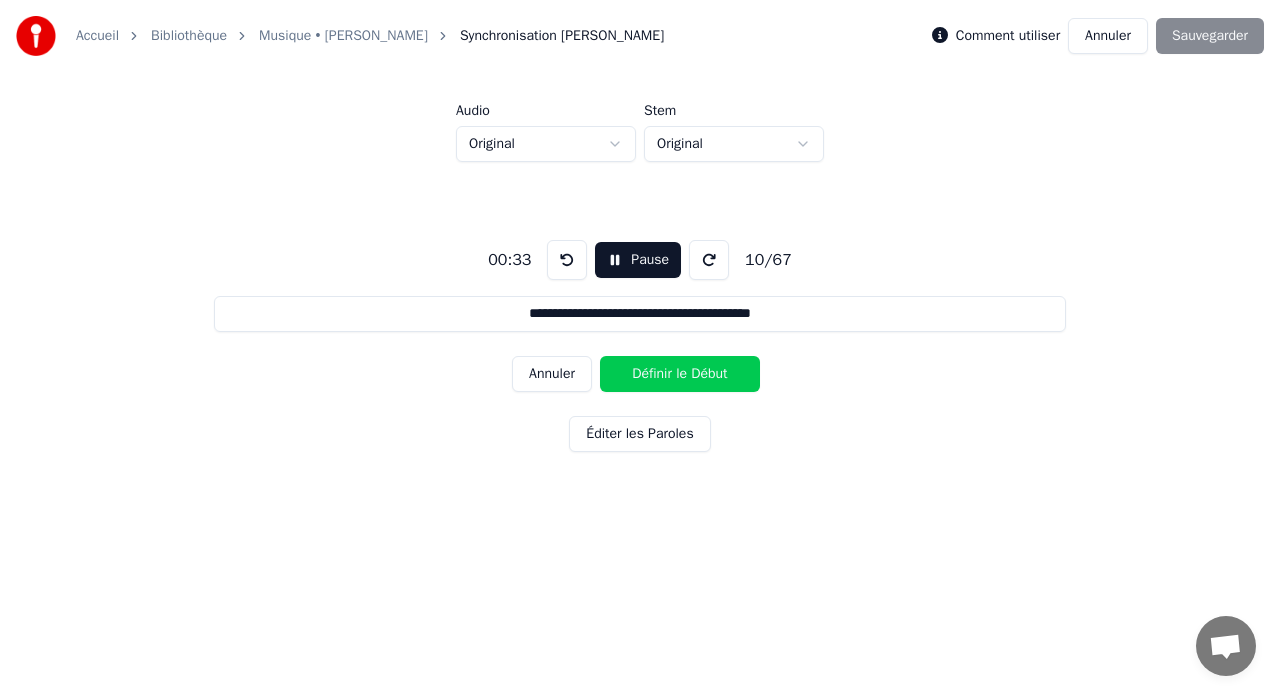 click on "Définir le Début" at bounding box center (680, 374) 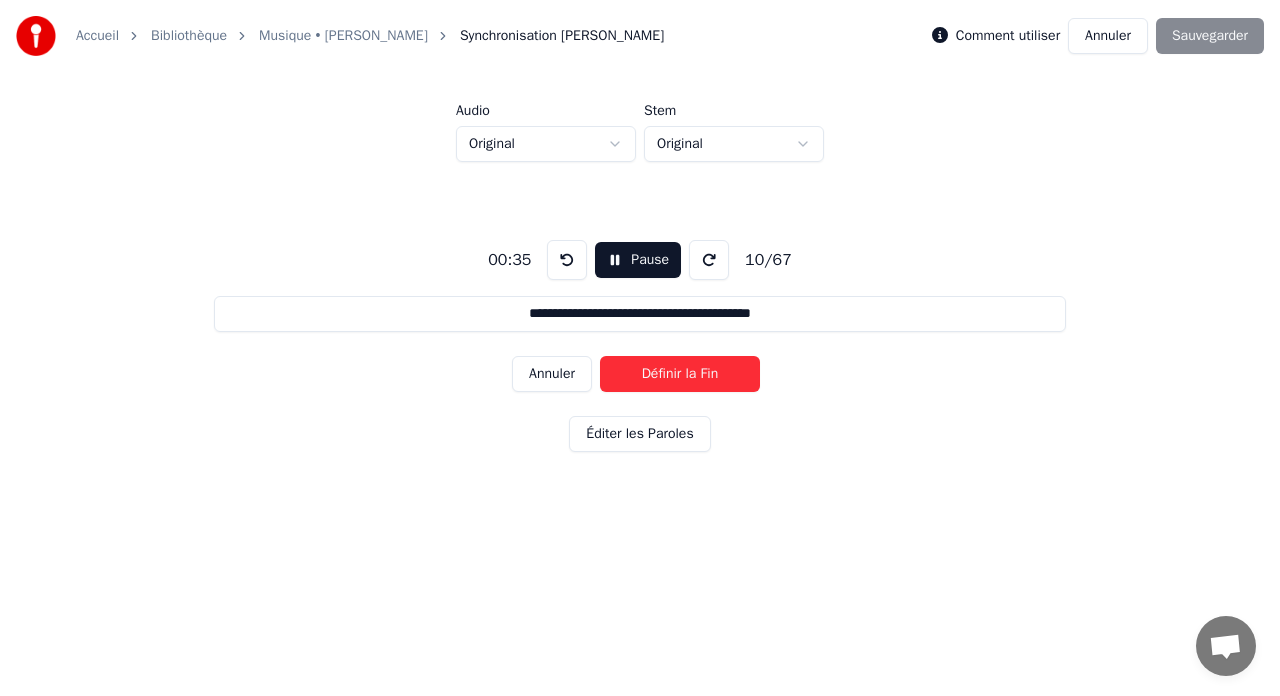 click on "Définir la Fin" at bounding box center [680, 374] 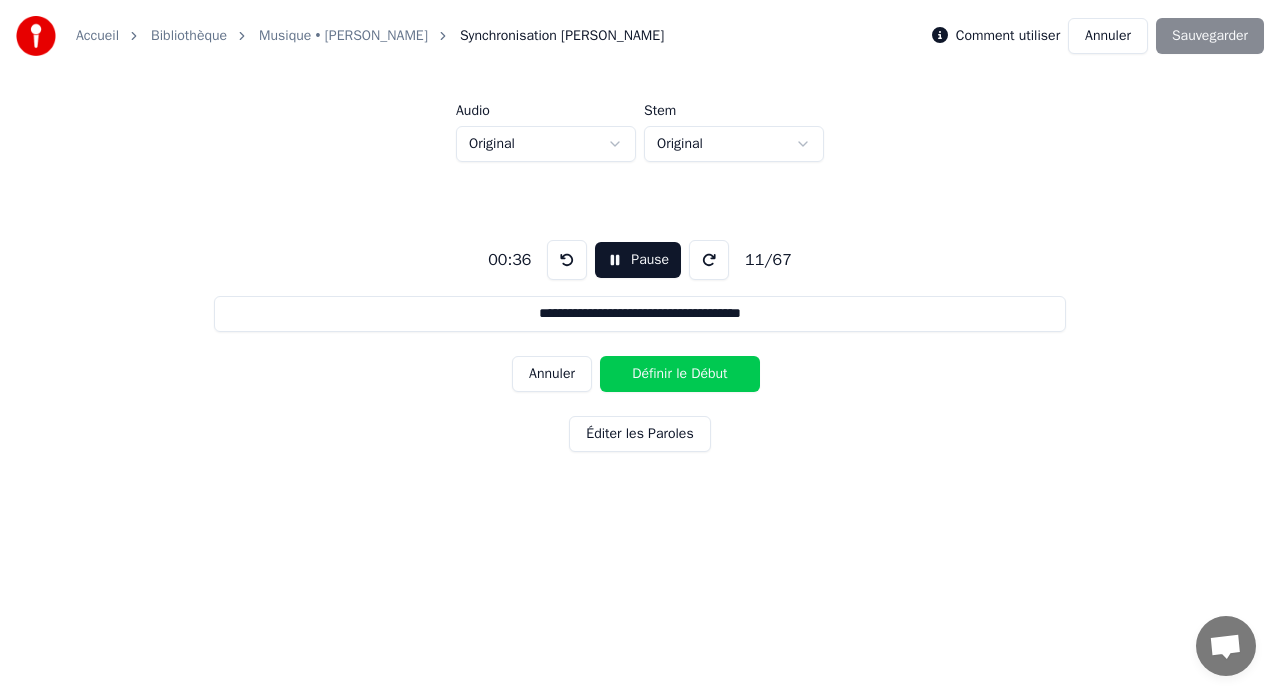 click on "Définir le Début" at bounding box center (680, 374) 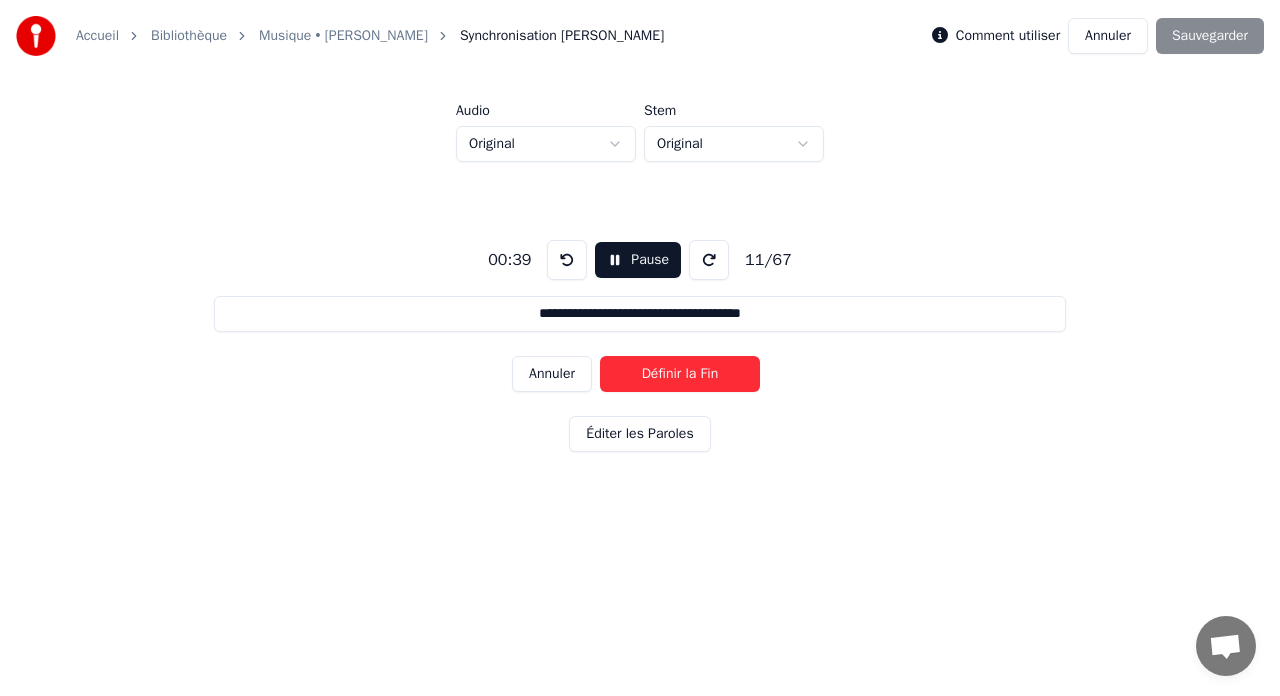 click on "Définir la Fin" at bounding box center (680, 374) 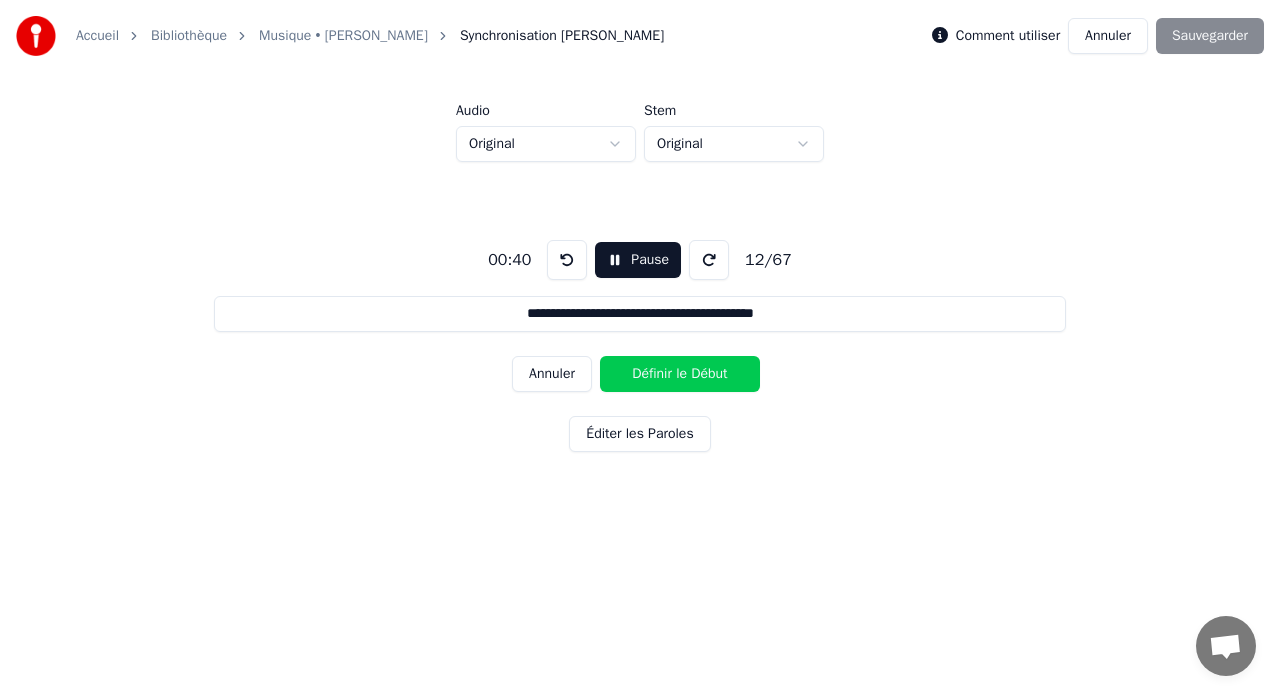 click on "Définir le Début" at bounding box center (680, 374) 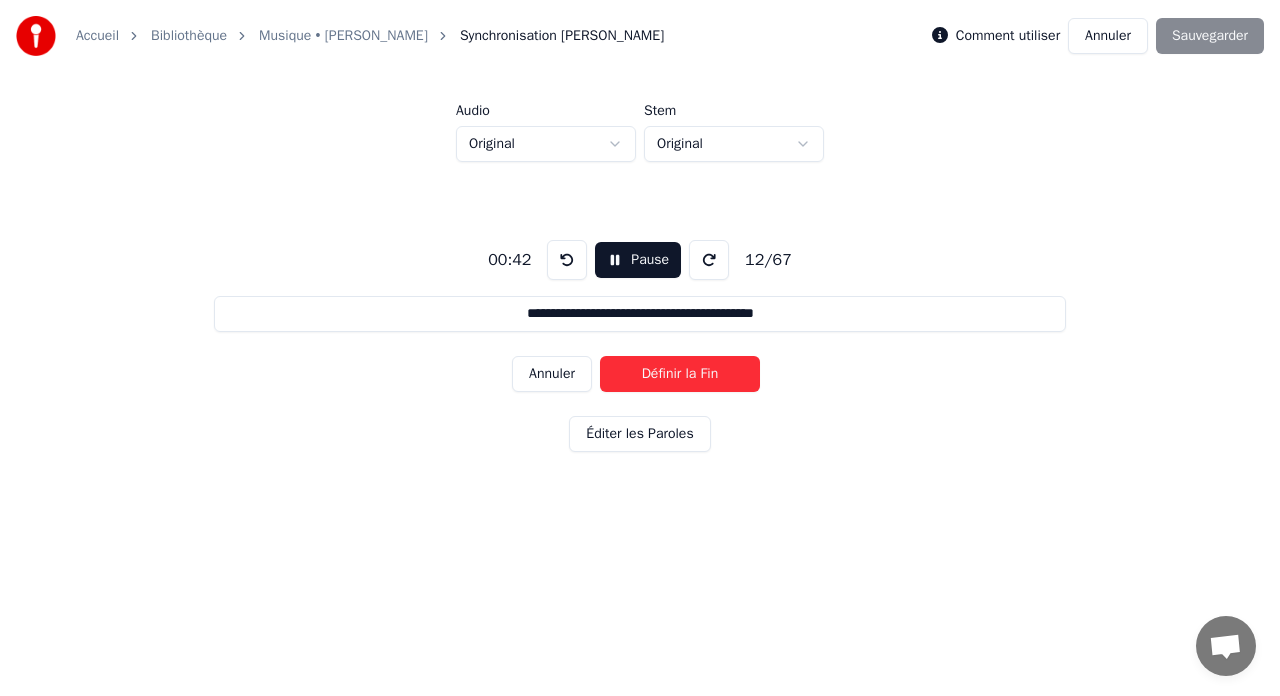 click on "Définir la Fin" at bounding box center [680, 374] 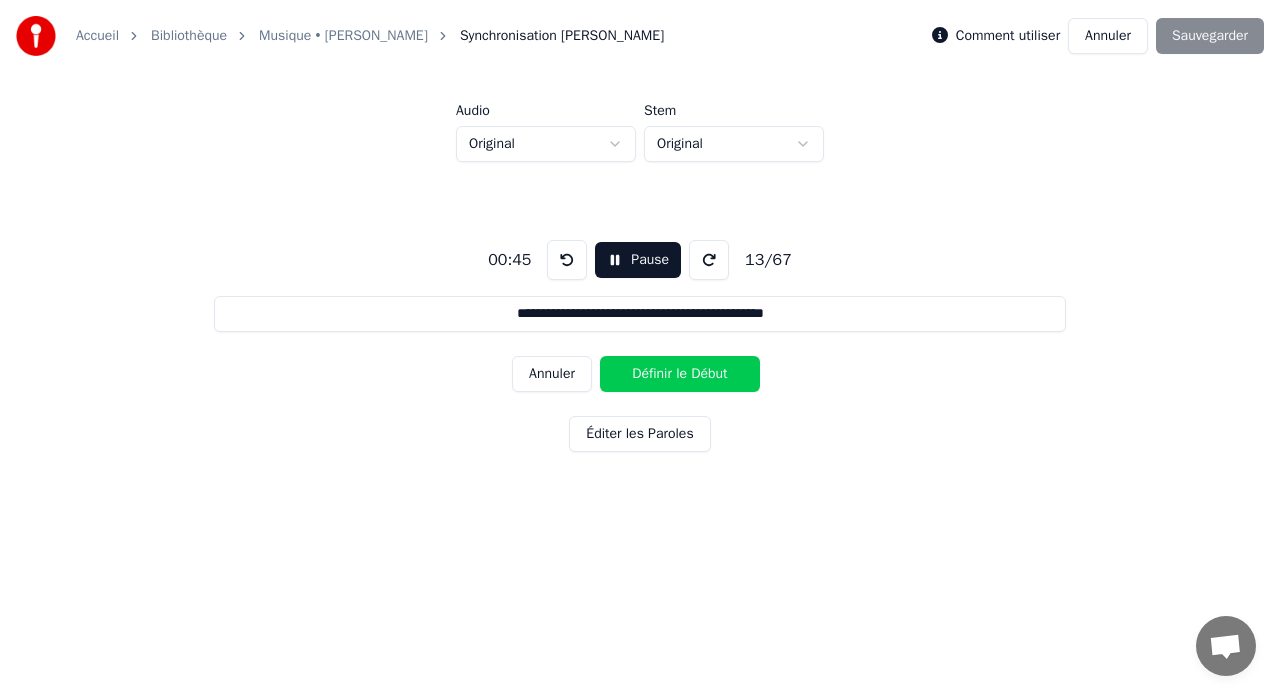 click on "Définir le Début" at bounding box center (680, 374) 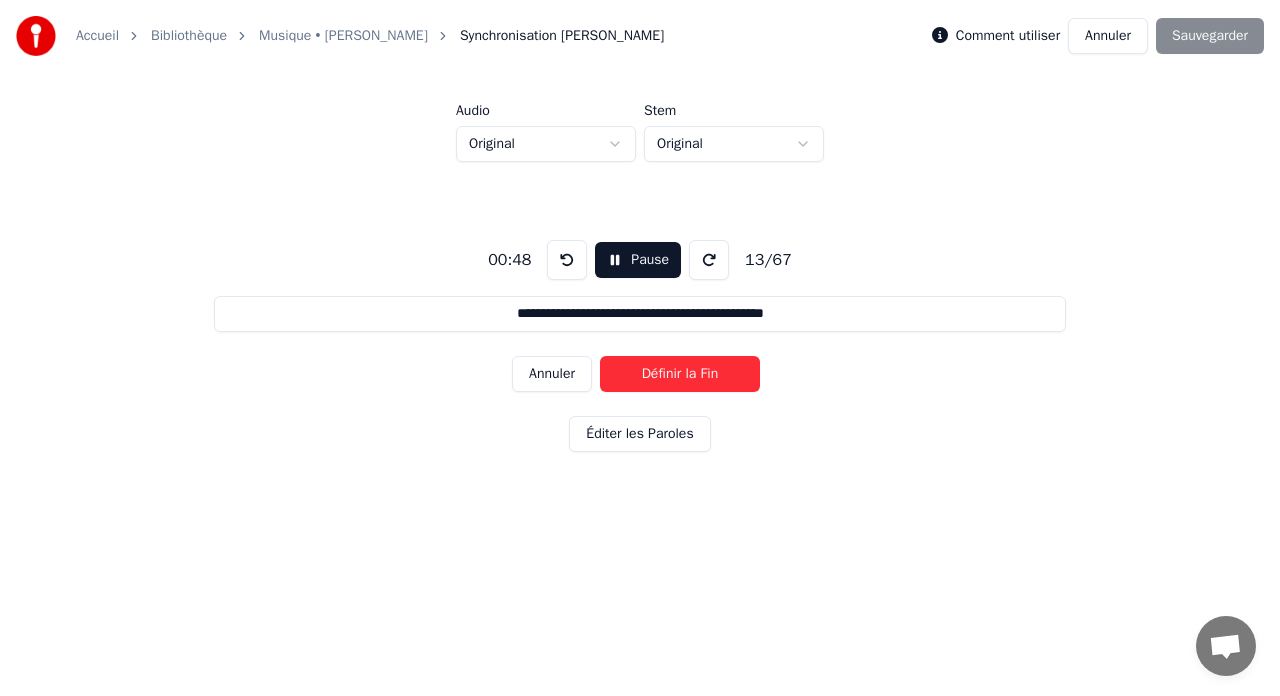 click on "Définir la Fin" at bounding box center [680, 374] 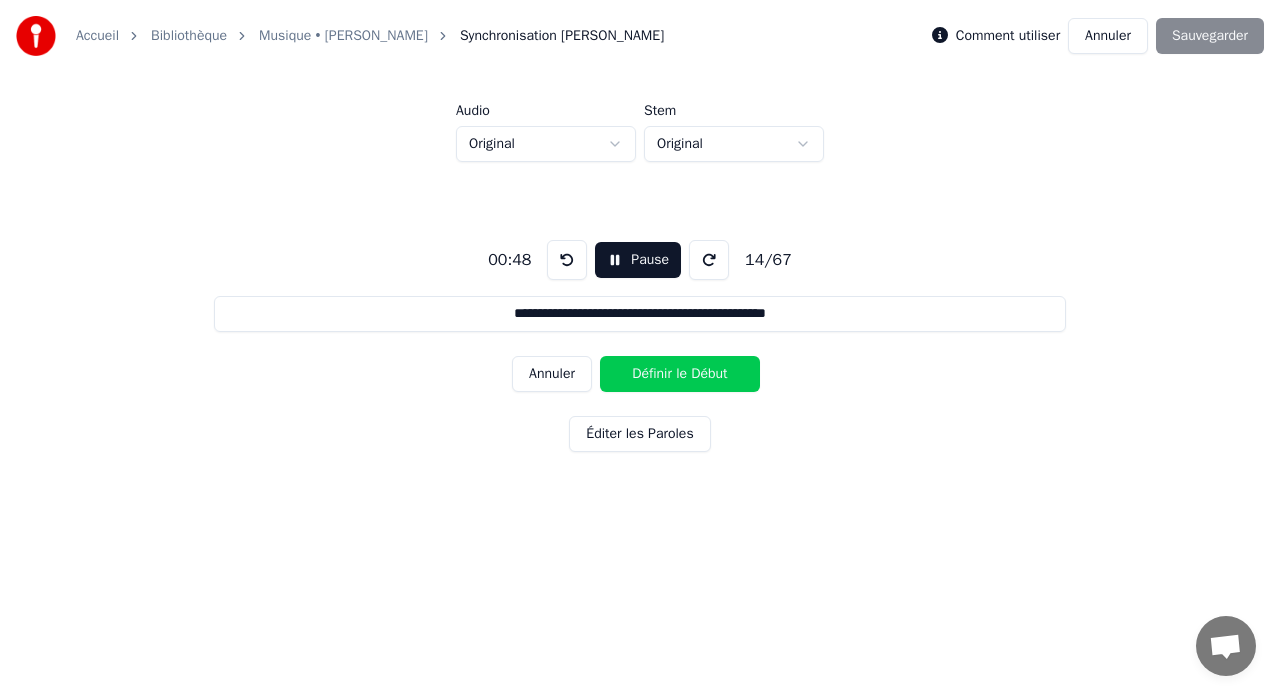 click on "Définir le Début" at bounding box center [680, 374] 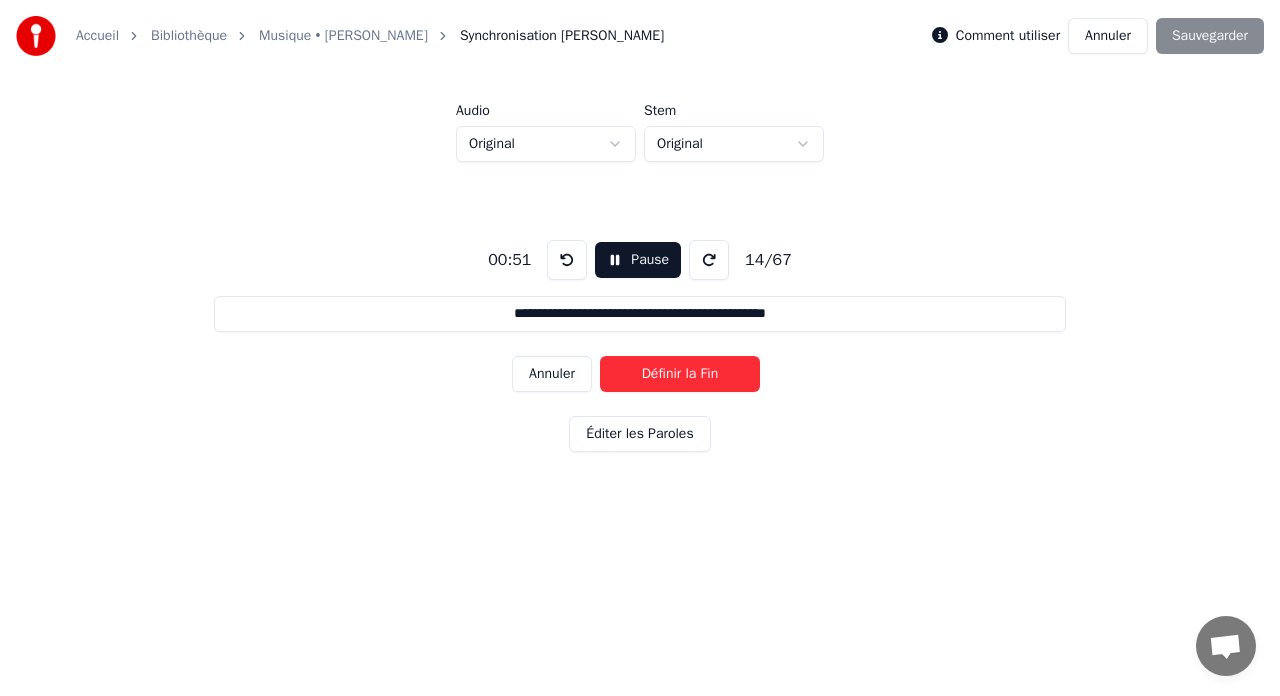 click on "Définir la Fin" at bounding box center (680, 374) 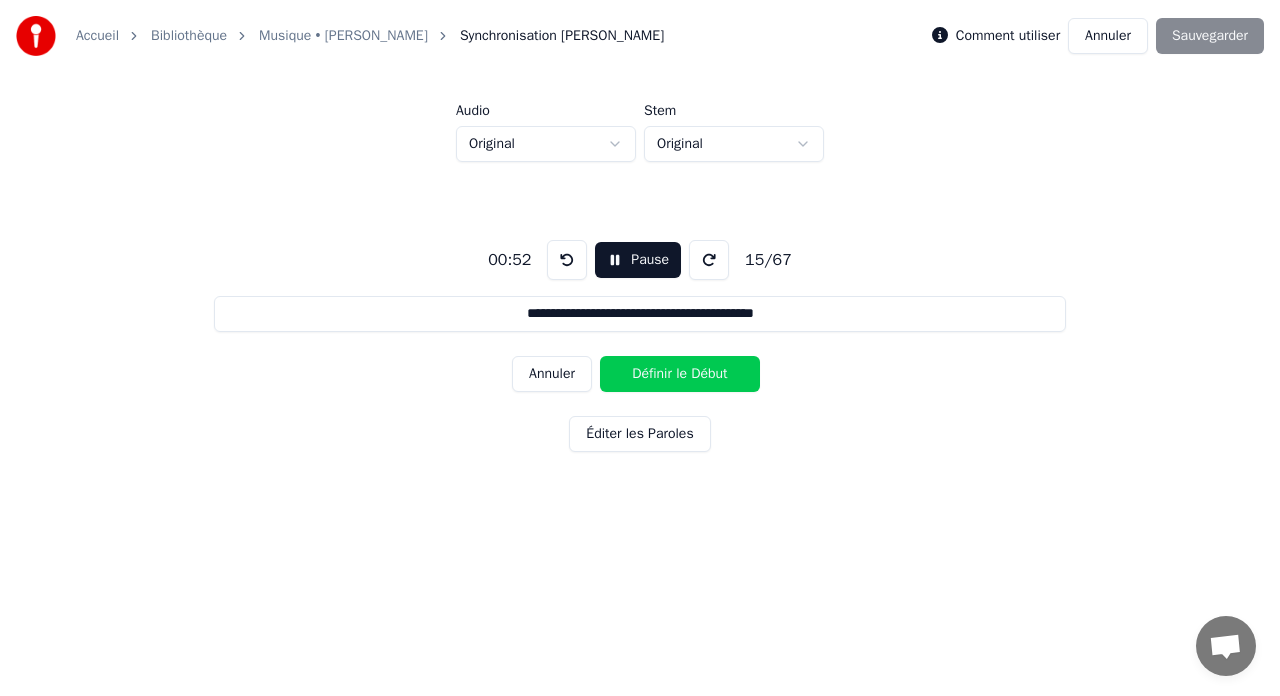 click on "Définir le Début" at bounding box center (680, 374) 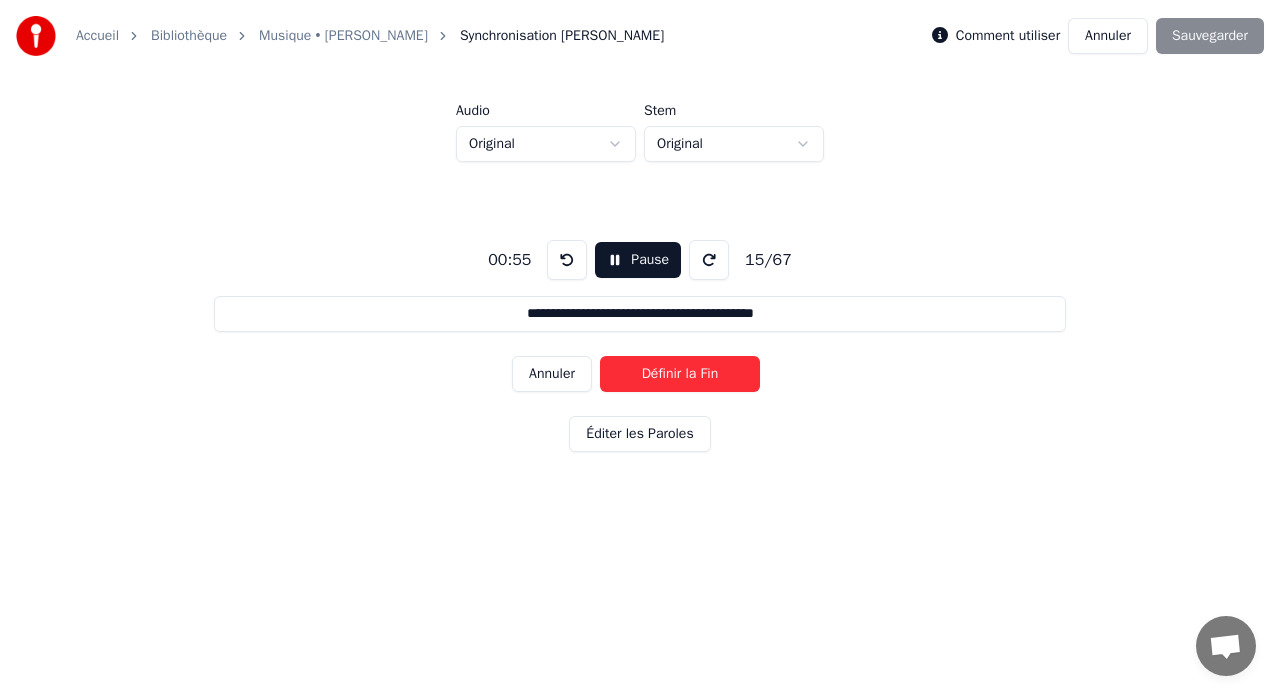 click on "Définir la Fin" at bounding box center [680, 374] 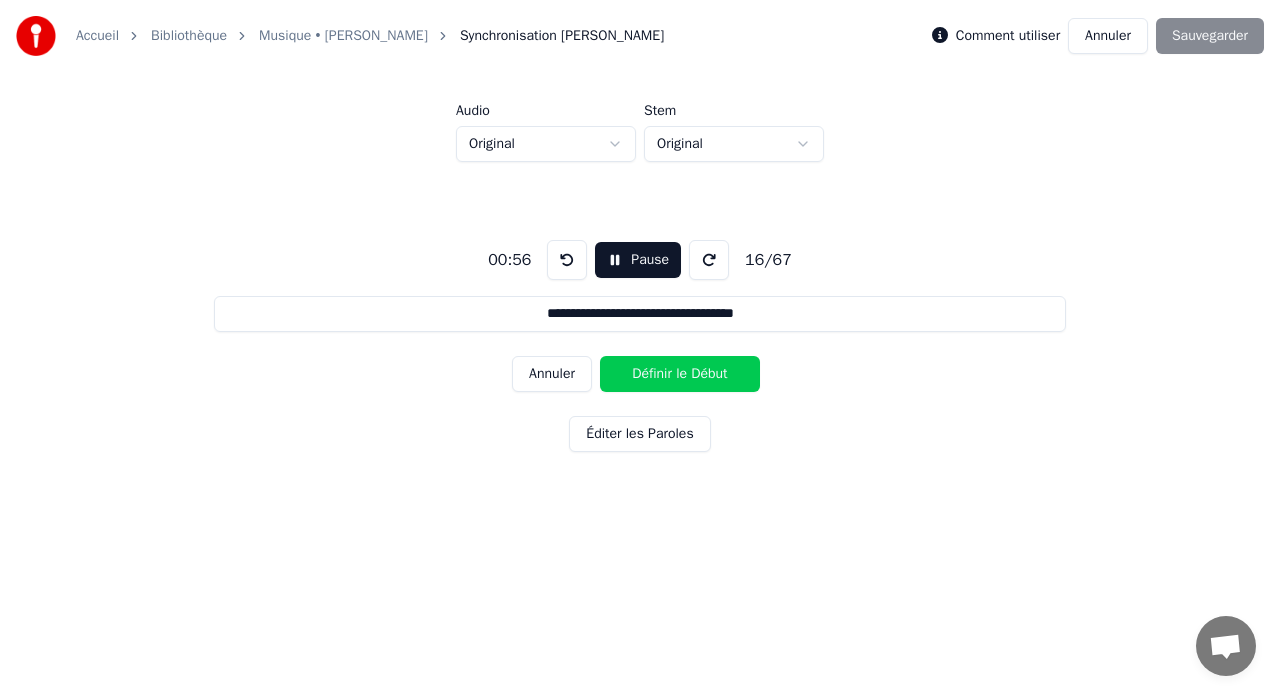 click on "Définir le Début" at bounding box center (680, 374) 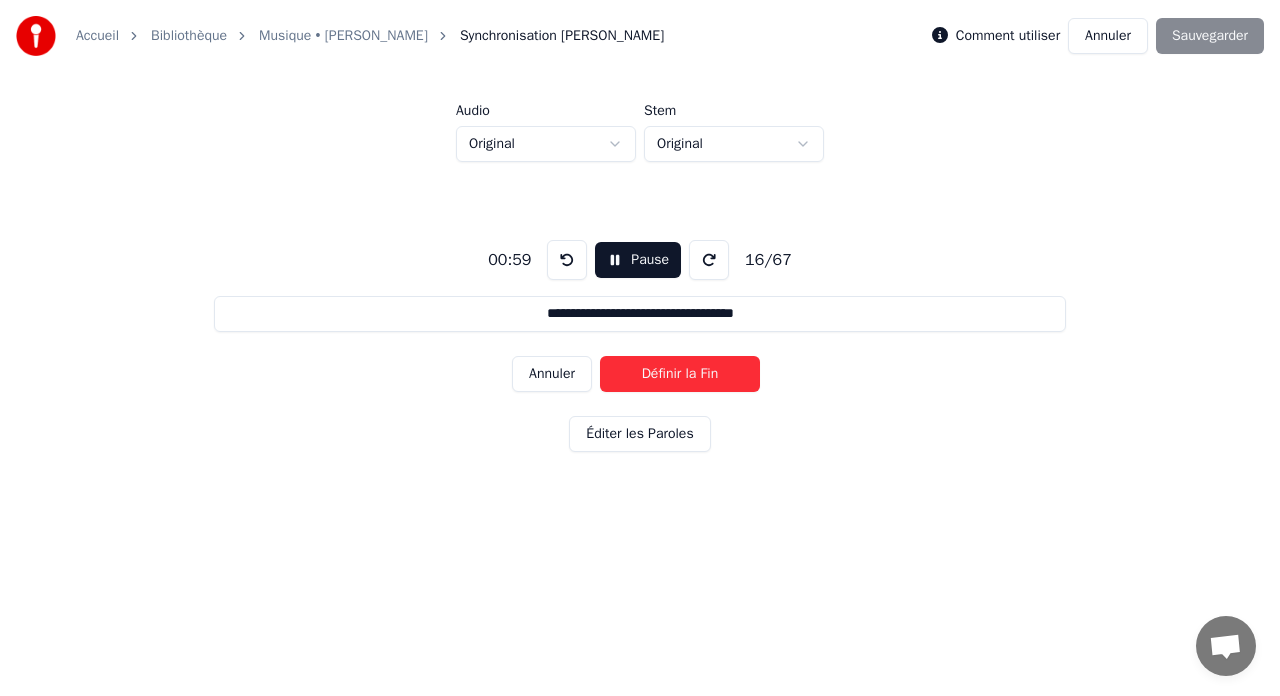 click on "Définir la Fin" at bounding box center [680, 374] 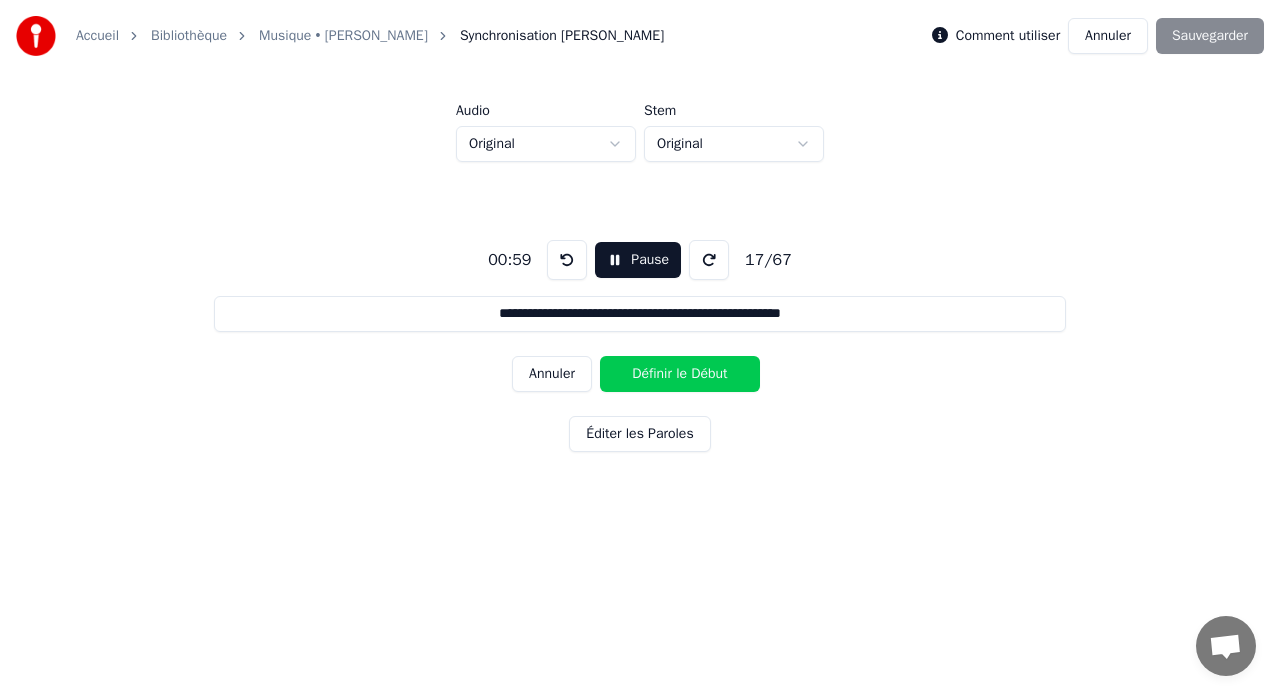 click on "Définir le Début" at bounding box center [680, 374] 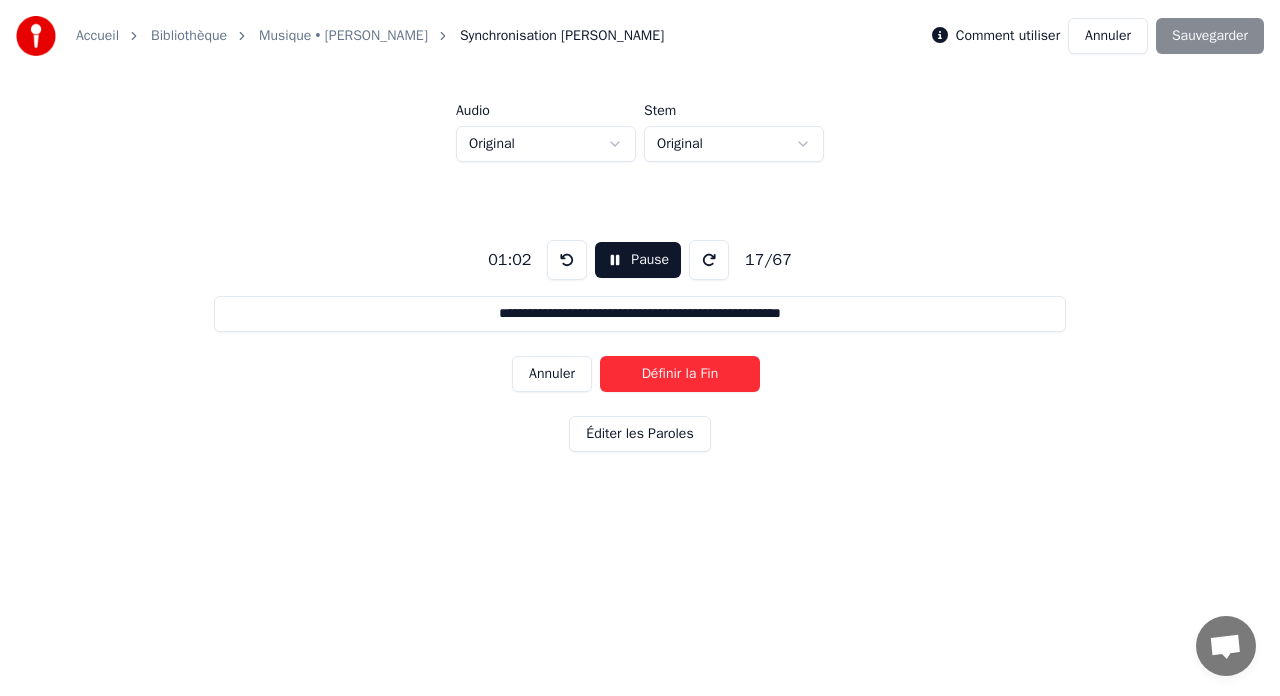 click on "Définir la Fin" at bounding box center [680, 374] 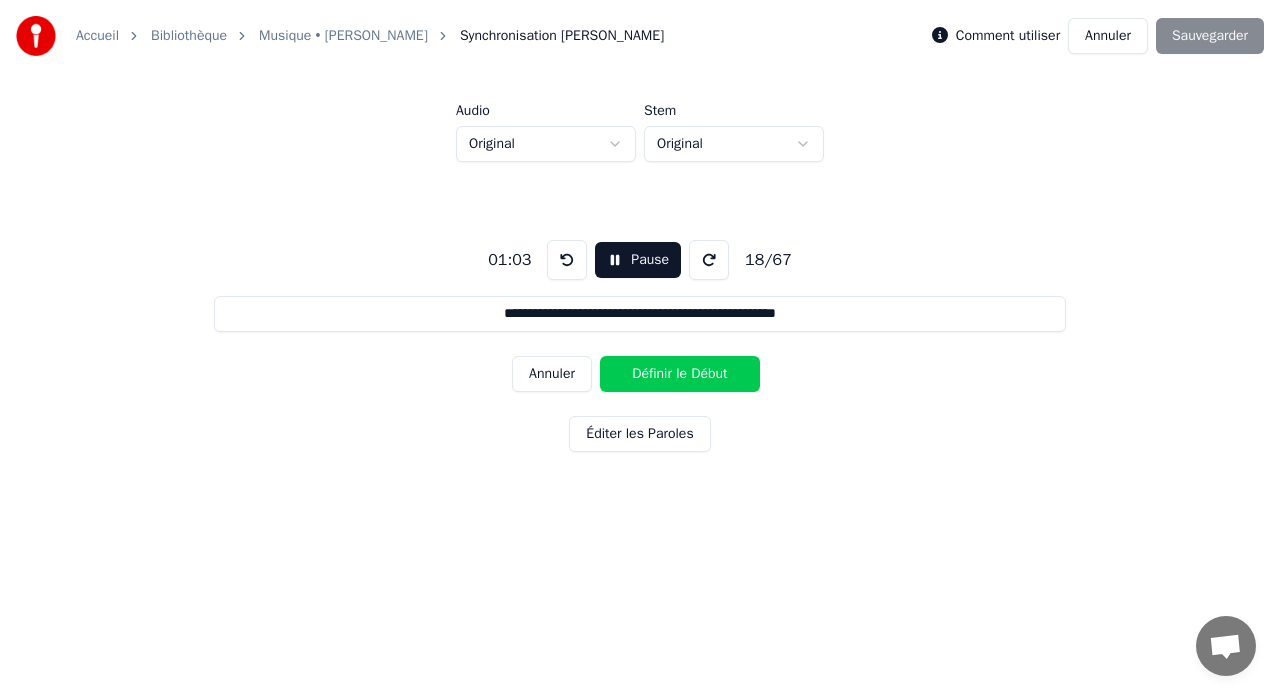 click on "Définir le Début" at bounding box center [680, 374] 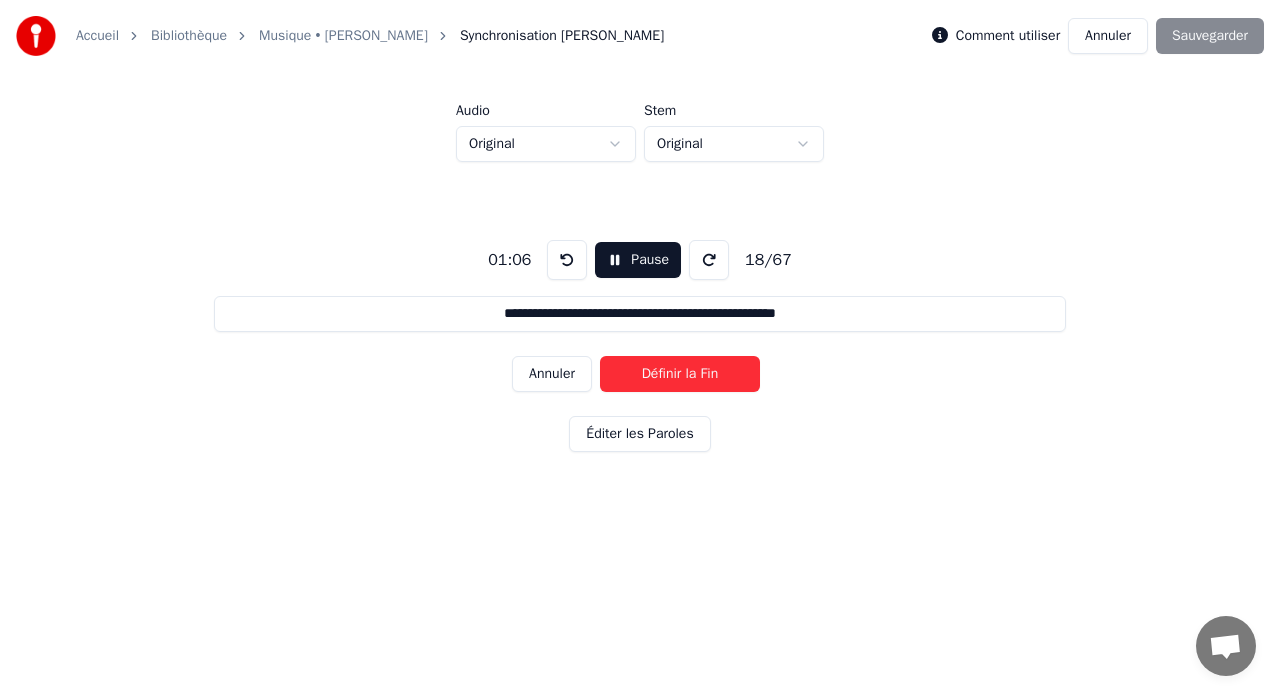 click on "Définir la Fin" at bounding box center (680, 374) 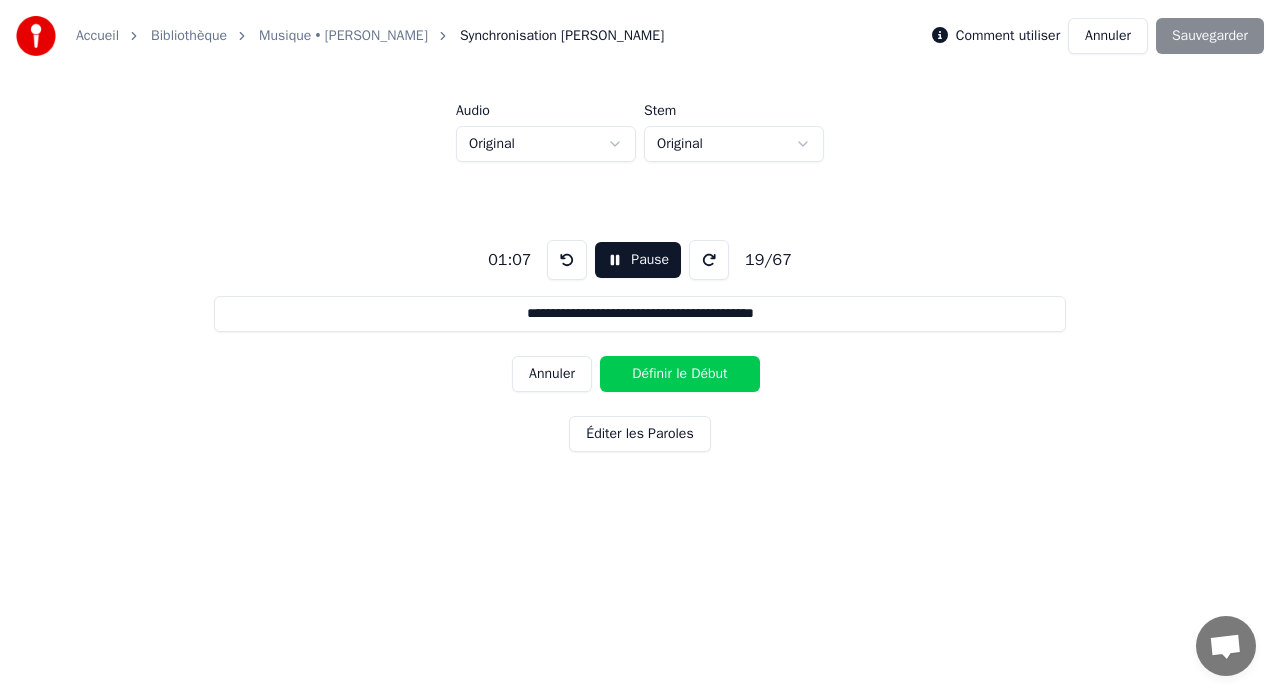 click on "Définir le Début" at bounding box center [680, 374] 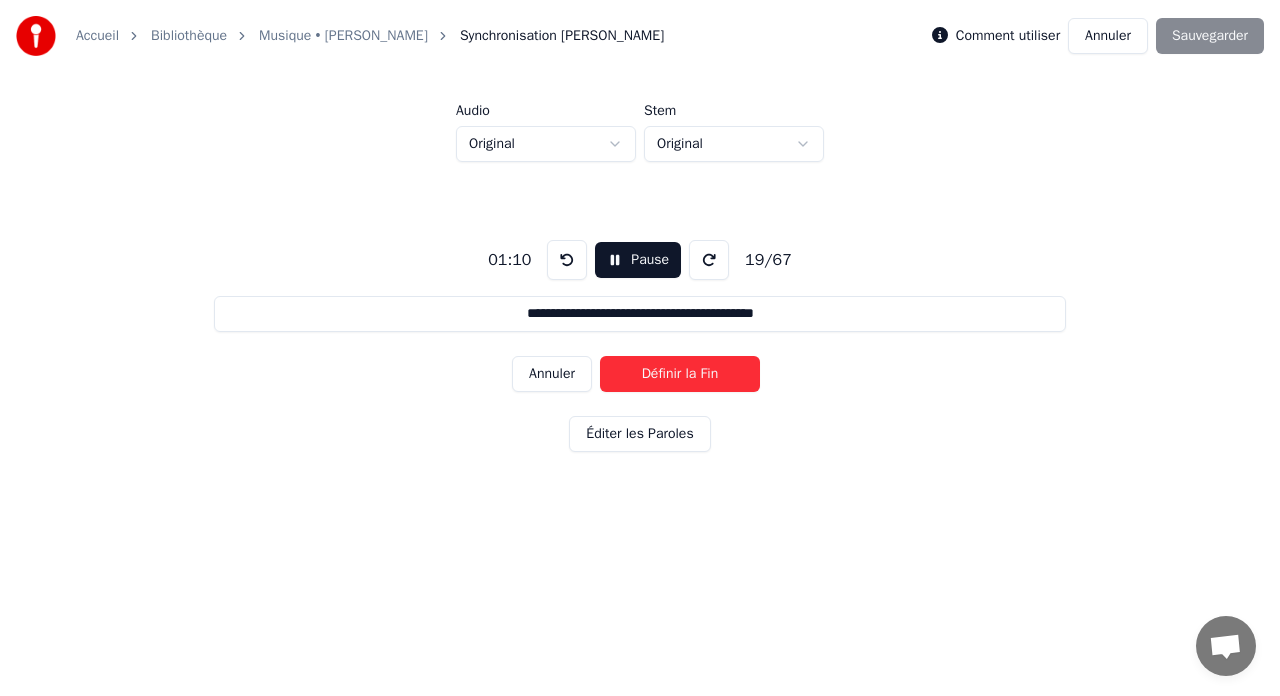 click on "Définir la Fin" at bounding box center (680, 374) 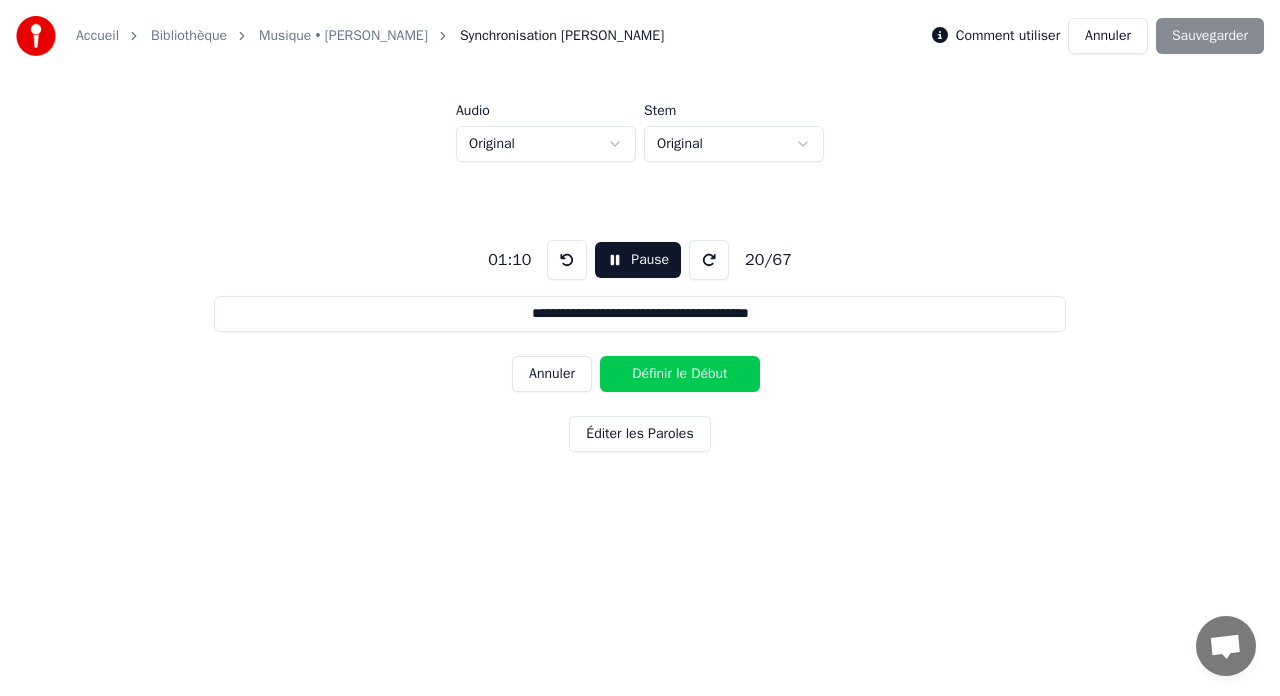click on "Définir le Début" at bounding box center (680, 374) 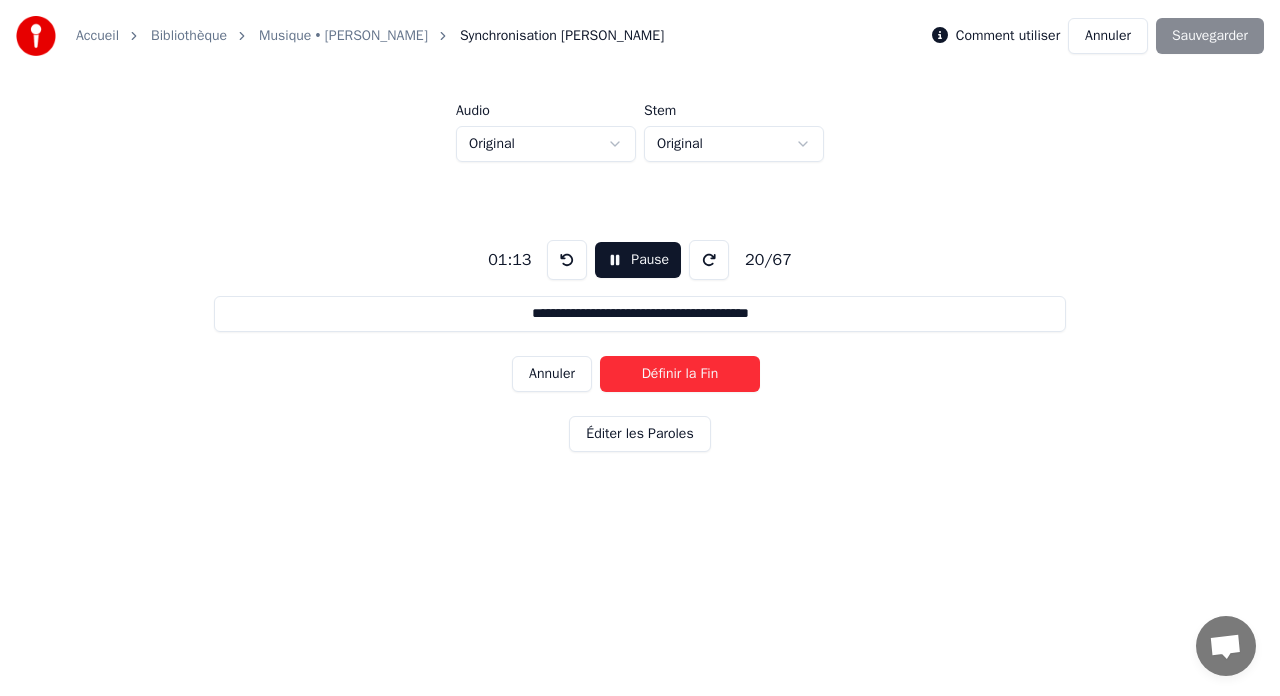 click on "Définir la Fin" at bounding box center (680, 374) 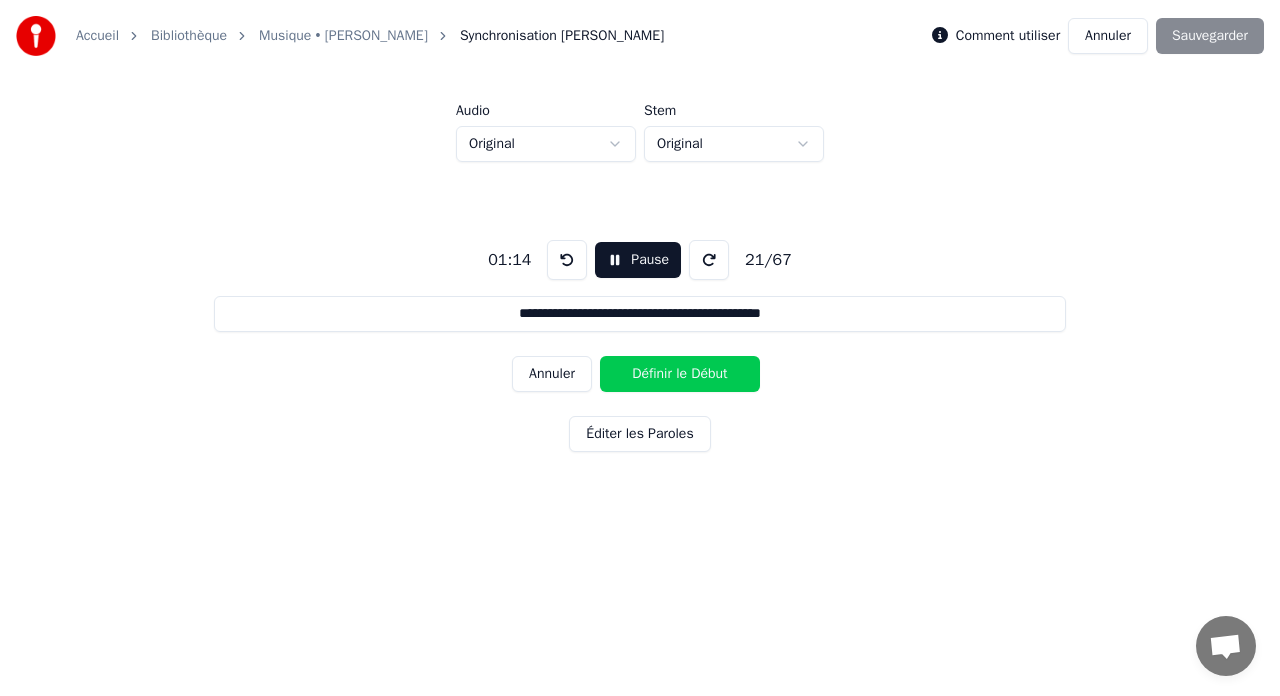 click on "Définir le Début" at bounding box center [680, 374] 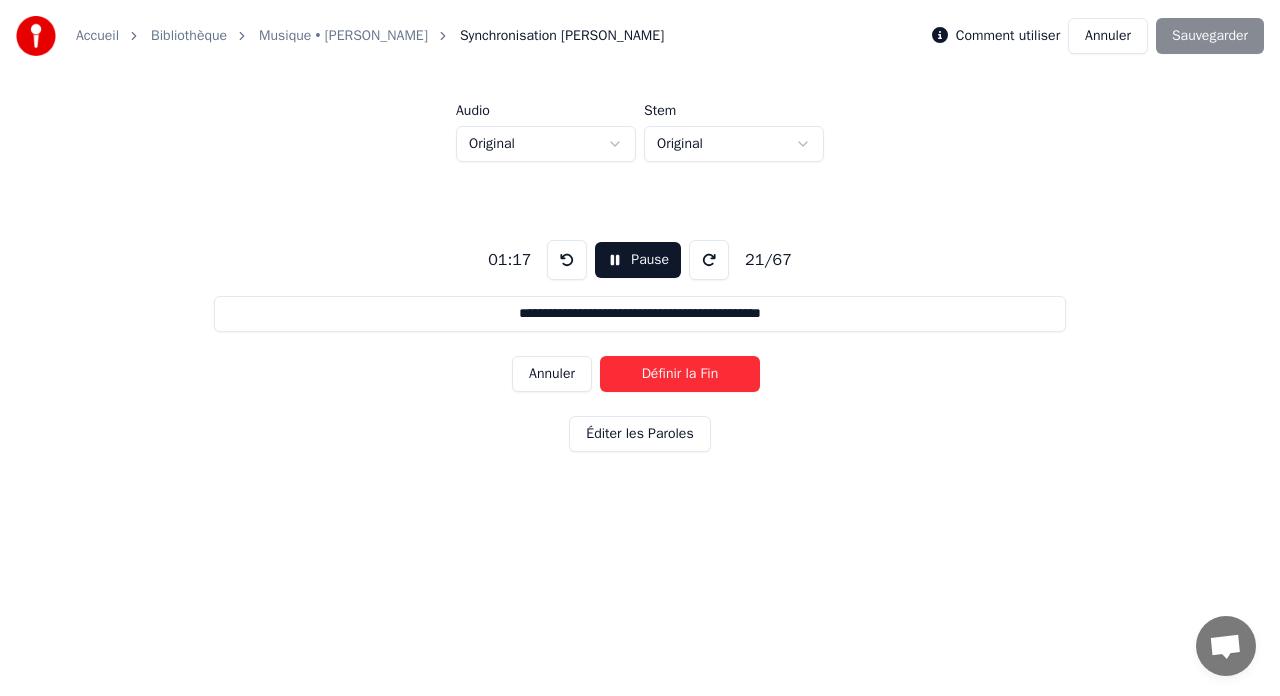 click on "Définir la Fin" at bounding box center (680, 374) 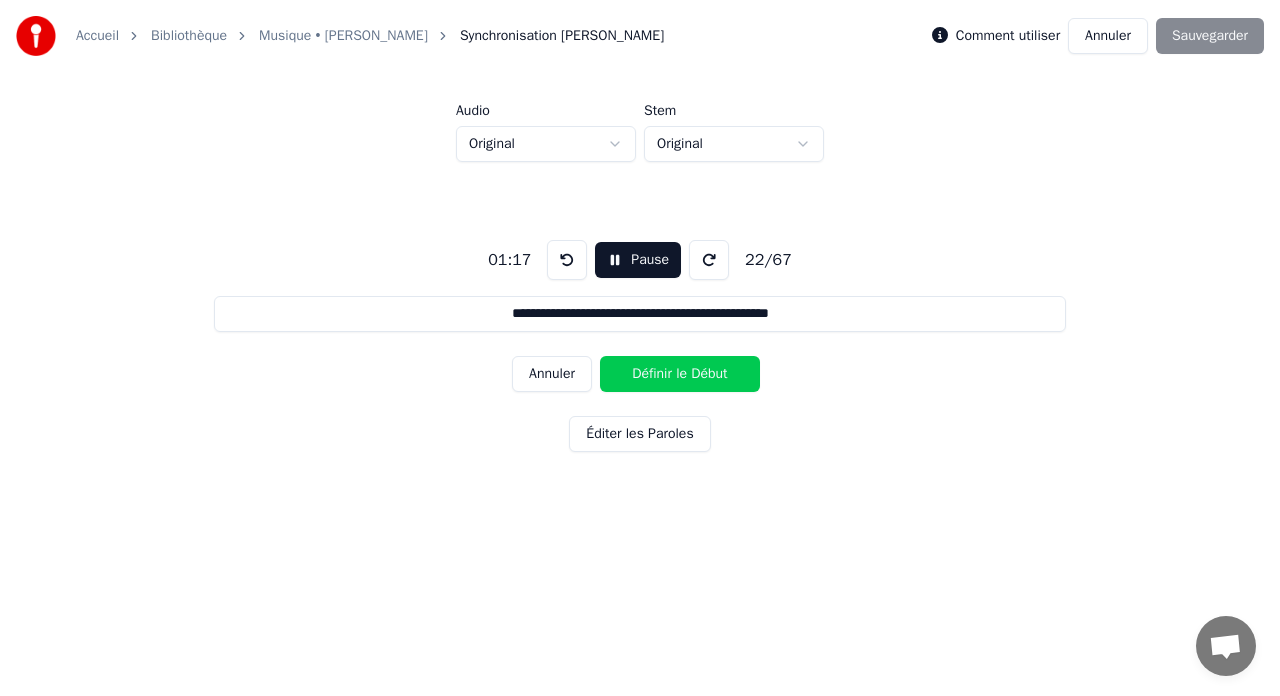 click on "Définir le Début" at bounding box center (680, 374) 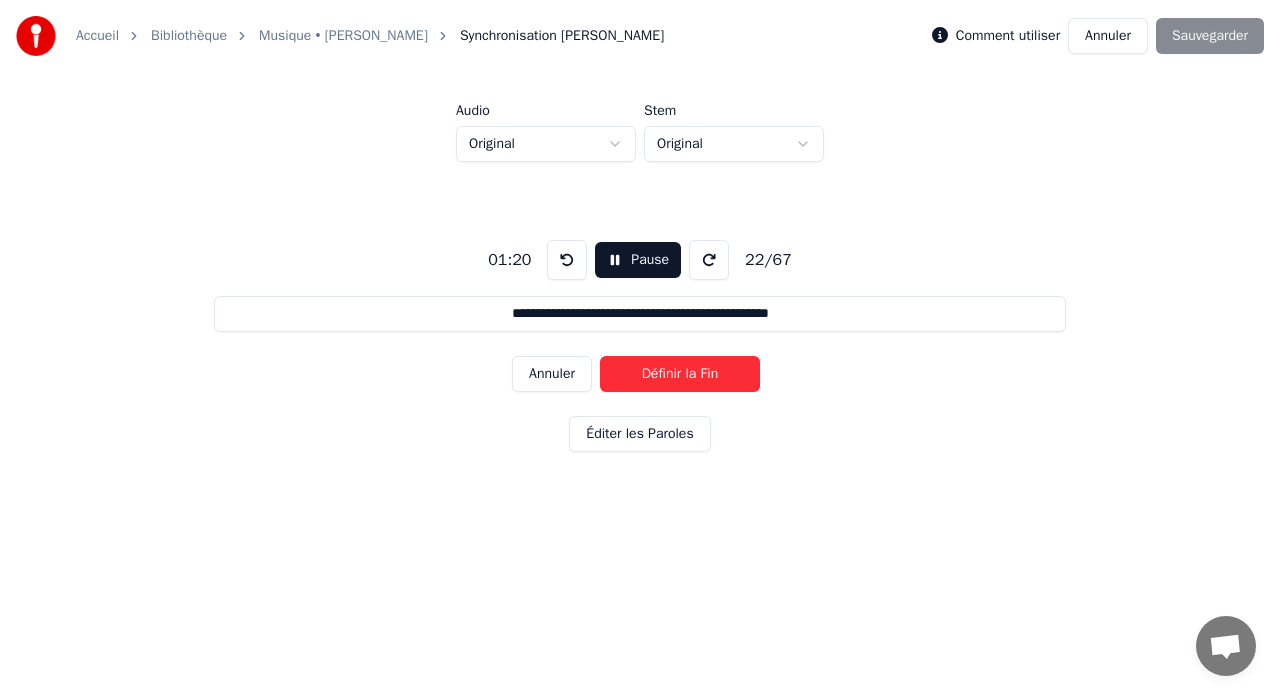 click on "Définir la Fin" at bounding box center [680, 374] 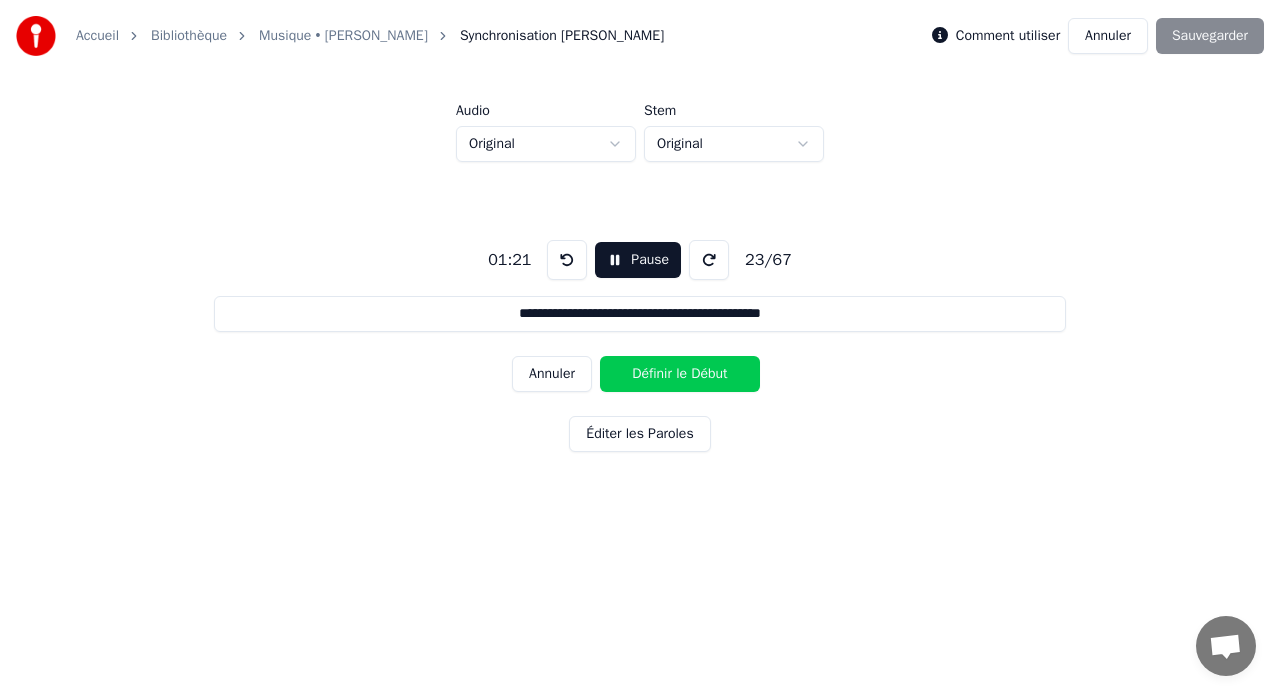 click on "Définir le Début" at bounding box center (680, 374) 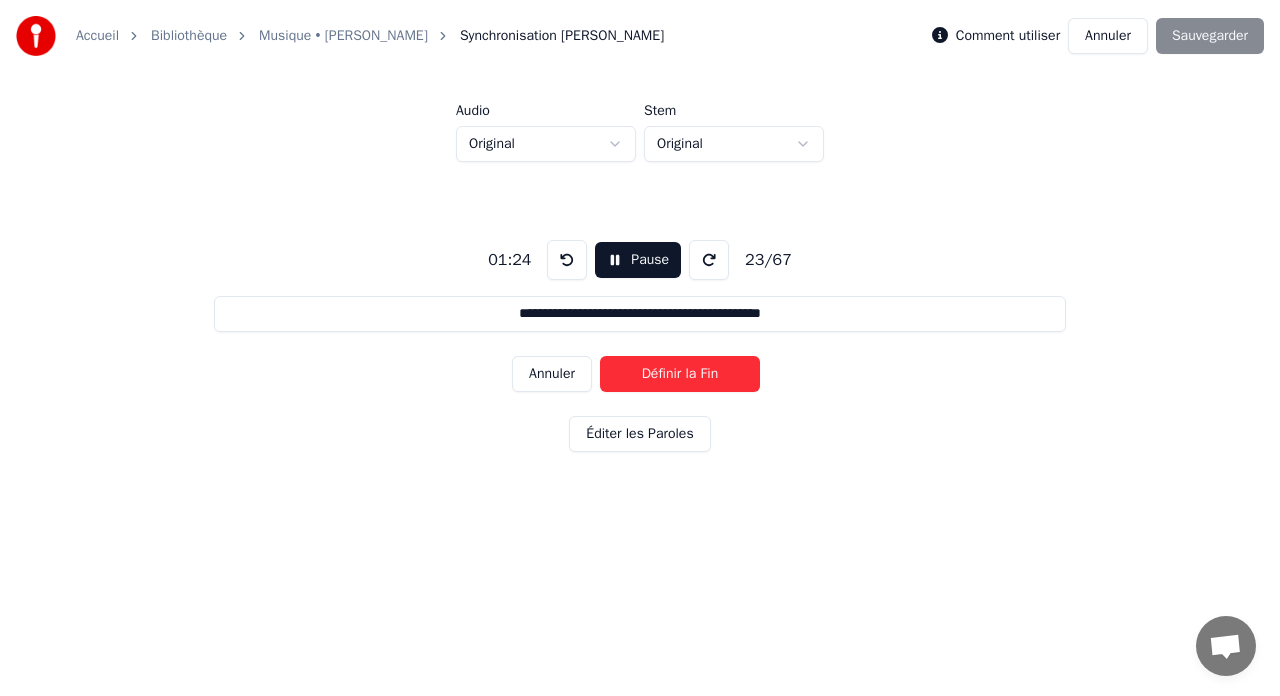 click on "Définir la Fin" at bounding box center [680, 374] 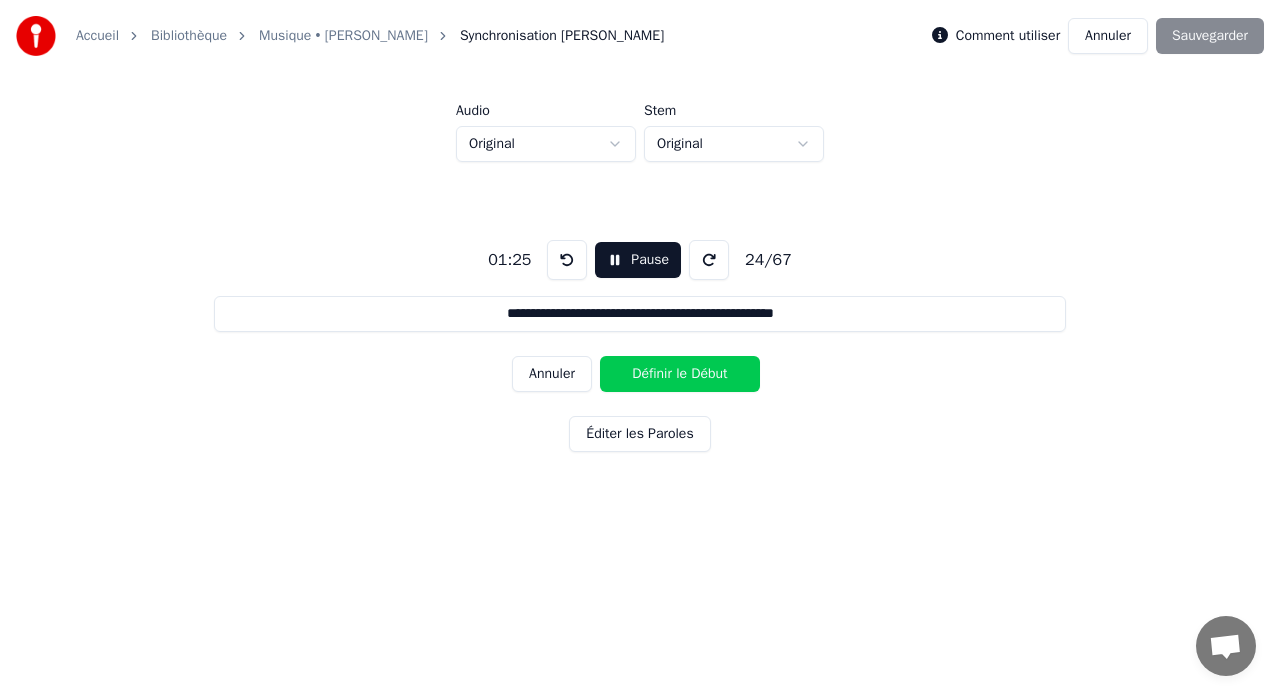 click on "Définir le Début" at bounding box center [680, 374] 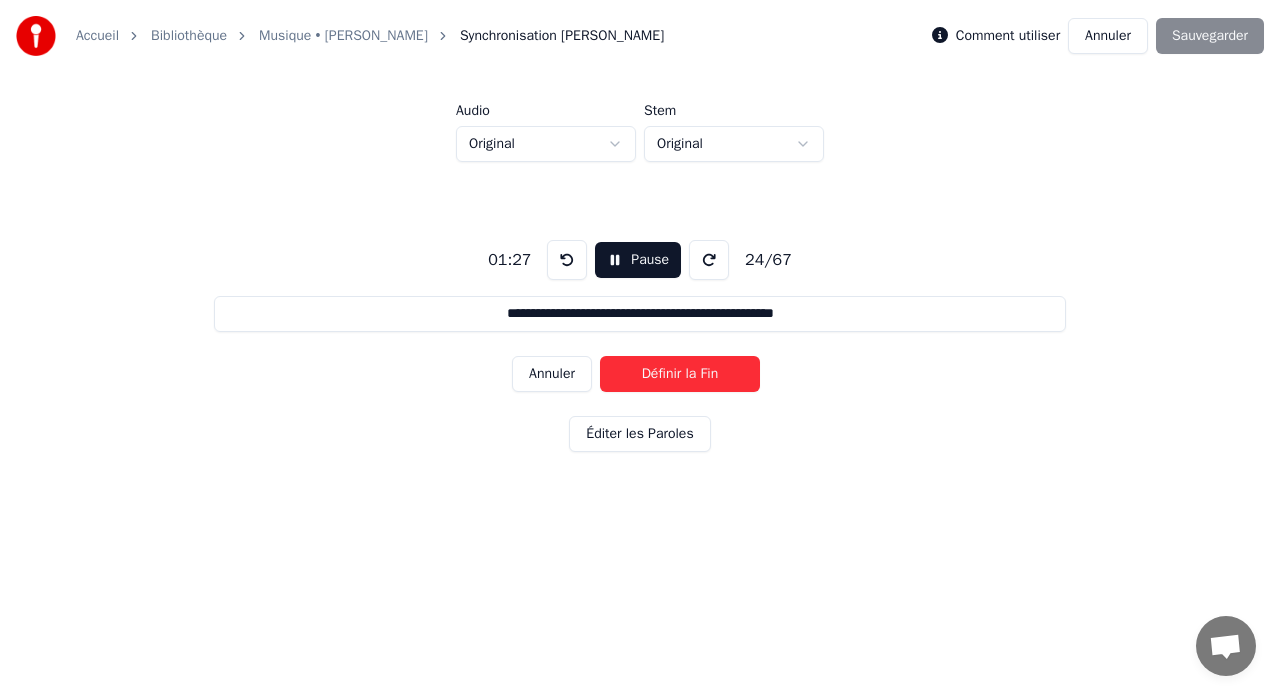 click on "Définir la Fin" at bounding box center [680, 374] 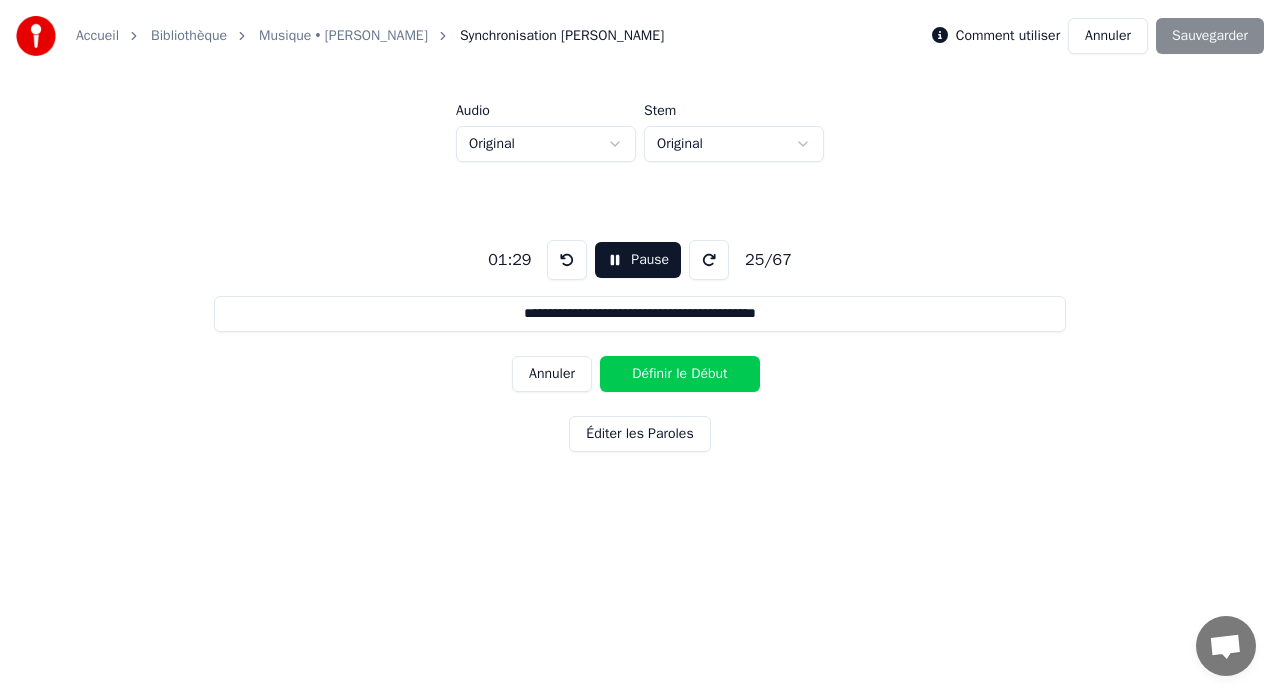 click on "Définir le Début" at bounding box center [680, 374] 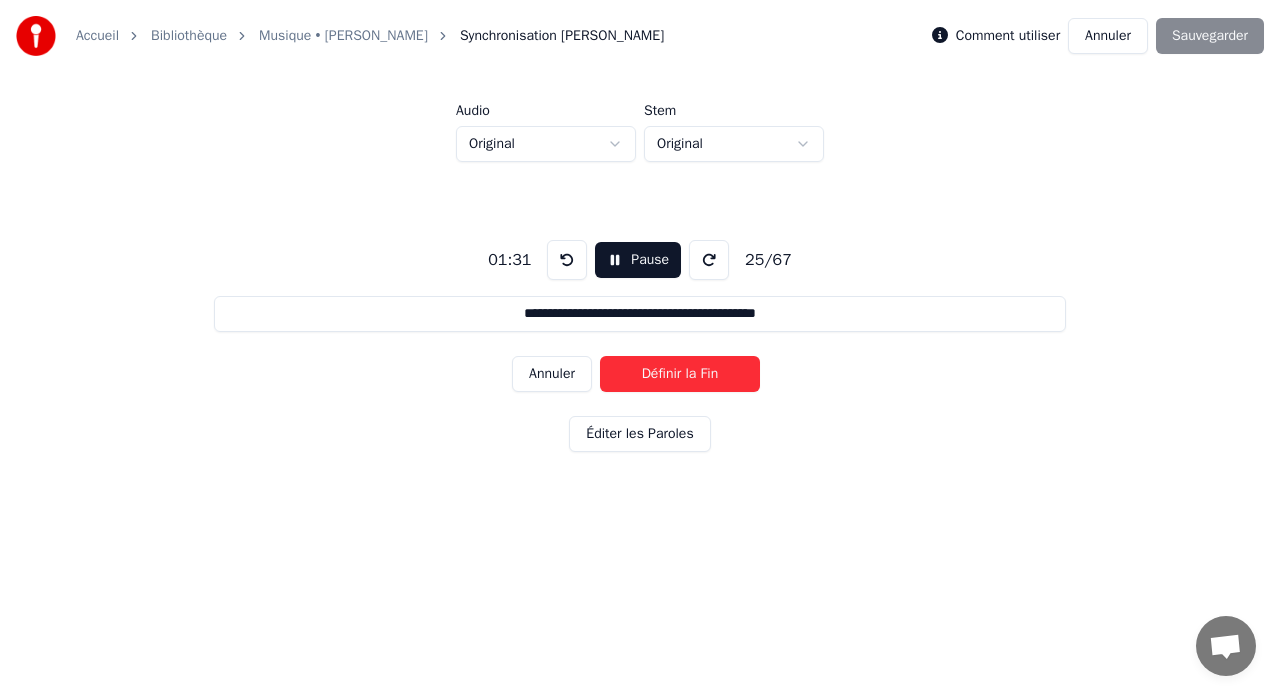 click on "Définir la Fin" at bounding box center [680, 374] 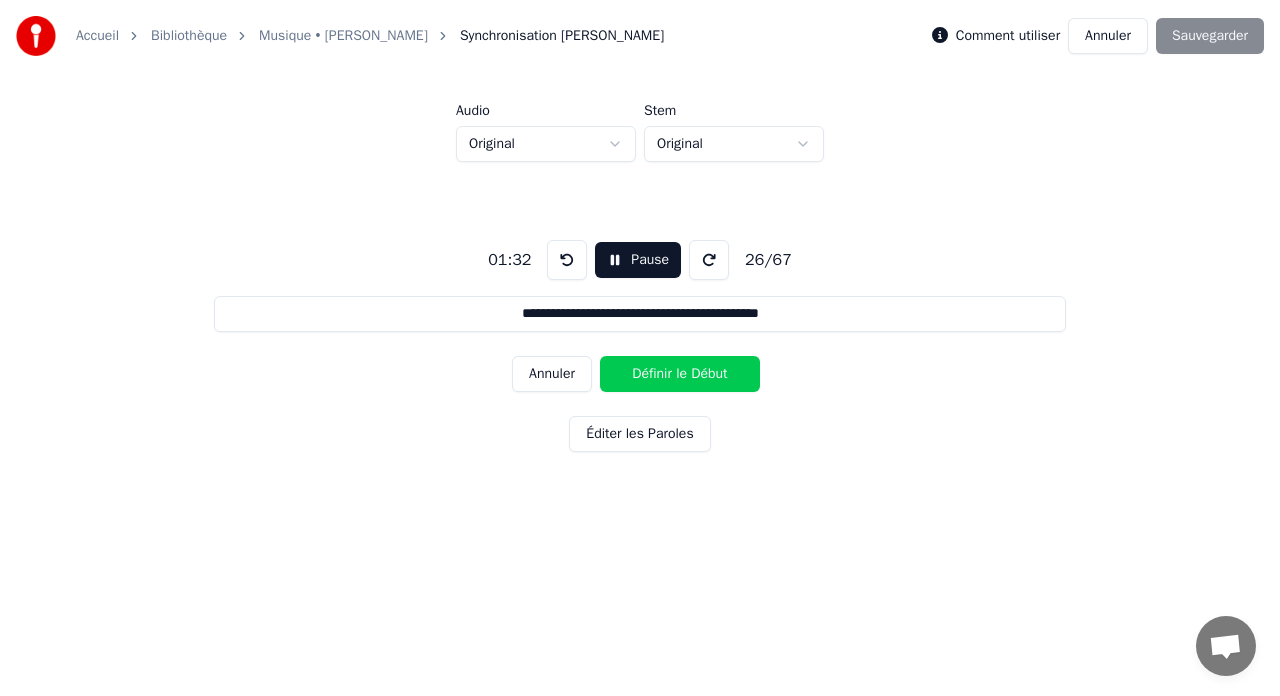 click on "Définir le Début" at bounding box center [680, 374] 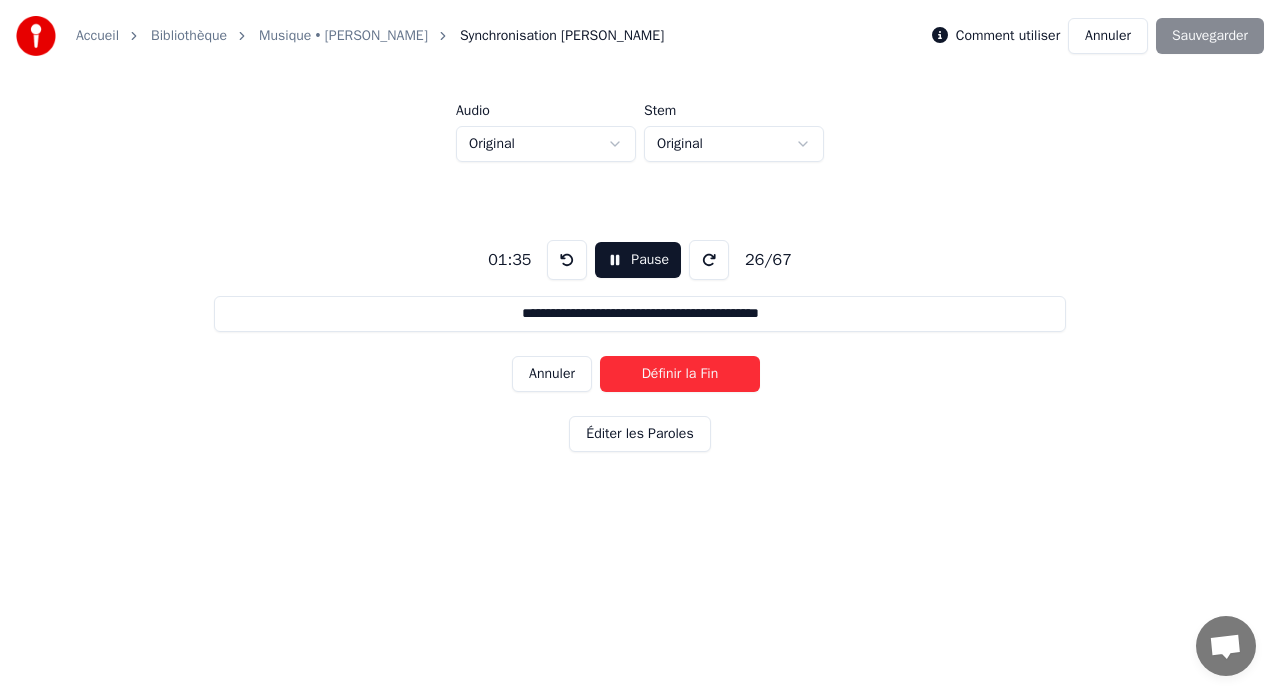 click on "Définir la Fin" at bounding box center (680, 374) 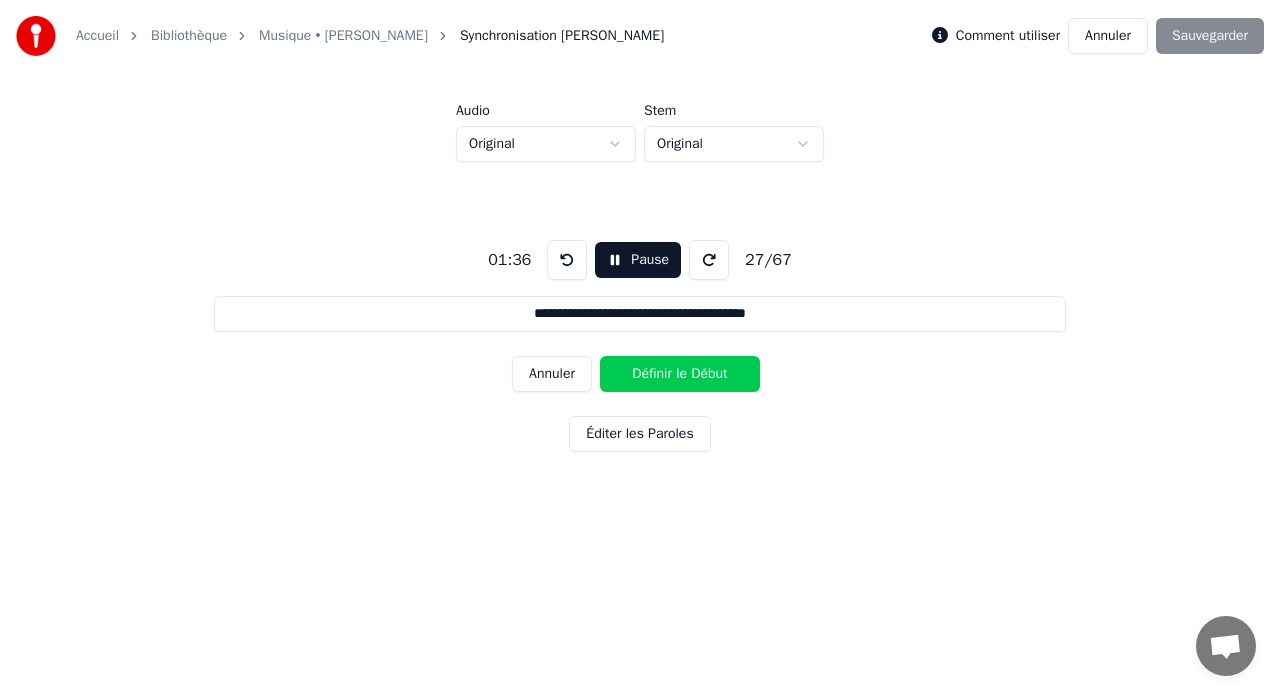 click on "Définir le Début" at bounding box center (680, 374) 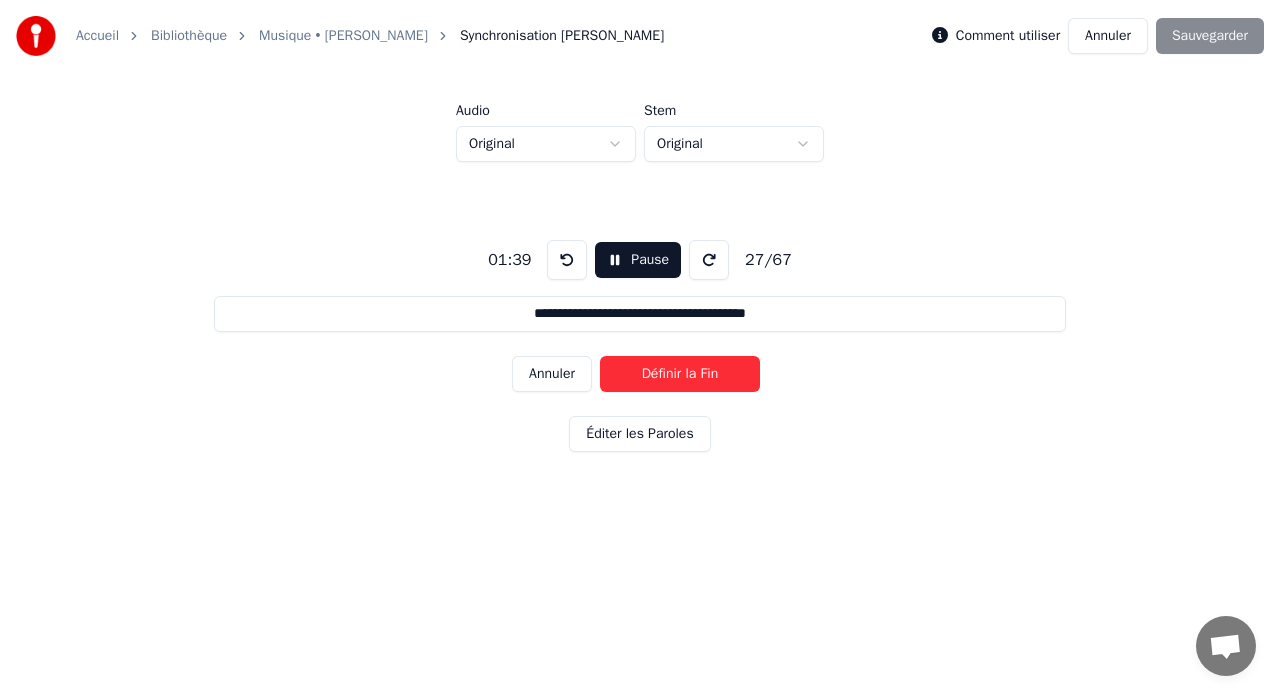 click on "Définir la Fin" at bounding box center [680, 374] 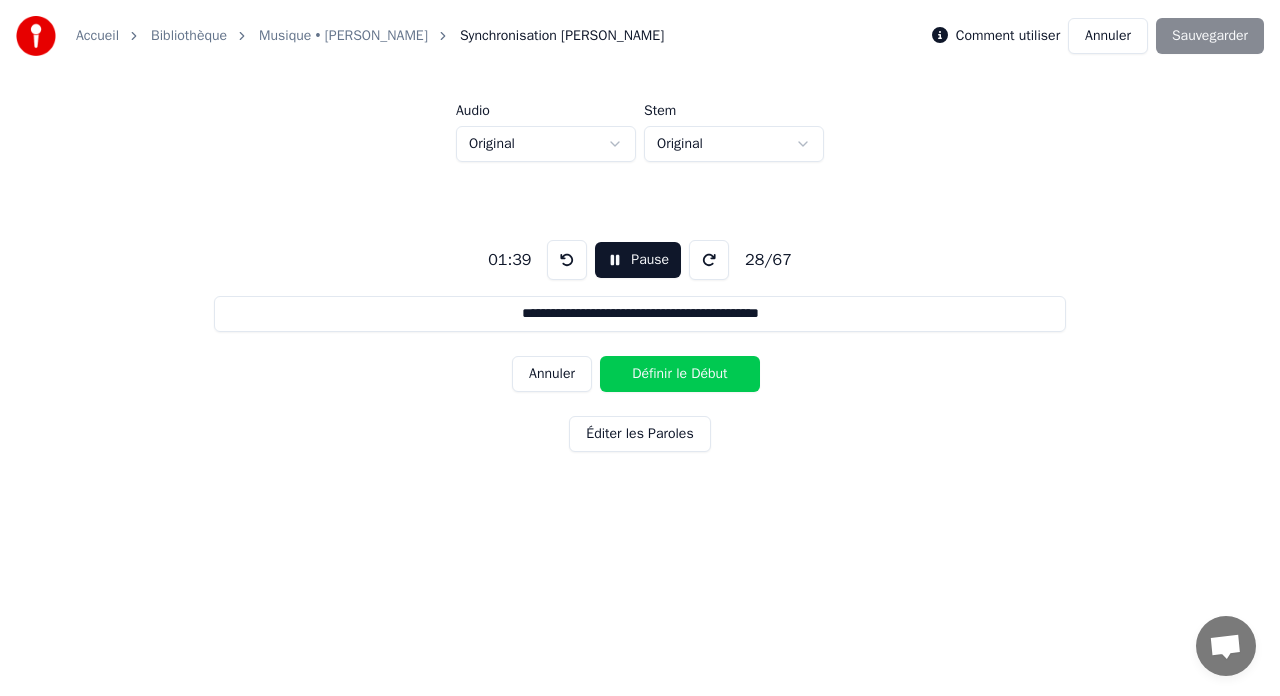 click on "Définir le Début" at bounding box center (680, 374) 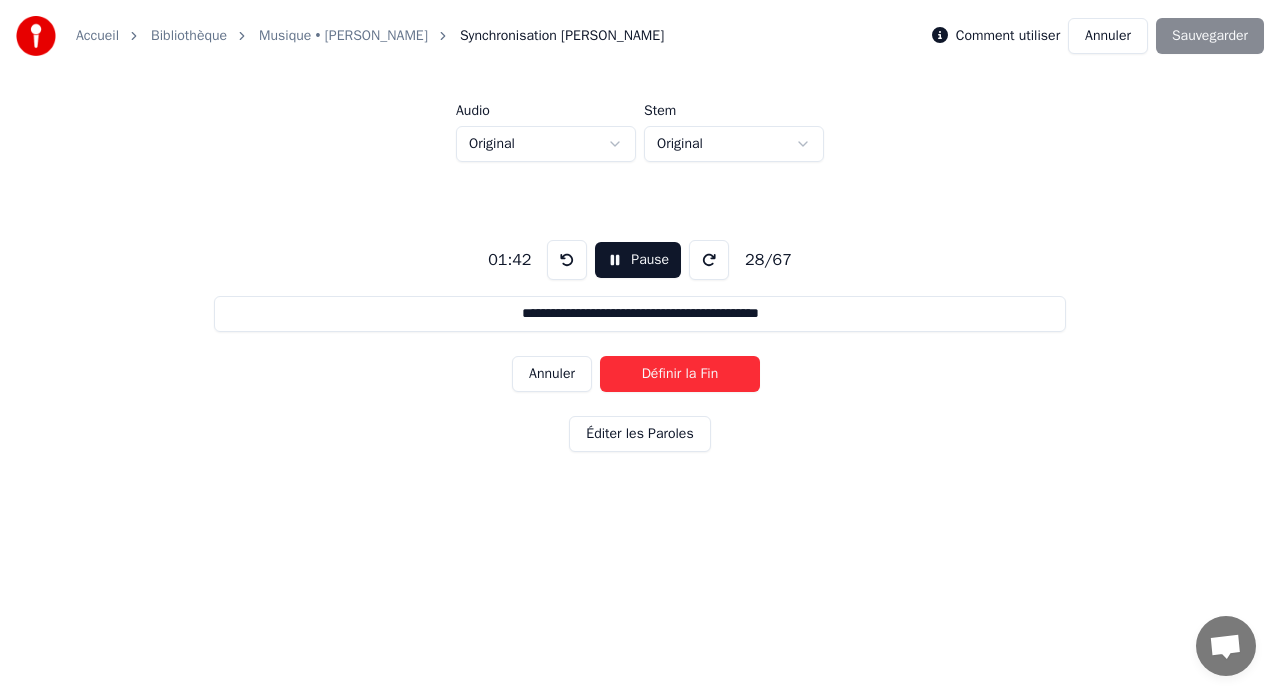 click on "Définir la Fin" at bounding box center [680, 374] 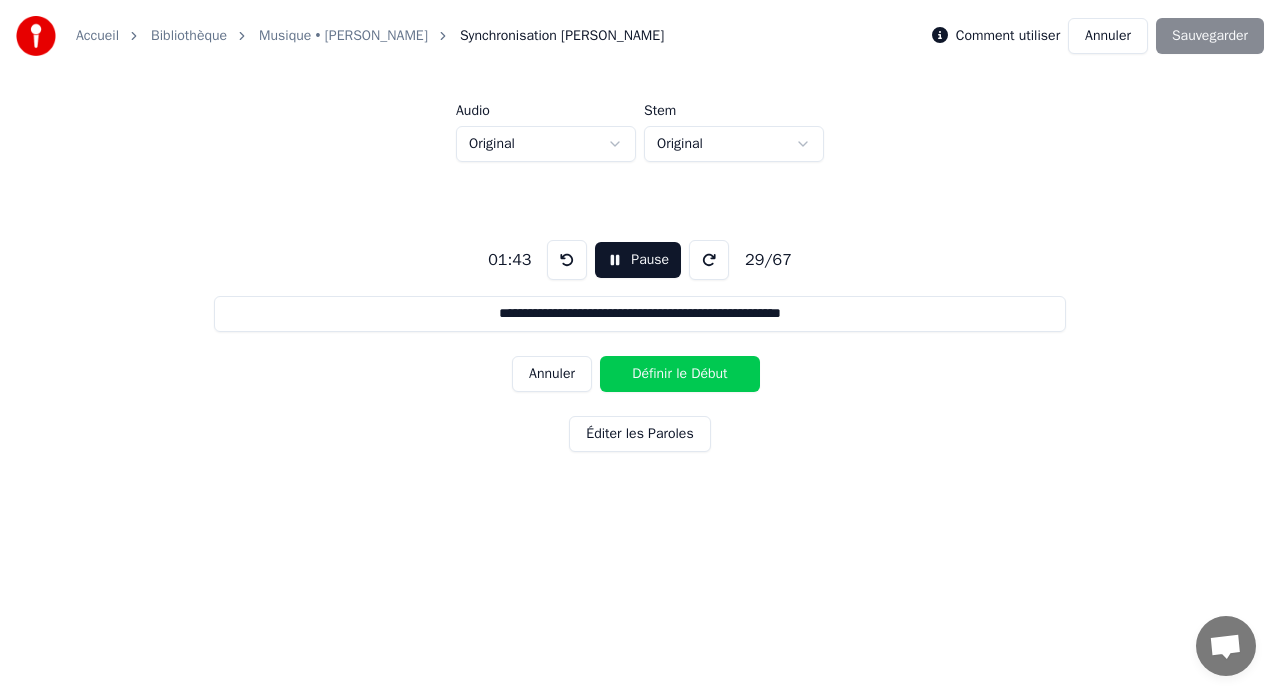 click on "Définir le Début" at bounding box center (680, 374) 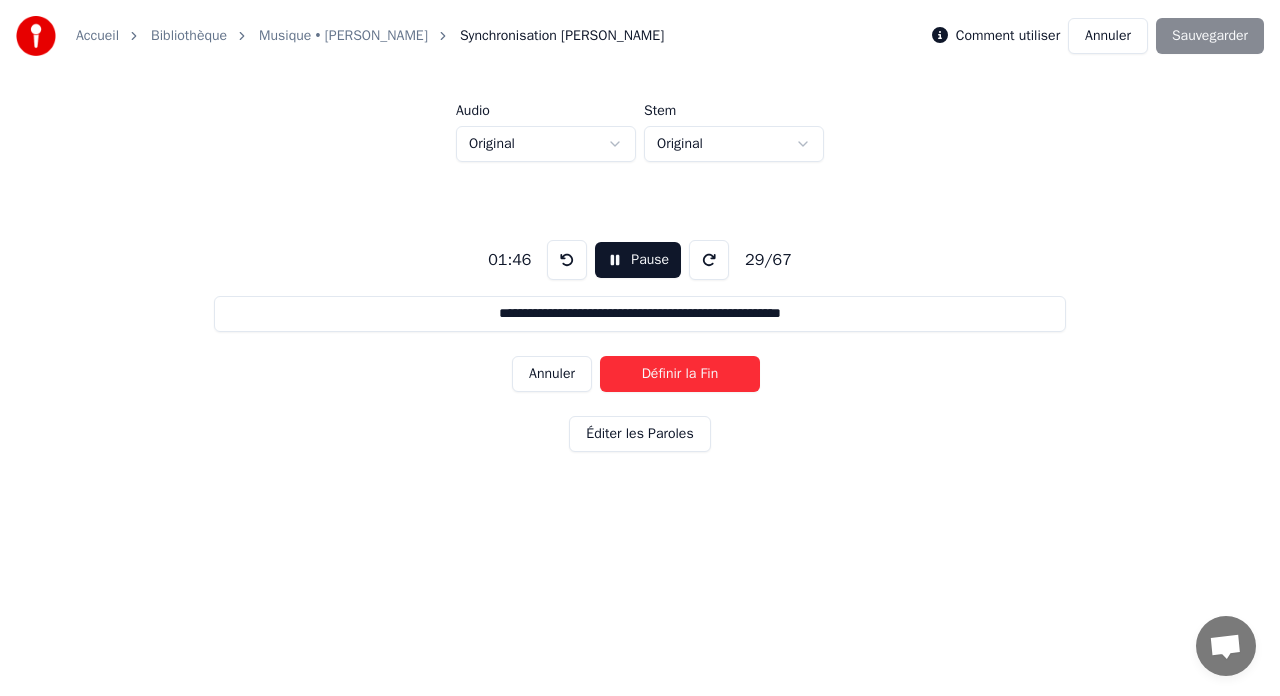 click on "Définir la Fin" at bounding box center [680, 374] 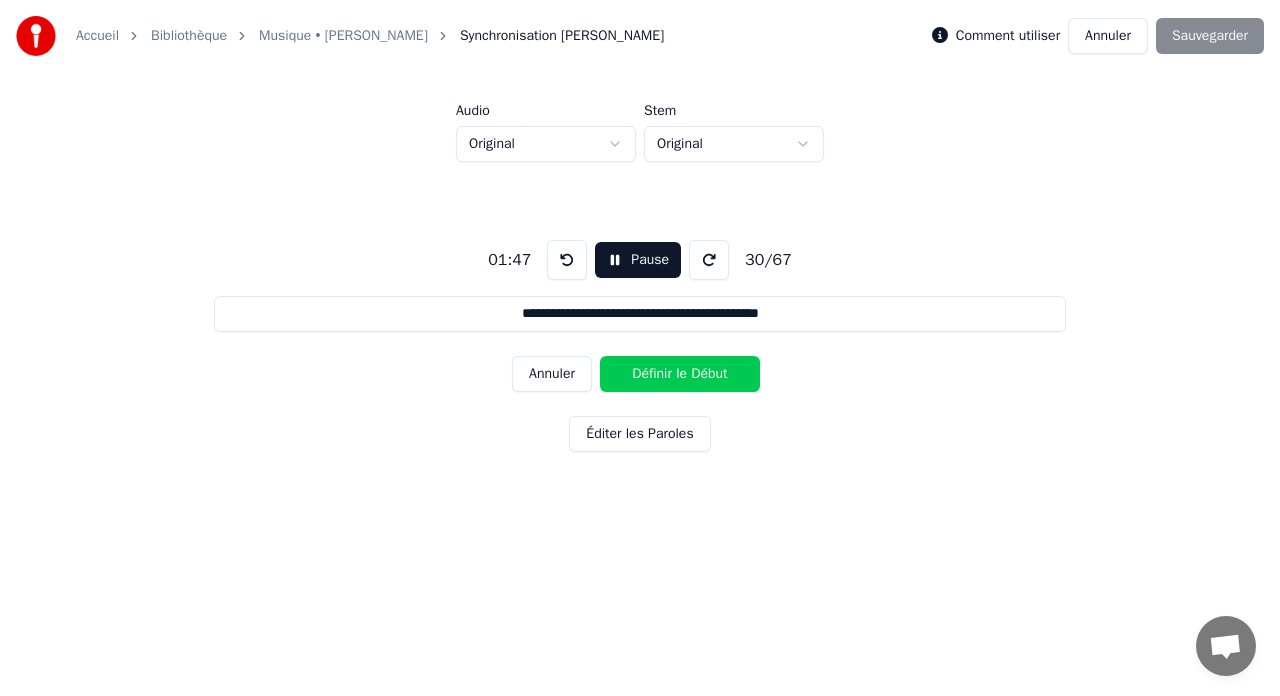 click on "Définir le Début" at bounding box center [680, 374] 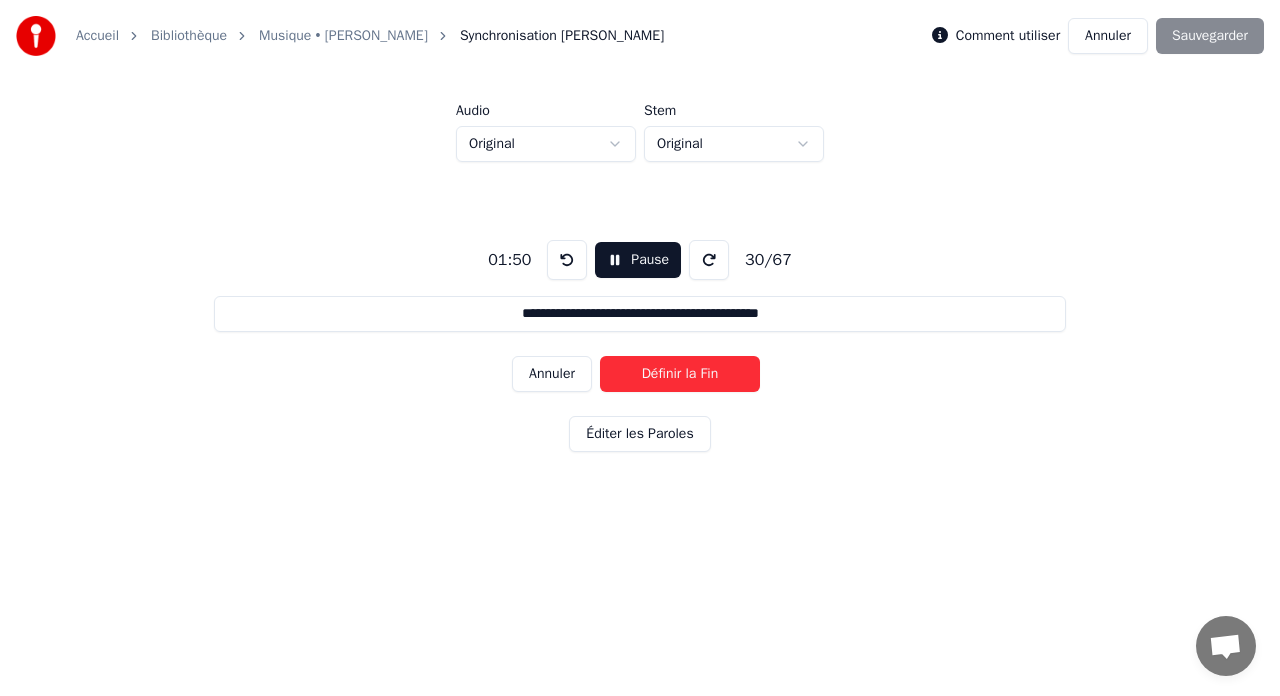 click on "Définir la Fin" at bounding box center [680, 374] 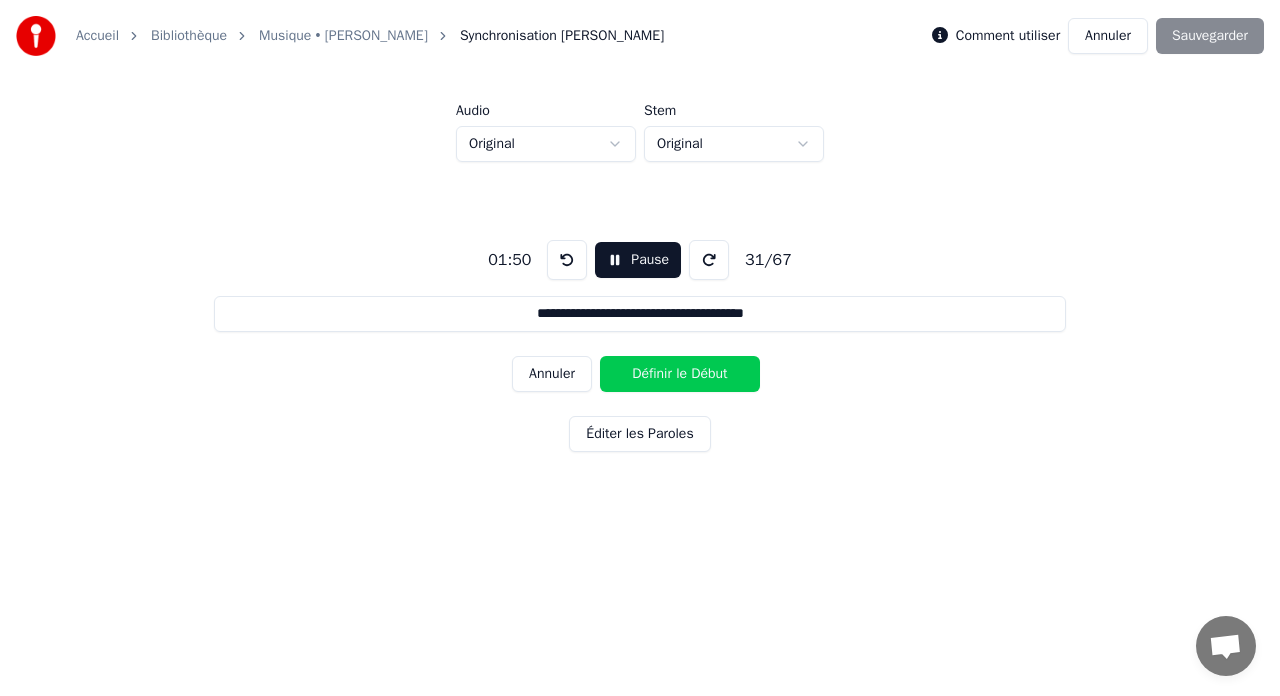 click on "Définir le Début" at bounding box center [680, 374] 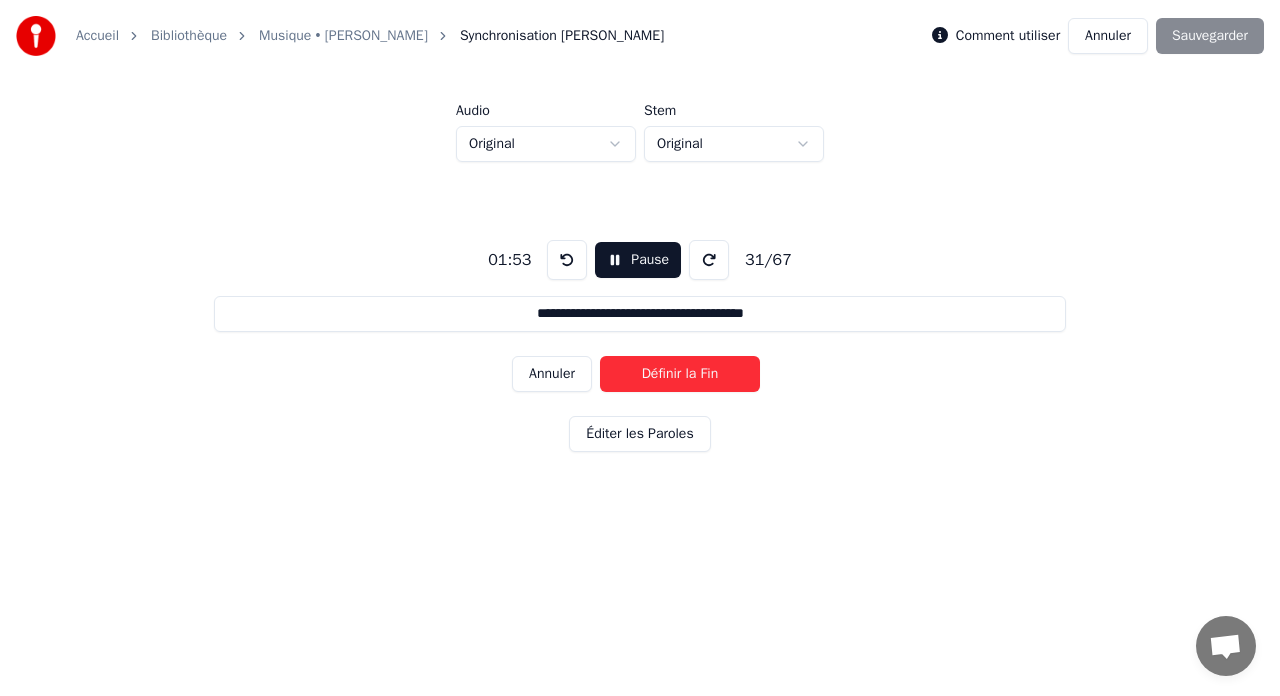 click on "Définir la Fin" at bounding box center (680, 374) 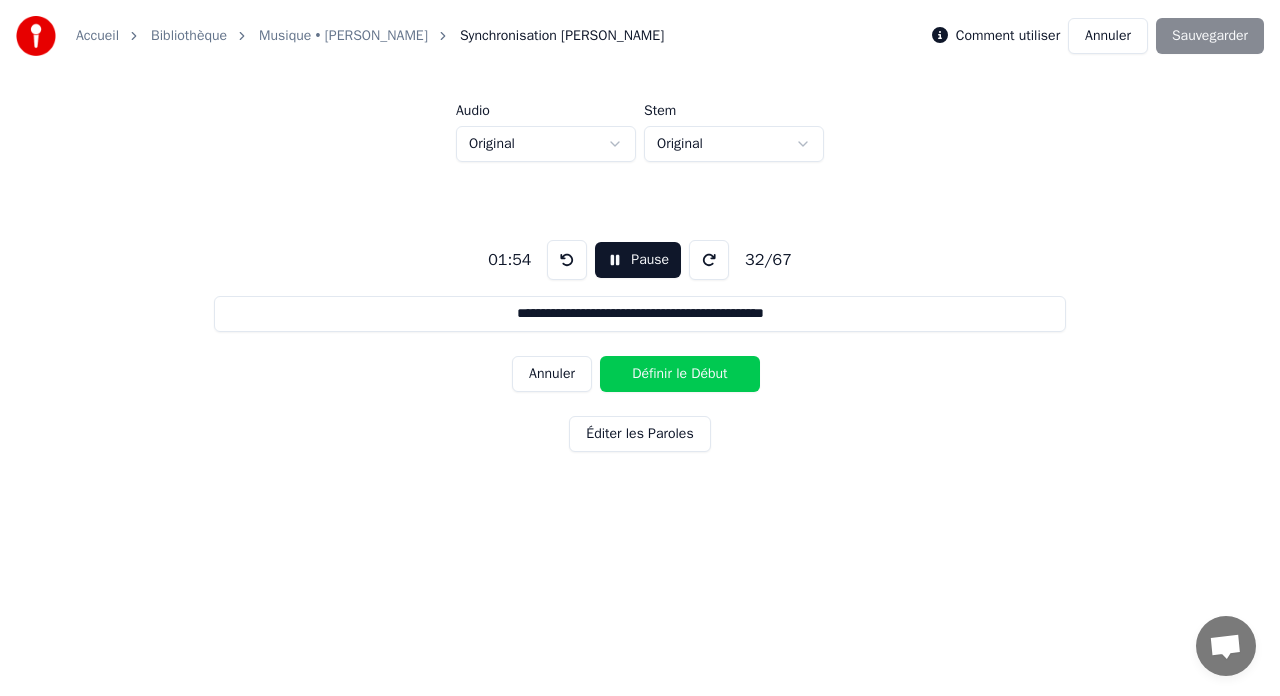 click on "Définir le Début" at bounding box center (680, 374) 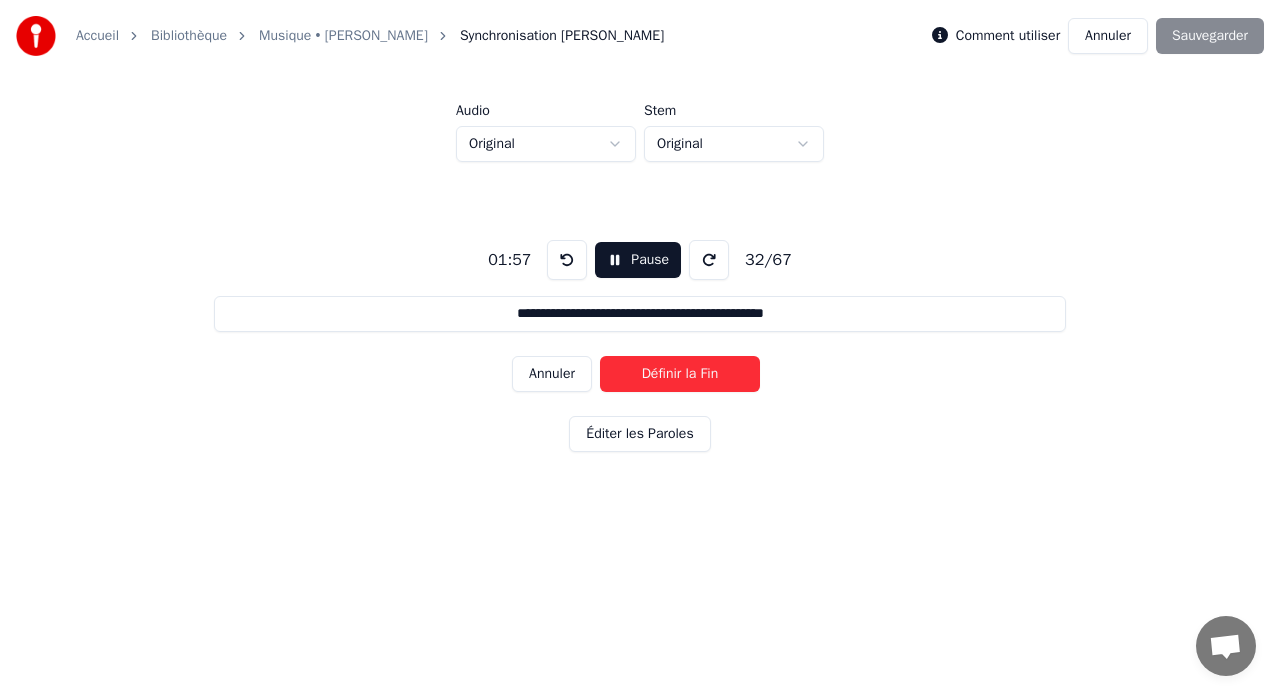 click on "Définir la Fin" at bounding box center (680, 374) 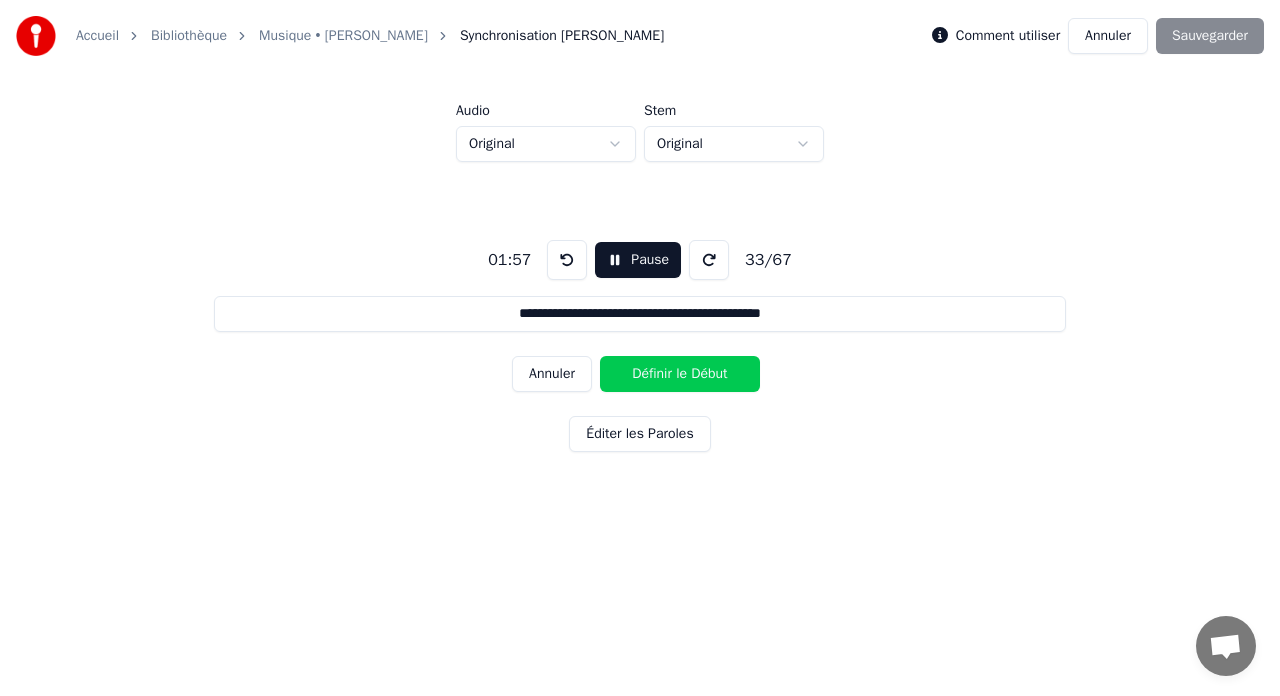 click on "Définir le Début" at bounding box center [680, 374] 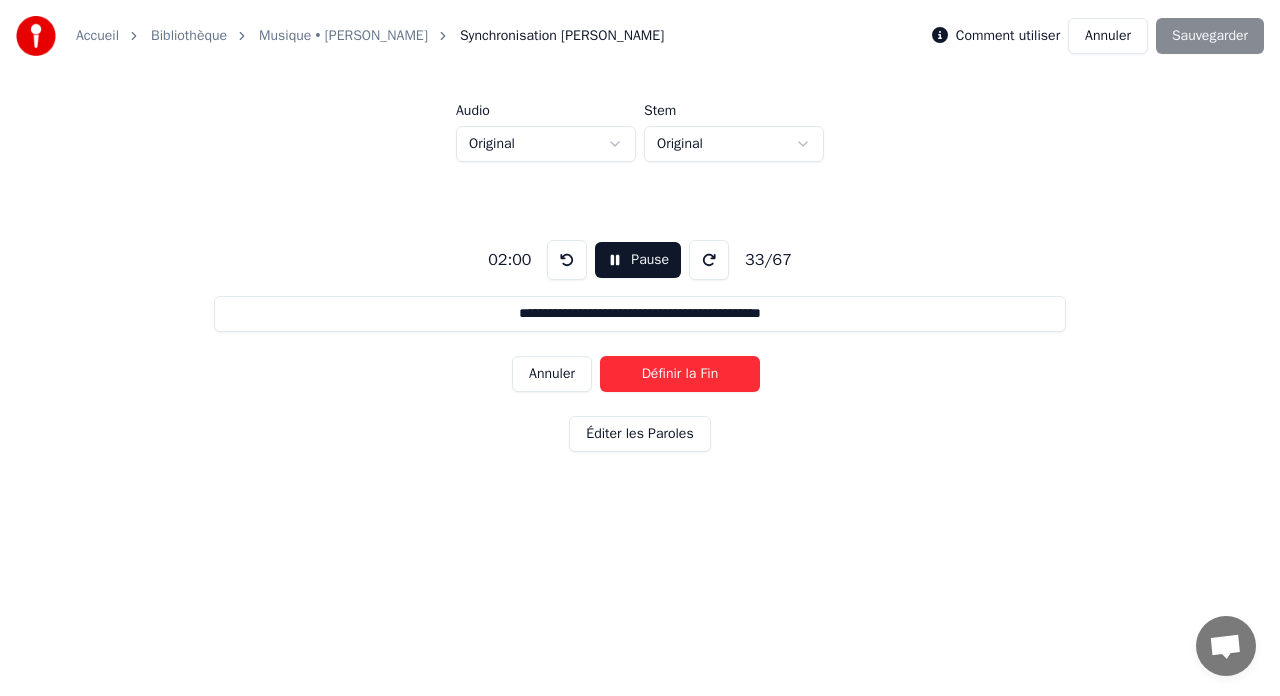 click on "Définir la Fin" at bounding box center (680, 374) 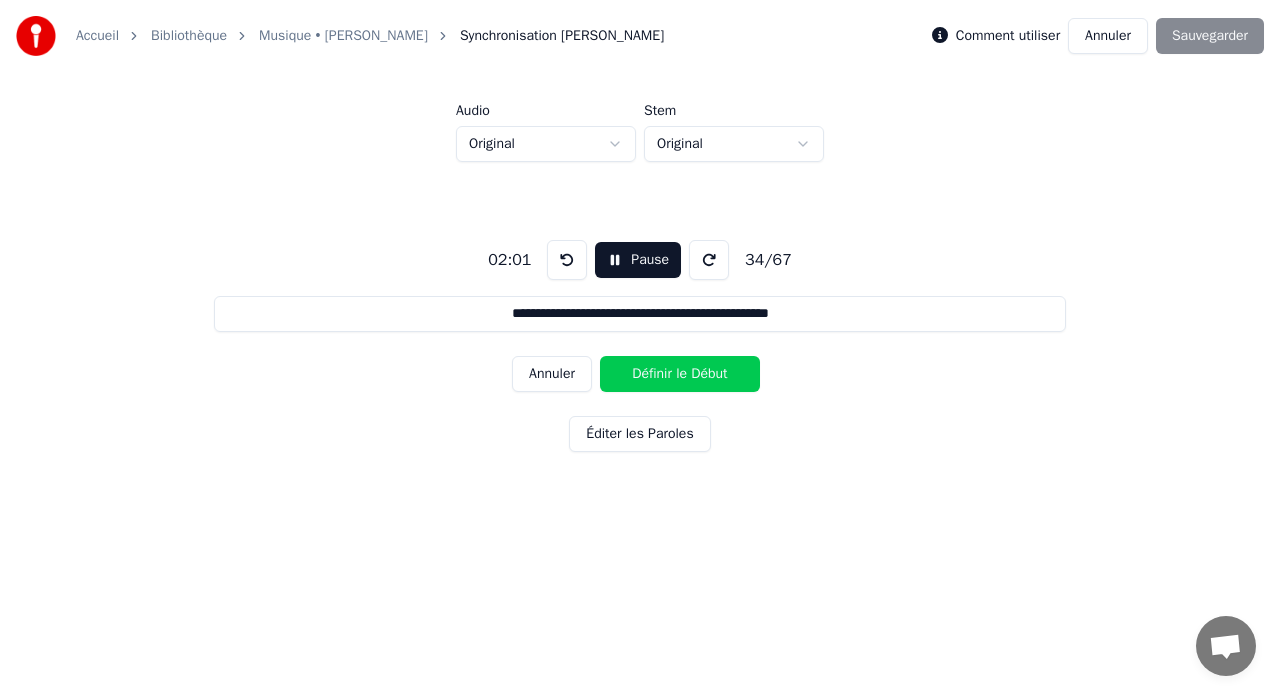click on "Définir le Début" at bounding box center (680, 374) 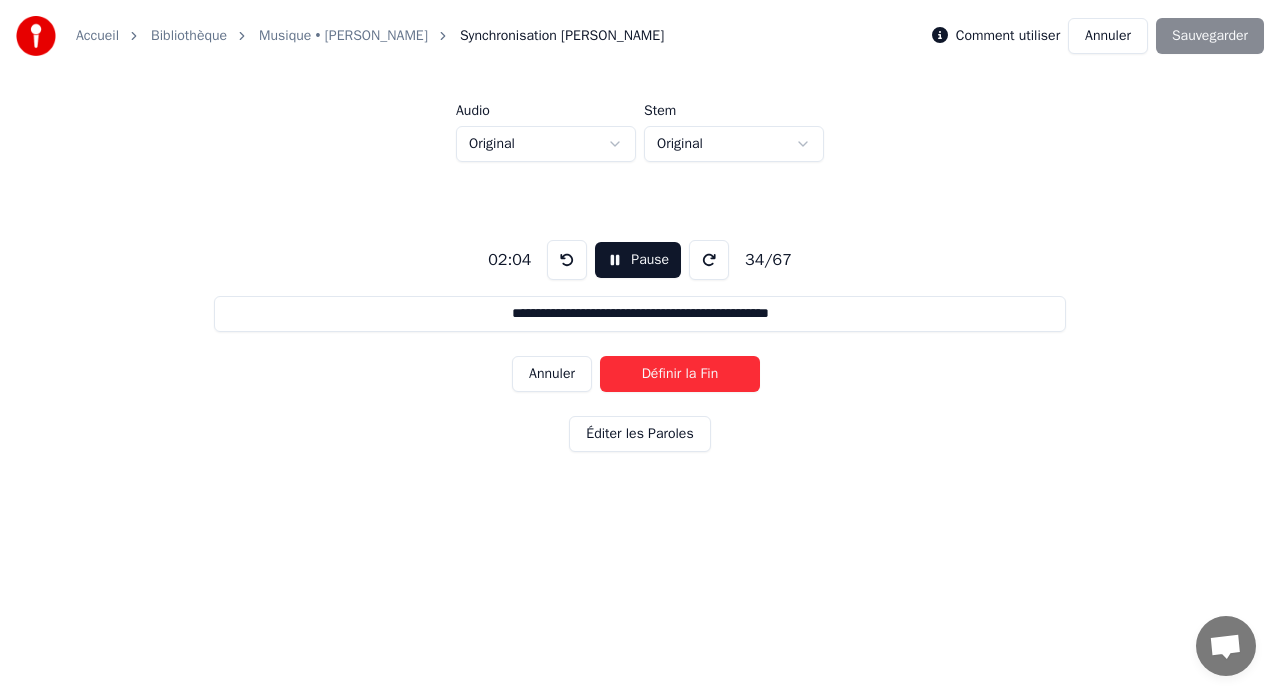 click on "Définir la Fin" at bounding box center [680, 374] 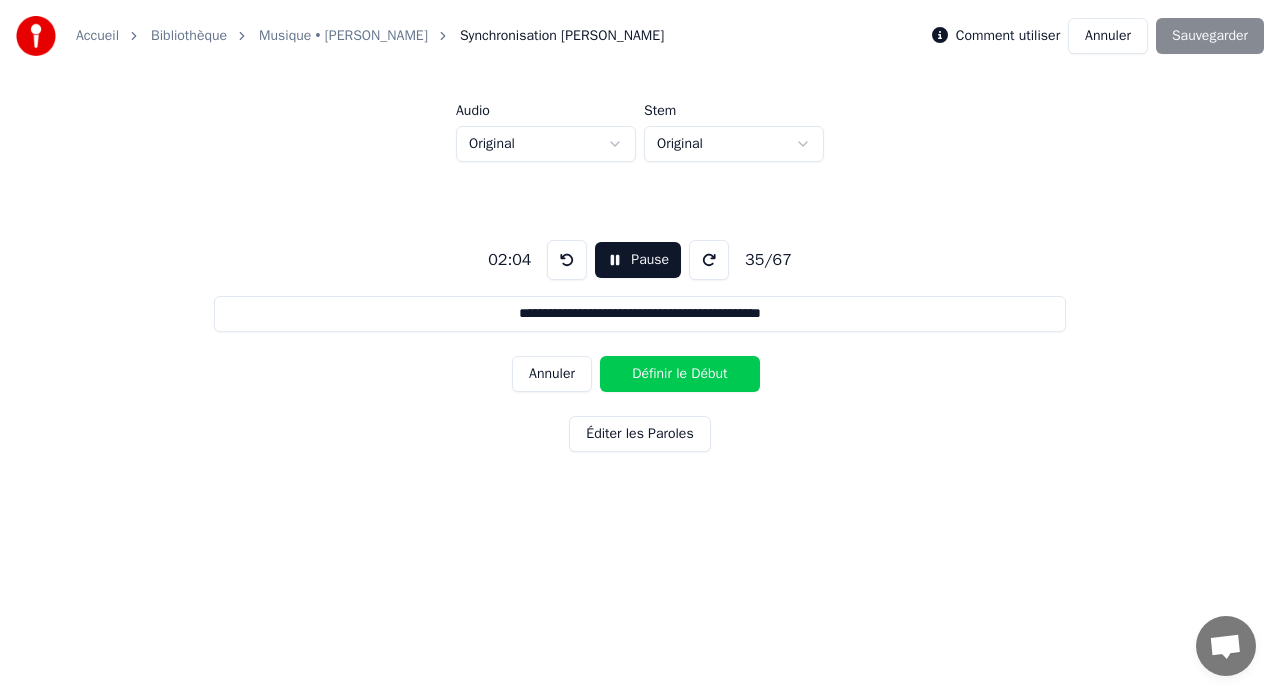 click on "Définir le Début" at bounding box center [680, 374] 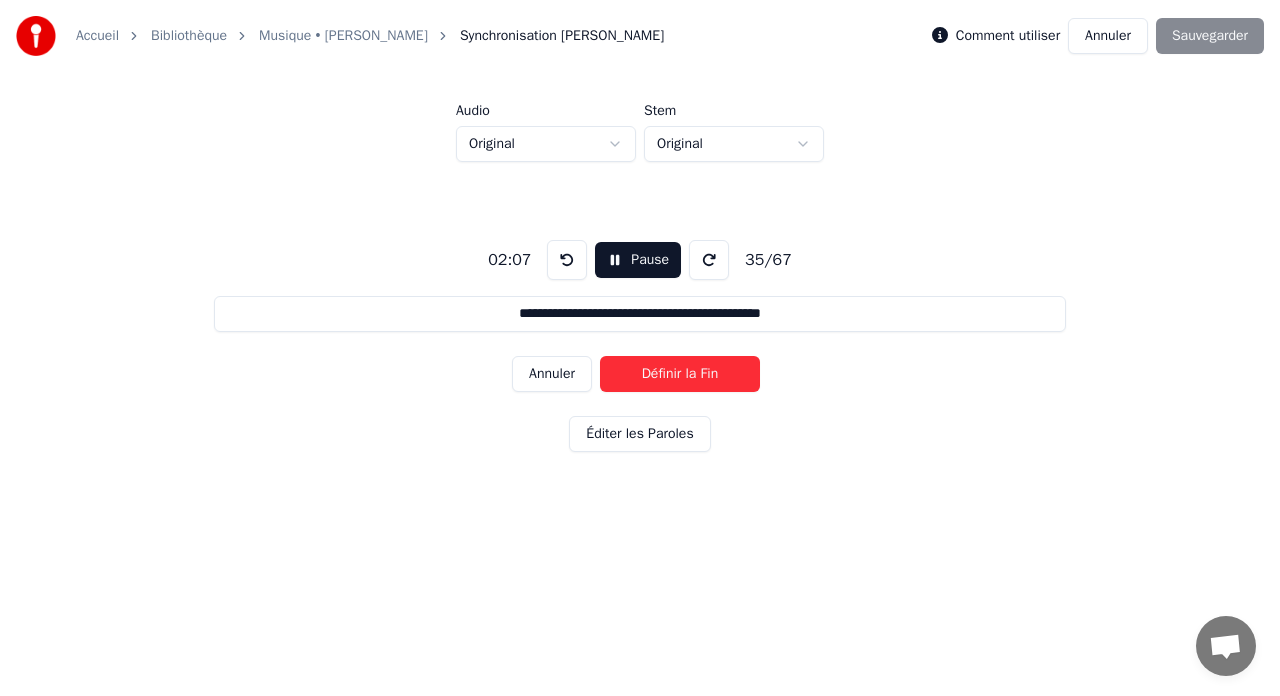 click on "Définir la Fin" at bounding box center [680, 374] 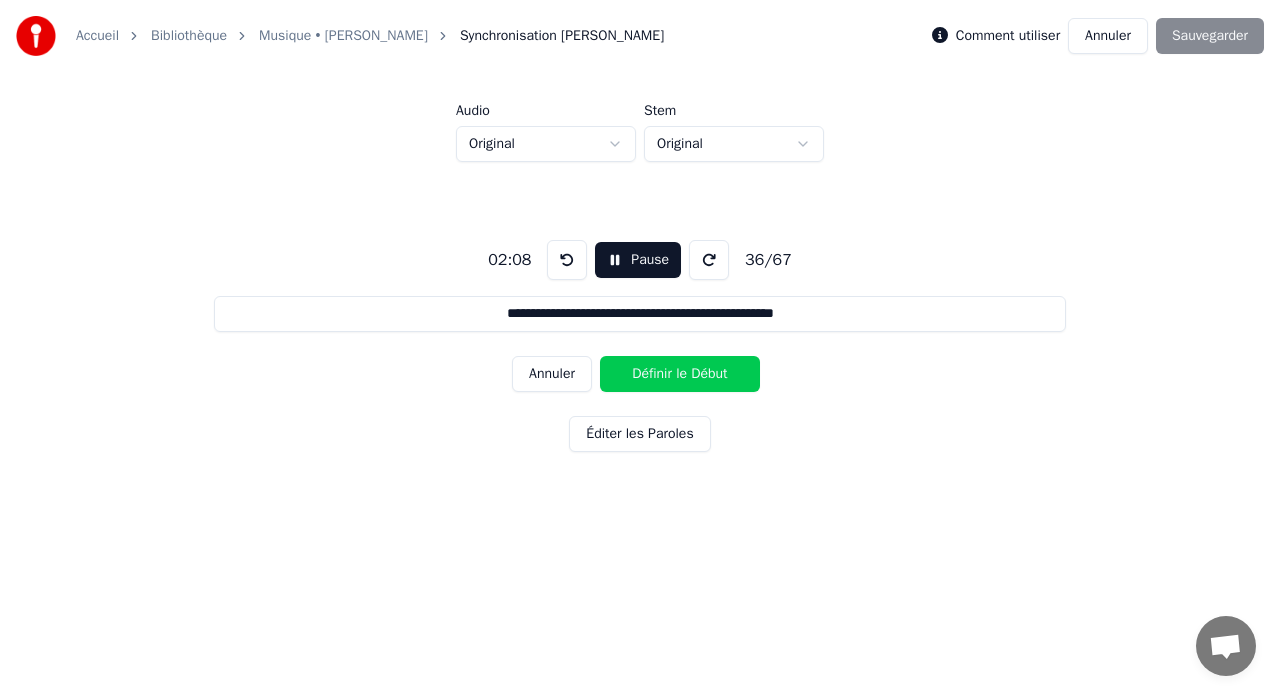 click on "Définir le Début" at bounding box center (680, 374) 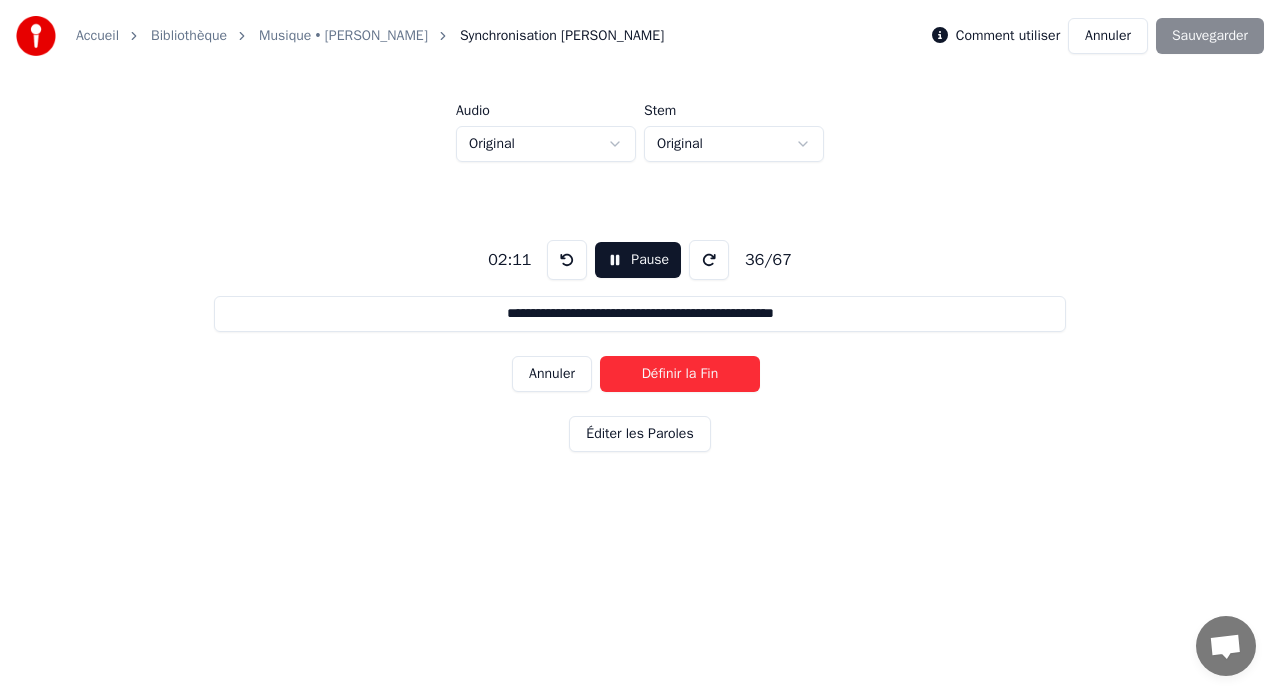 click on "Définir la Fin" at bounding box center [680, 374] 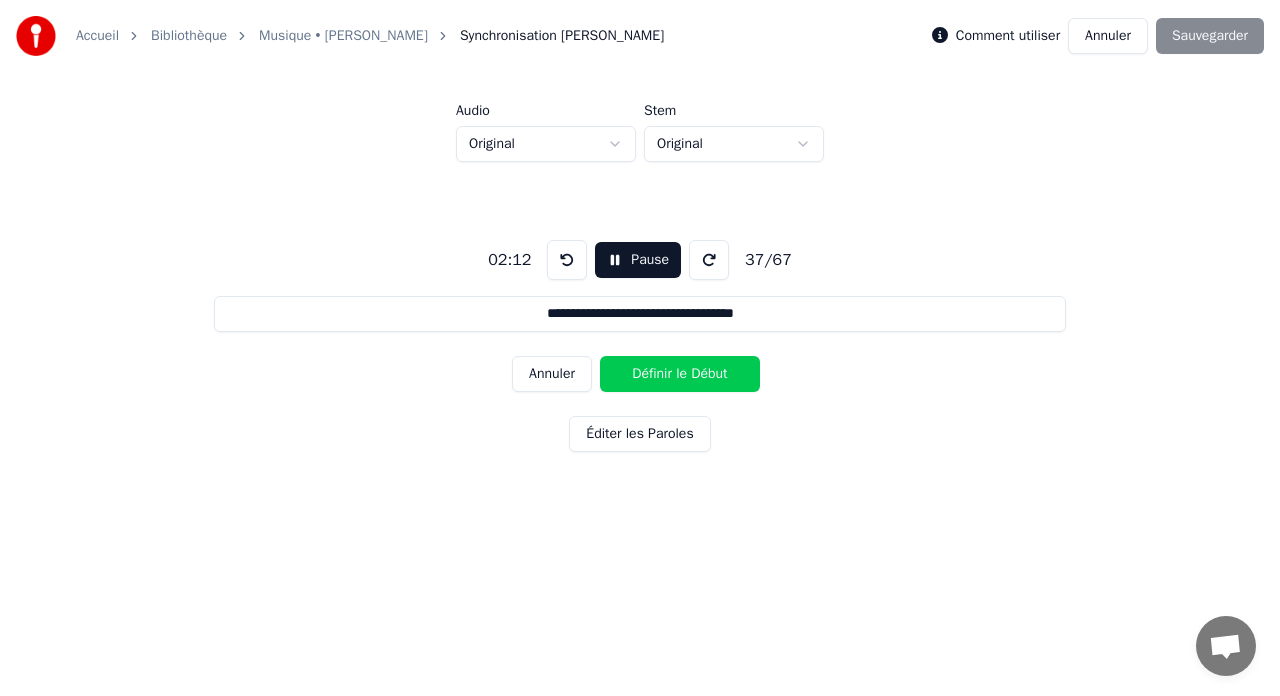 click on "Définir le Début" at bounding box center [680, 374] 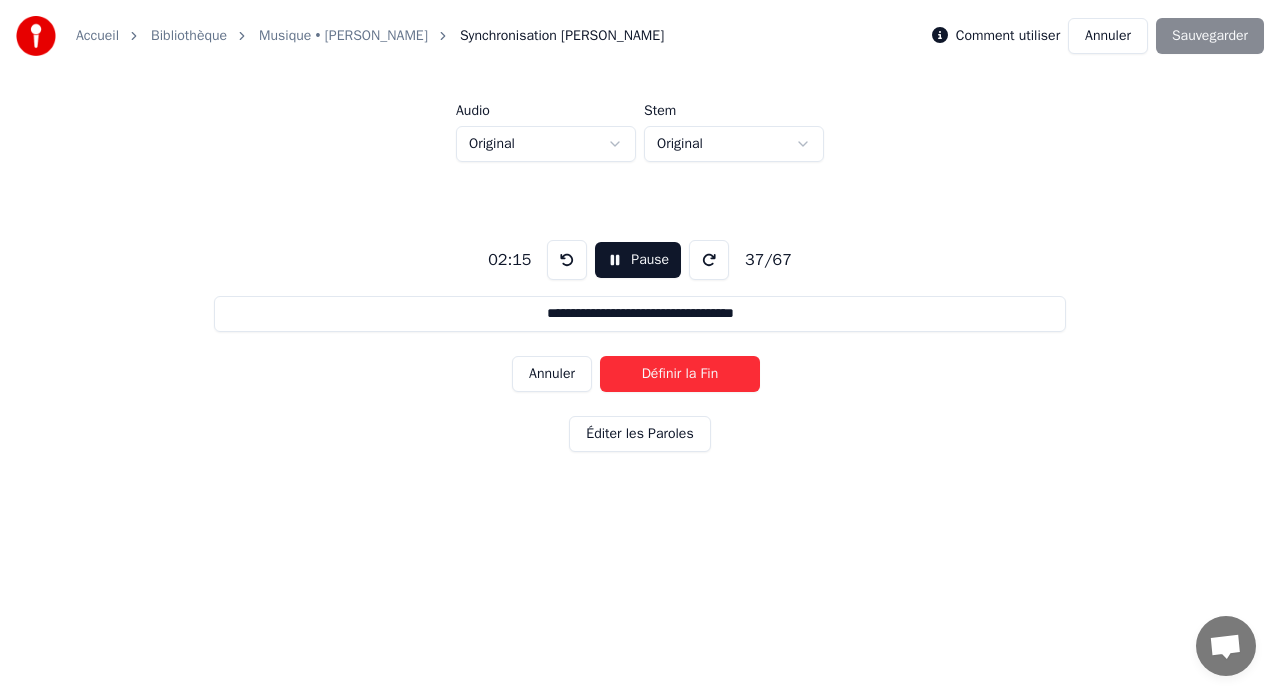click on "Définir la Fin" at bounding box center [680, 374] 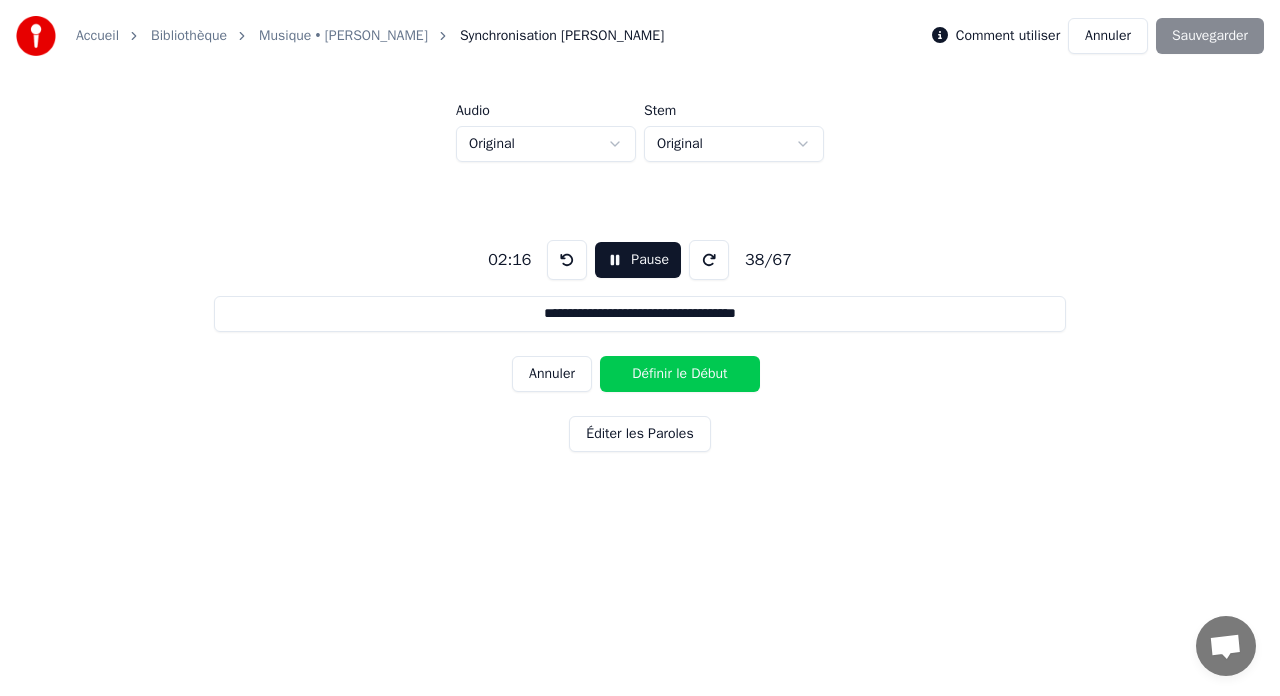 click on "Définir le Début" at bounding box center (680, 374) 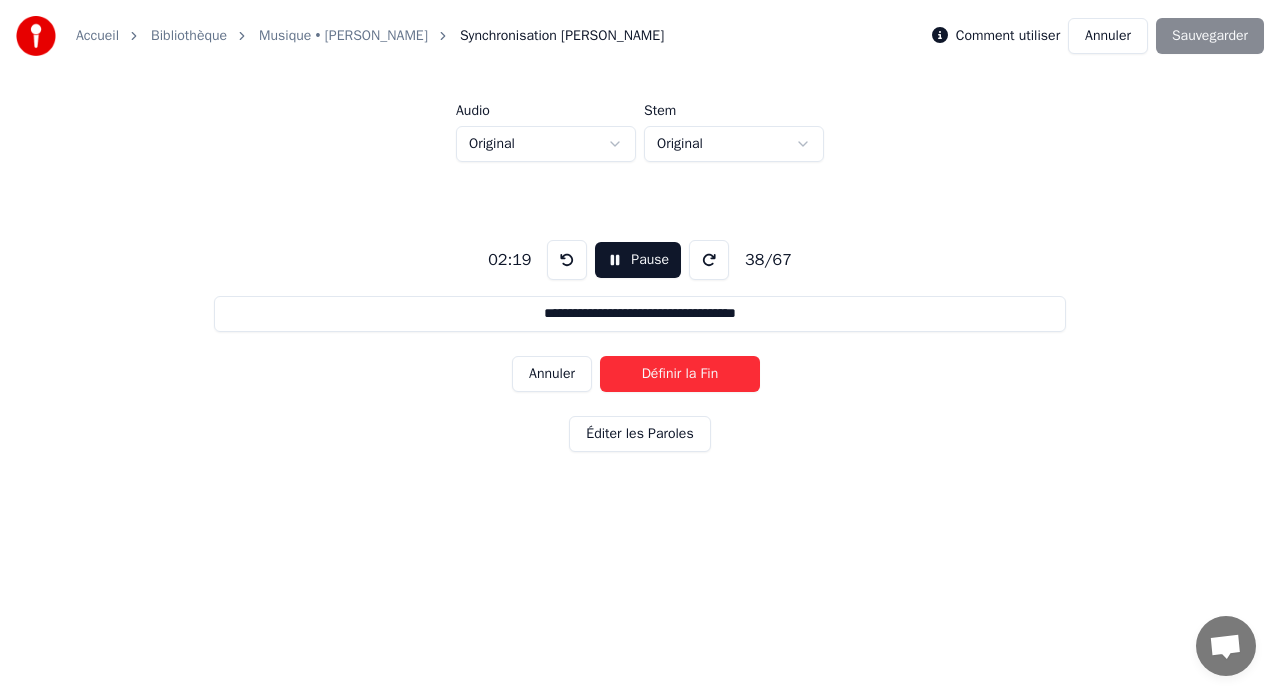 click on "Définir la Fin" at bounding box center [680, 374] 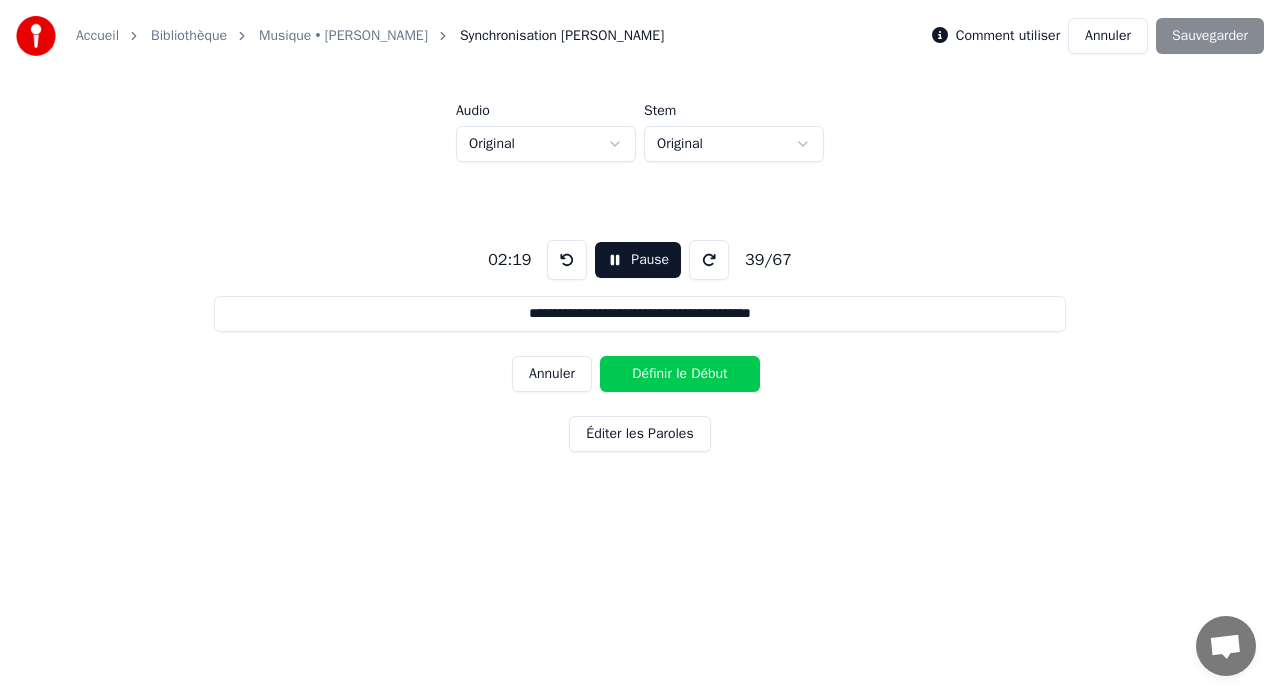 click on "Définir le Début" at bounding box center (680, 374) 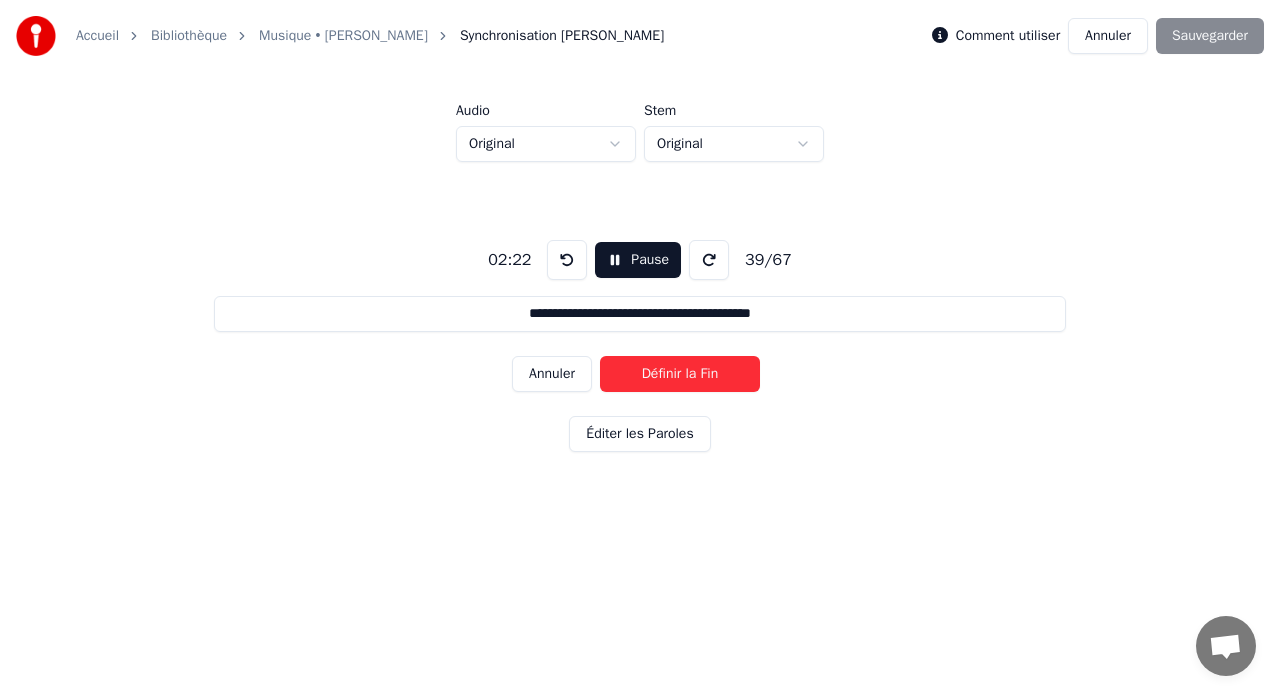 click on "Définir la Fin" at bounding box center [680, 374] 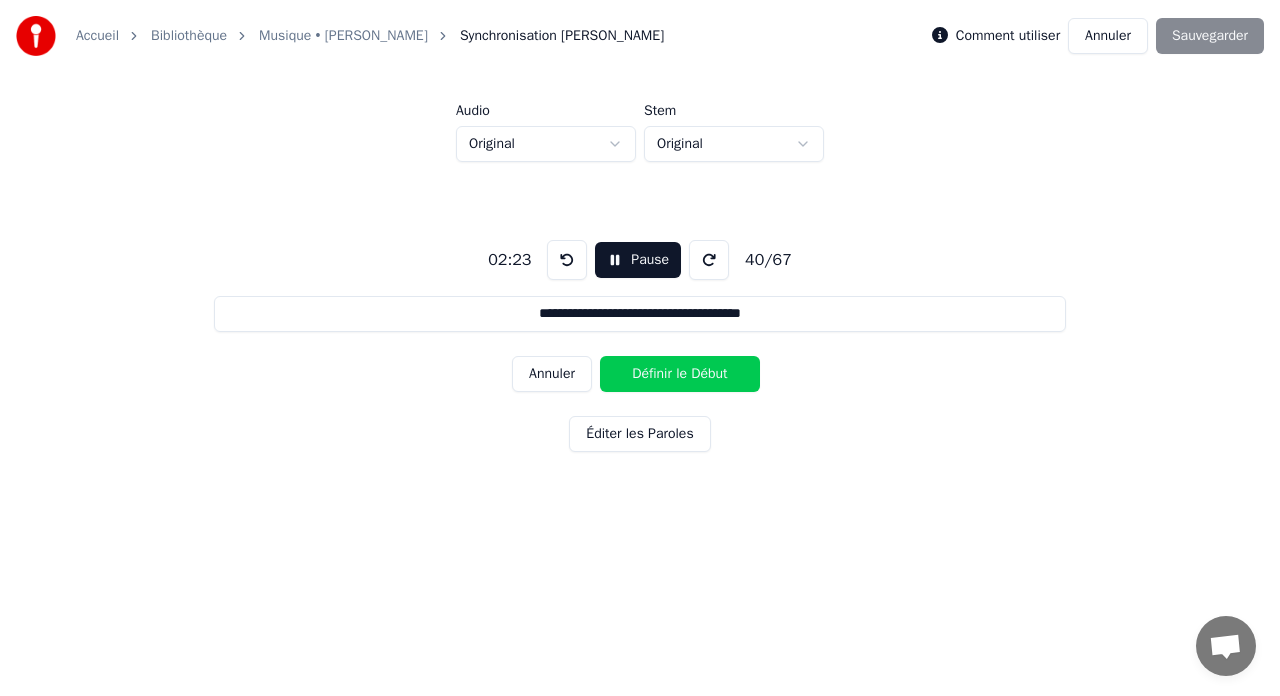 click on "Définir le Début" at bounding box center [680, 374] 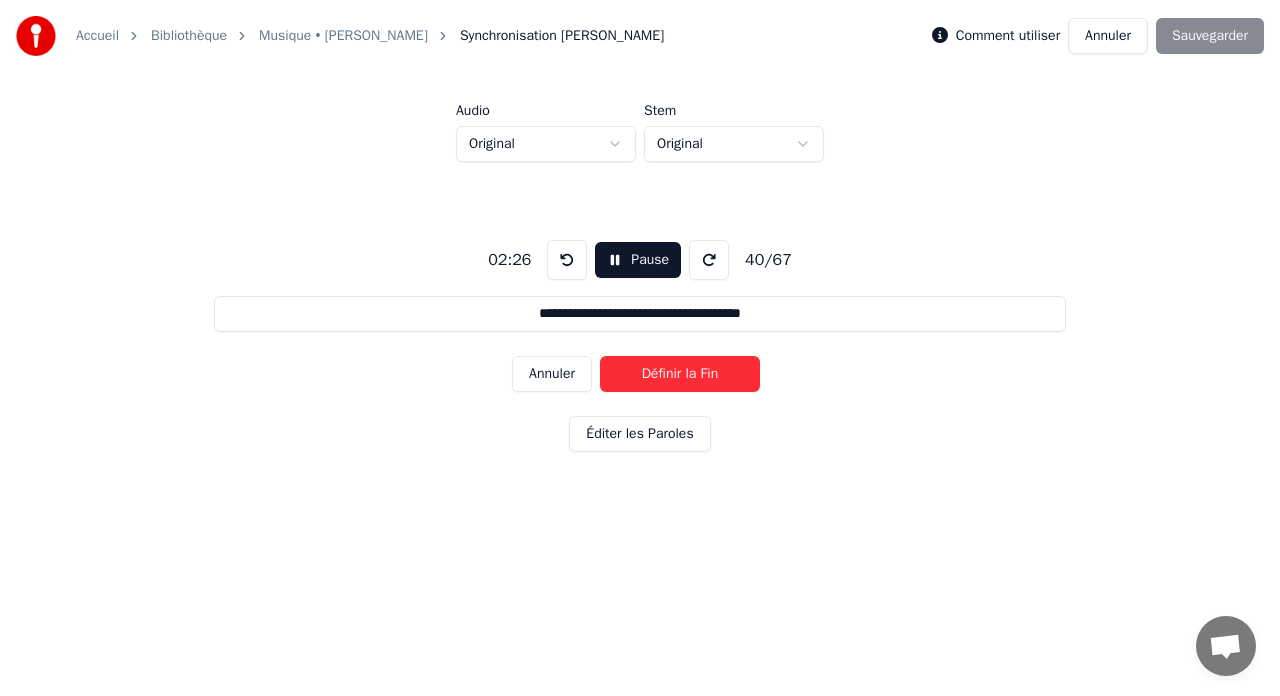 click on "Définir la Fin" at bounding box center [680, 374] 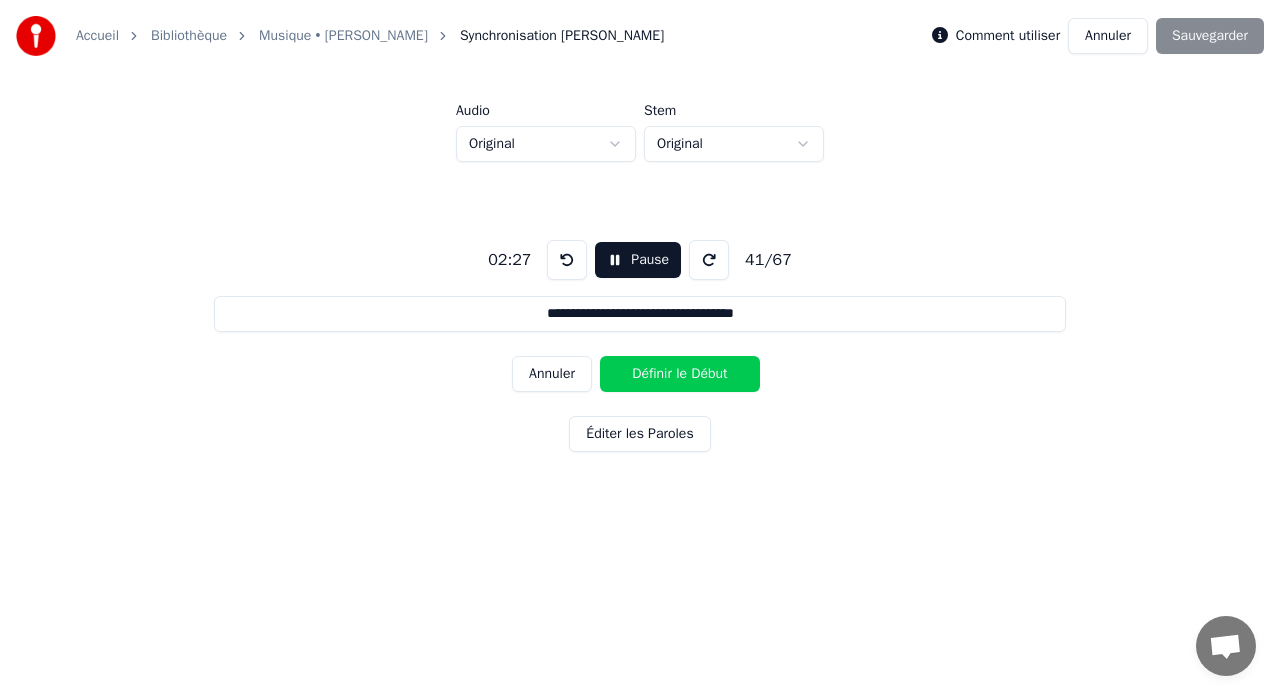 click on "Définir le Début" at bounding box center (680, 374) 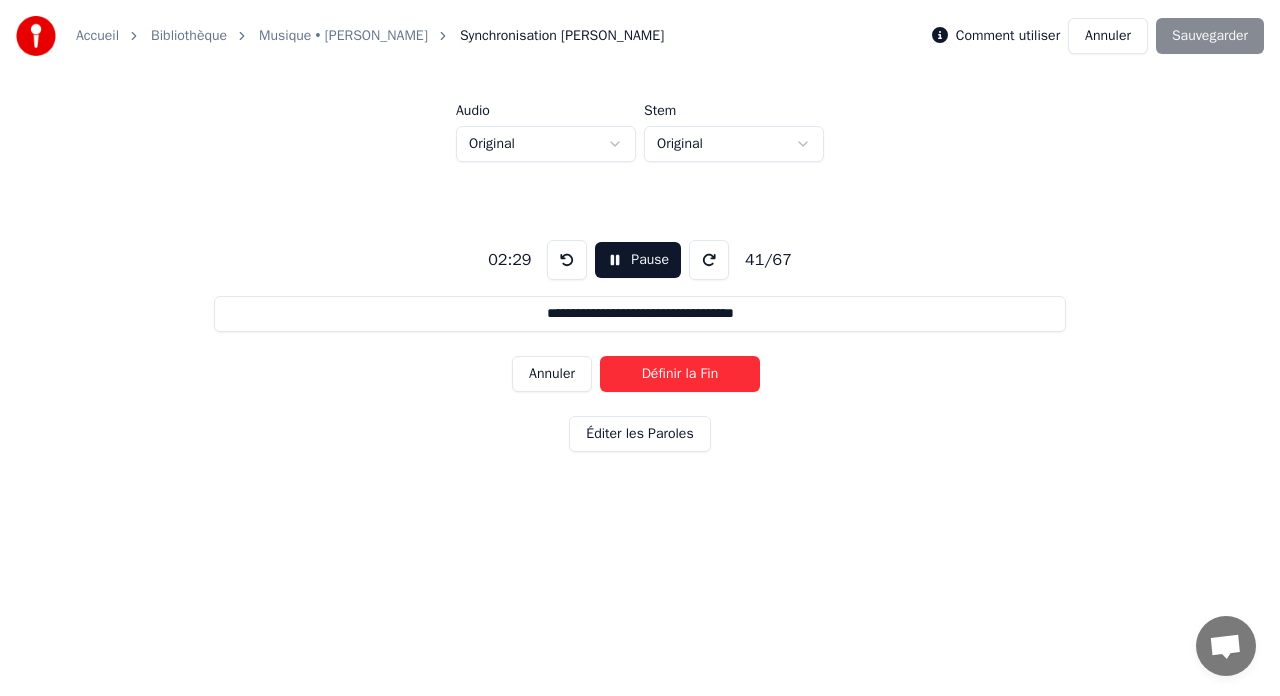 click on "Définir la Fin" at bounding box center [680, 374] 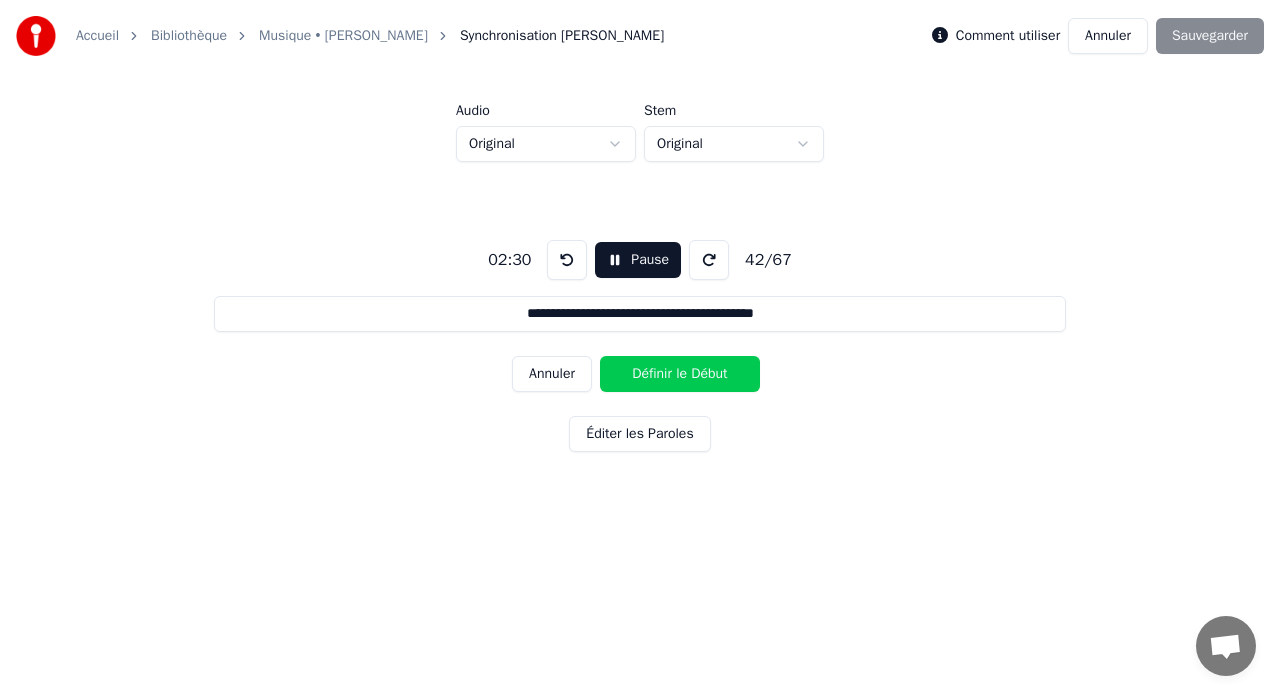 click on "Définir le Début" at bounding box center [680, 374] 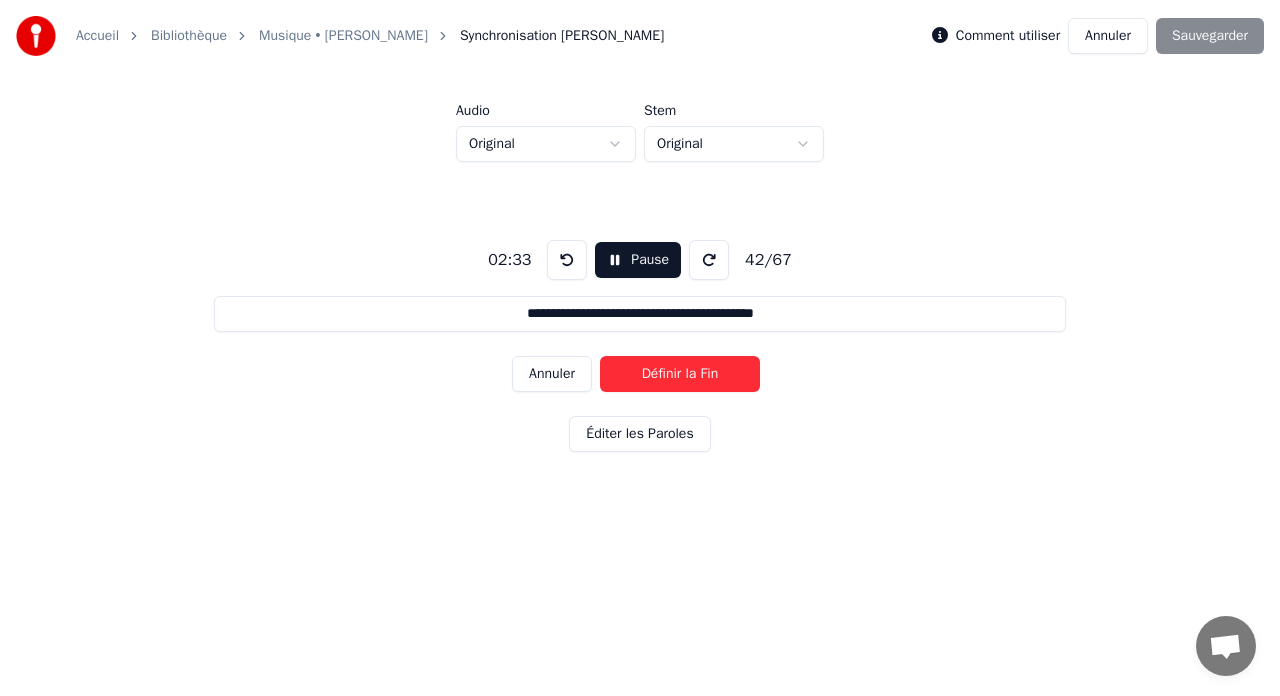 click on "Définir la Fin" at bounding box center [680, 374] 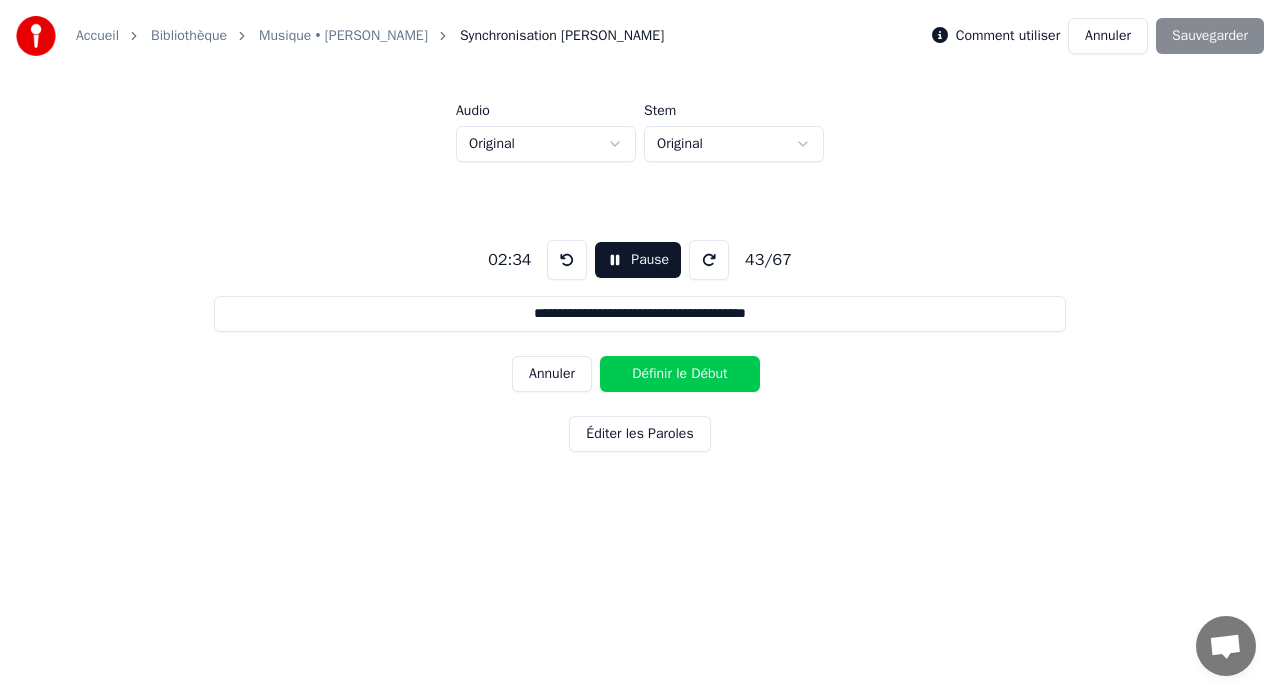 click on "Définir le Début" at bounding box center [680, 374] 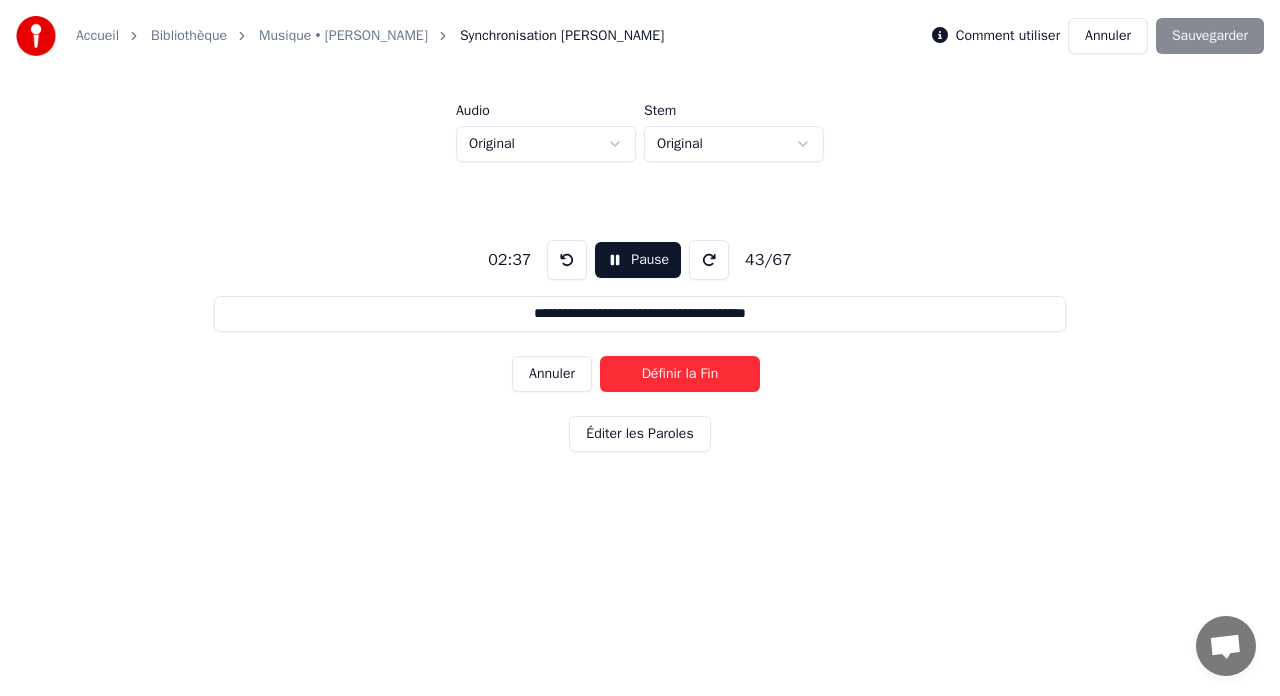 click on "Définir la Fin" at bounding box center (680, 374) 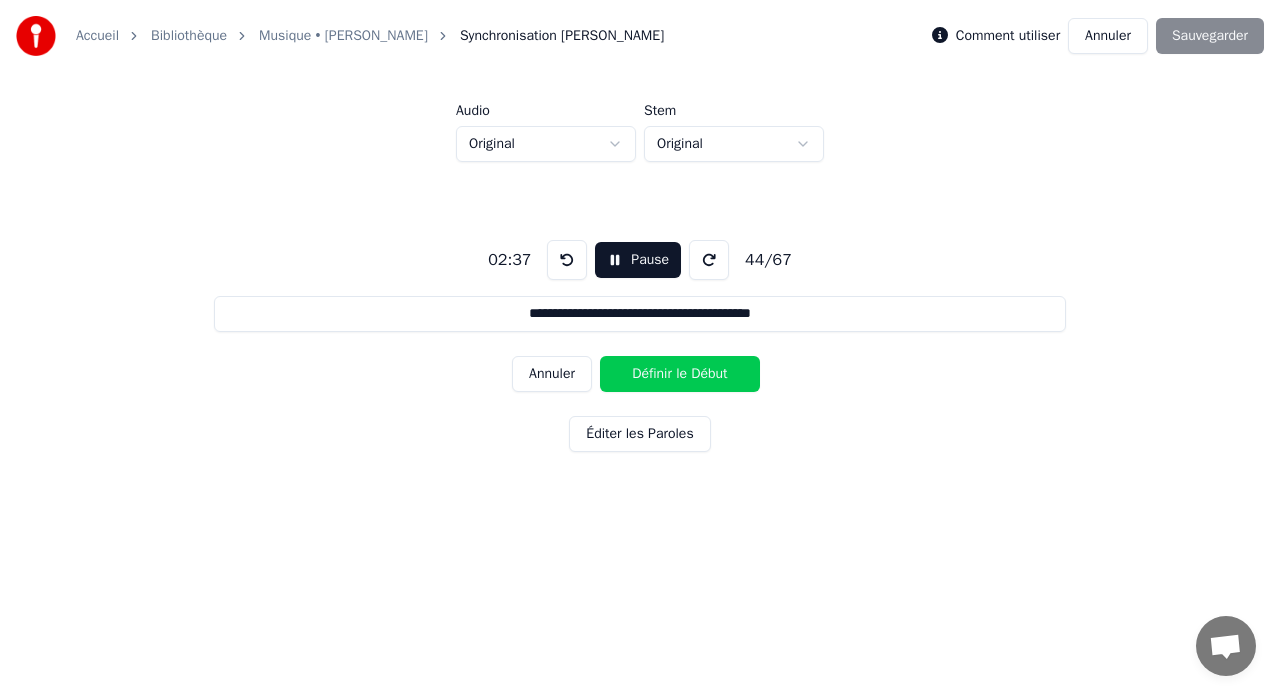 click on "Définir le Début" at bounding box center (680, 374) 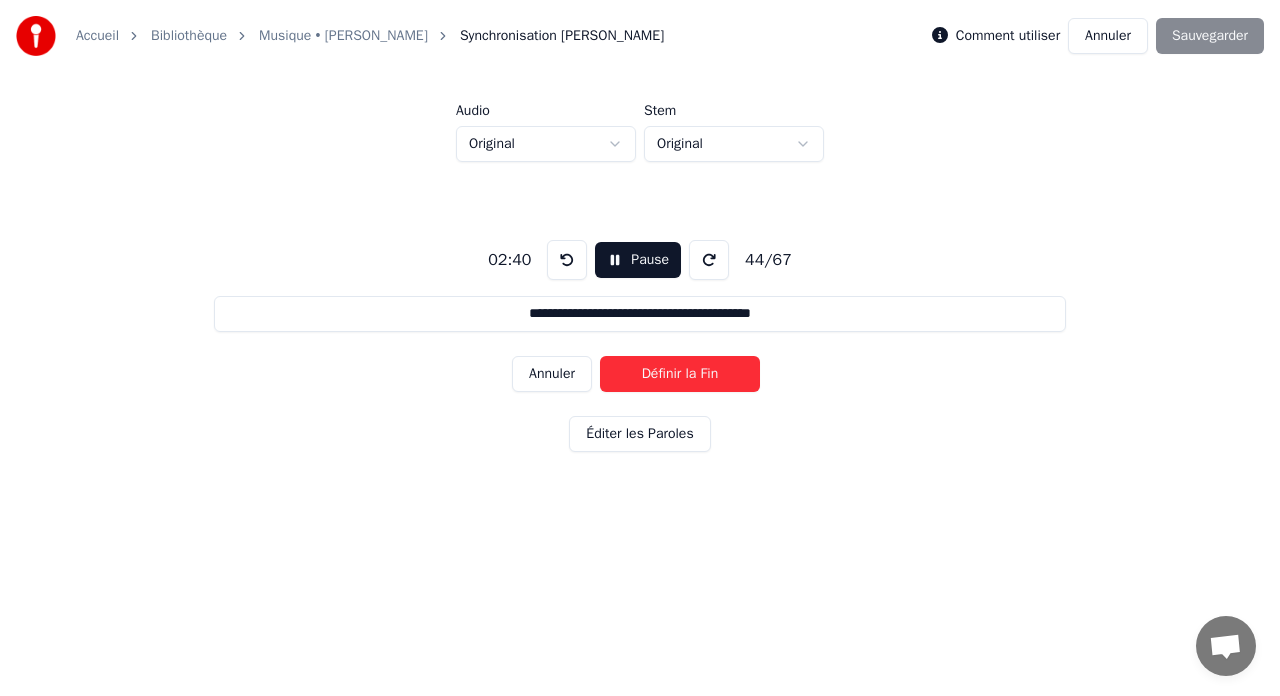 click on "Définir la Fin" at bounding box center (680, 374) 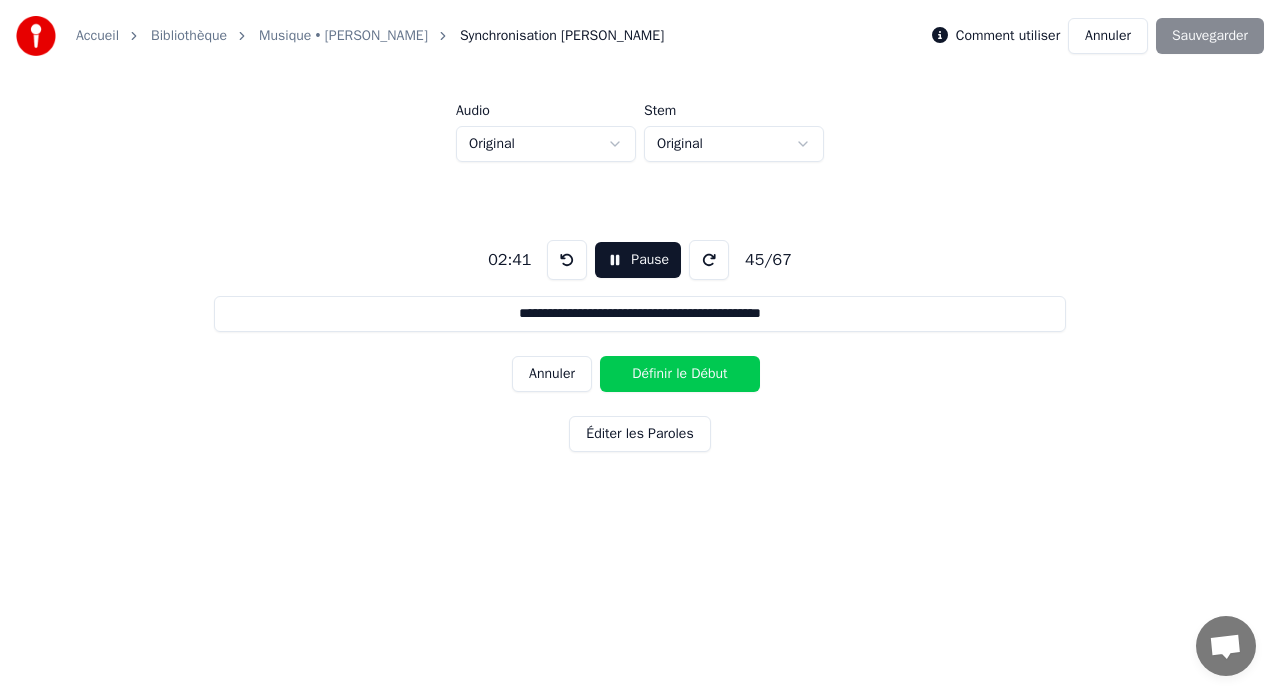 click on "Définir le Début" at bounding box center [680, 374] 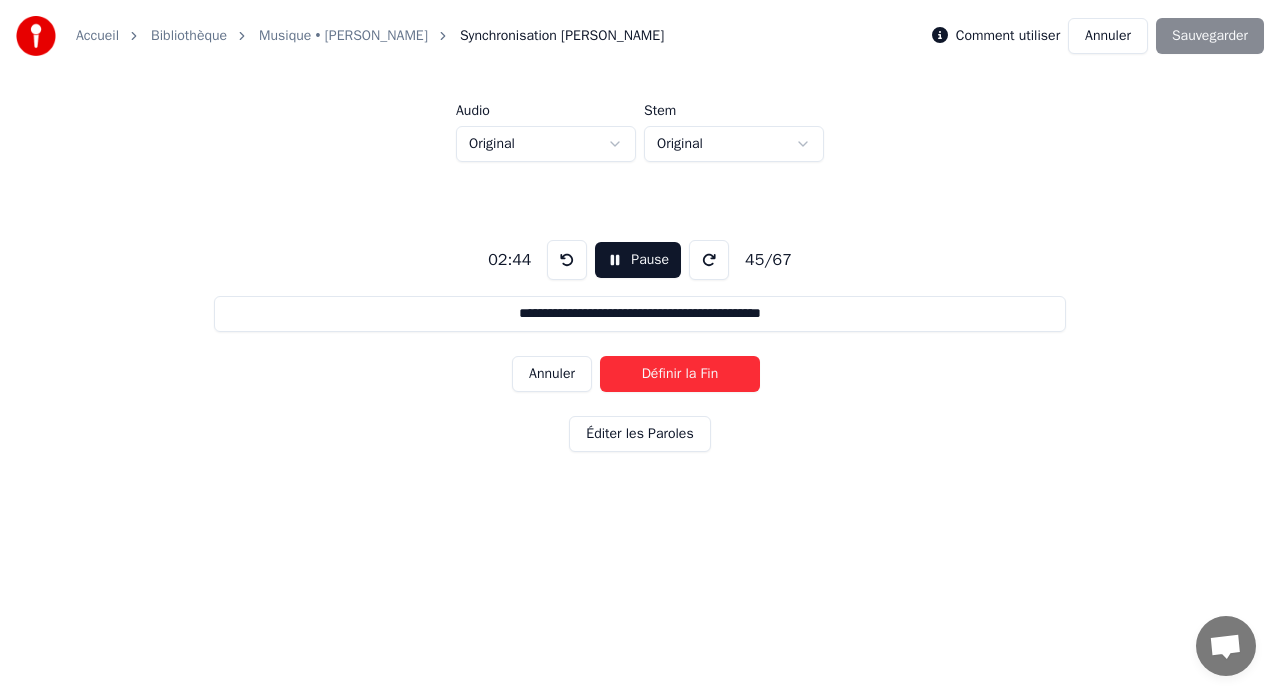 click on "Définir la Fin" at bounding box center (680, 374) 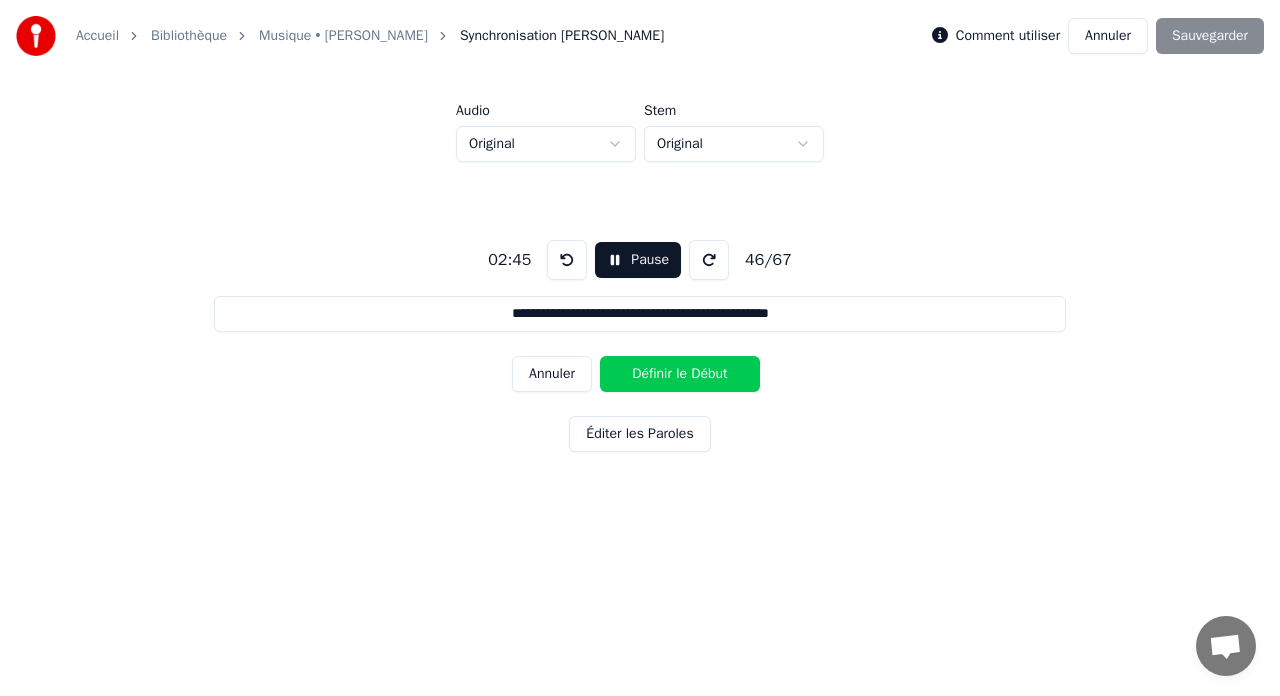 click on "Définir le Début" at bounding box center [680, 374] 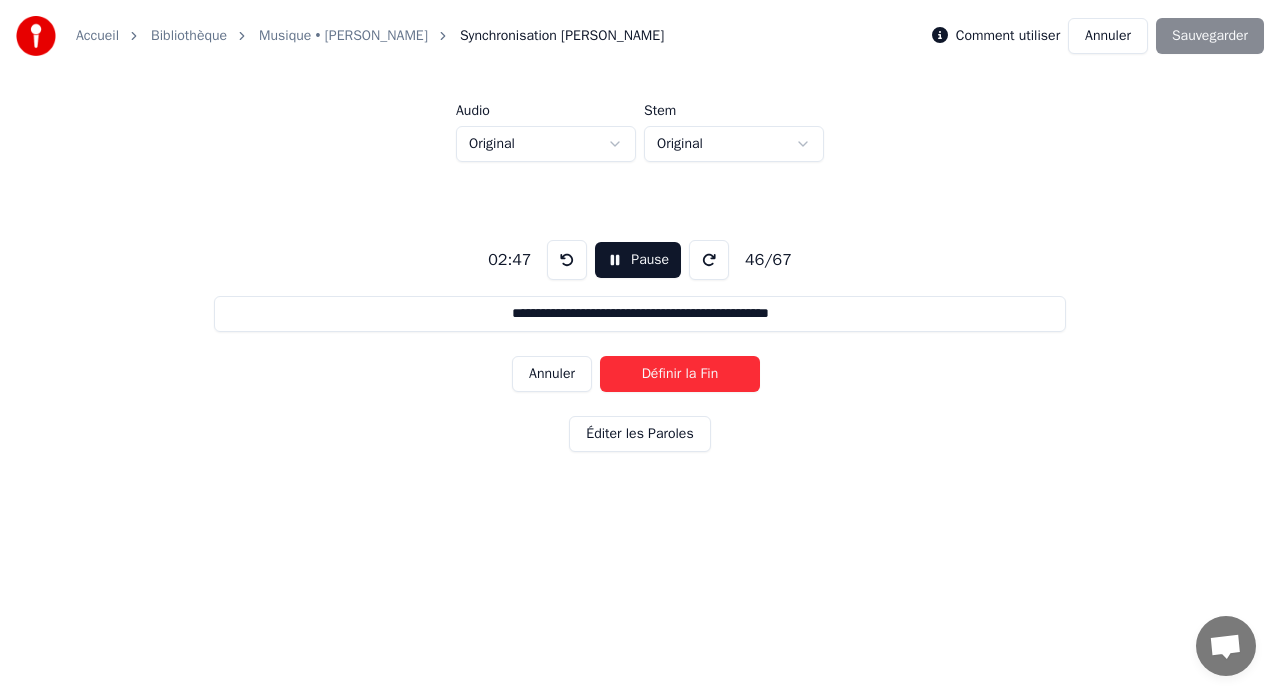 click on "Définir la Fin" at bounding box center [680, 374] 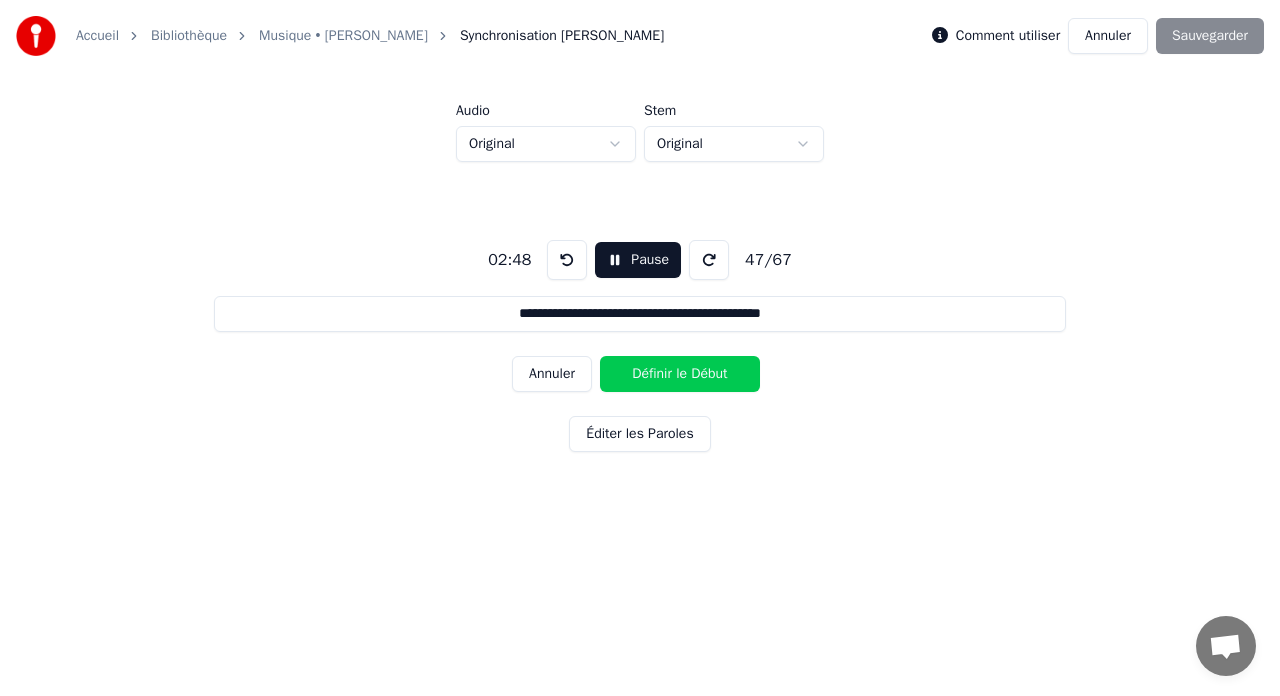 click on "Définir le Début" at bounding box center (680, 374) 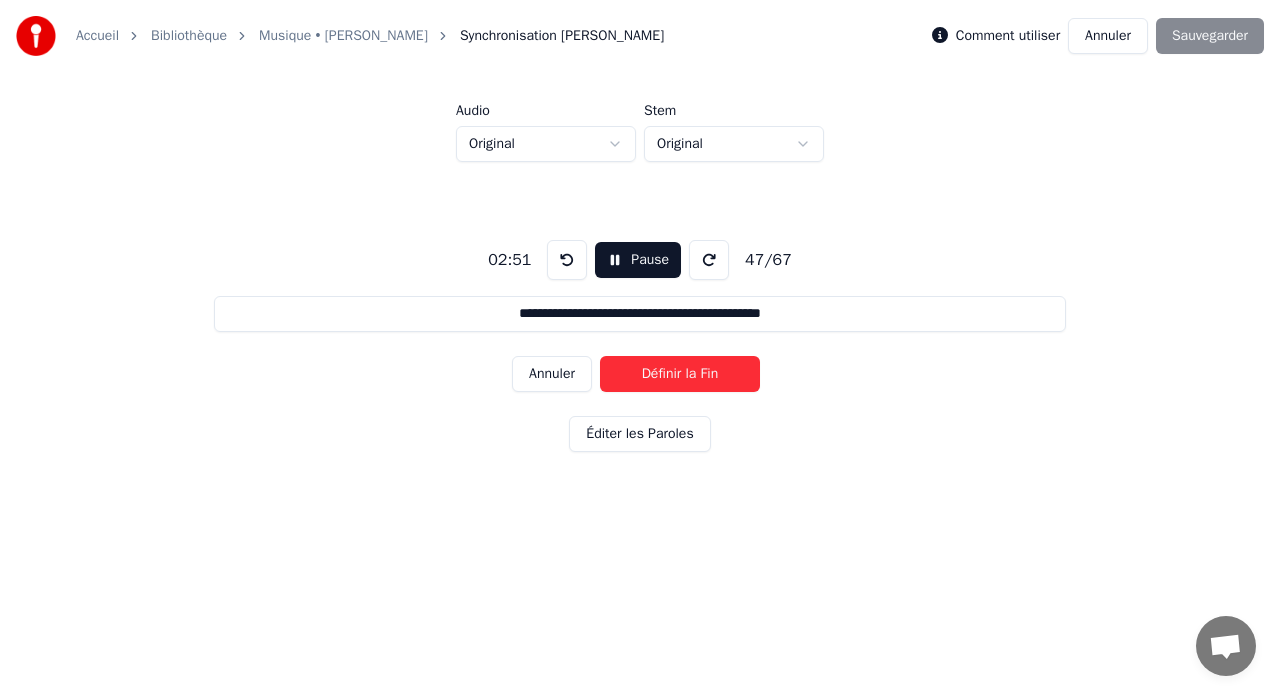 click on "Définir la Fin" at bounding box center [680, 374] 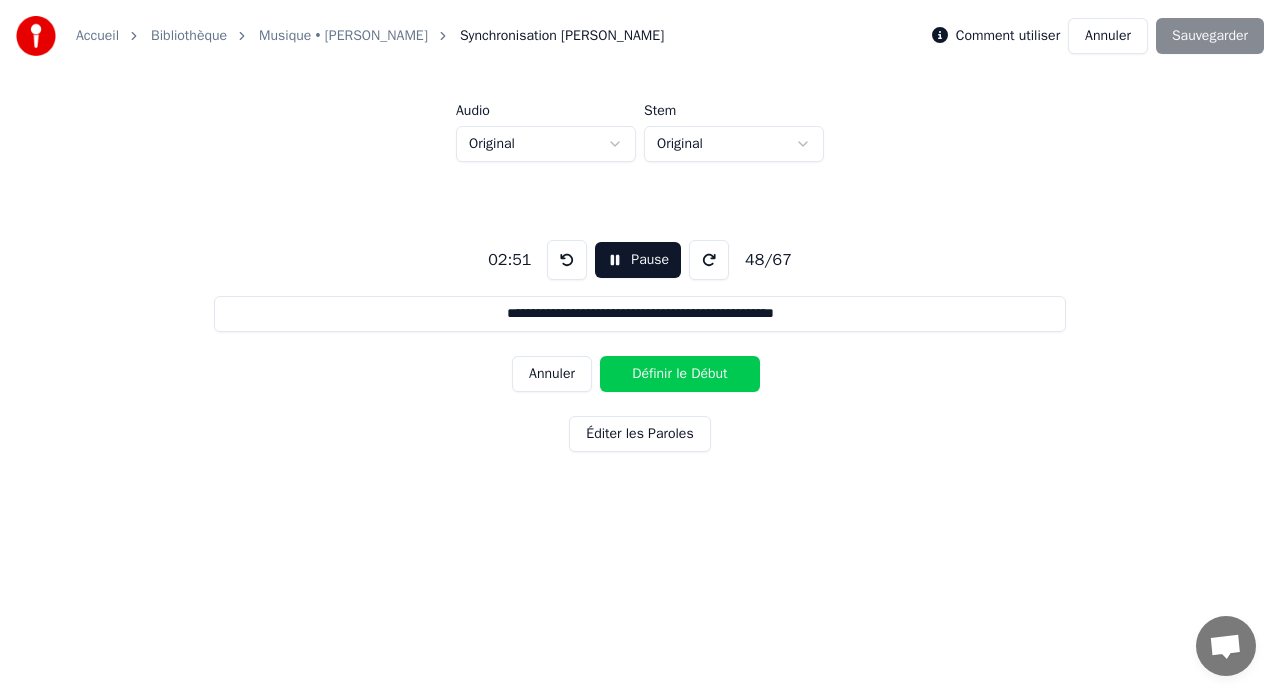 click on "Définir le Début" at bounding box center (680, 374) 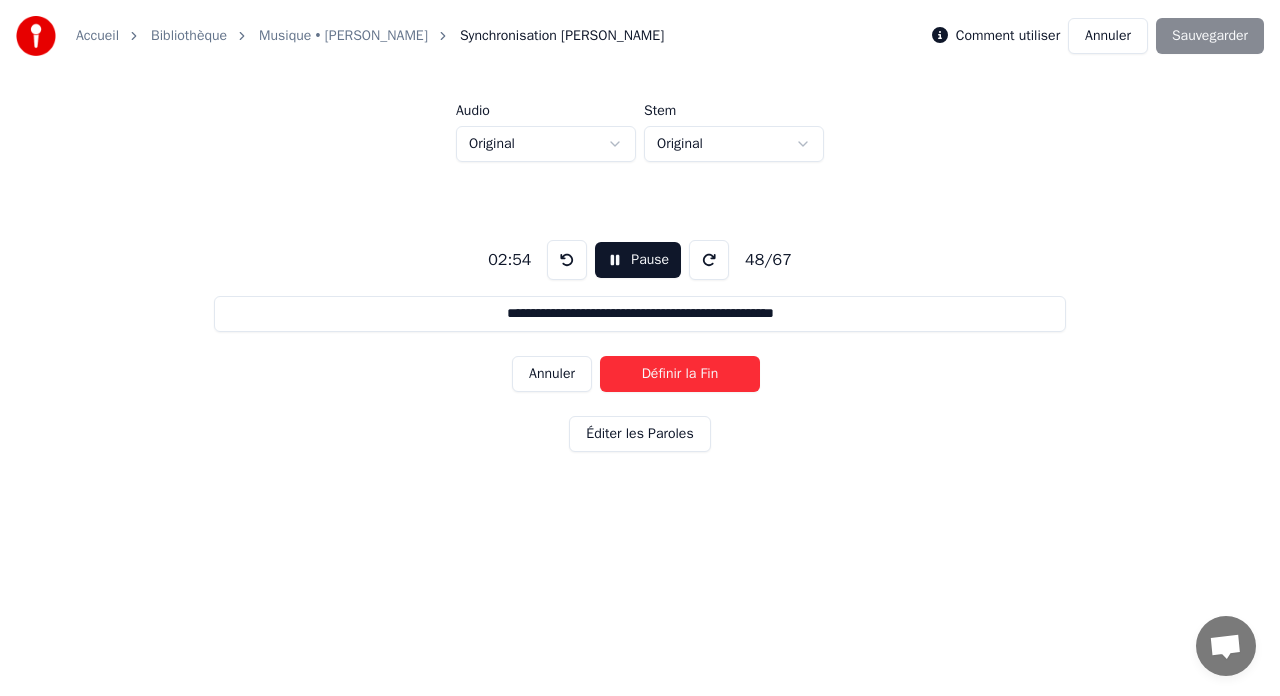 click on "Définir la Fin" at bounding box center (680, 374) 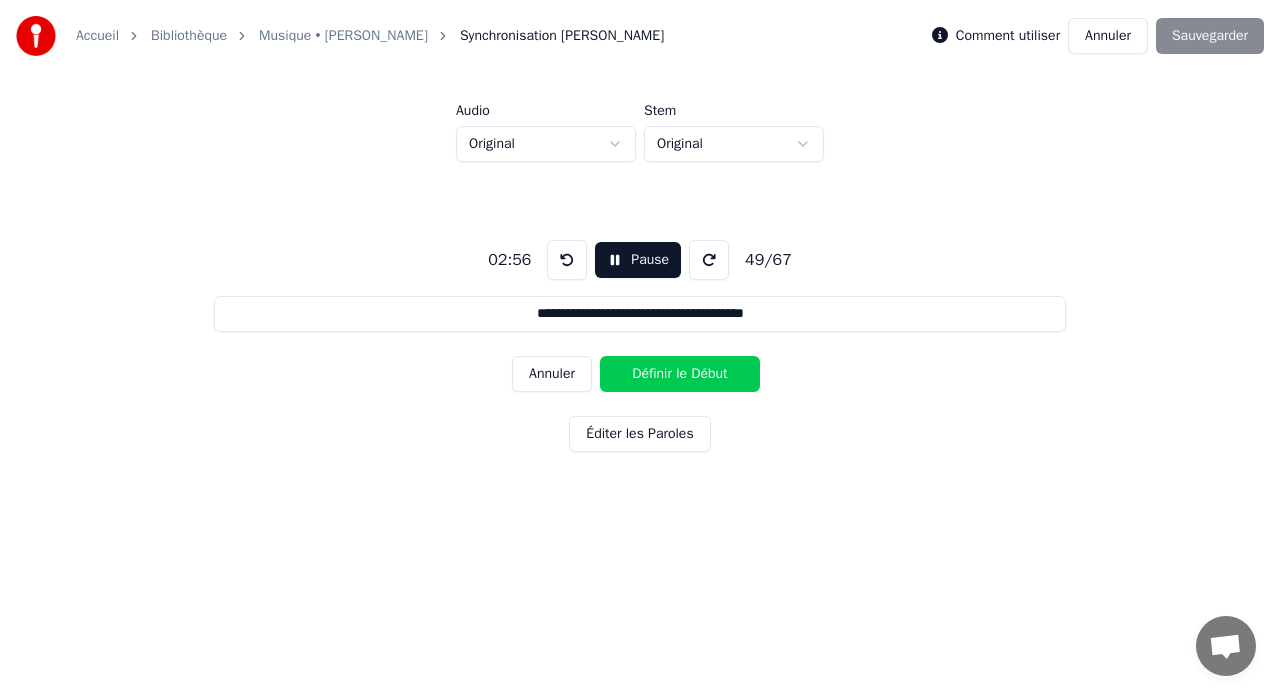 click on "Définir le Début" at bounding box center [680, 374] 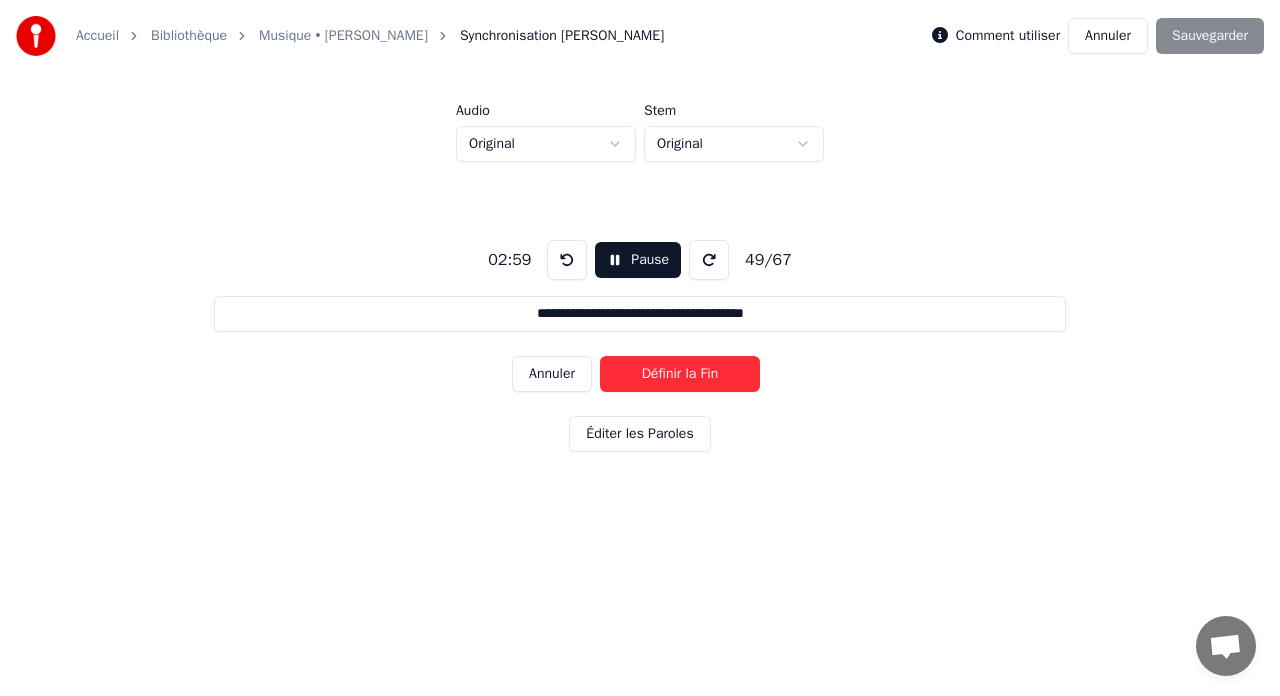 click on "Définir la Fin" at bounding box center (680, 374) 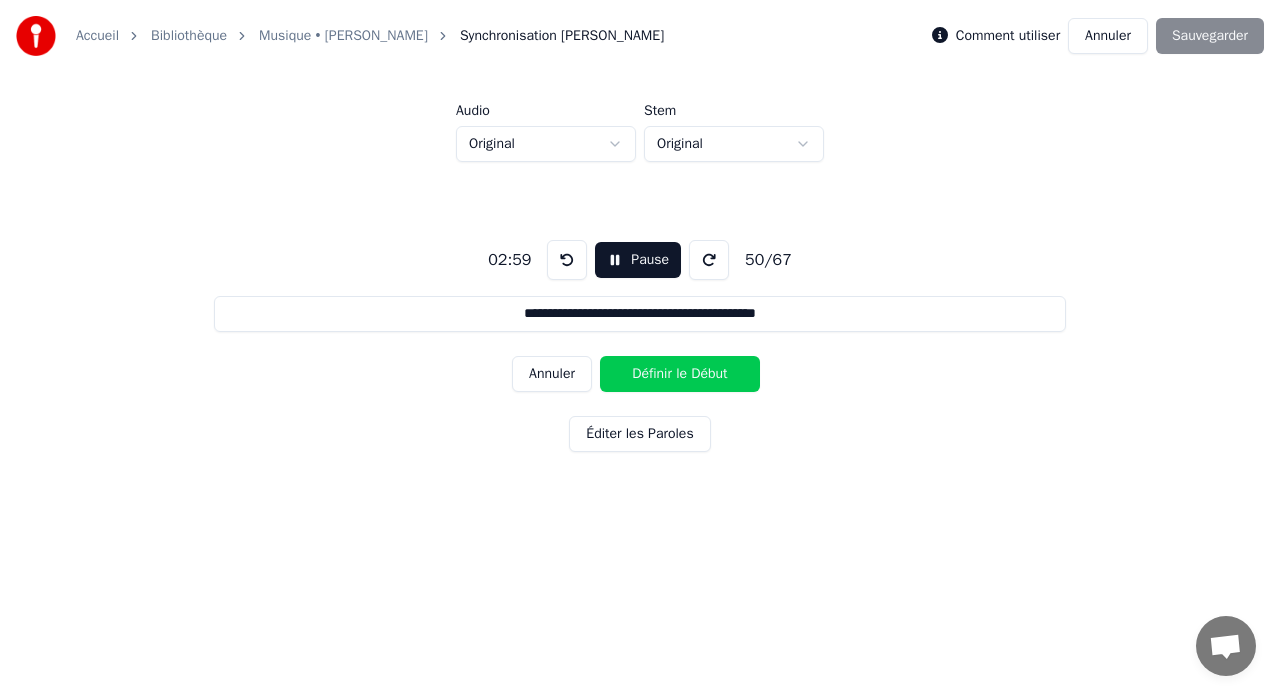click on "Définir le Début" at bounding box center [680, 374] 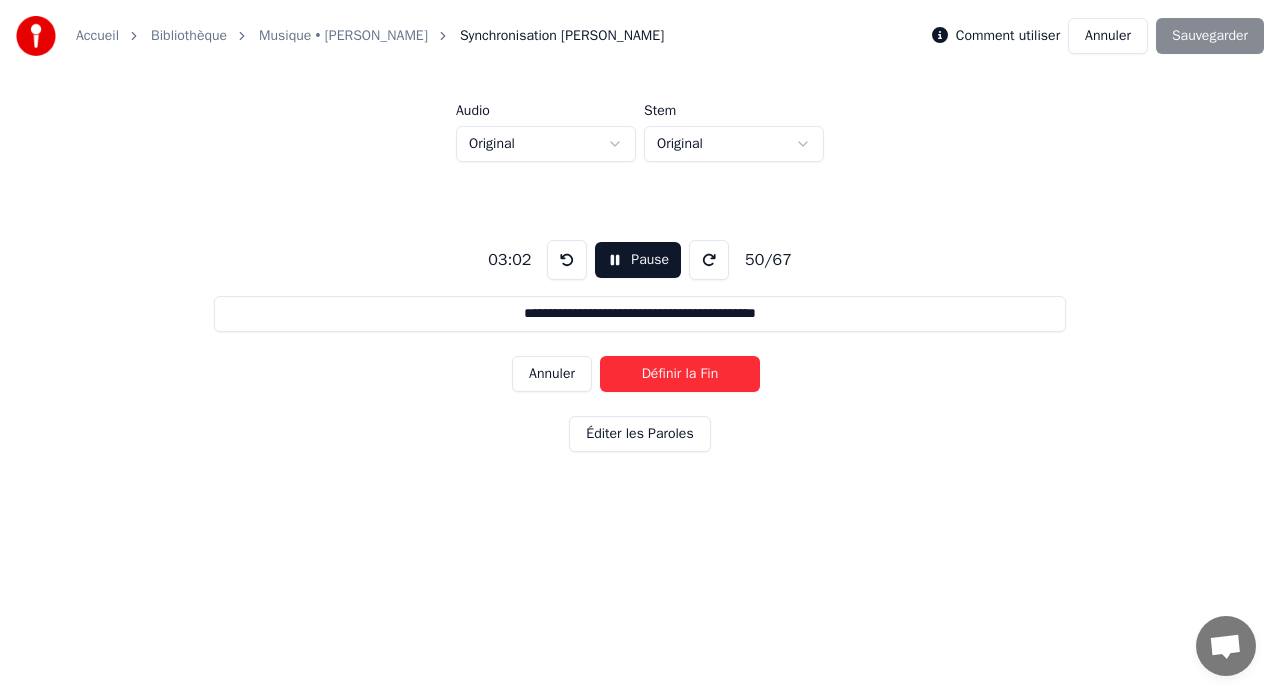 click on "Définir la Fin" at bounding box center [680, 374] 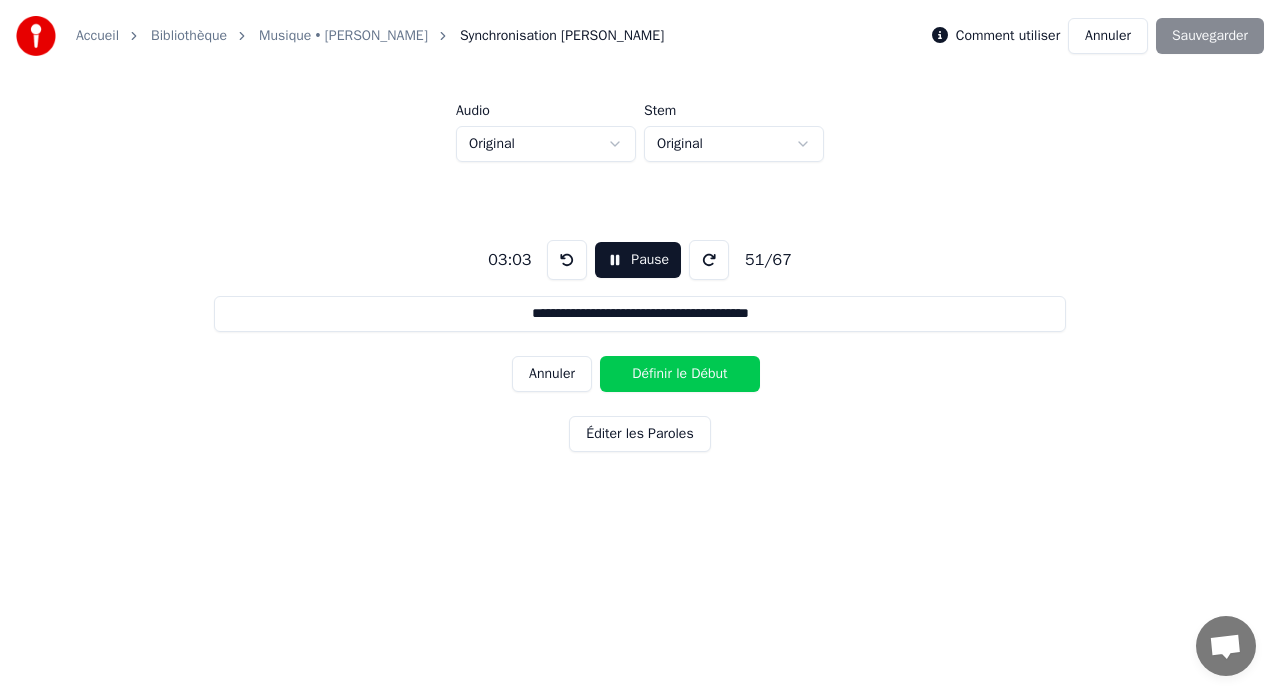 click on "Définir le Début" at bounding box center [680, 374] 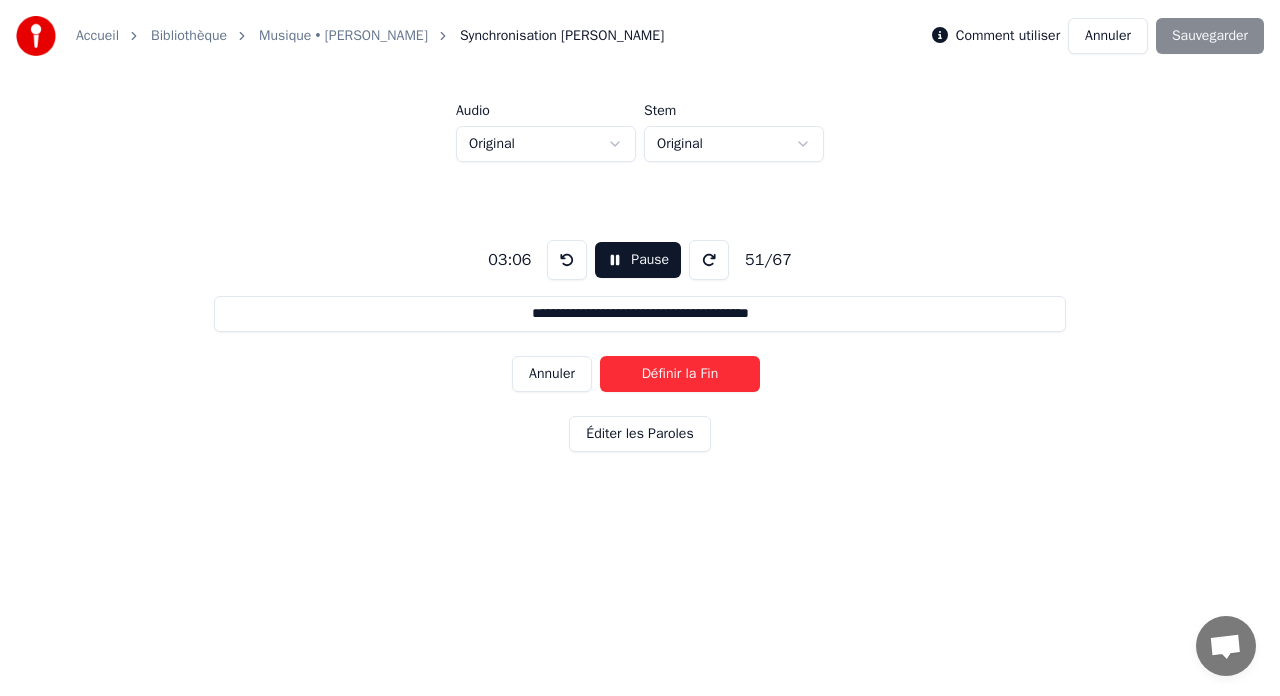 click on "Définir la Fin" at bounding box center [680, 374] 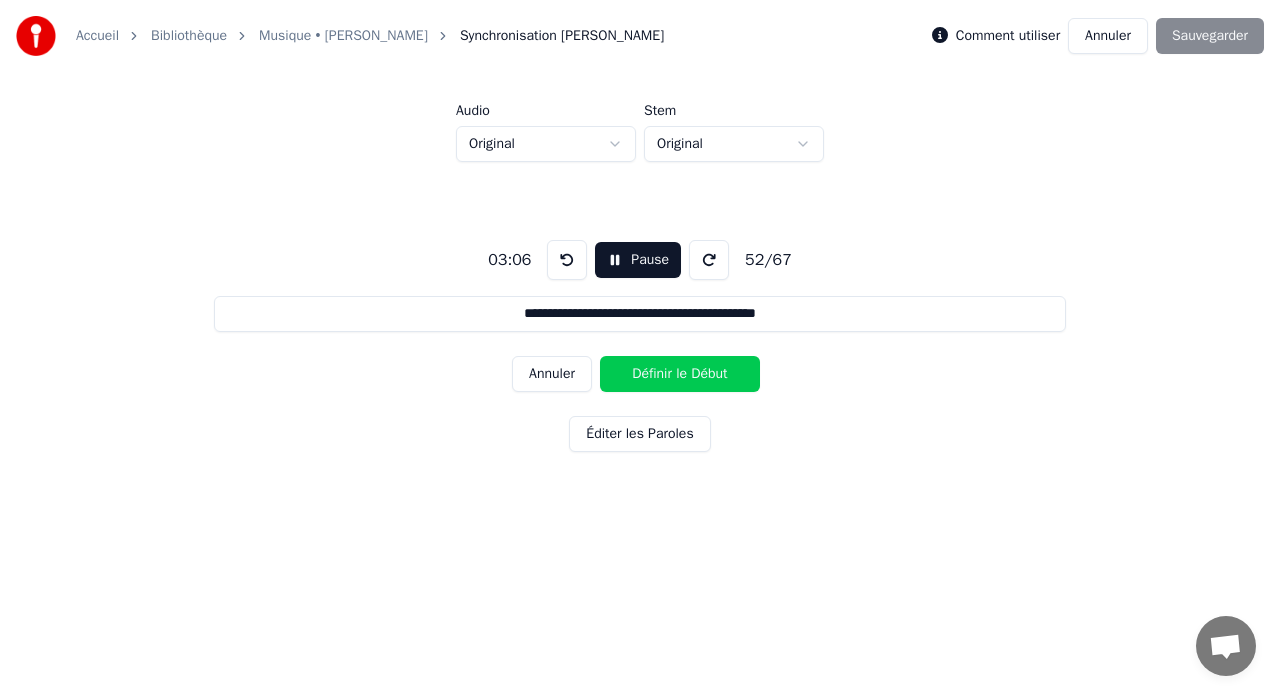 click on "Définir le Début" at bounding box center (680, 374) 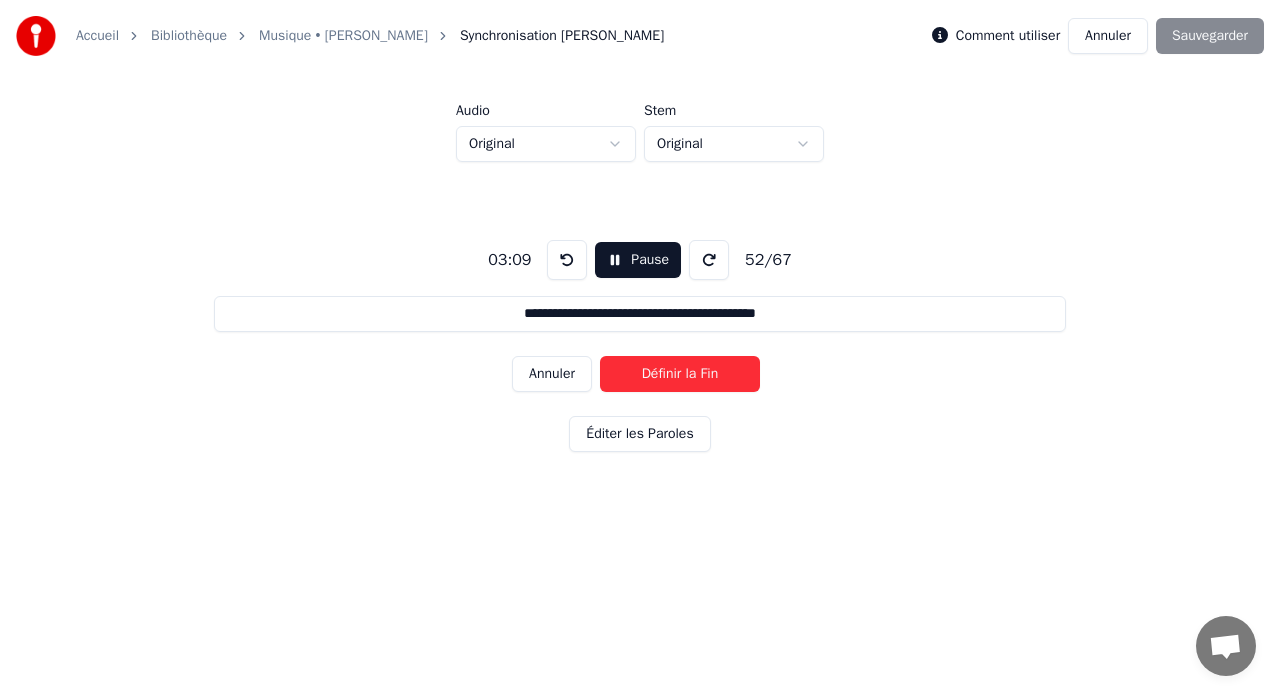 click on "Définir la Fin" at bounding box center [680, 374] 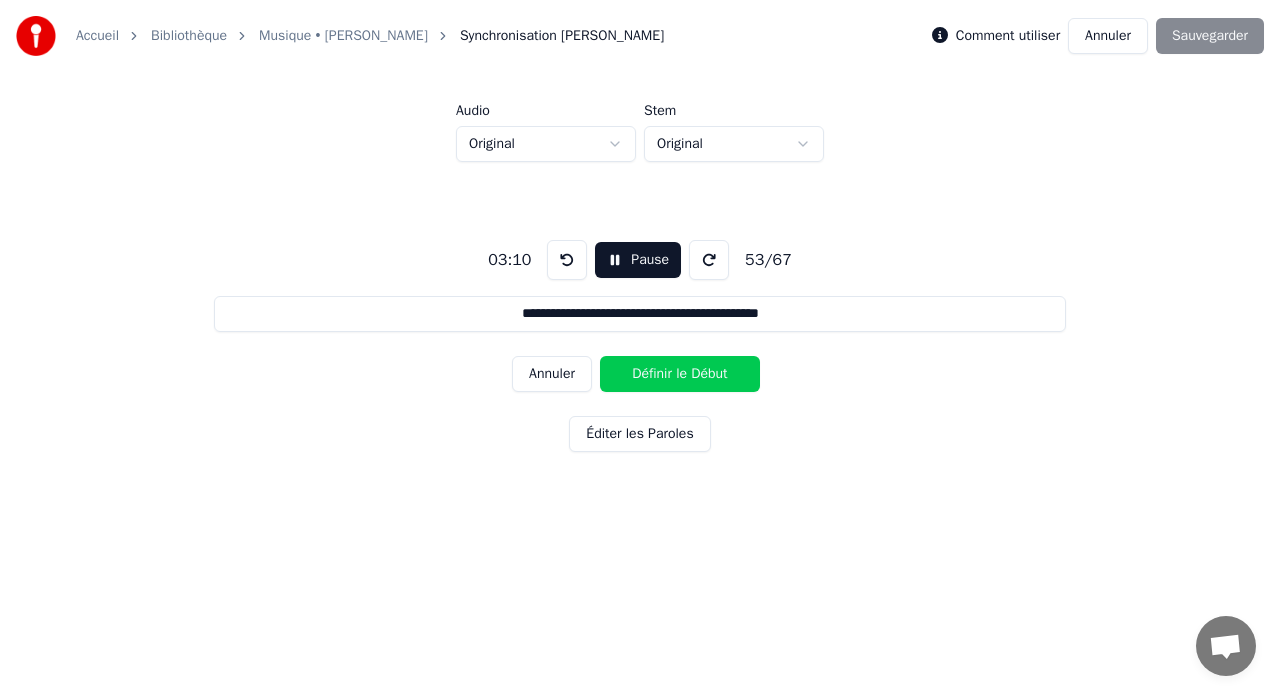 click on "Définir le Début" at bounding box center [680, 374] 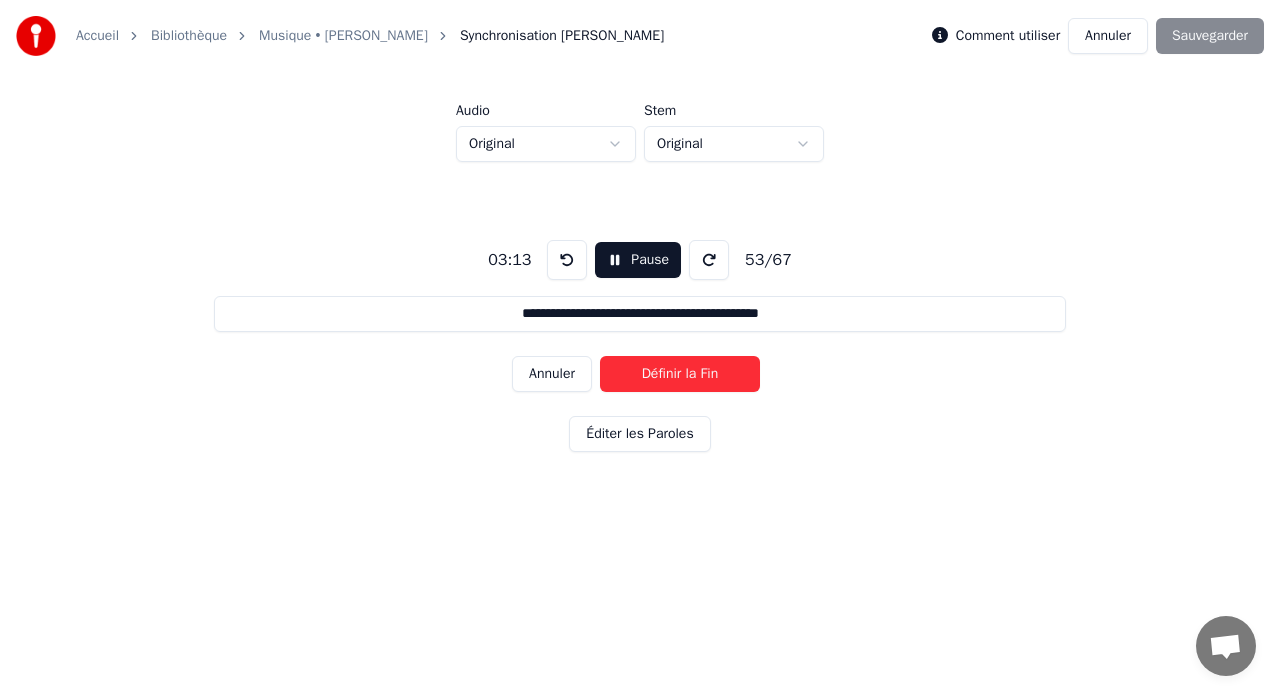 click on "Définir la Fin" at bounding box center [680, 374] 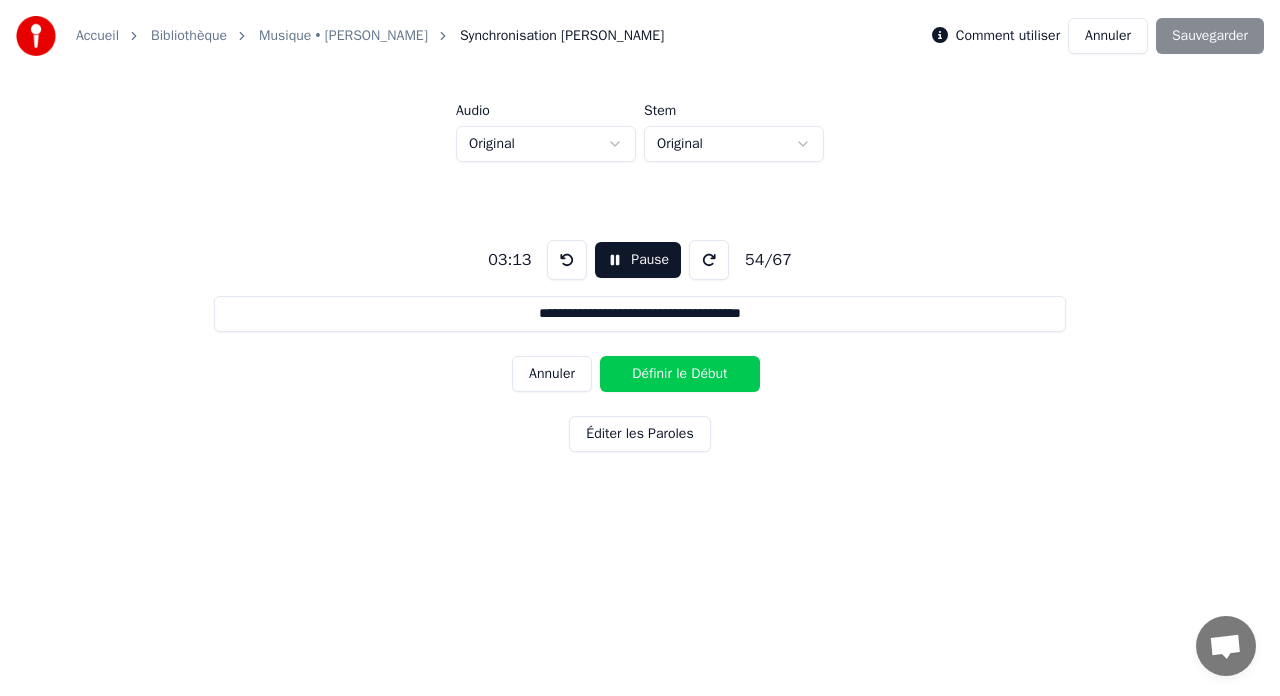 click on "Définir le Début" at bounding box center (680, 374) 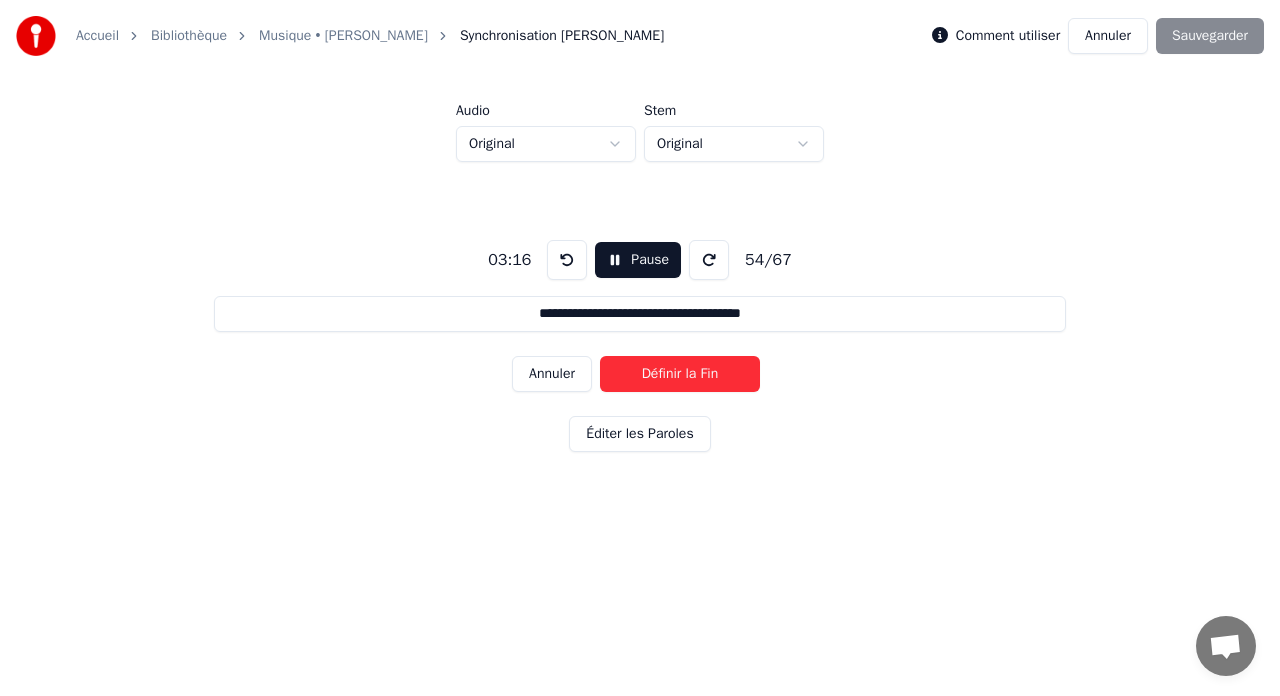 click on "Définir la Fin" at bounding box center (680, 374) 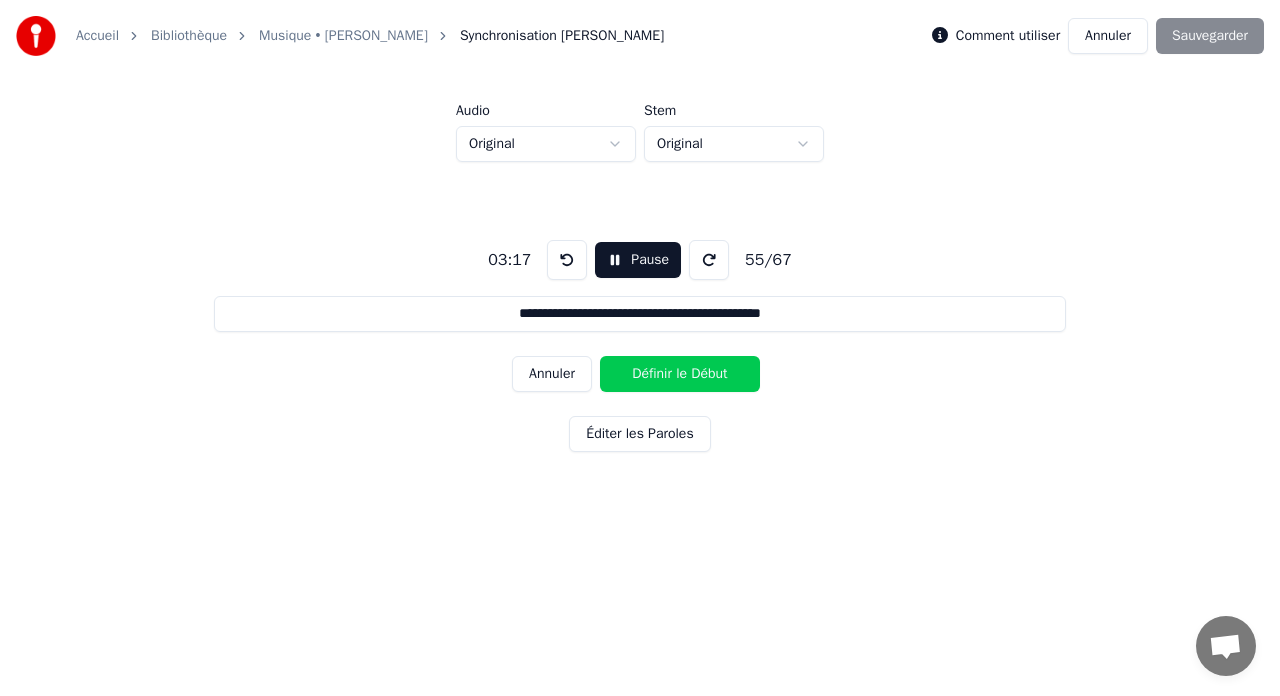 click on "Définir le Début" at bounding box center (680, 374) 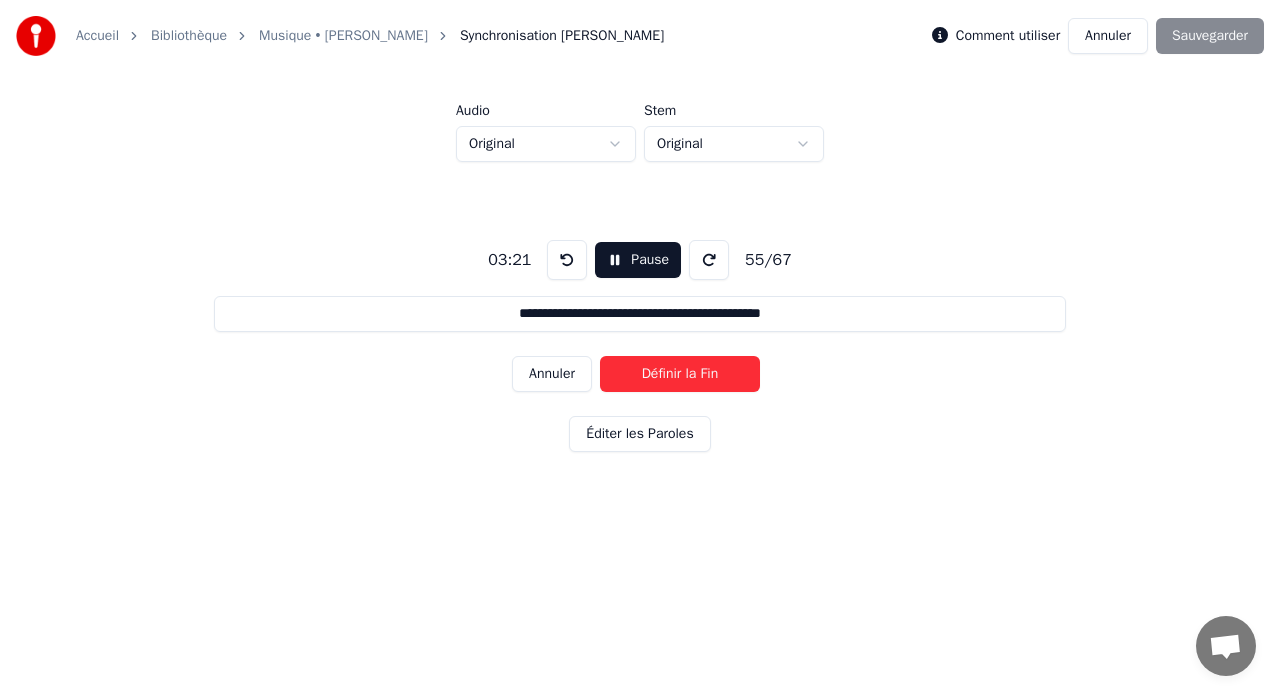 click on "Définir la Fin" at bounding box center (680, 374) 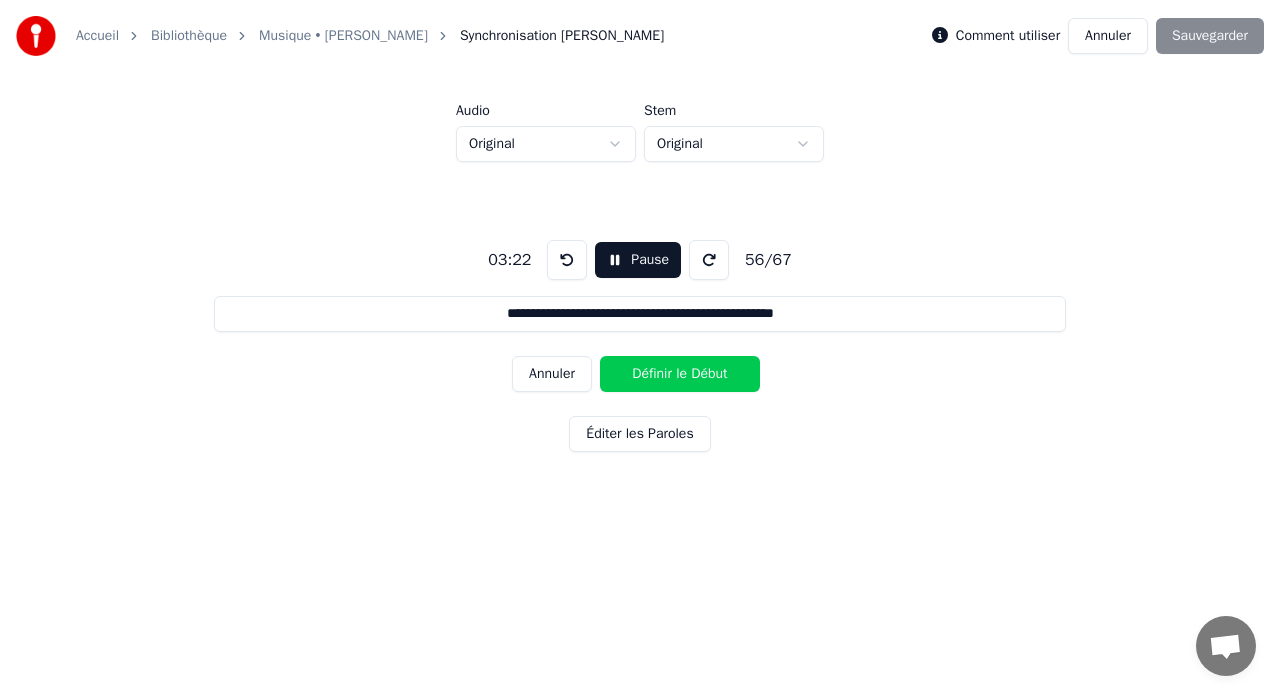 click on "Définir le Début" at bounding box center (680, 374) 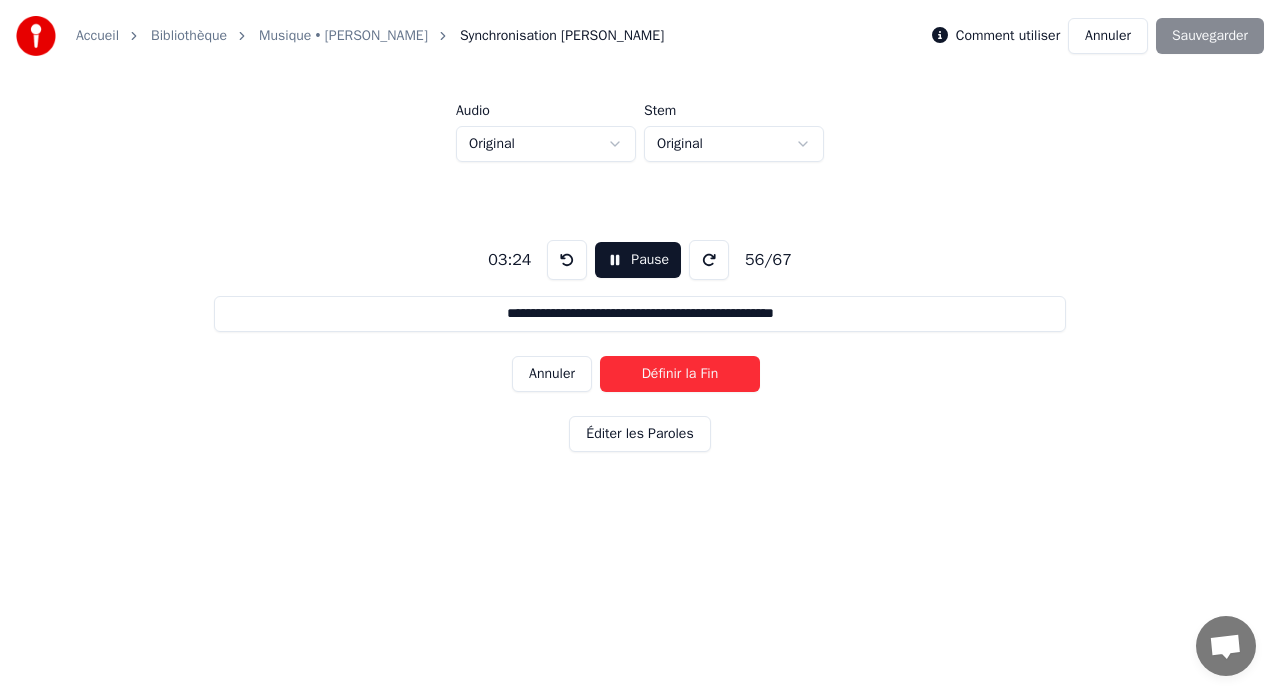 click on "Définir la Fin" at bounding box center [680, 374] 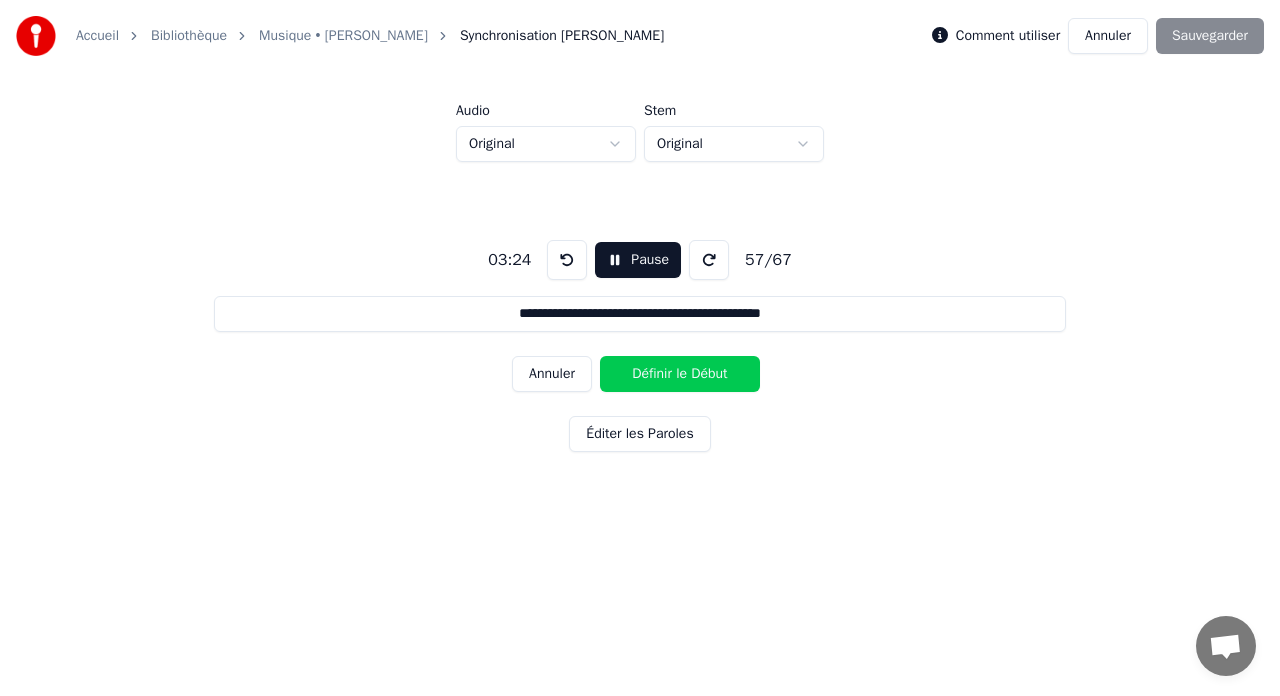 click on "Définir le Début" at bounding box center [680, 374] 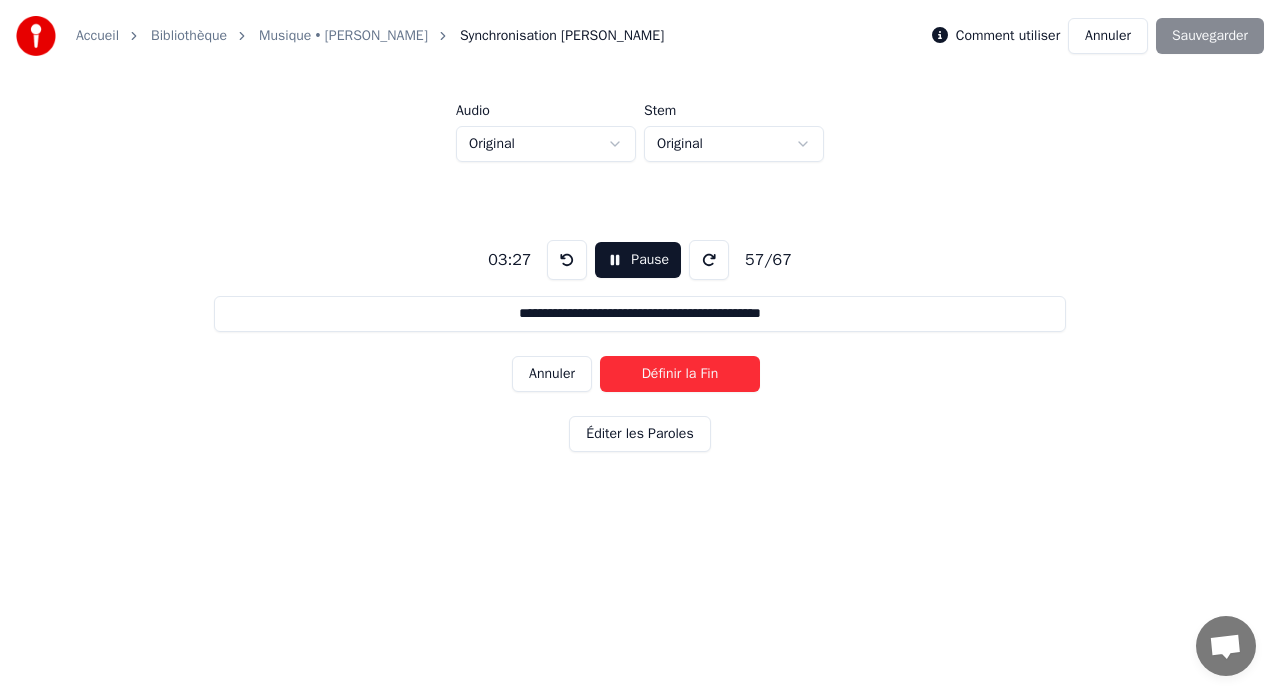 click on "Définir la Fin" at bounding box center [680, 374] 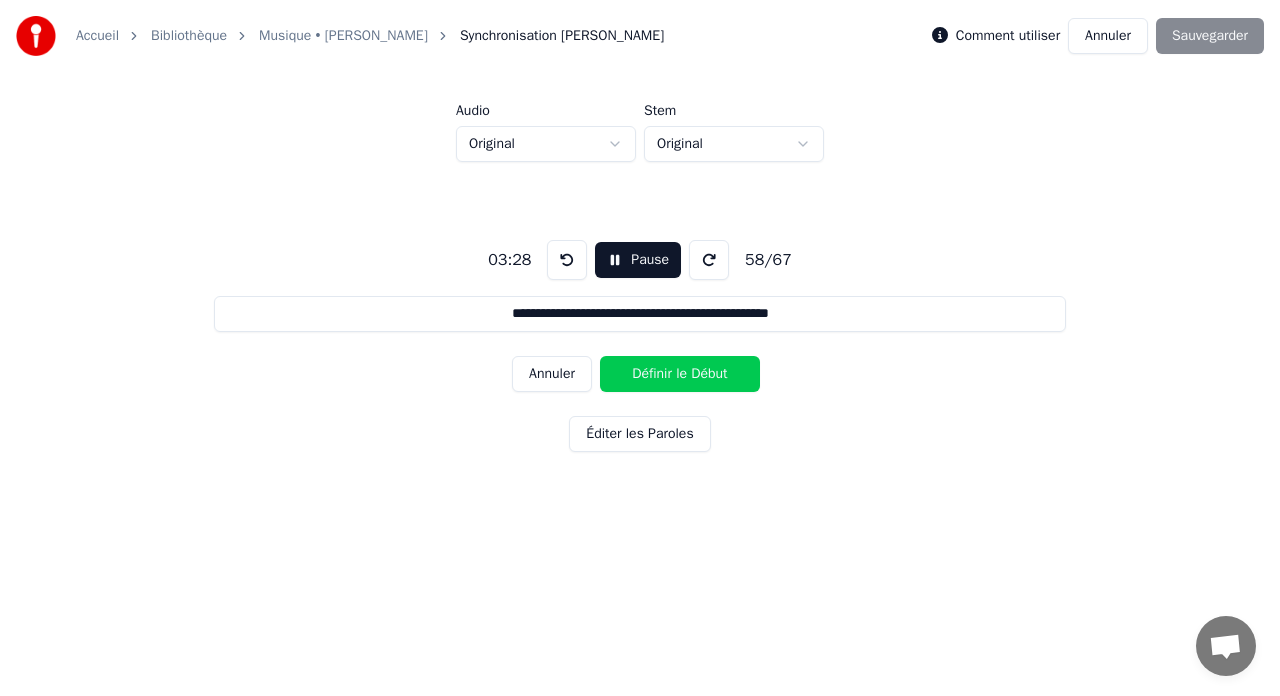 click on "Définir le Début" at bounding box center (680, 374) 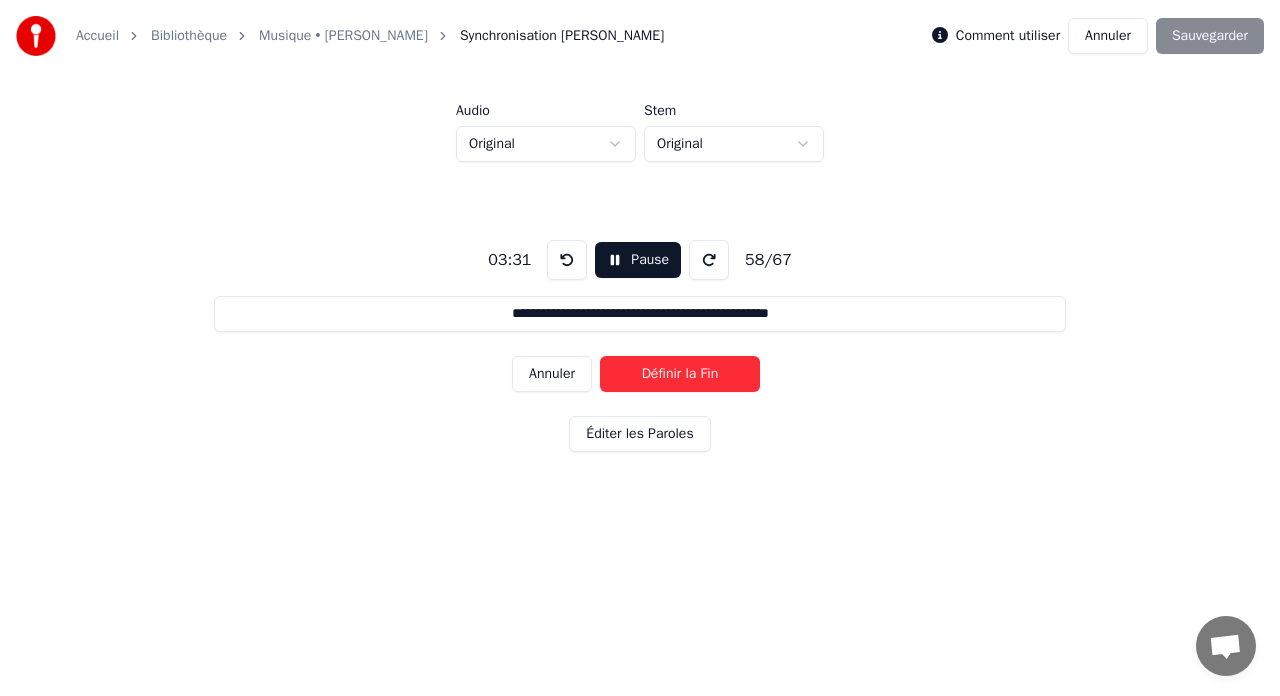 click on "Définir la Fin" at bounding box center (680, 374) 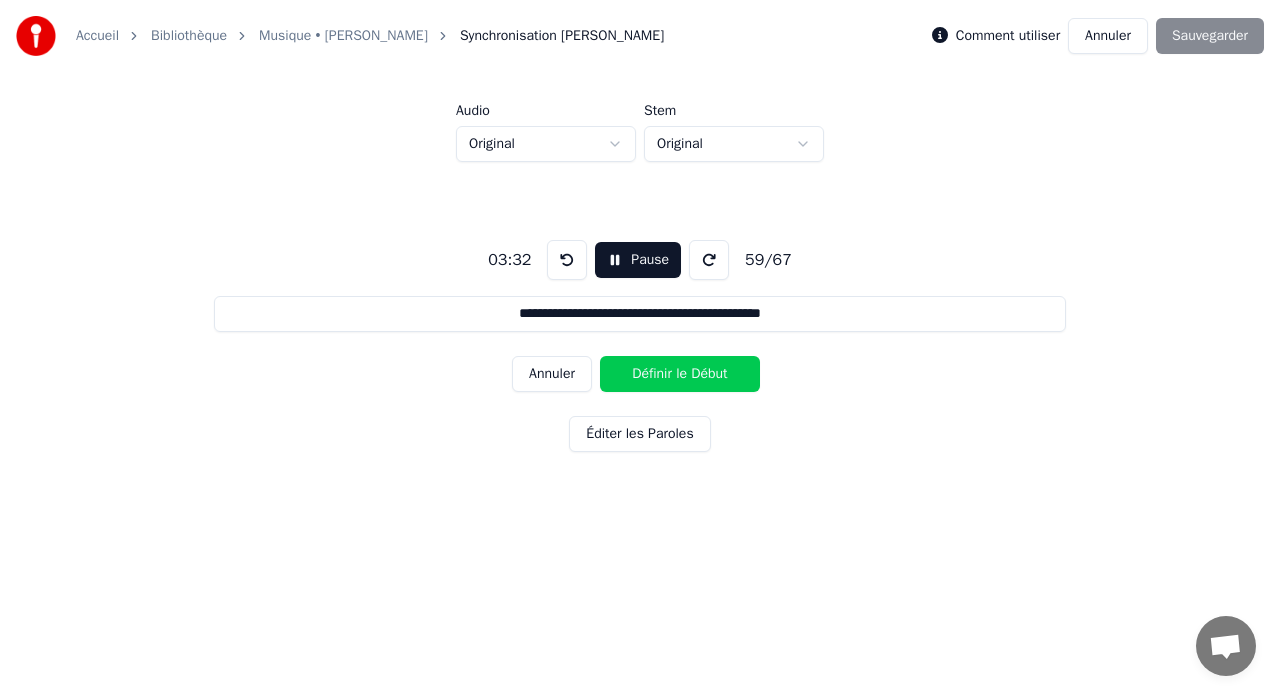 click on "Définir le Début" at bounding box center [680, 374] 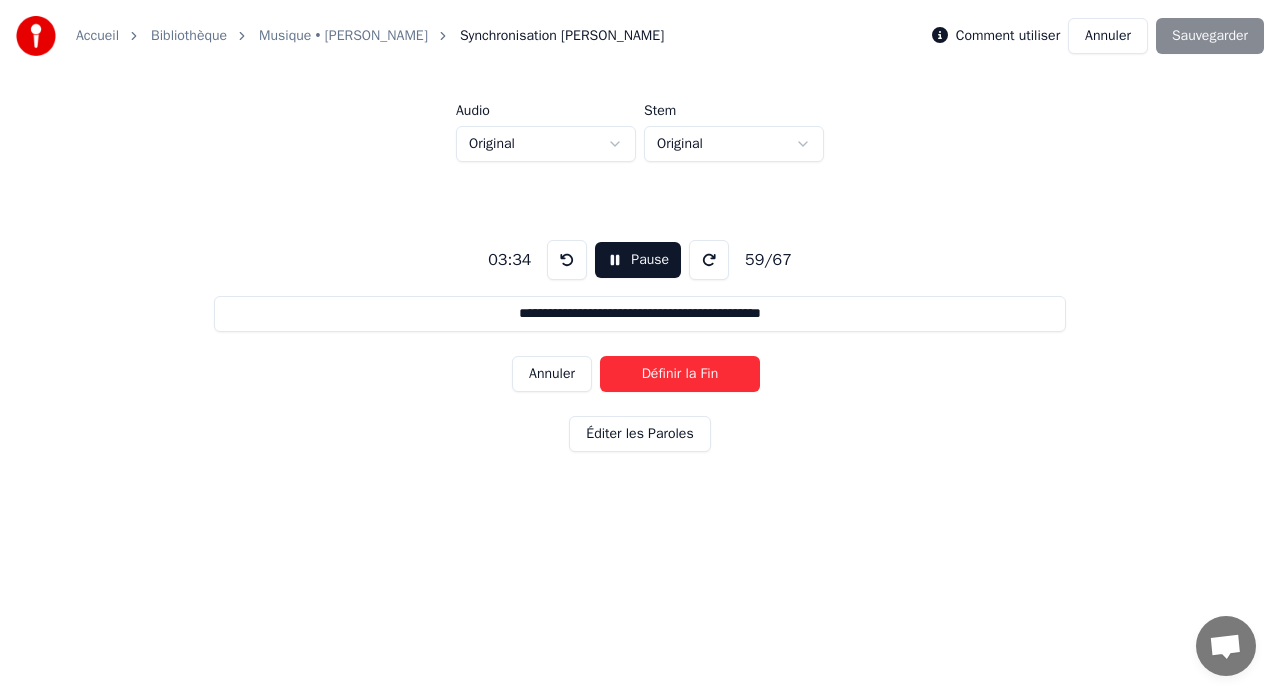 click on "Définir la Fin" at bounding box center [680, 374] 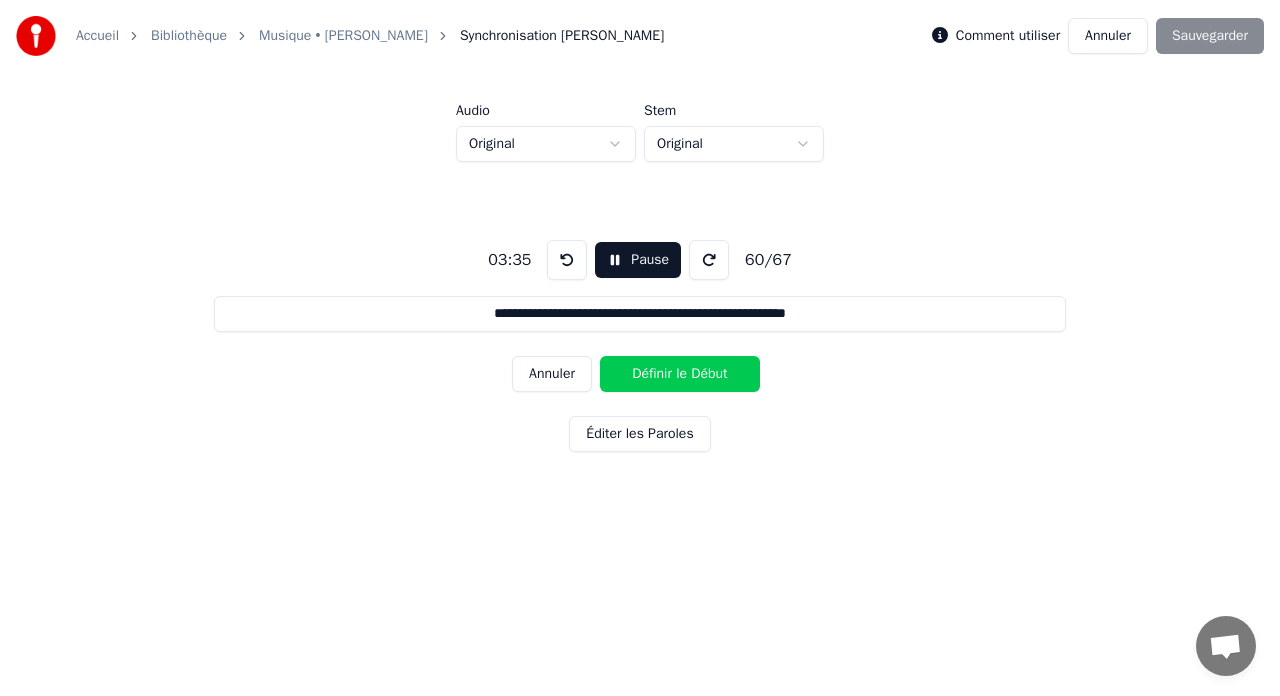 click on "Définir le Début" at bounding box center [680, 374] 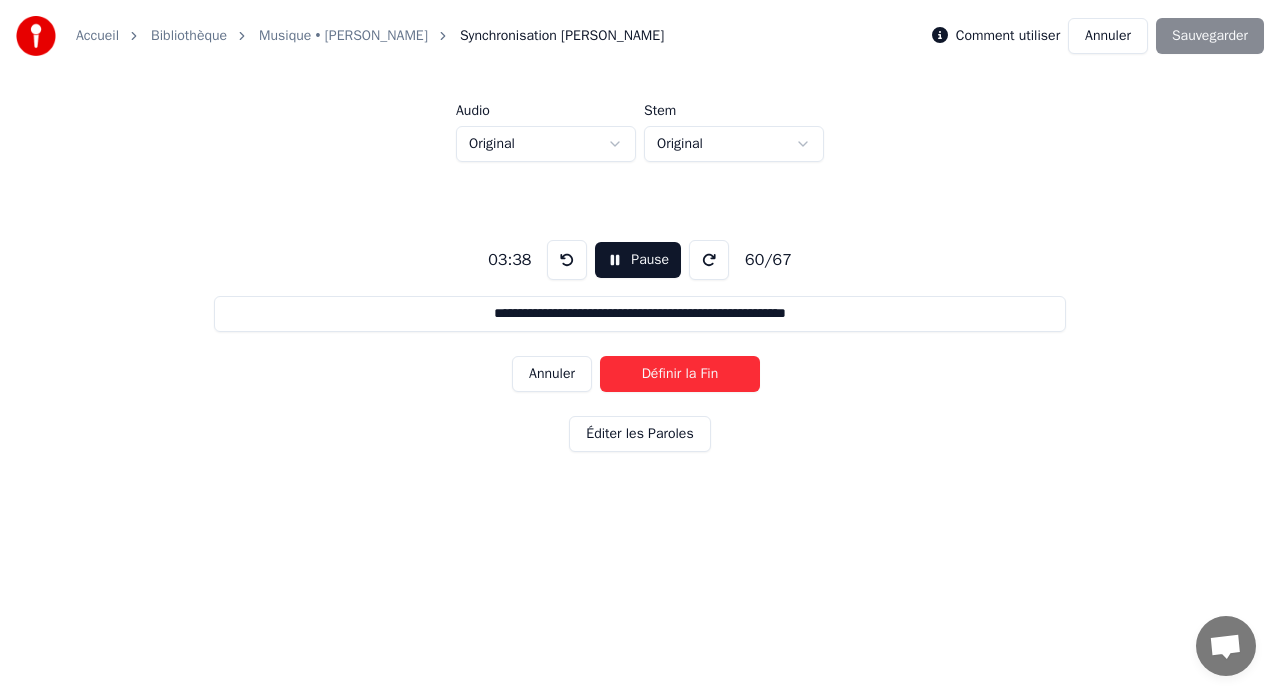click on "Définir la Fin" at bounding box center [680, 374] 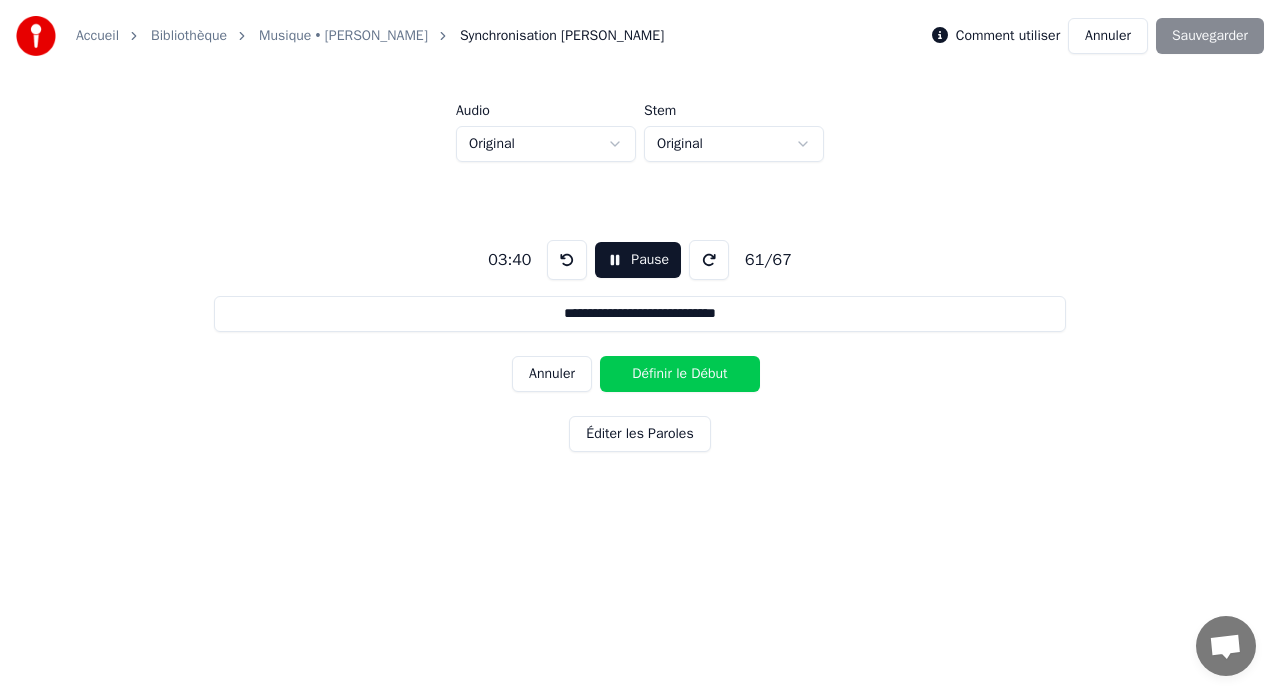 click on "Définir le Début" at bounding box center (680, 374) 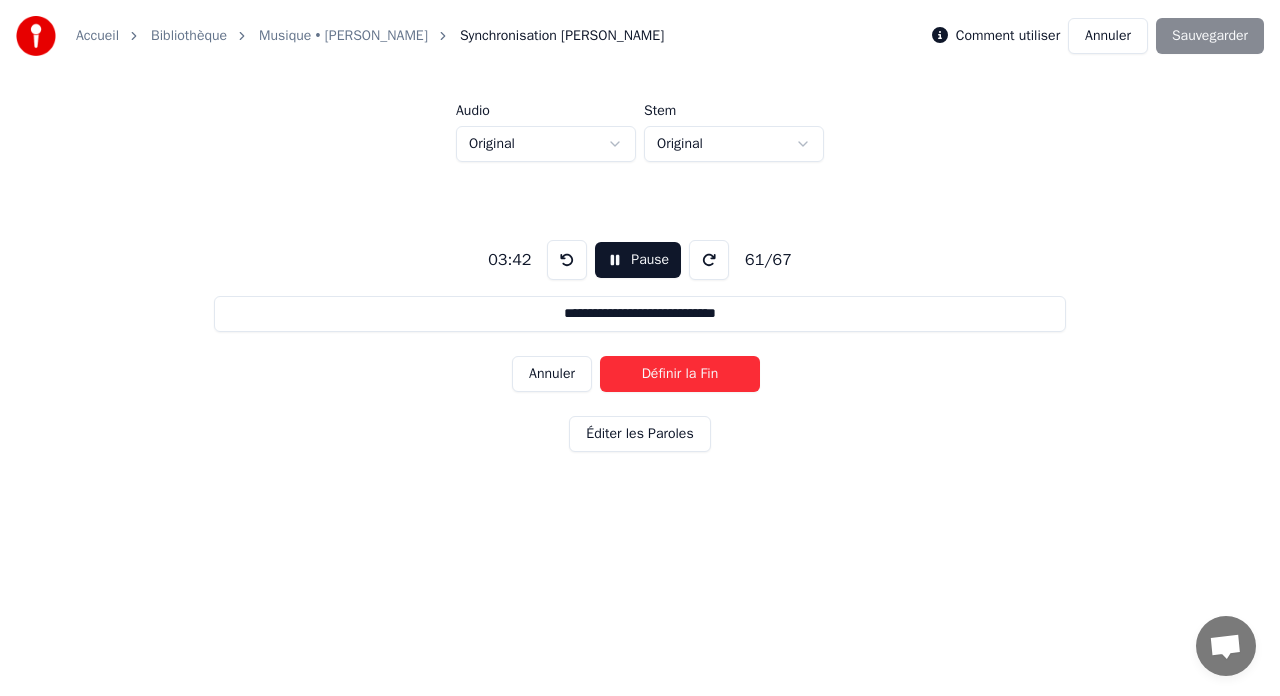 click on "Définir la Fin" at bounding box center [680, 374] 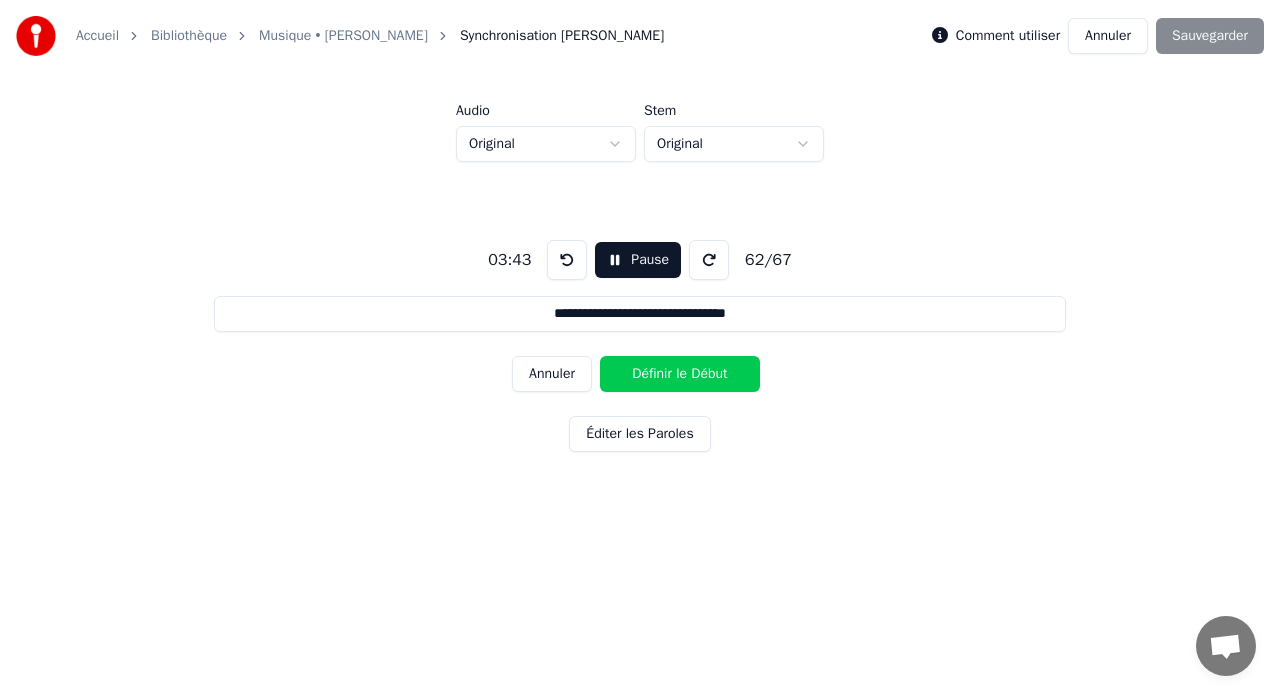click on "Définir le Début" at bounding box center [680, 374] 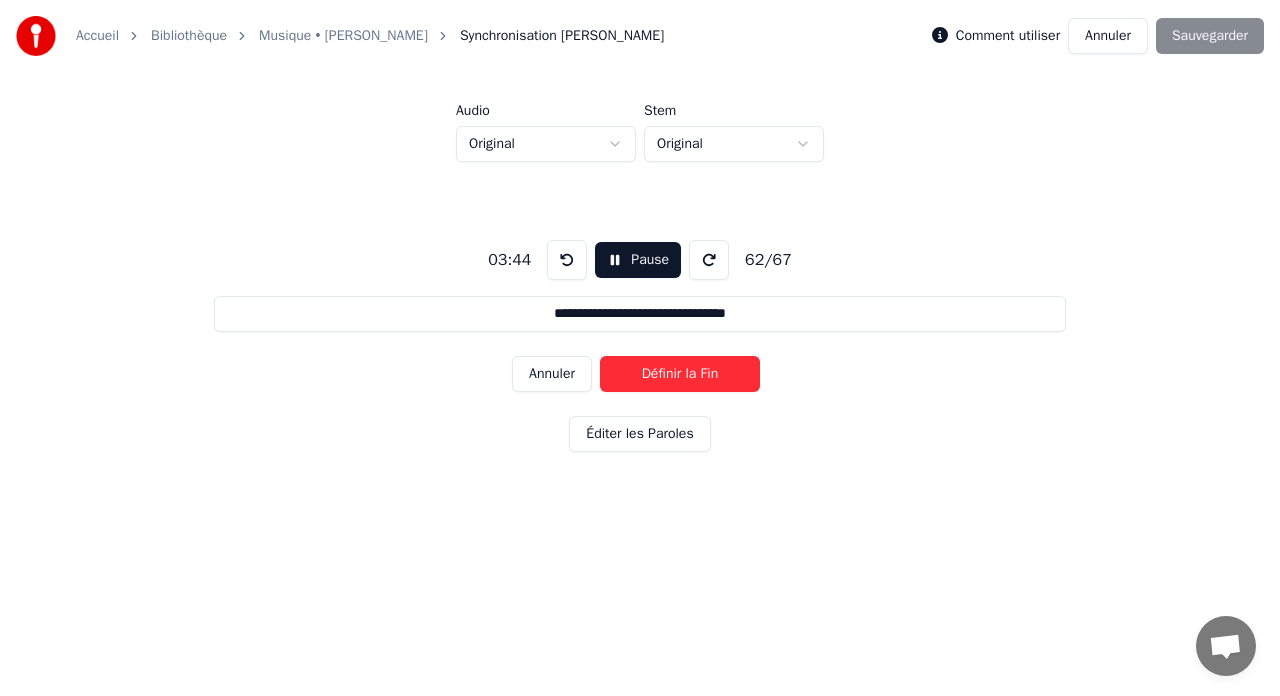 click on "Définir la Fin" at bounding box center [680, 374] 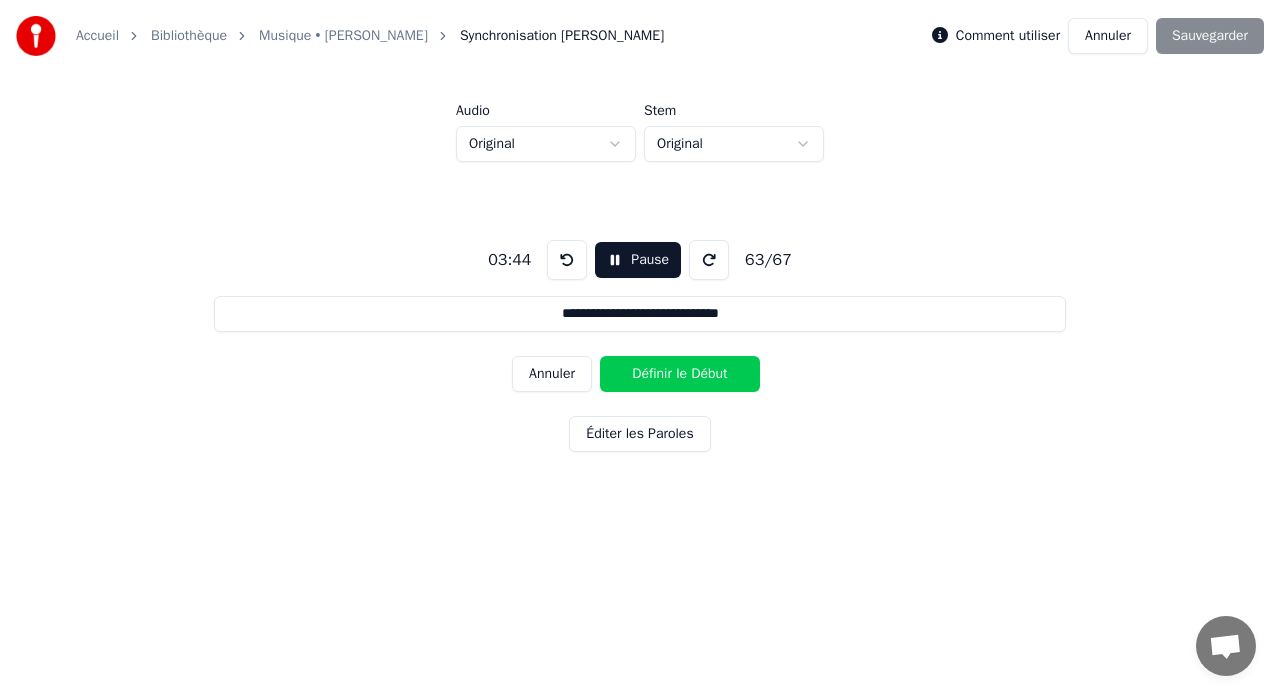 click on "Définir le Début" at bounding box center (680, 374) 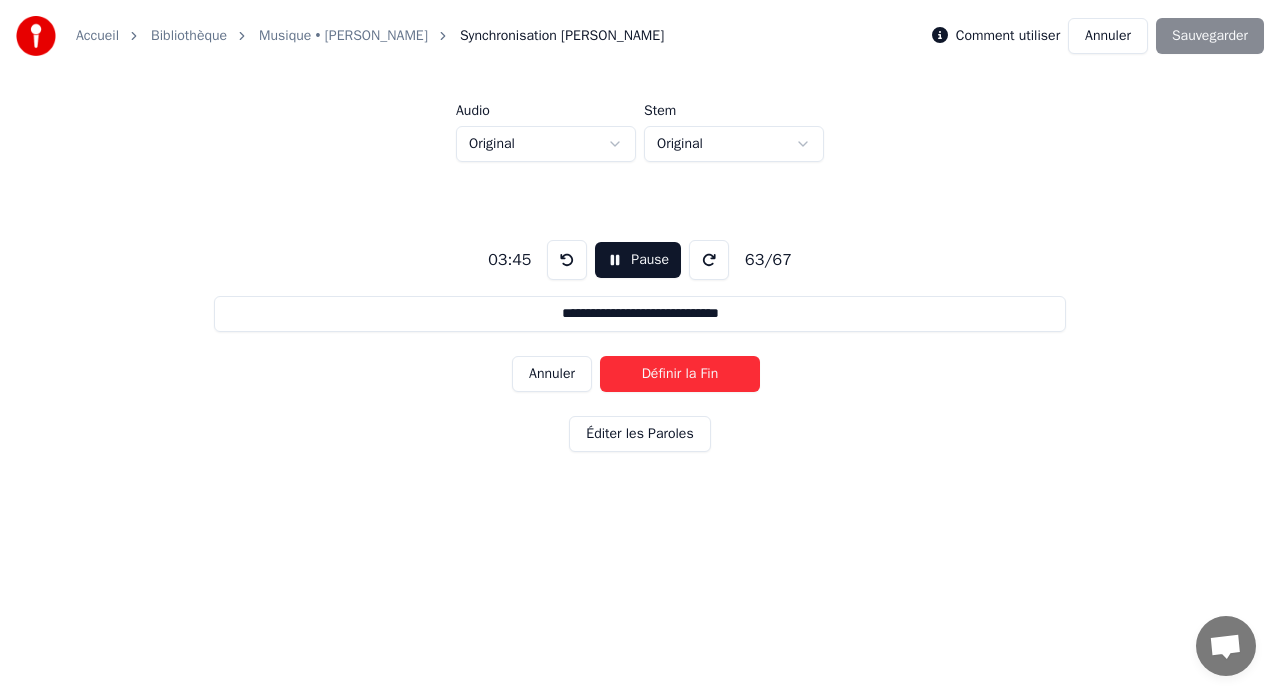 click on "Définir la Fin" at bounding box center (680, 374) 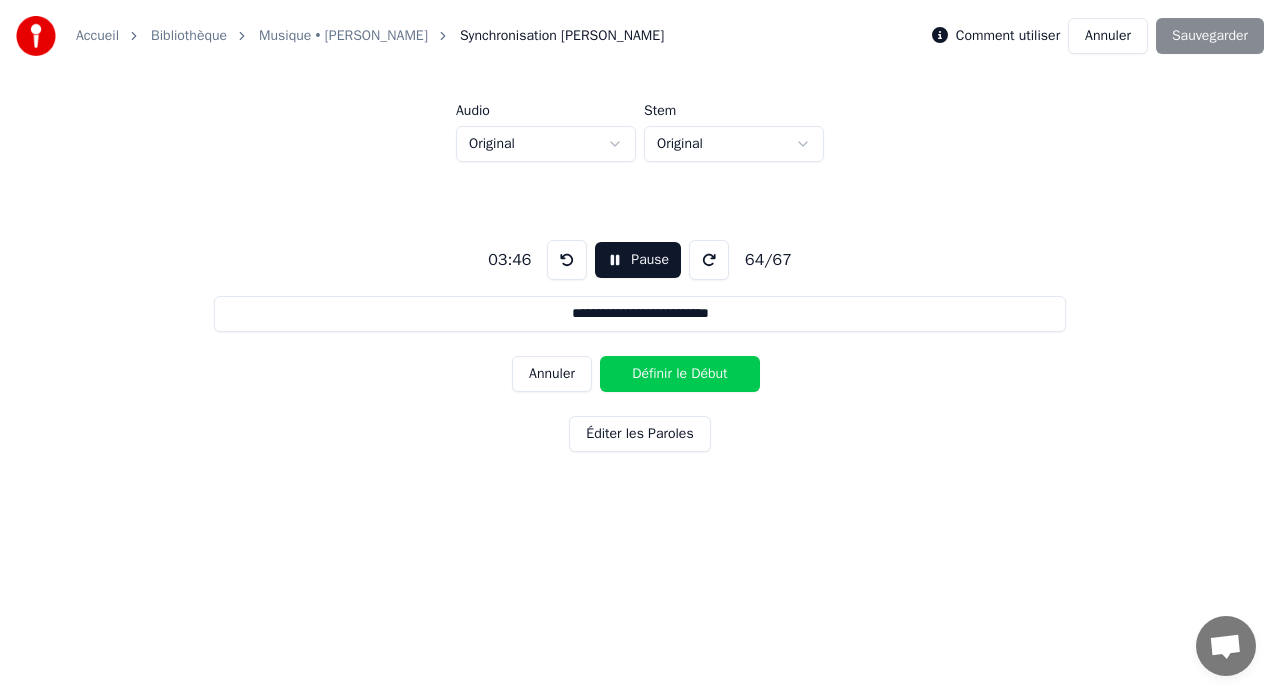 click on "Définir le Début" at bounding box center (680, 374) 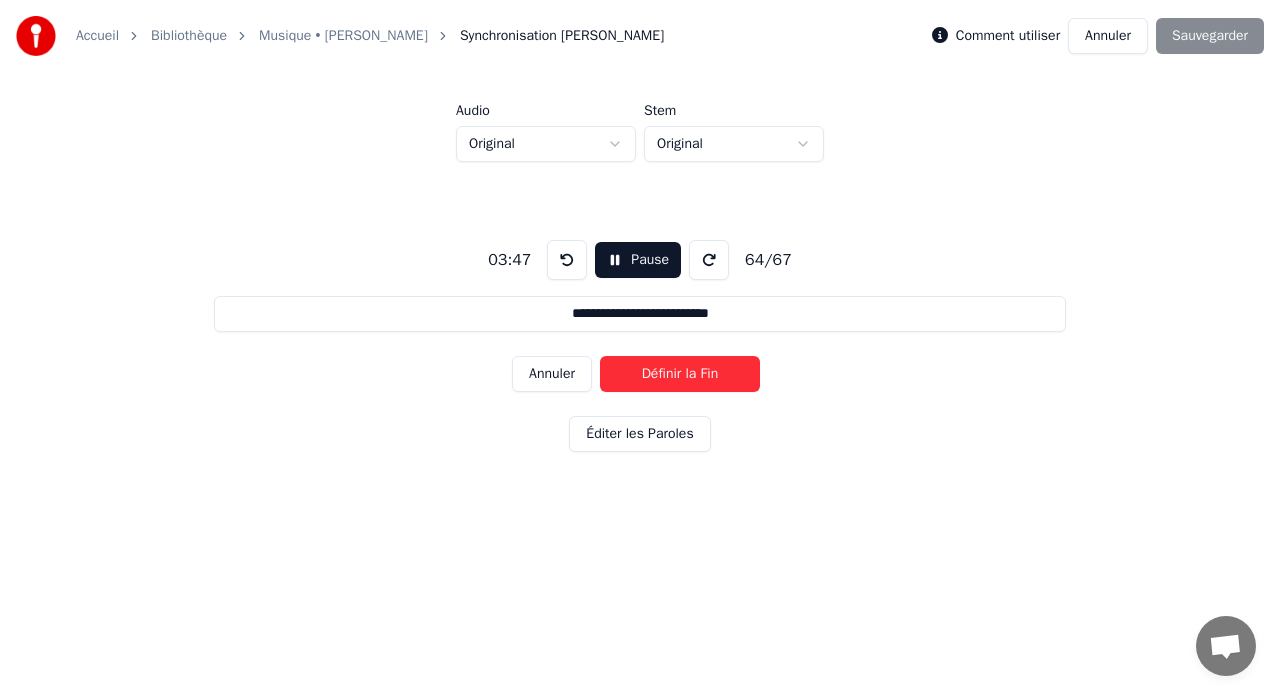 click on "Définir la Fin" at bounding box center [680, 374] 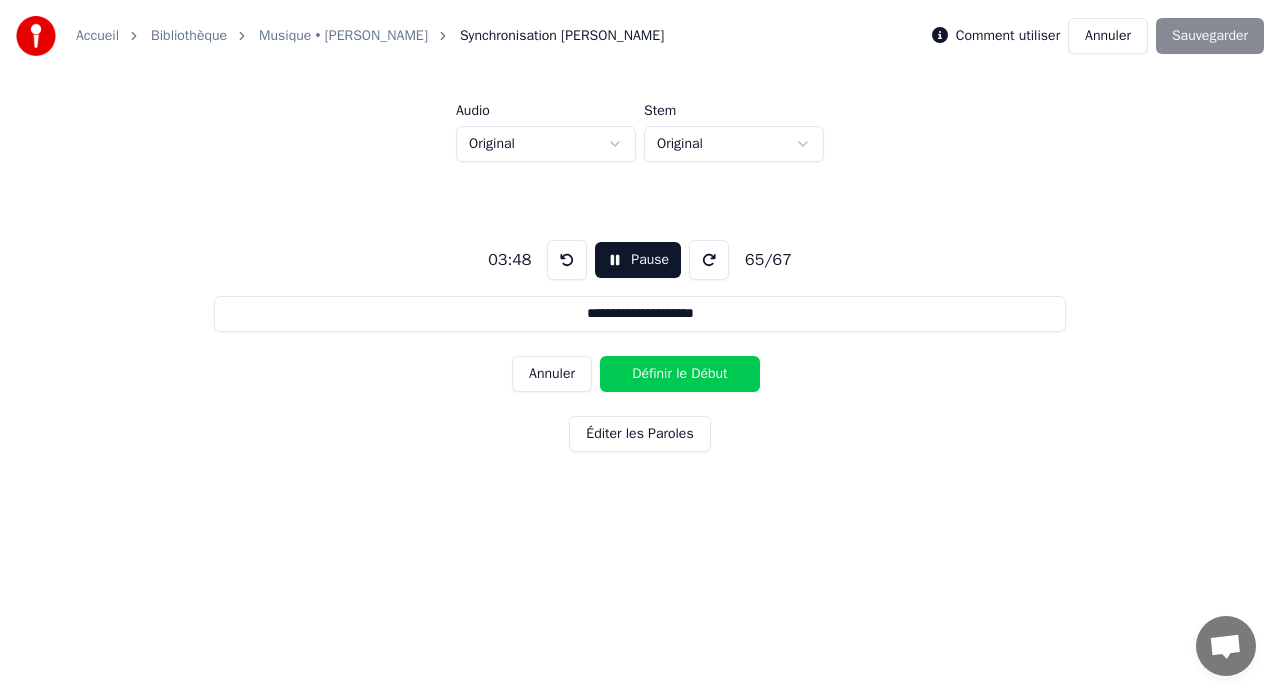 click on "Définir le Début" at bounding box center (680, 374) 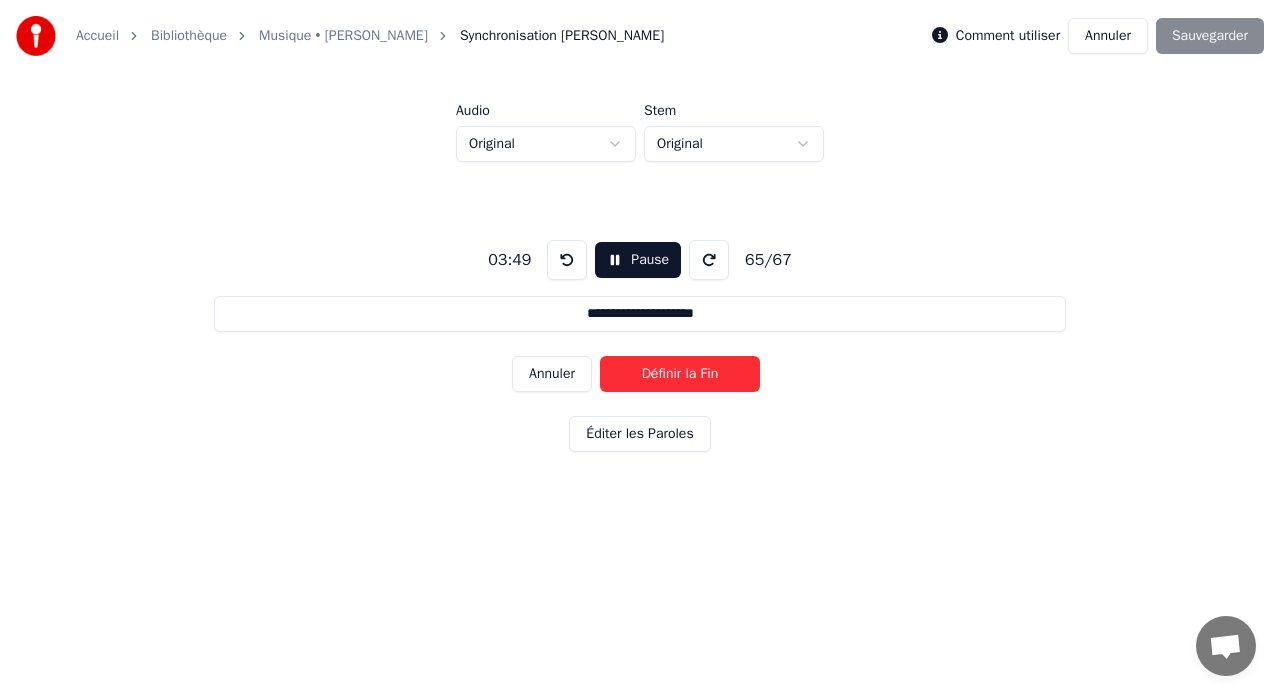 click on "Définir la Fin" at bounding box center [680, 374] 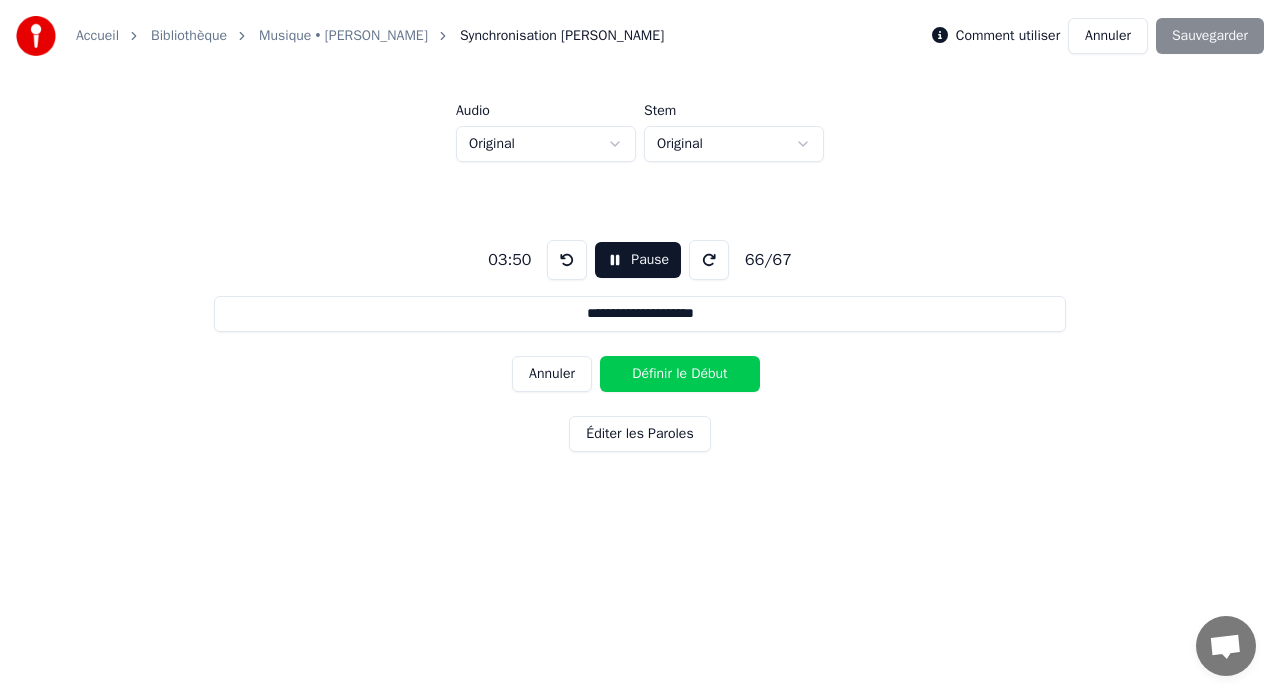 click on "Définir le Début" at bounding box center [680, 374] 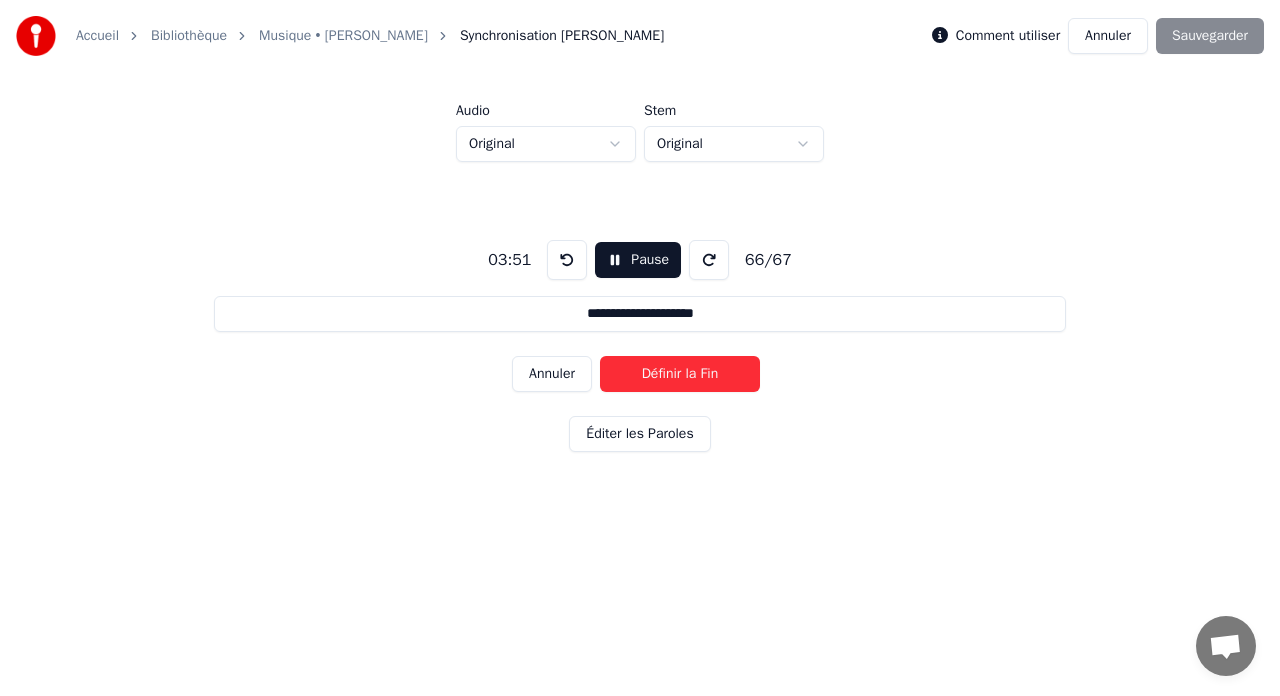 click on "Définir la Fin" at bounding box center [680, 374] 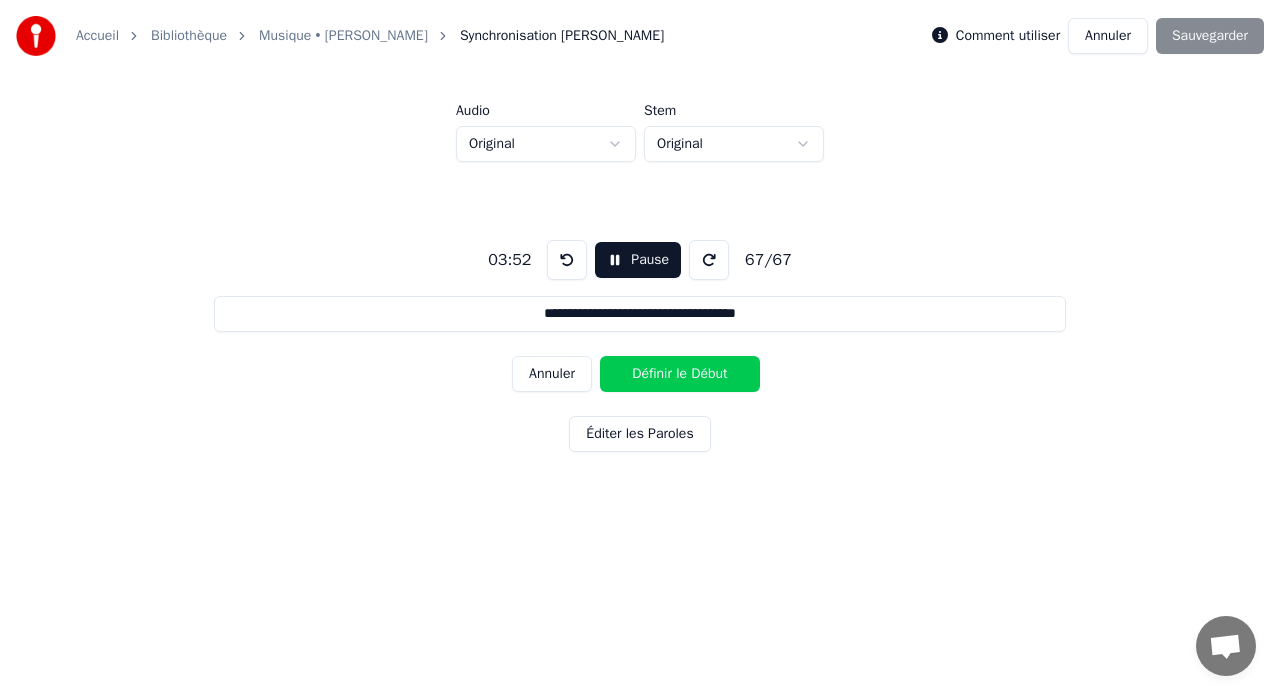 click on "Définir le Début" at bounding box center (680, 374) 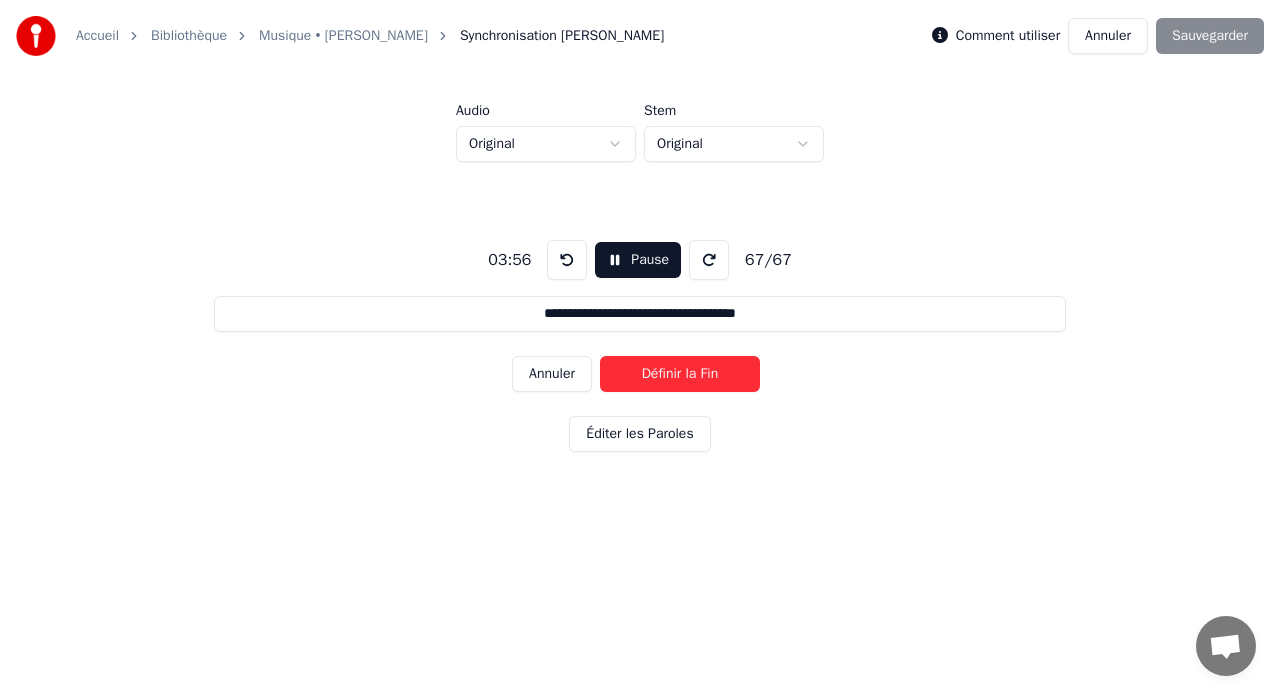 click on "Définir la Fin" at bounding box center [680, 374] 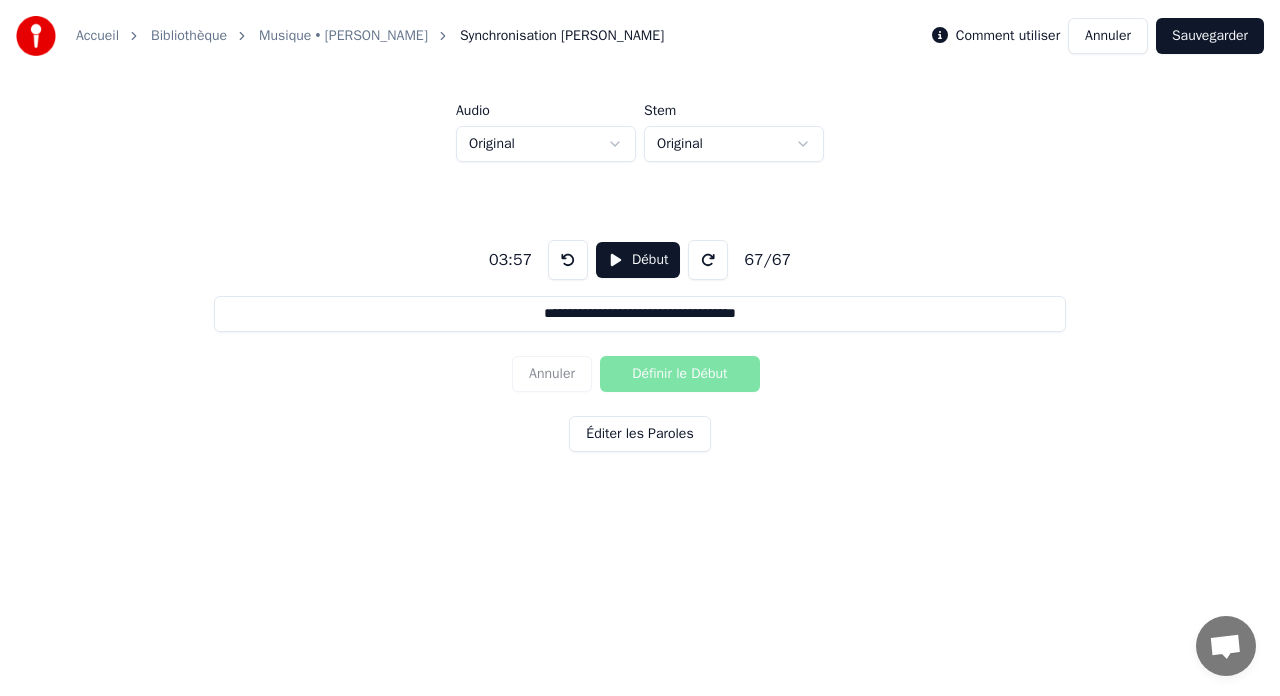 click on "Sauvegarder" at bounding box center (1210, 36) 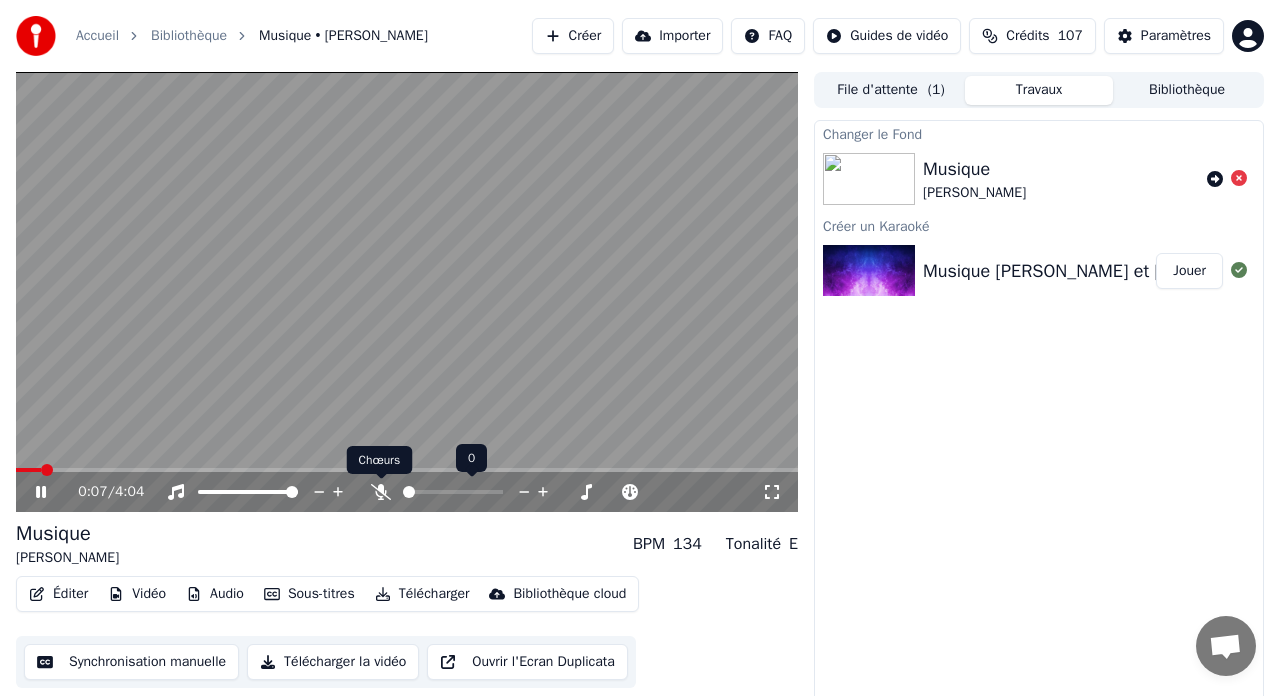 click 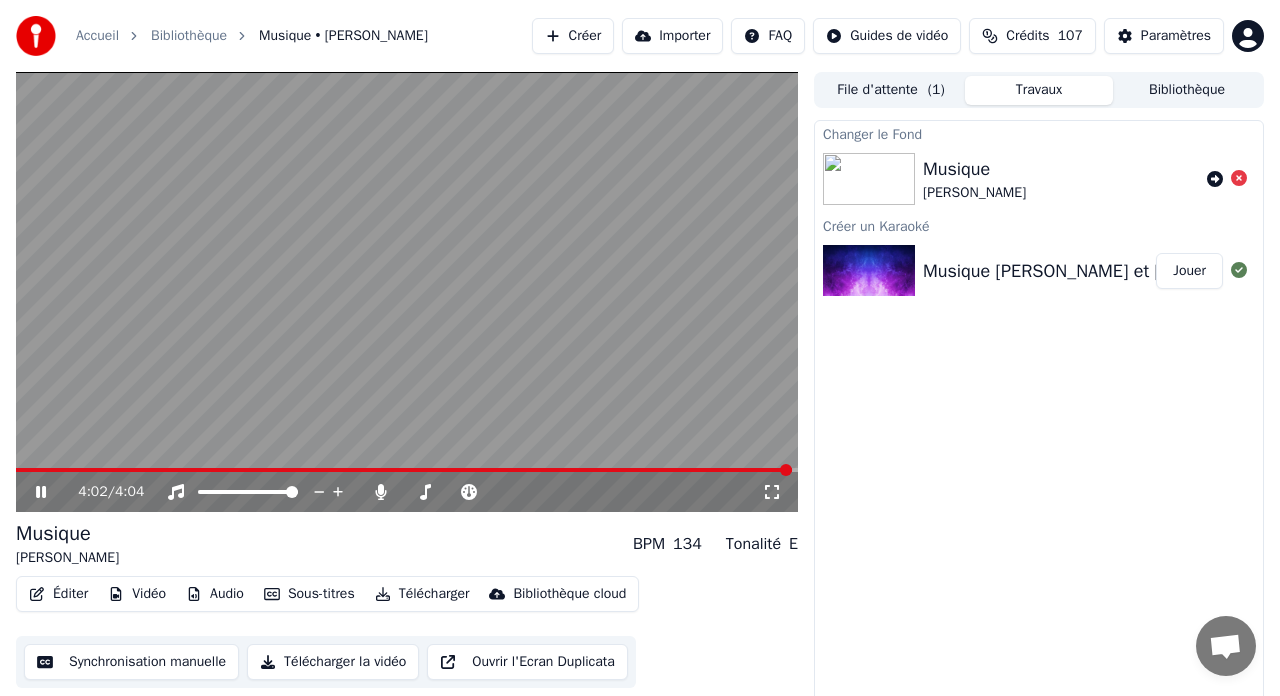 click on "Sous-titres" at bounding box center (309, 594) 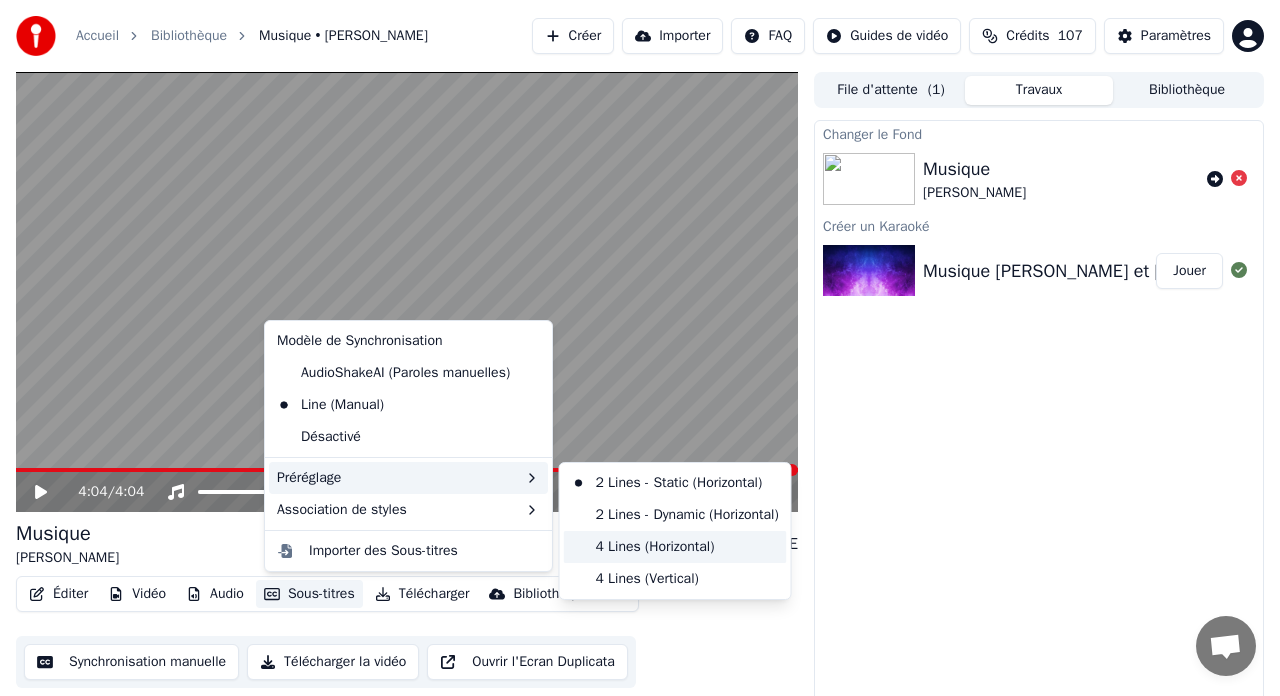 click on "4 Lines (Horizontal)" at bounding box center (675, 547) 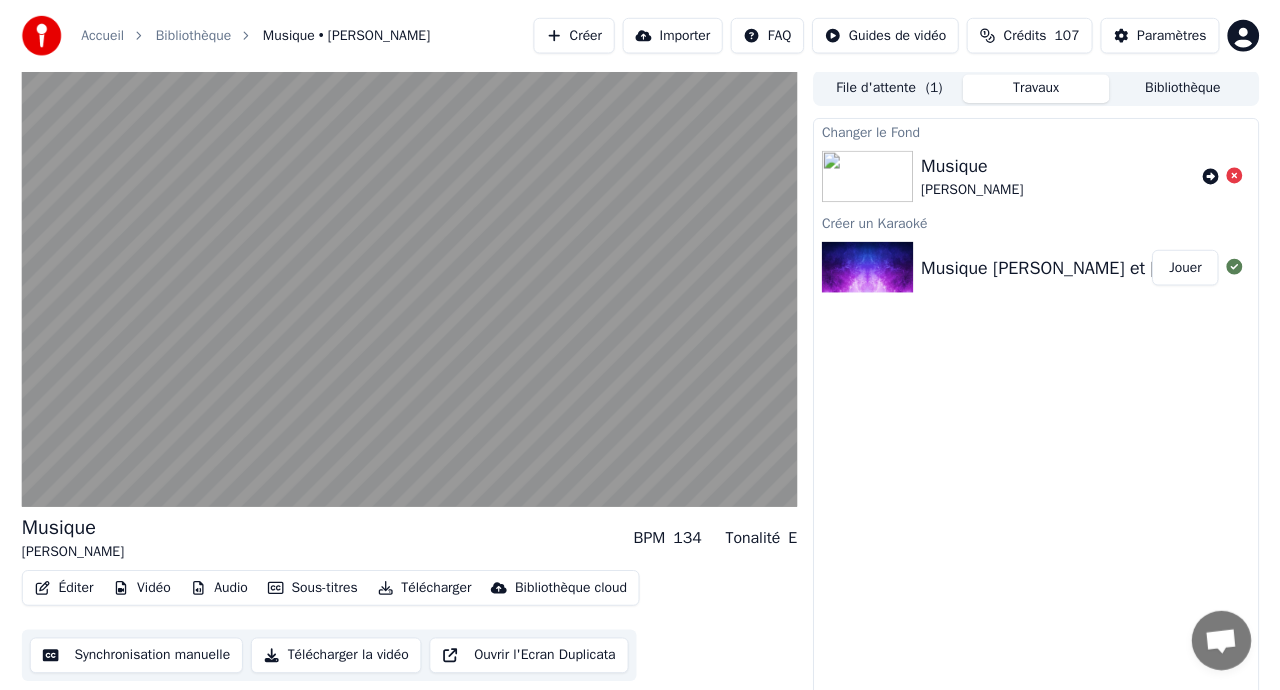 scroll, scrollTop: 2, scrollLeft: 0, axis: vertical 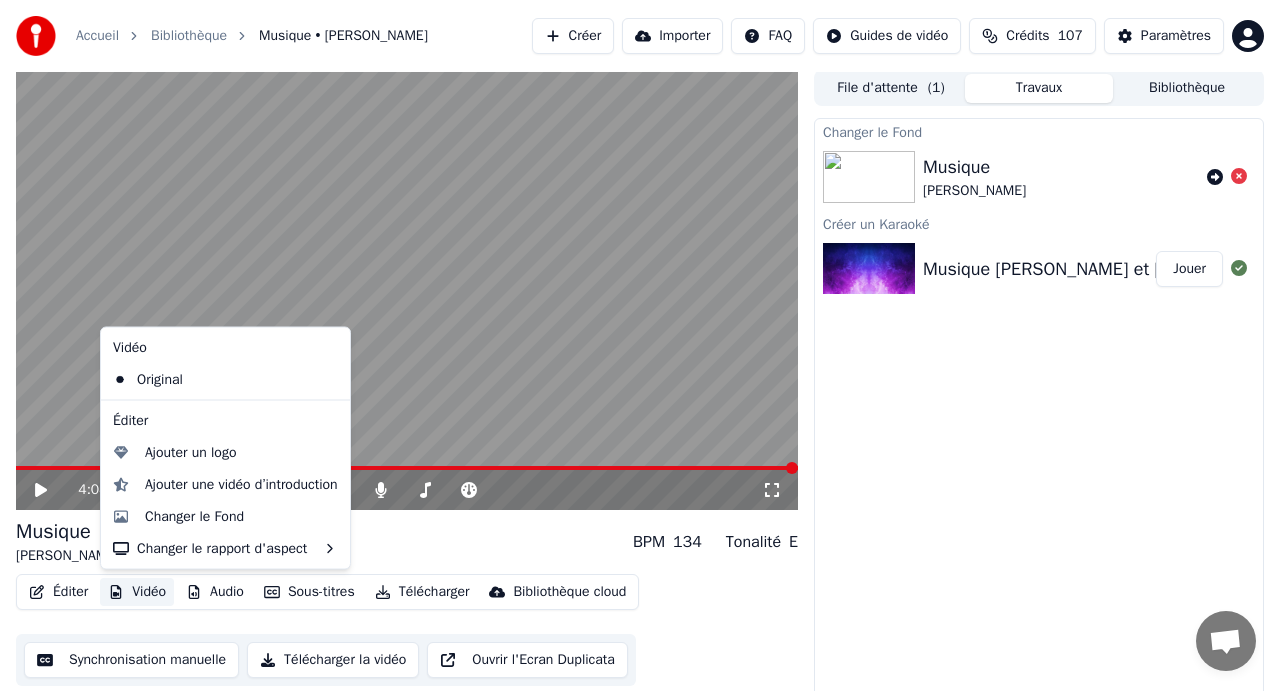 click on "Vidéo" at bounding box center [137, 592] 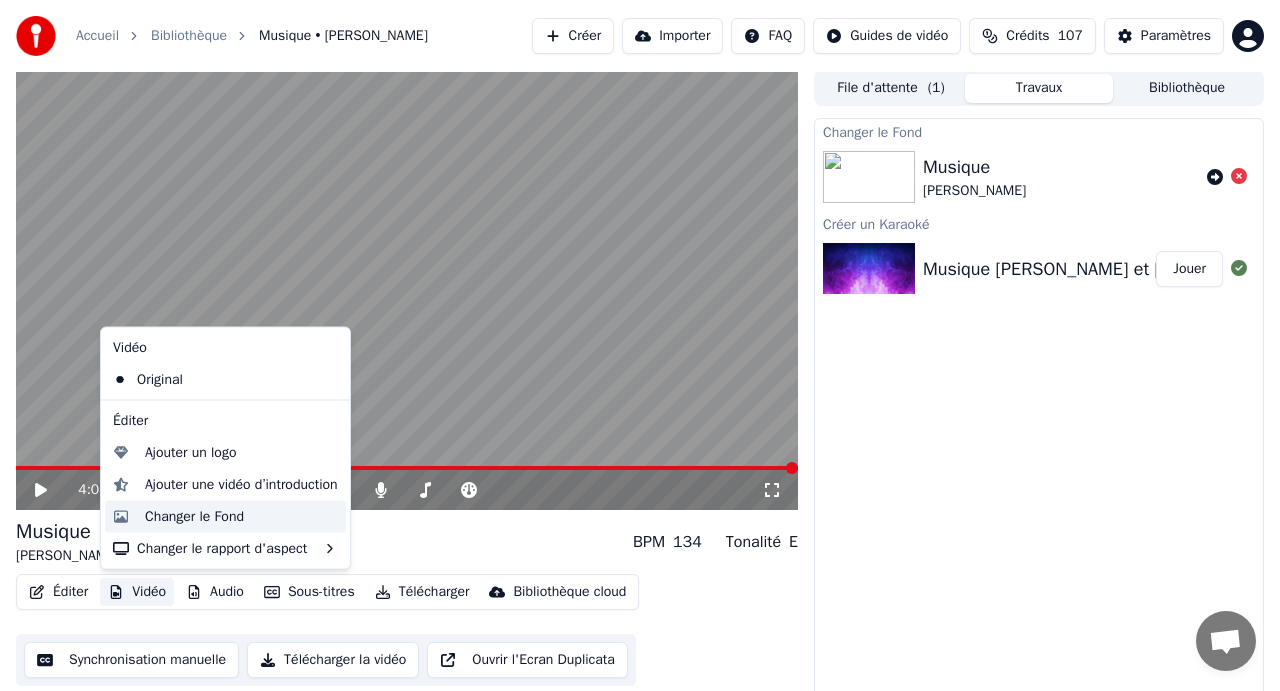 click on "Changer le Fond" at bounding box center (194, 516) 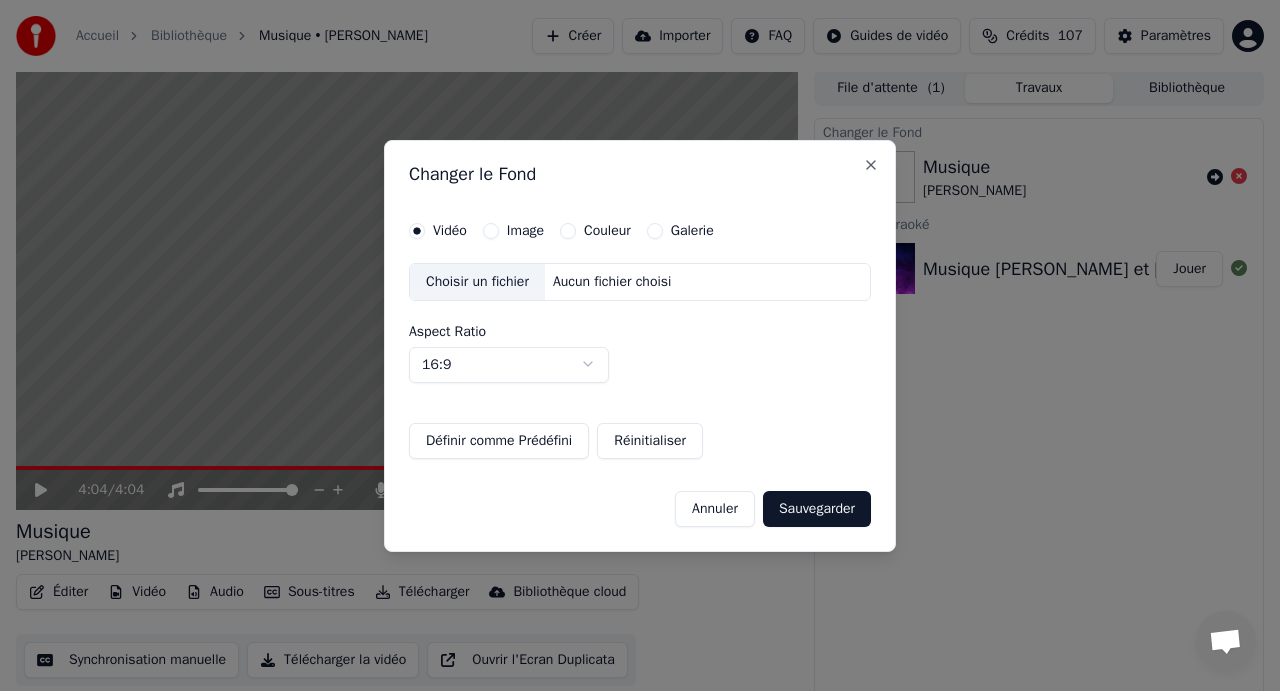 click on "Image" at bounding box center (491, 231) 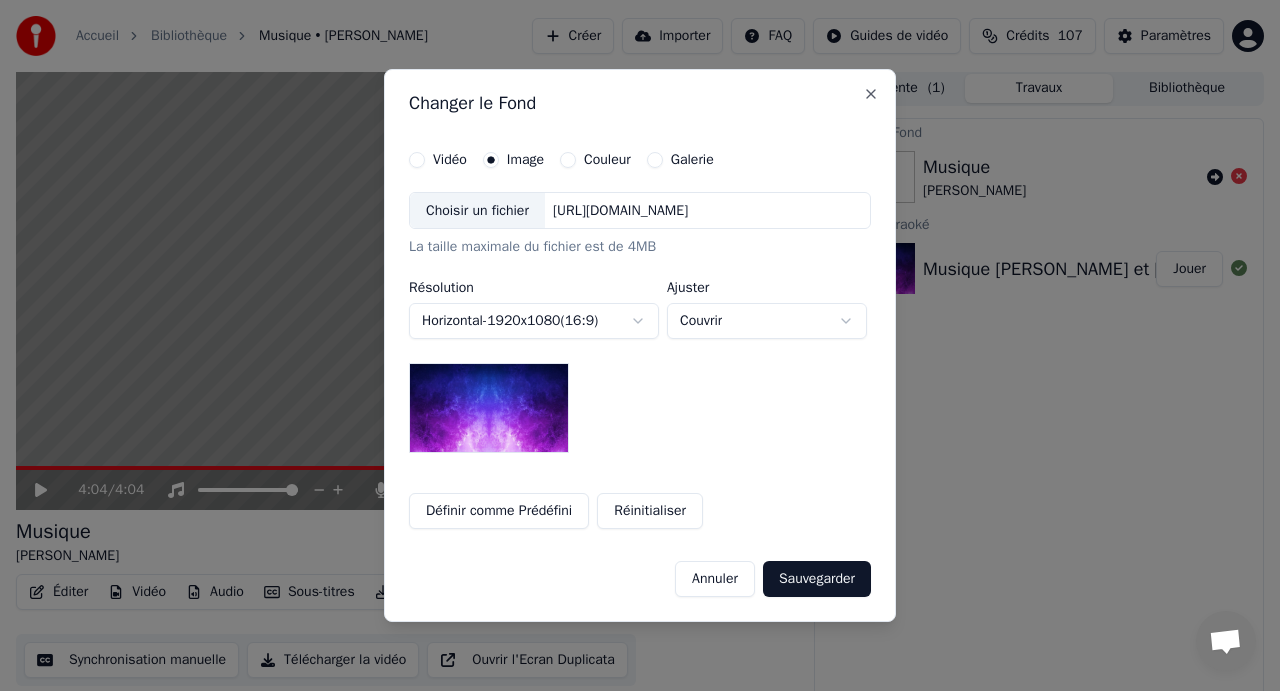 click on "Choisir un fichier" at bounding box center [477, 211] 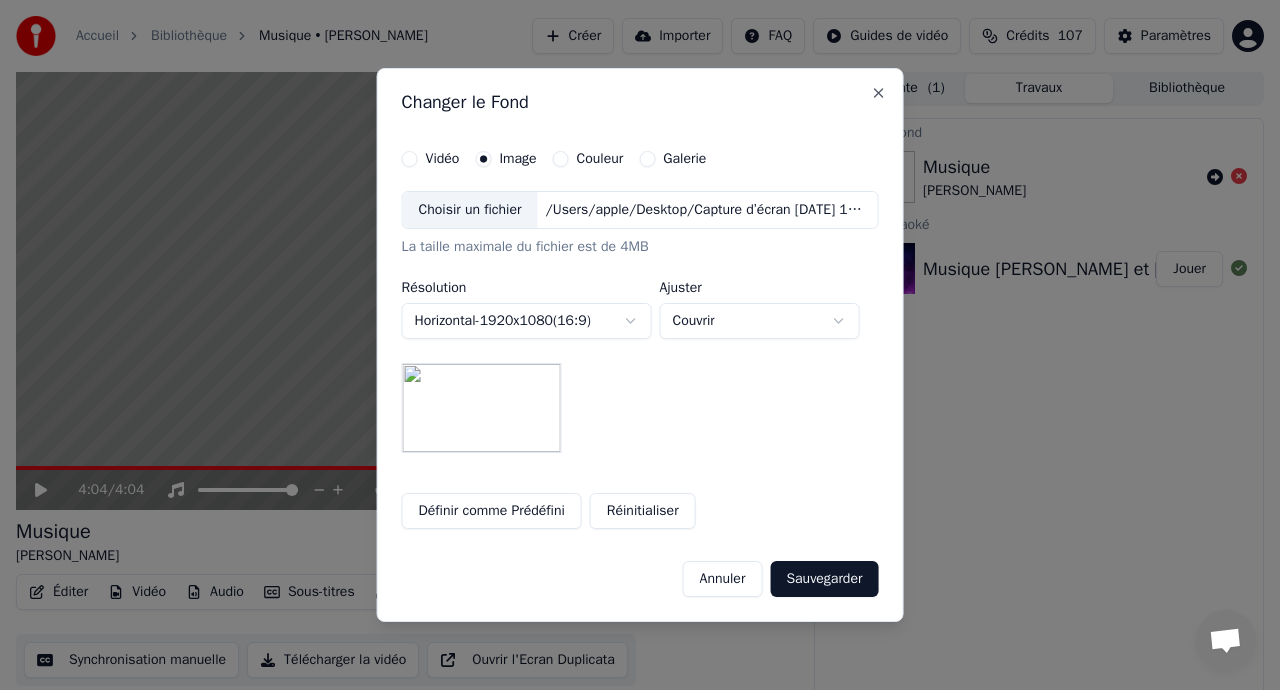 click on "Sauvegarder" at bounding box center (824, 579) 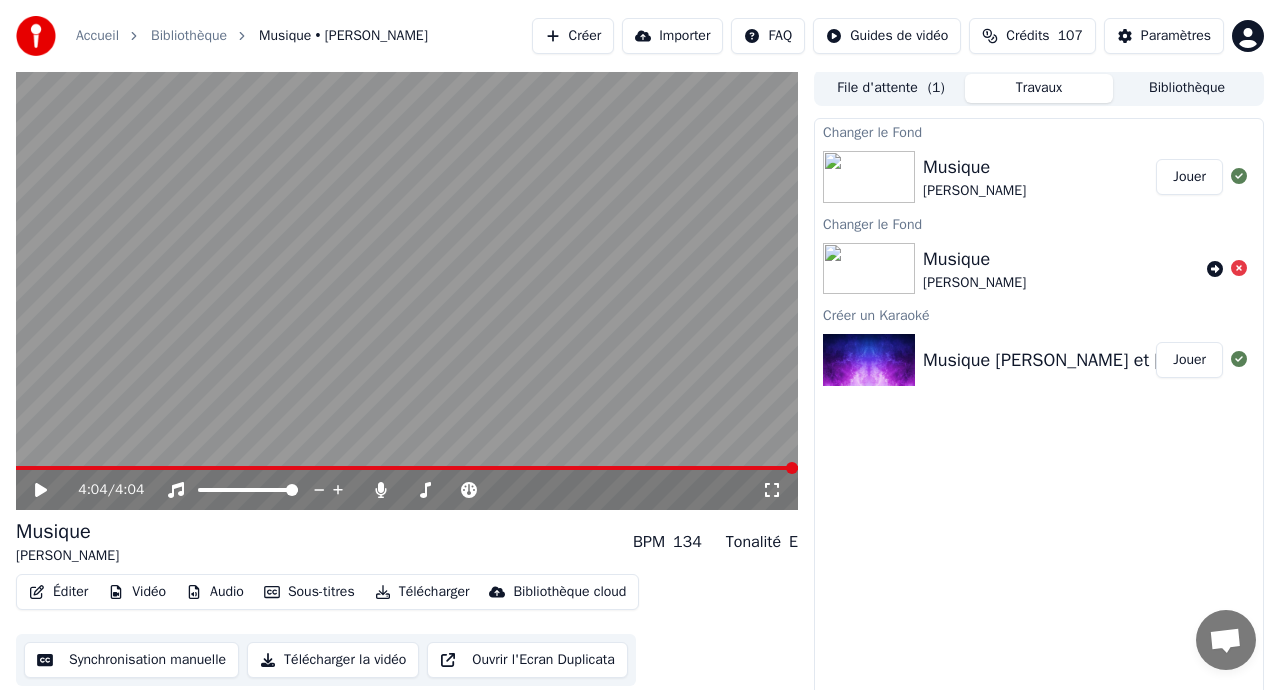 click on "Jouer" at bounding box center (1189, 177) 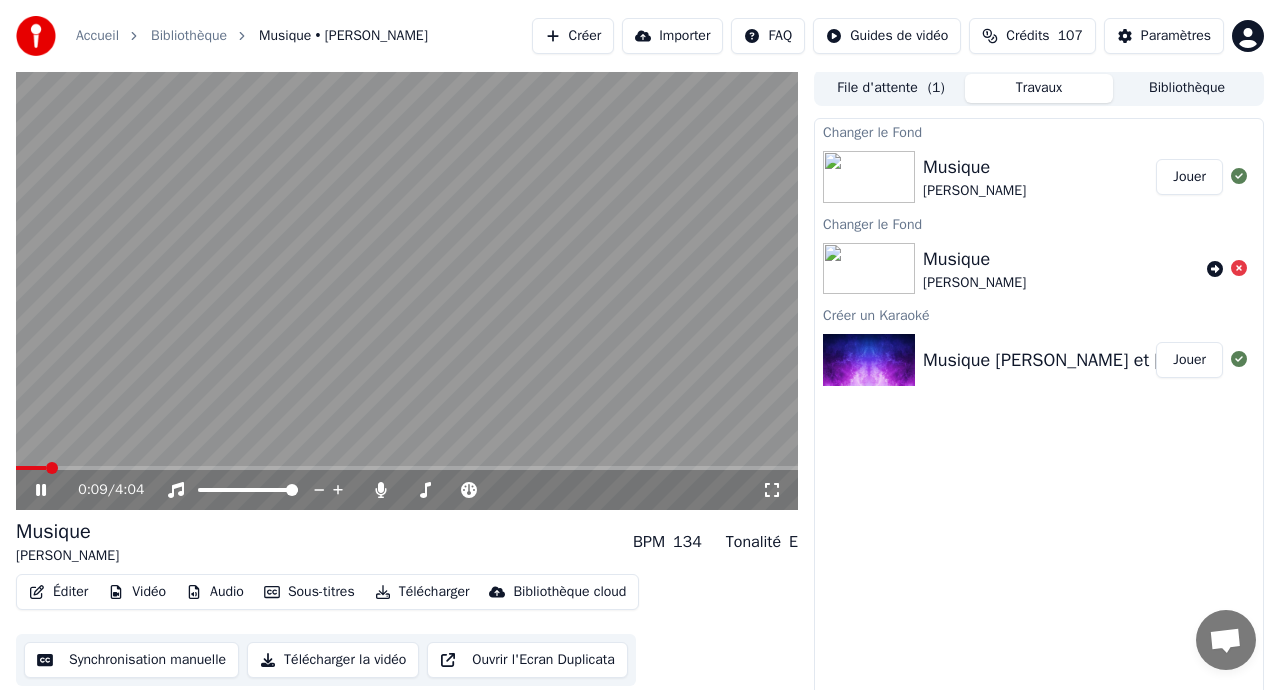 click 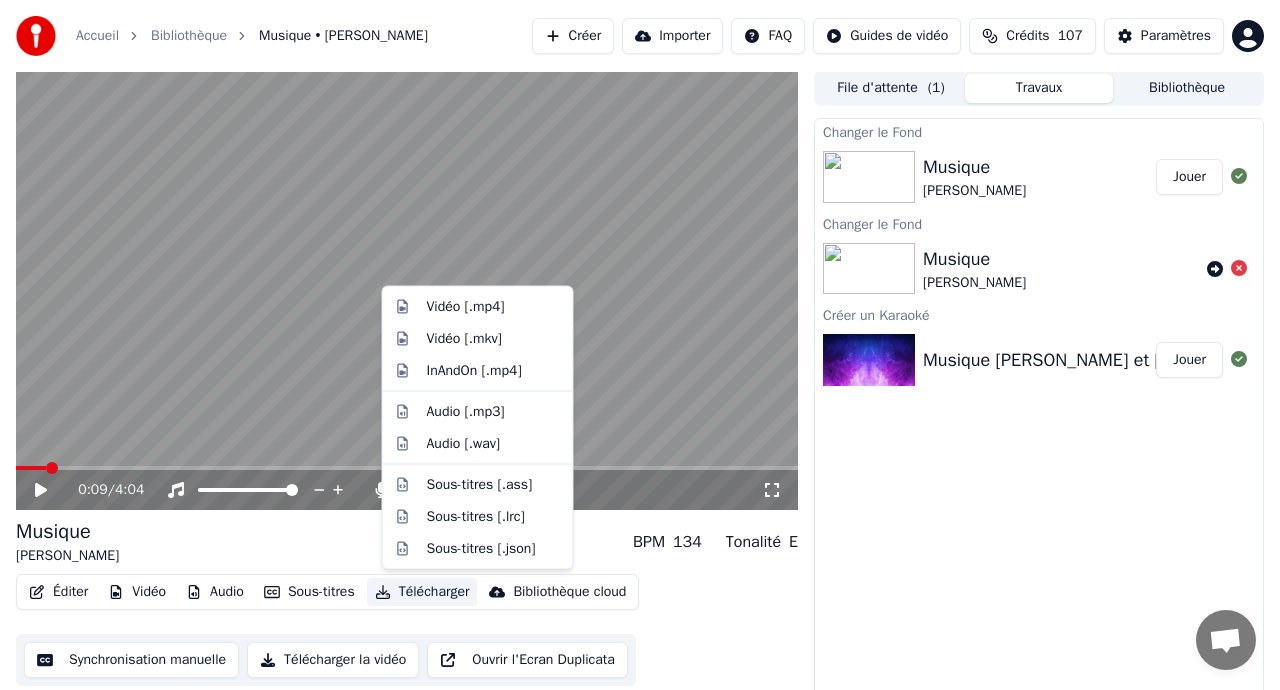 click on "Télécharger" at bounding box center (422, 592) 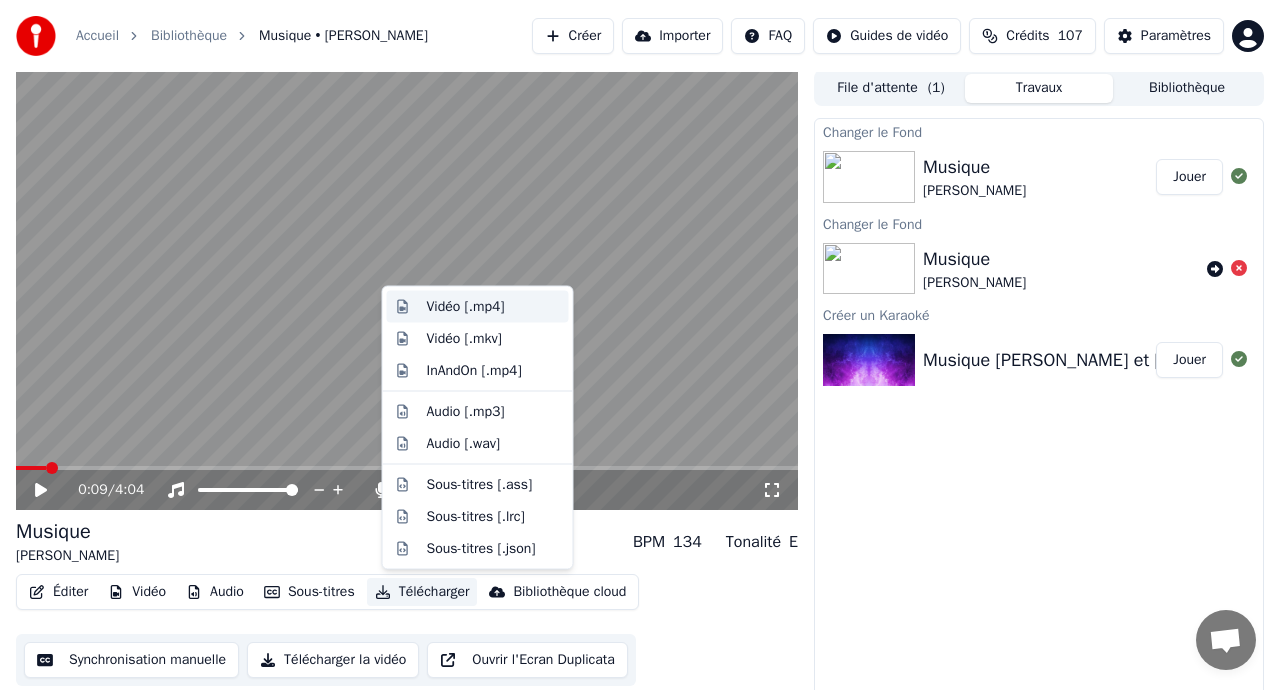 click on "Vidéo [.mp4]" at bounding box center [466, 307] 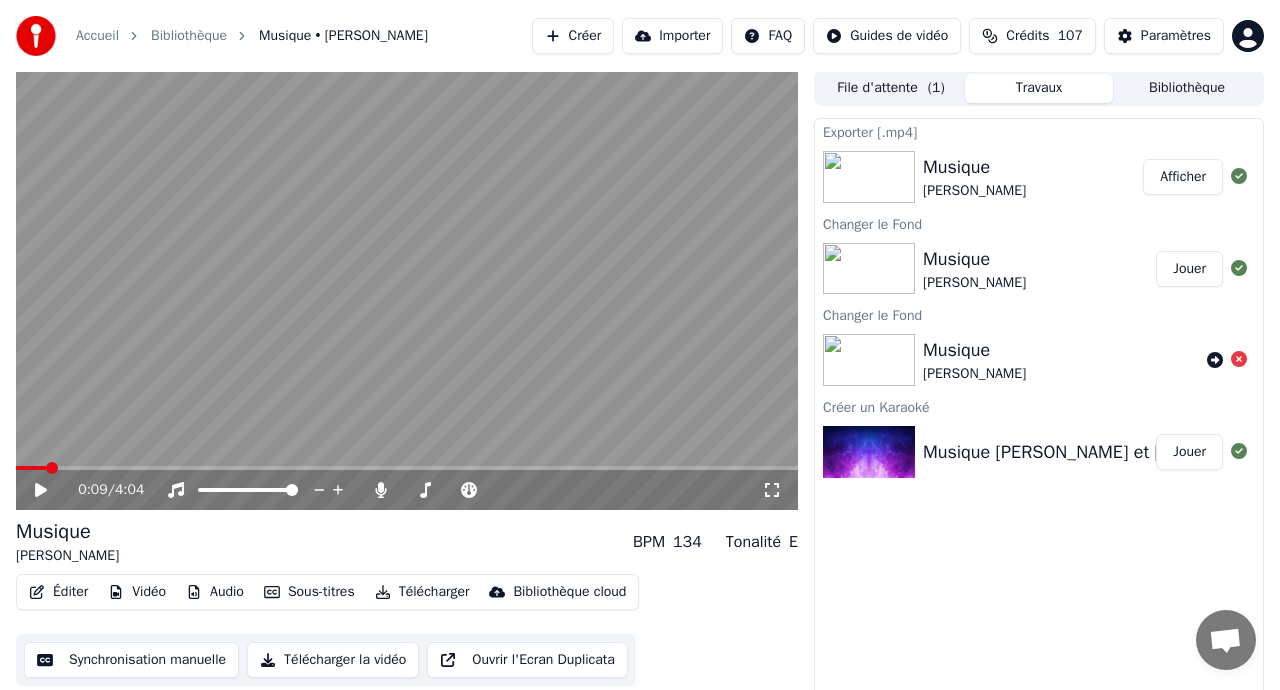 click on "Afficher" at bounding box center [1183, 177] 